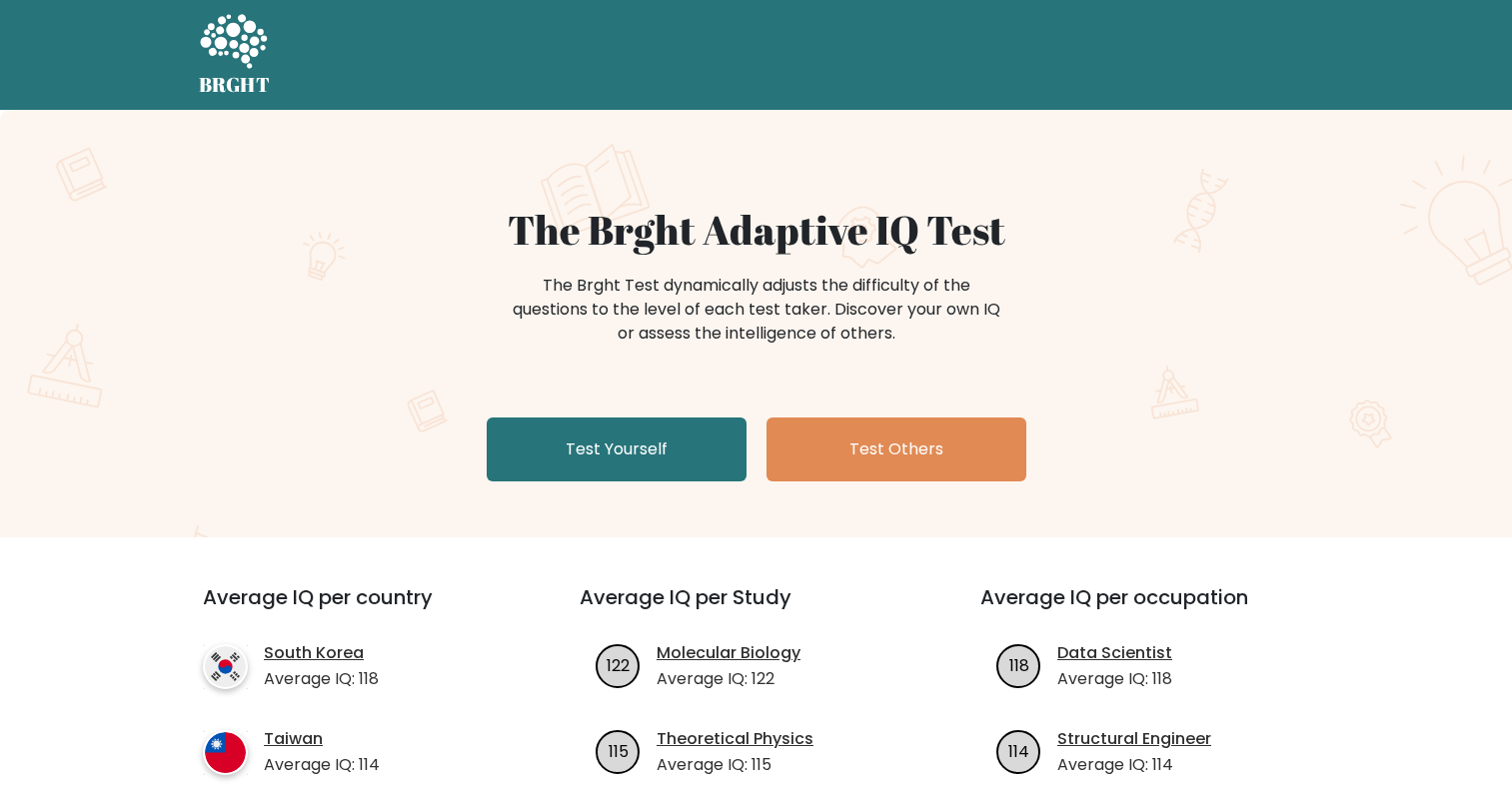 scroll, scrollTop: 0, scrollLeft: 0, axis: both 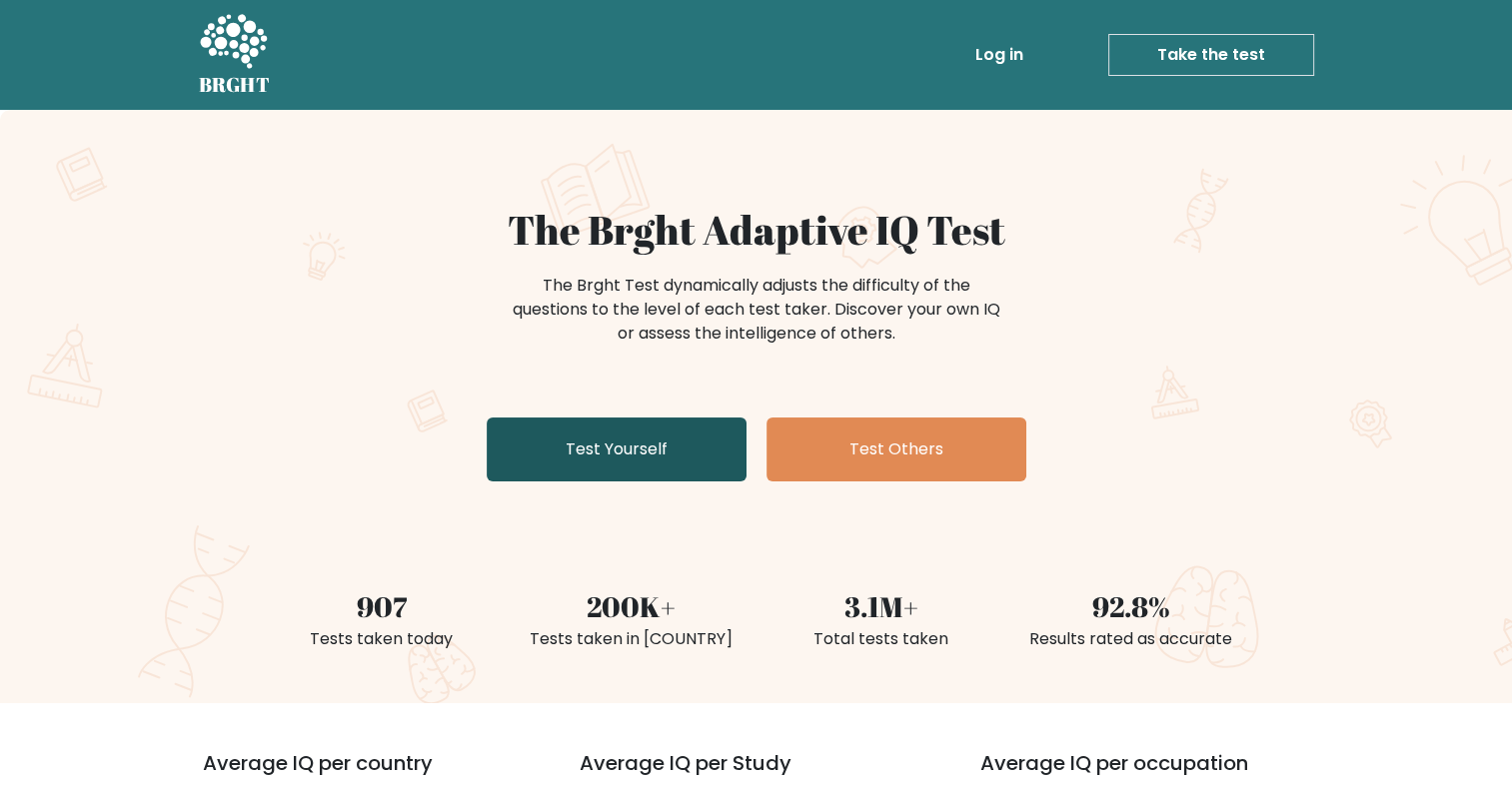 click on "Test Yourself" at bounding box center (617, 449) 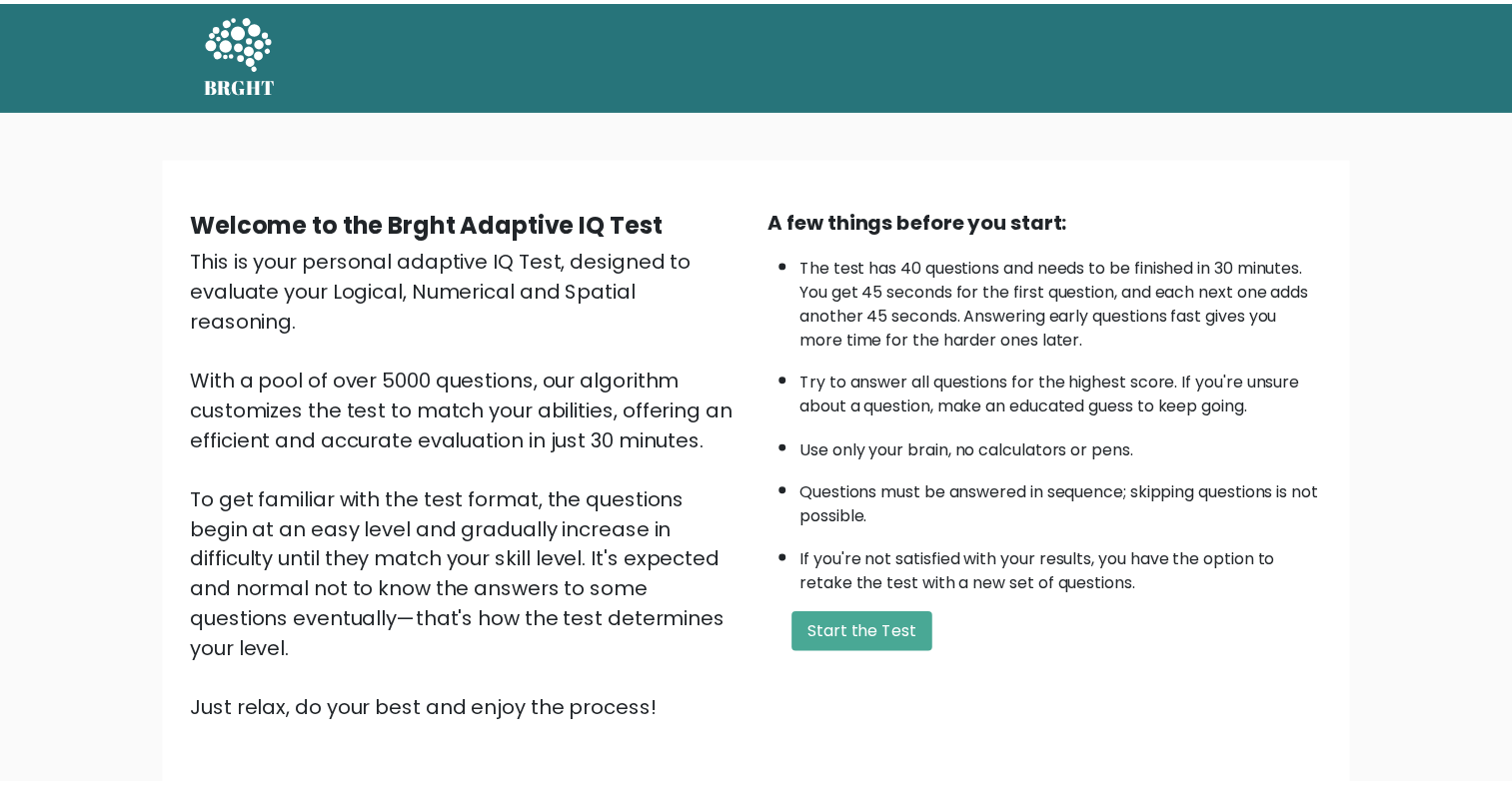 scroll, scrollTop: 0, scrollLeft: 0, axis: both 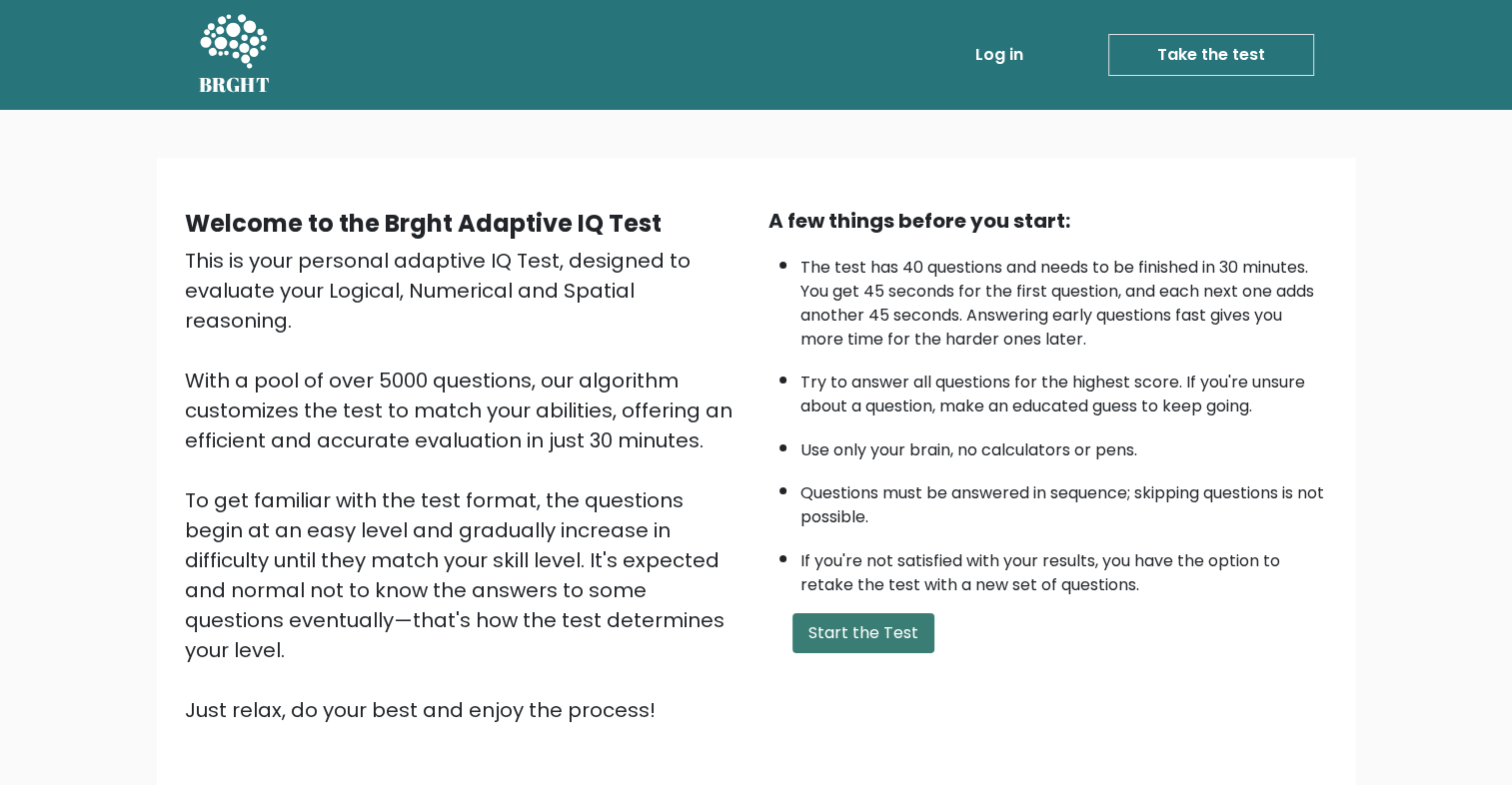 click on "Start the Test" at bounding box center (863, 633) 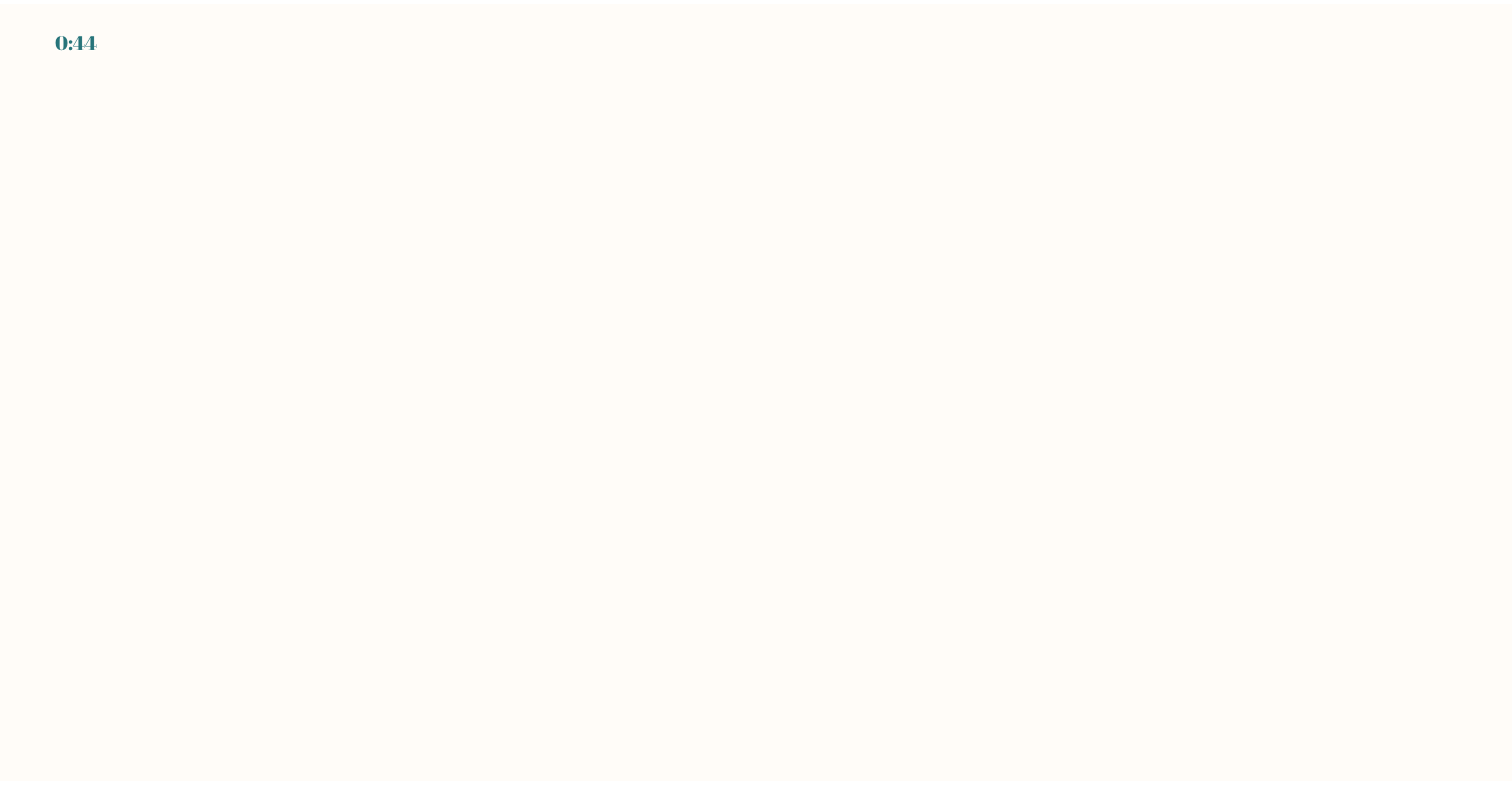 scroll, scrollTop: 0, scrollLeft: 0, axis: both 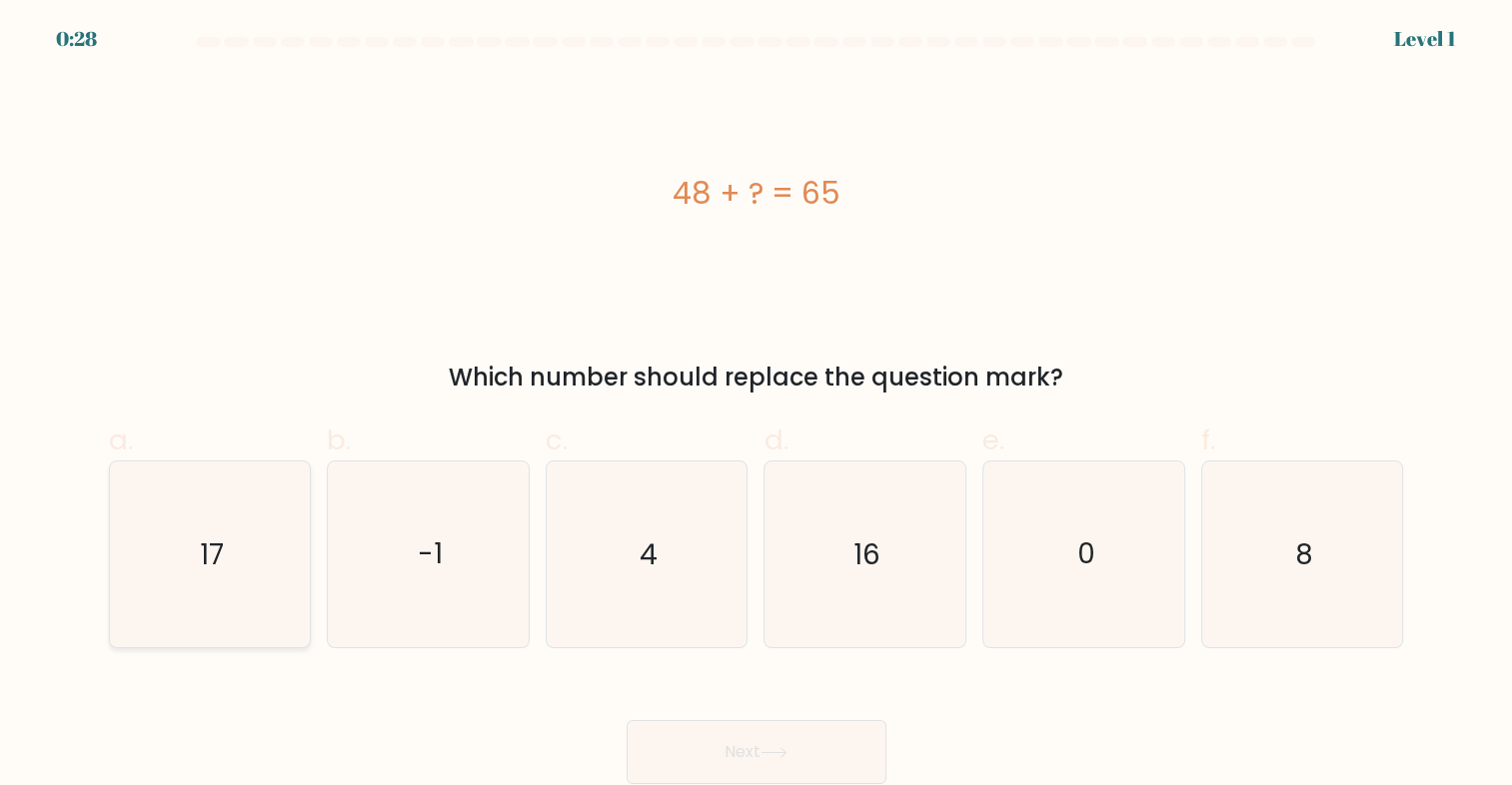 click on "17" 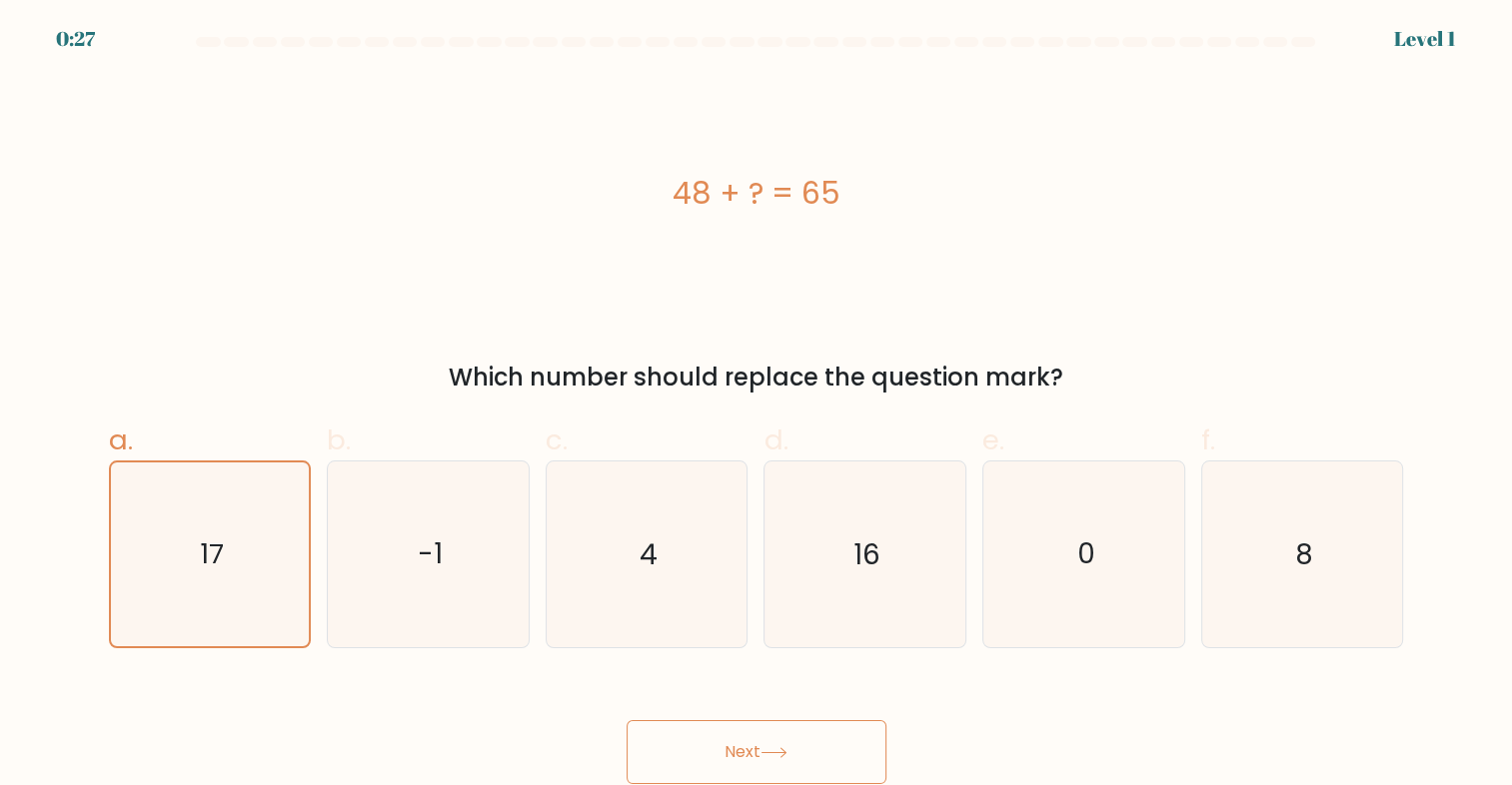 click on "Next" at bounding box center [756, 752] 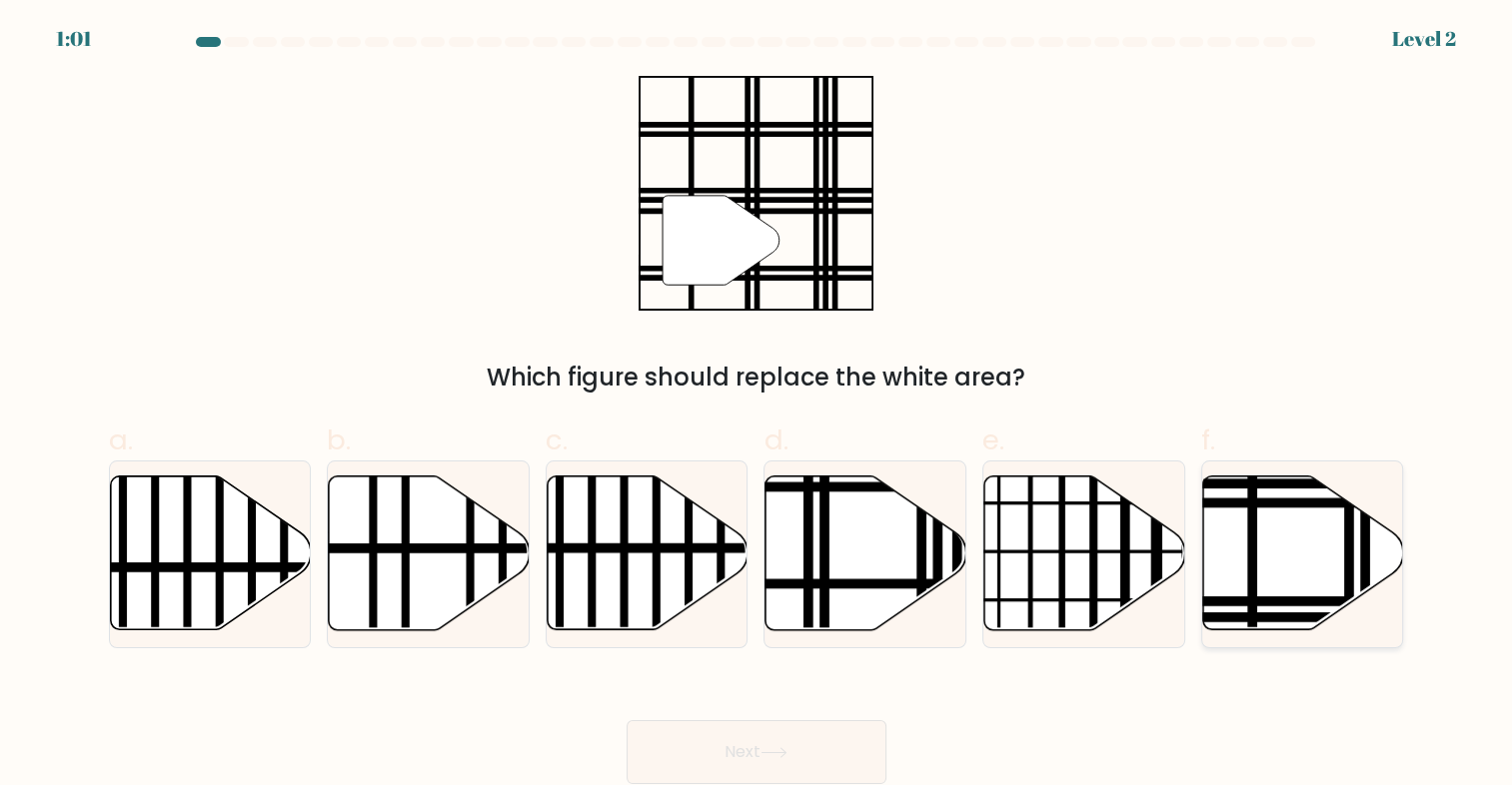 click 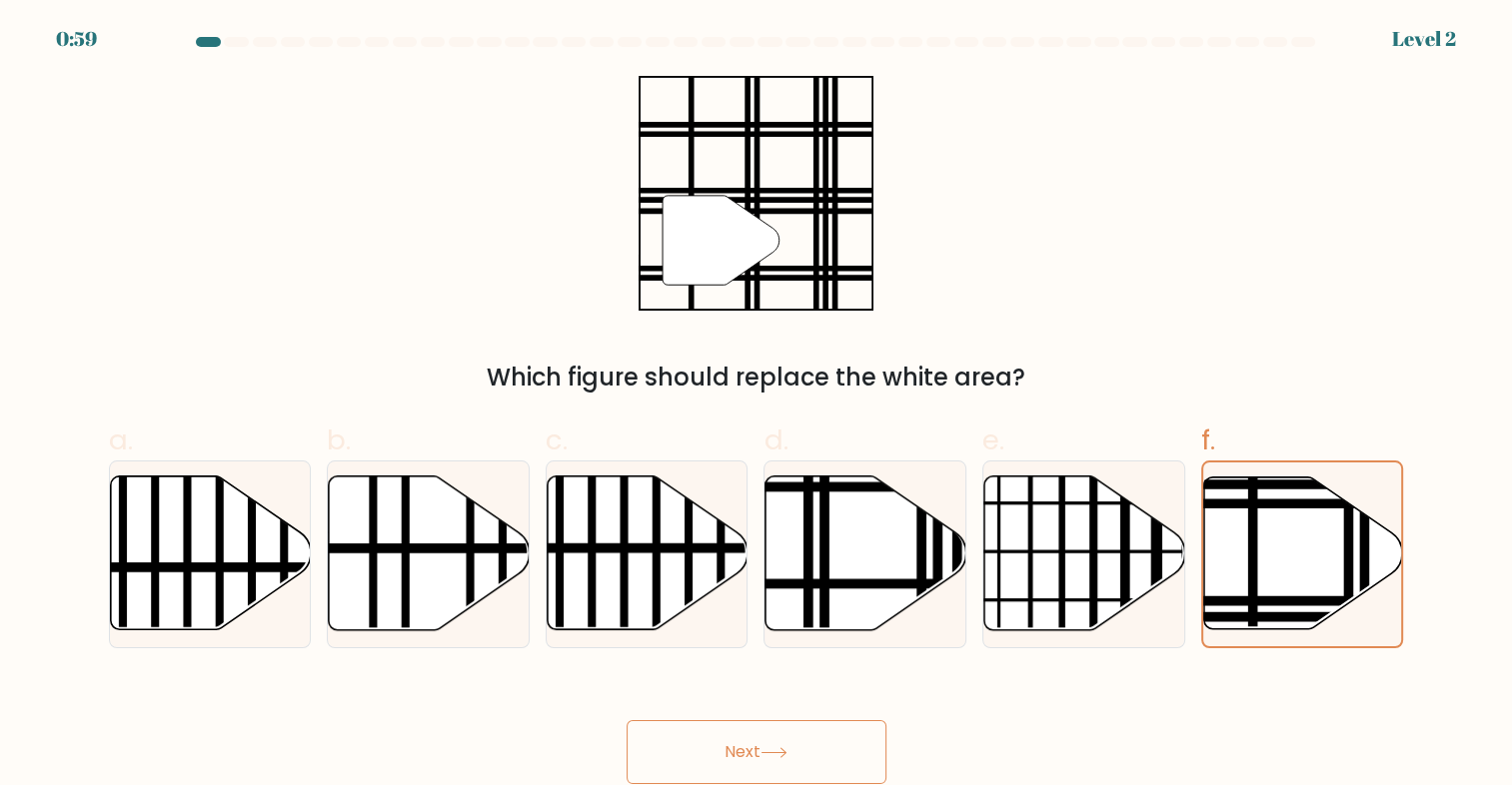 click on "Next" at bounding box center (756, 752) 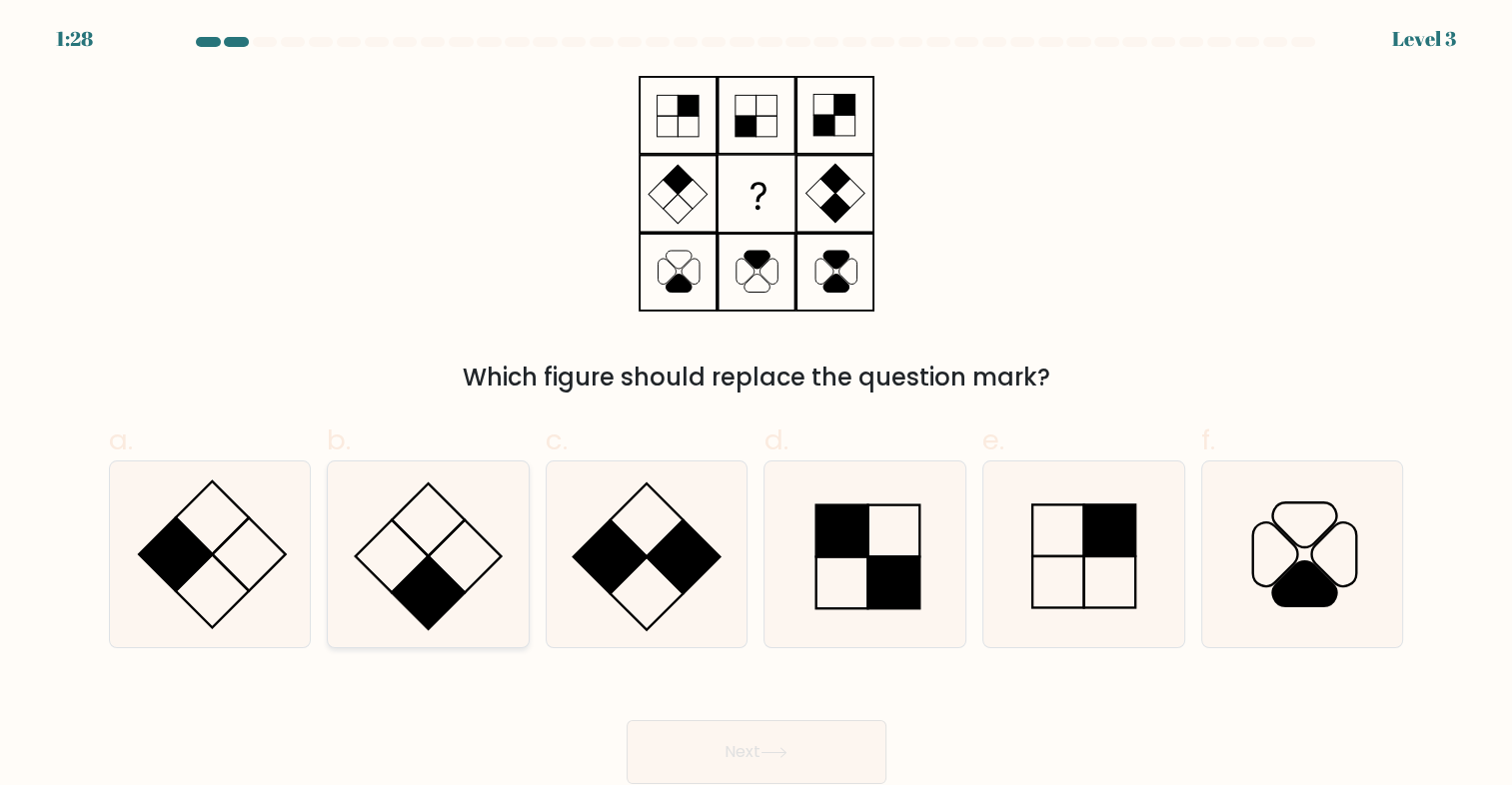 click 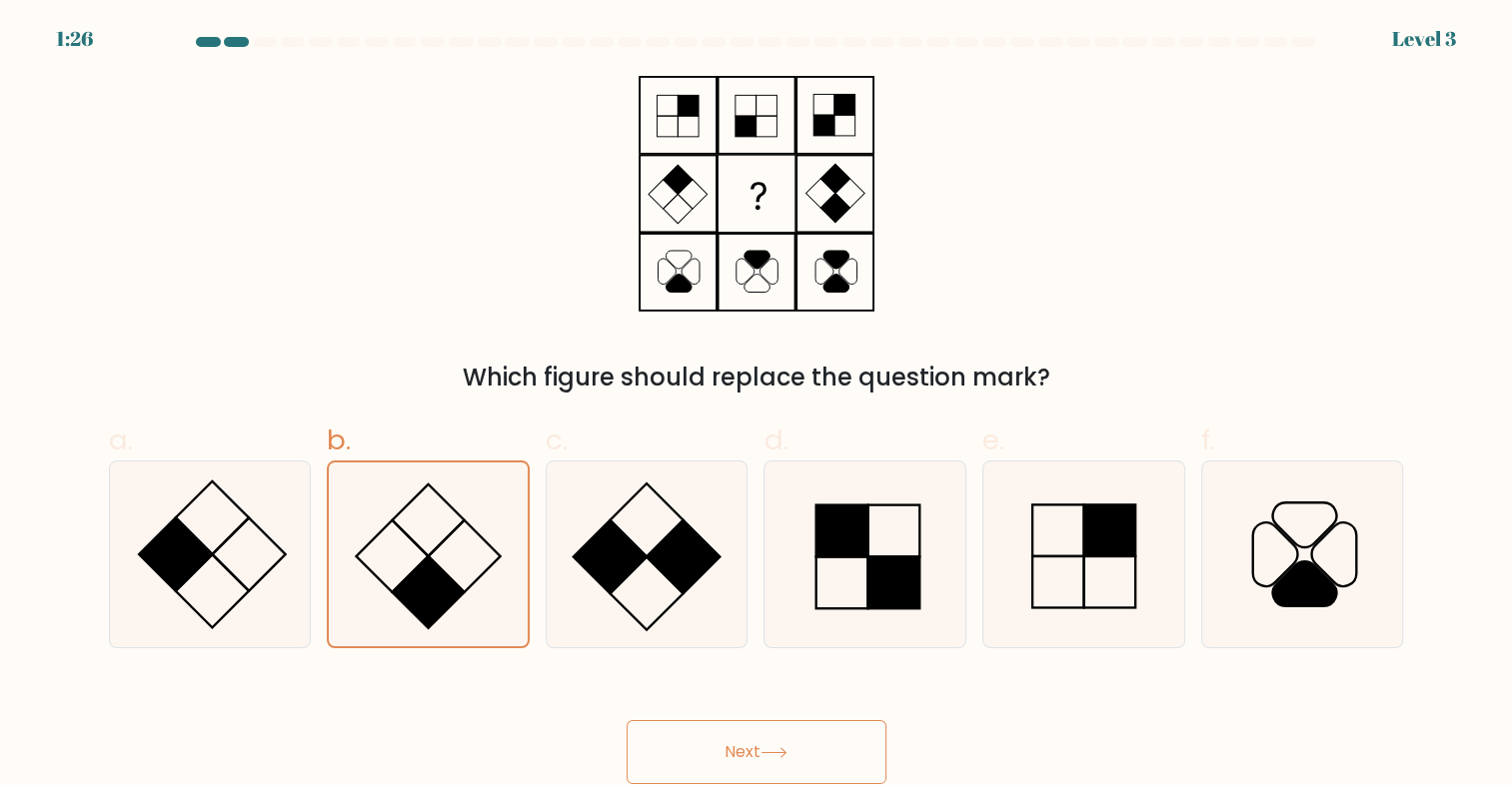 click on "Next" at bounding box center (756, 752) 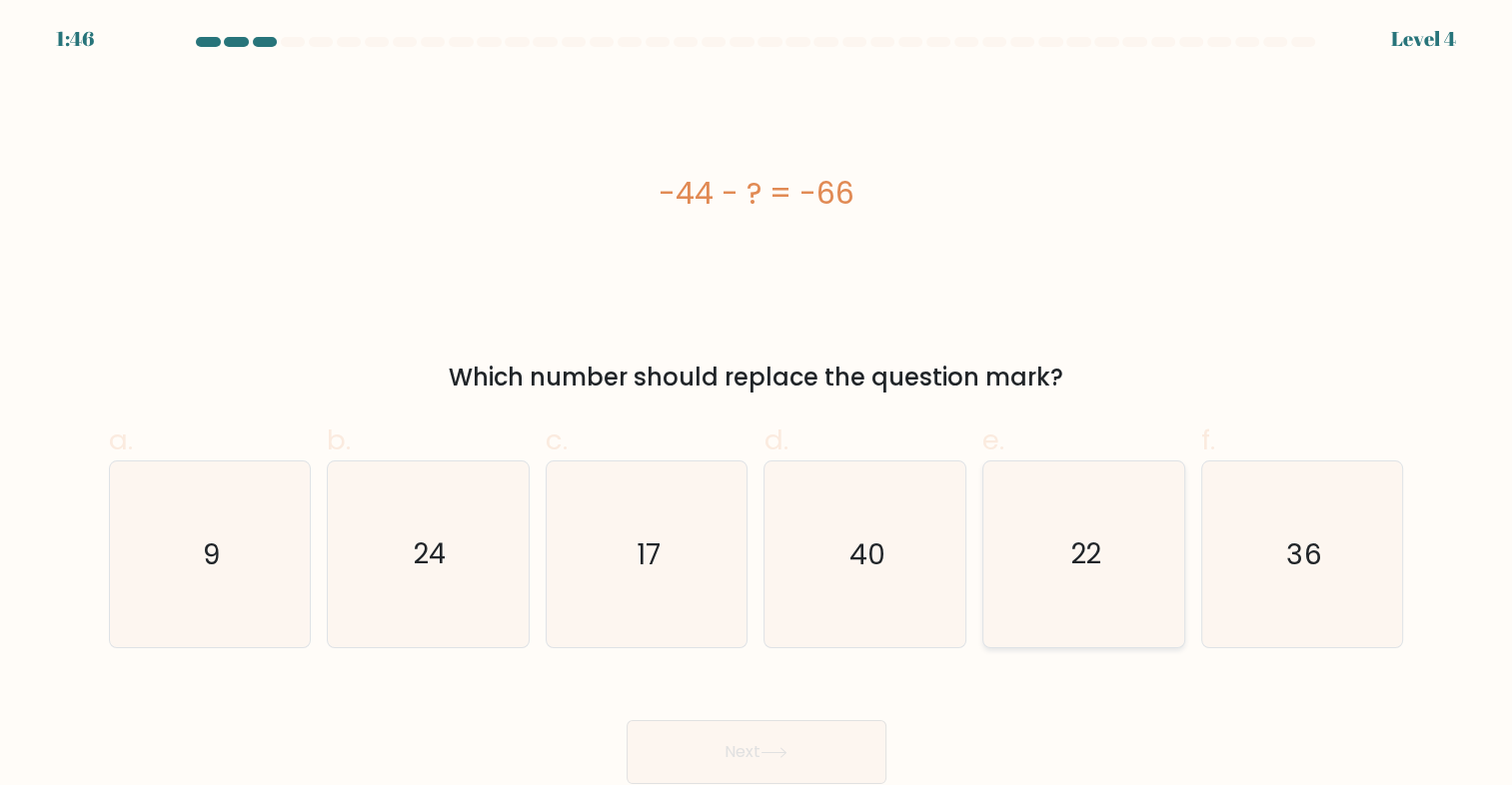 click on "22" 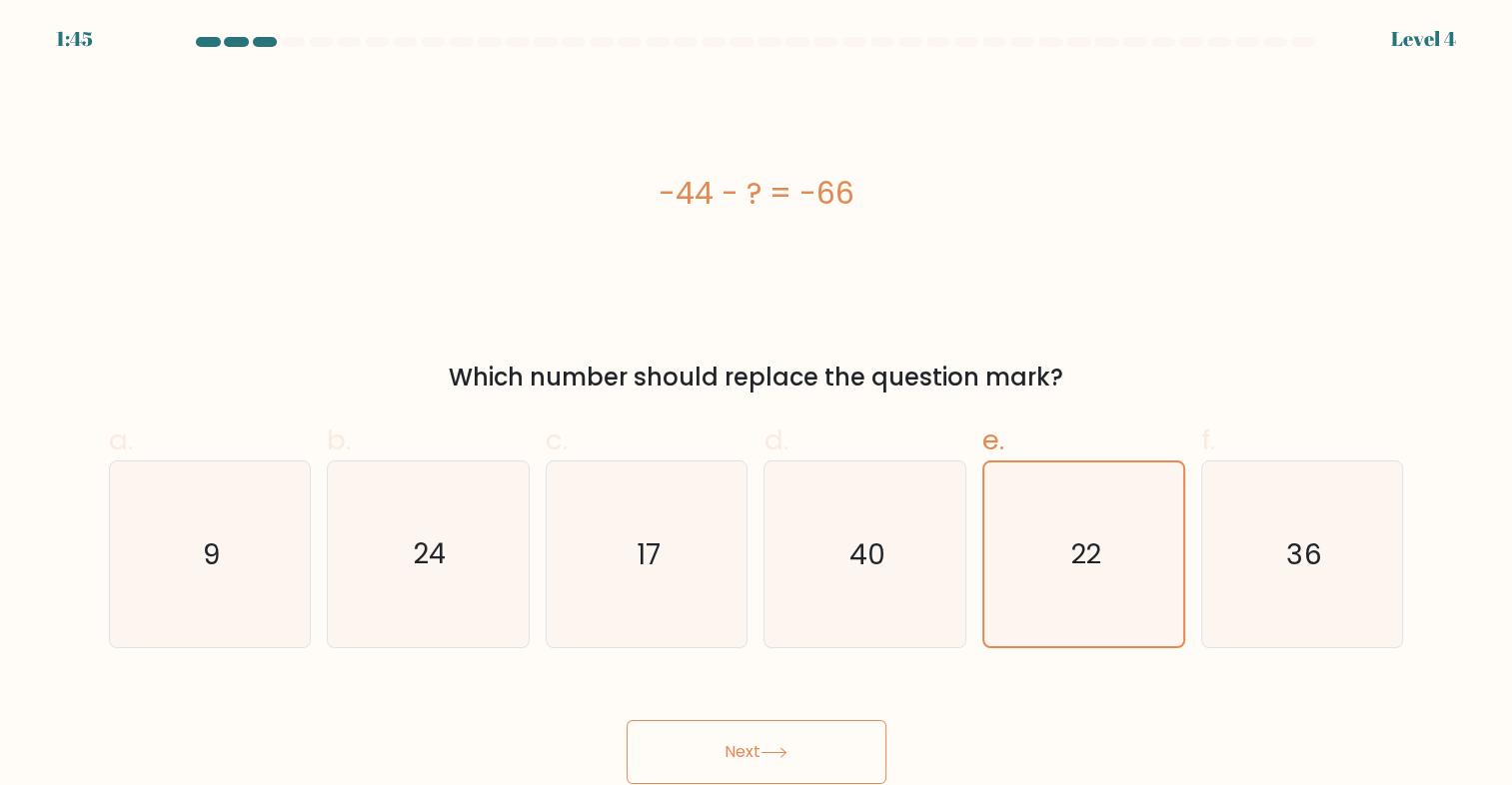 click on "Next" at bounding box center [756, 752] 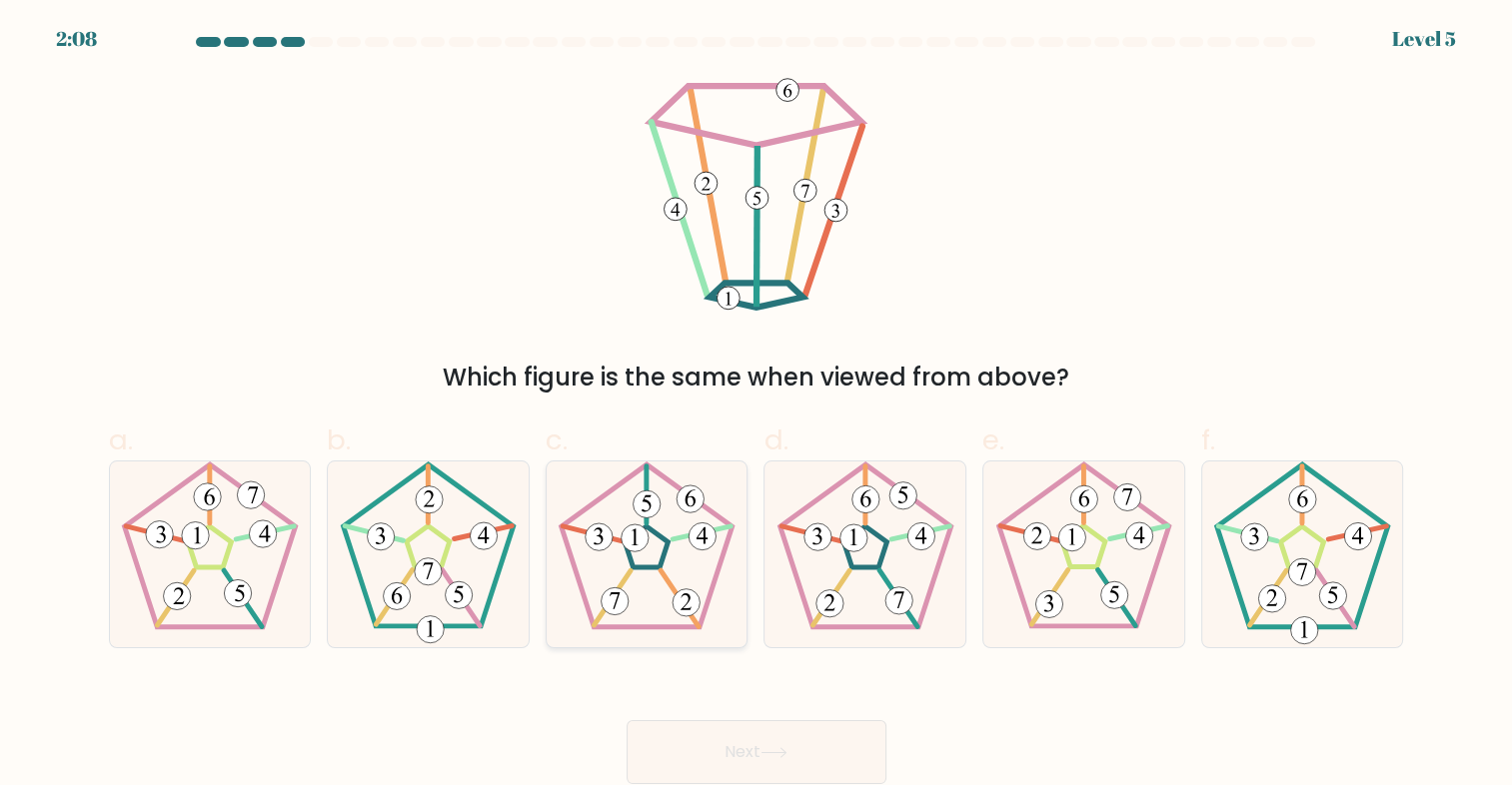 click 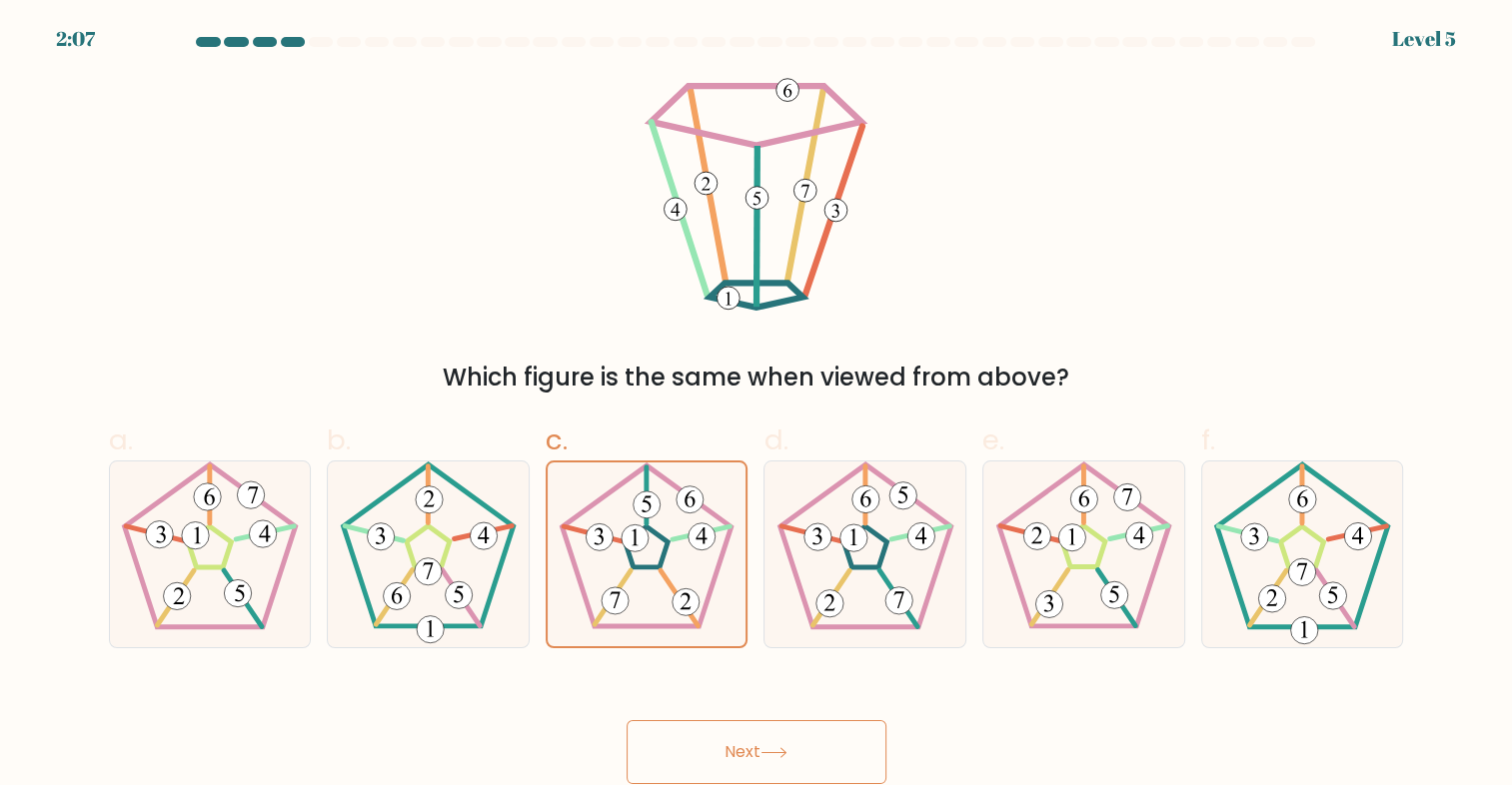 click on "Next" at bounding box center [756, 752] 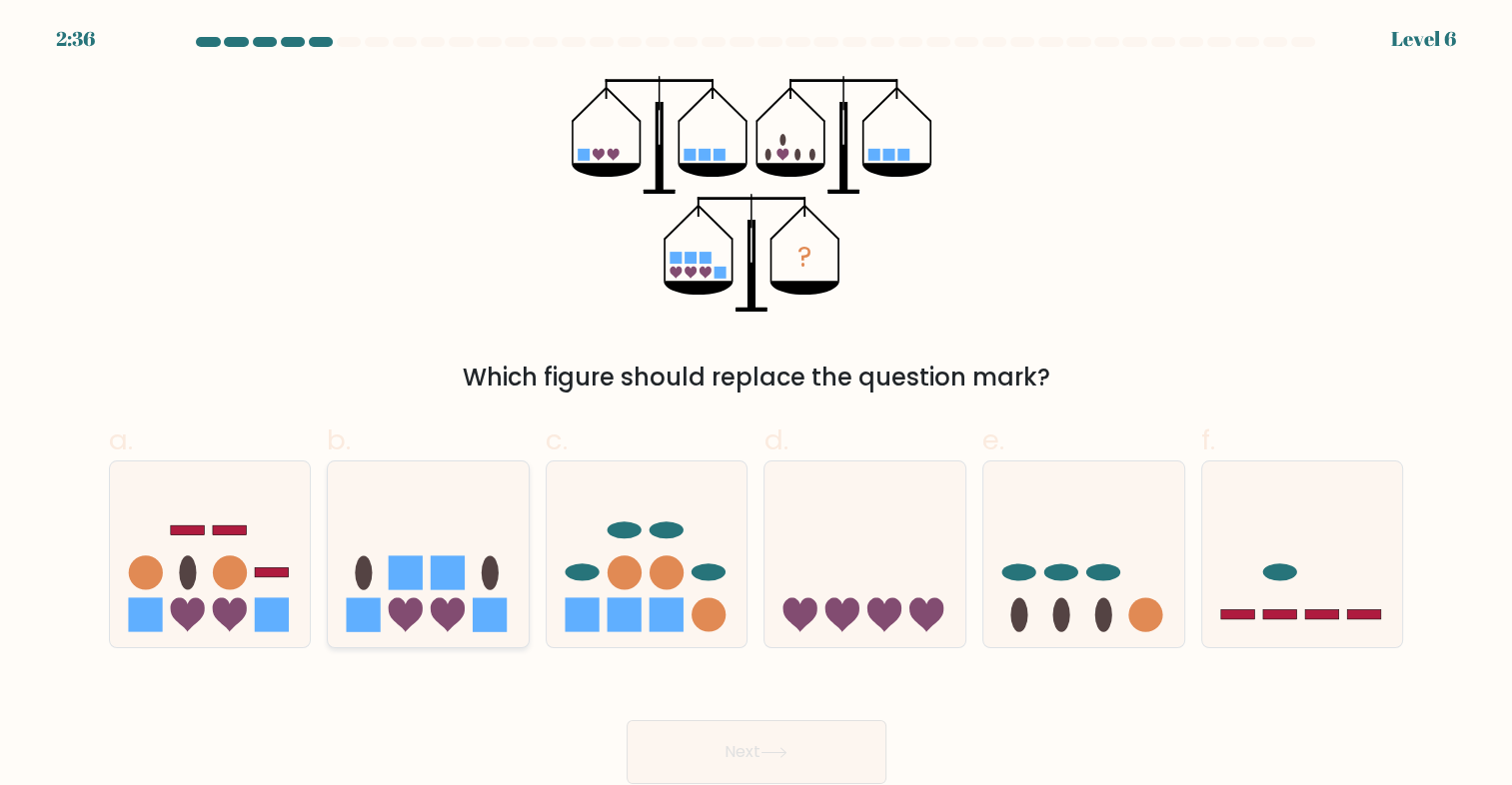 click 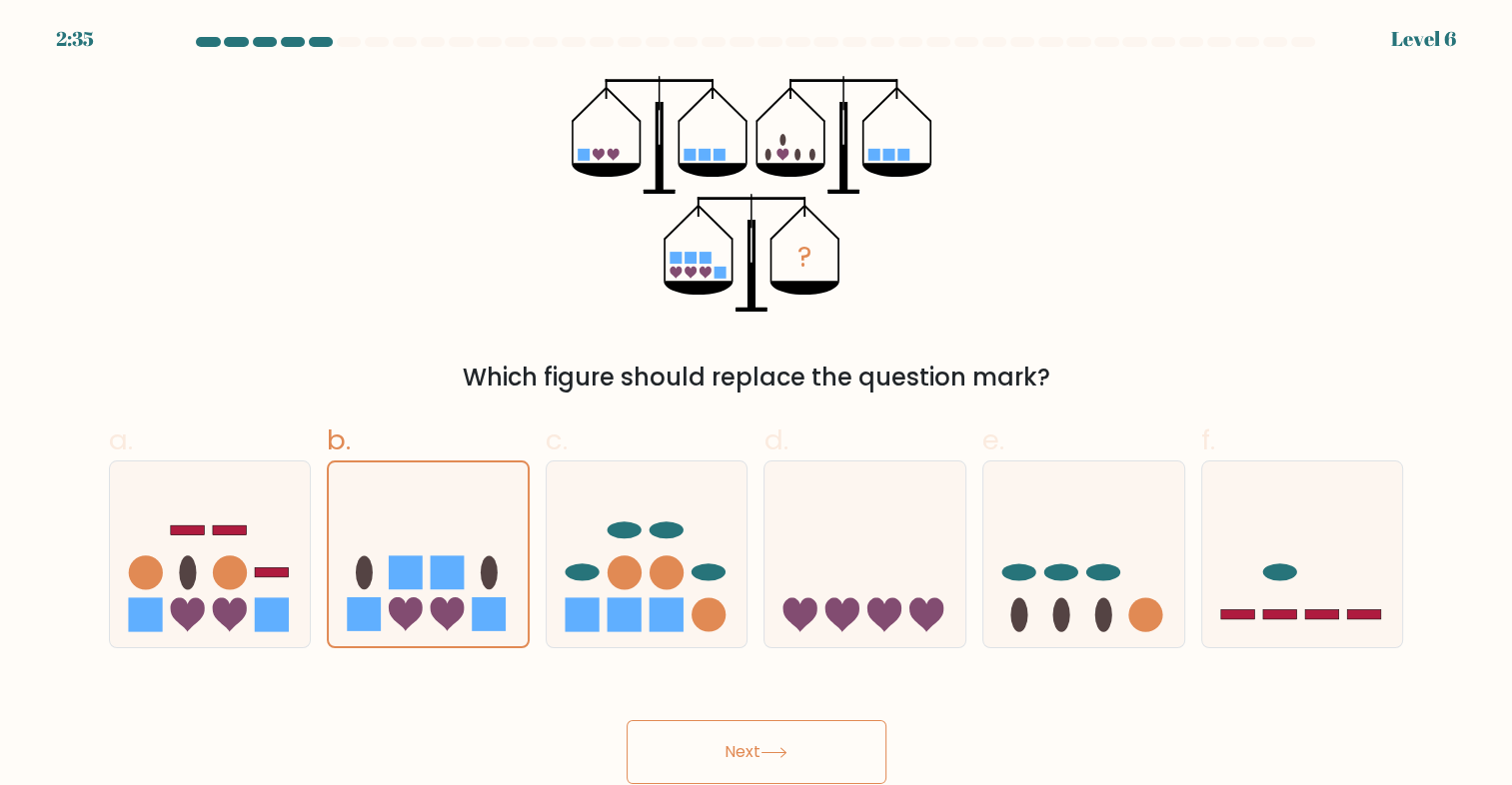 click 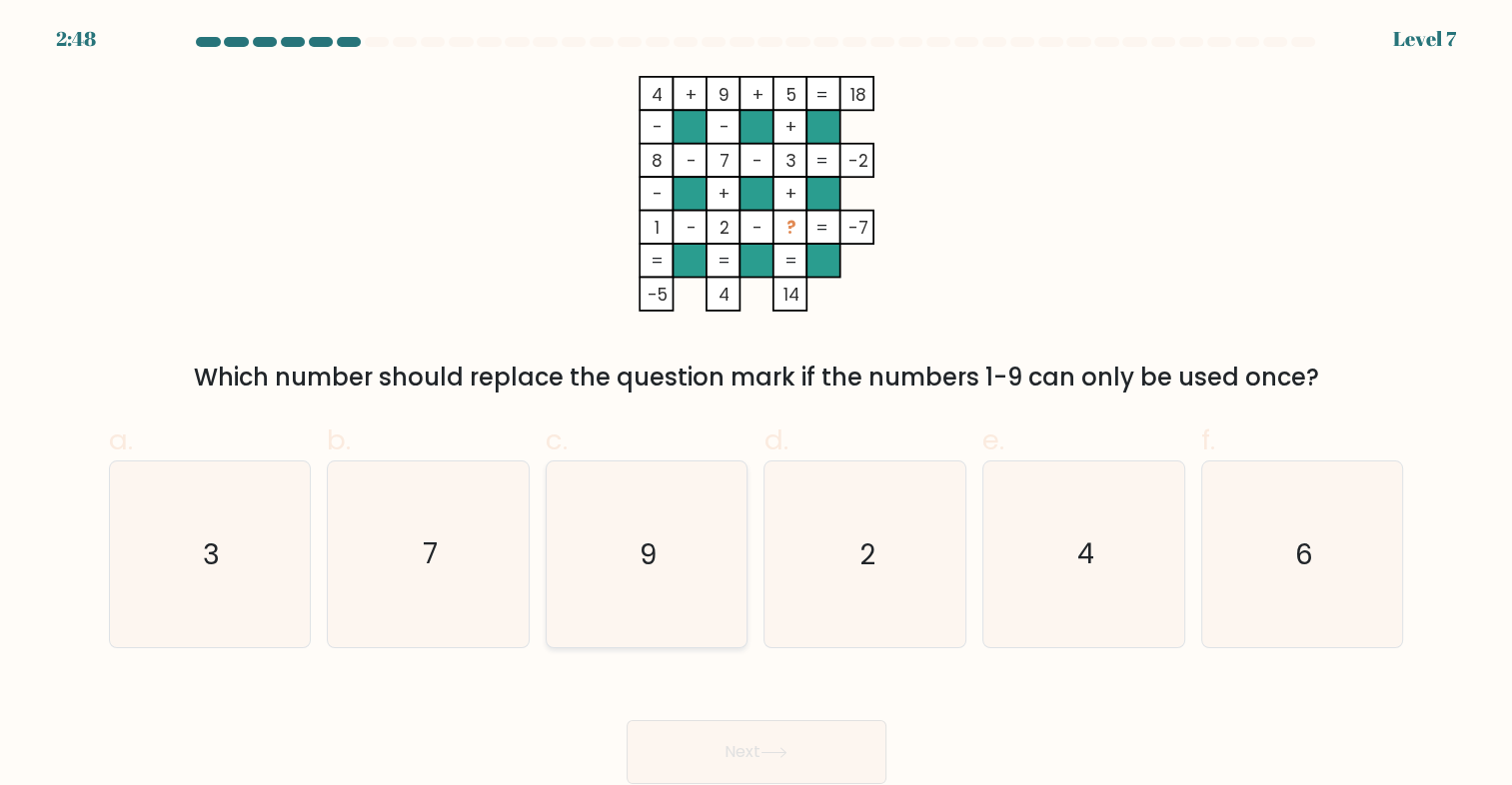 click on "9" 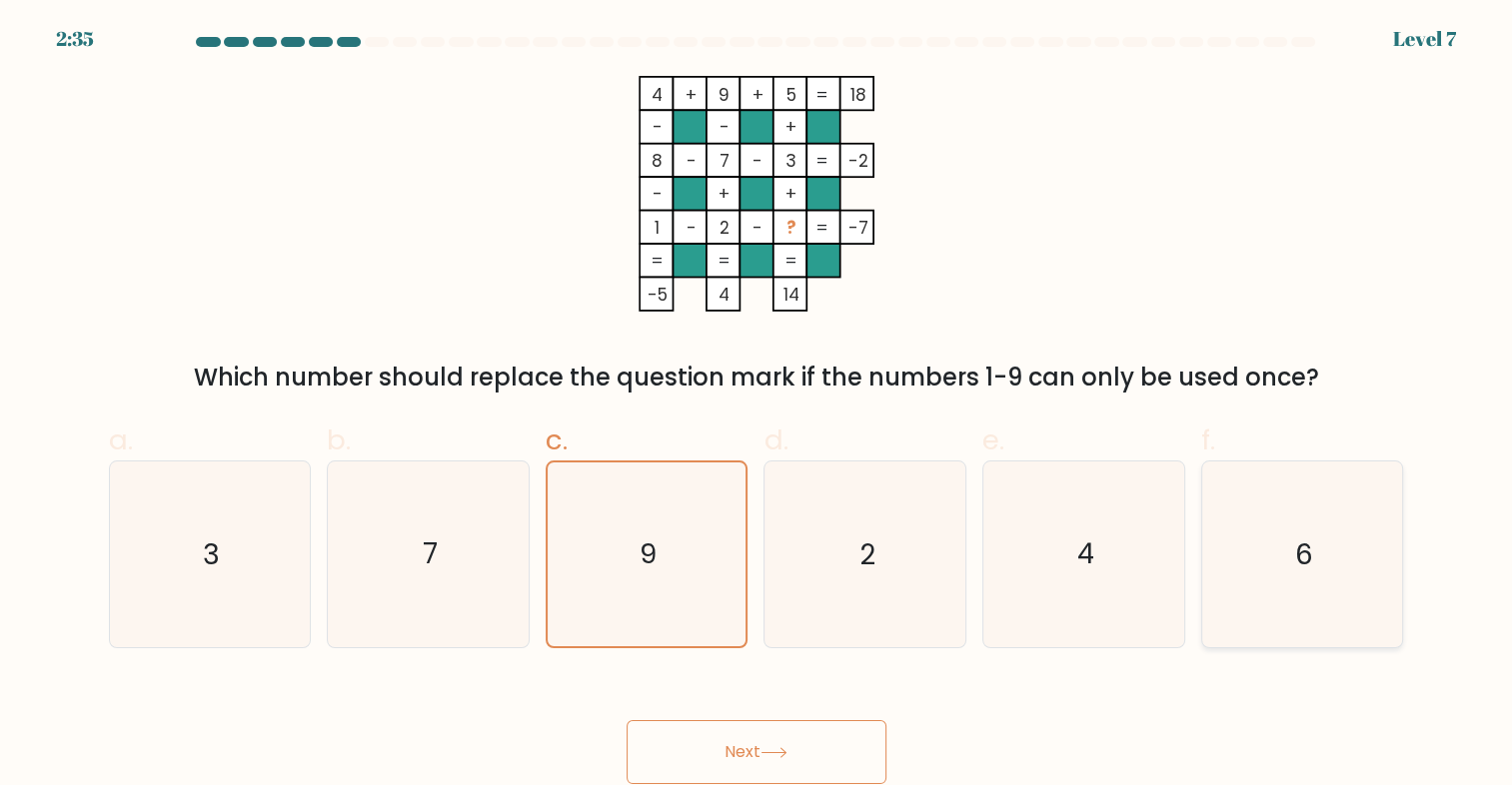 click on "6" 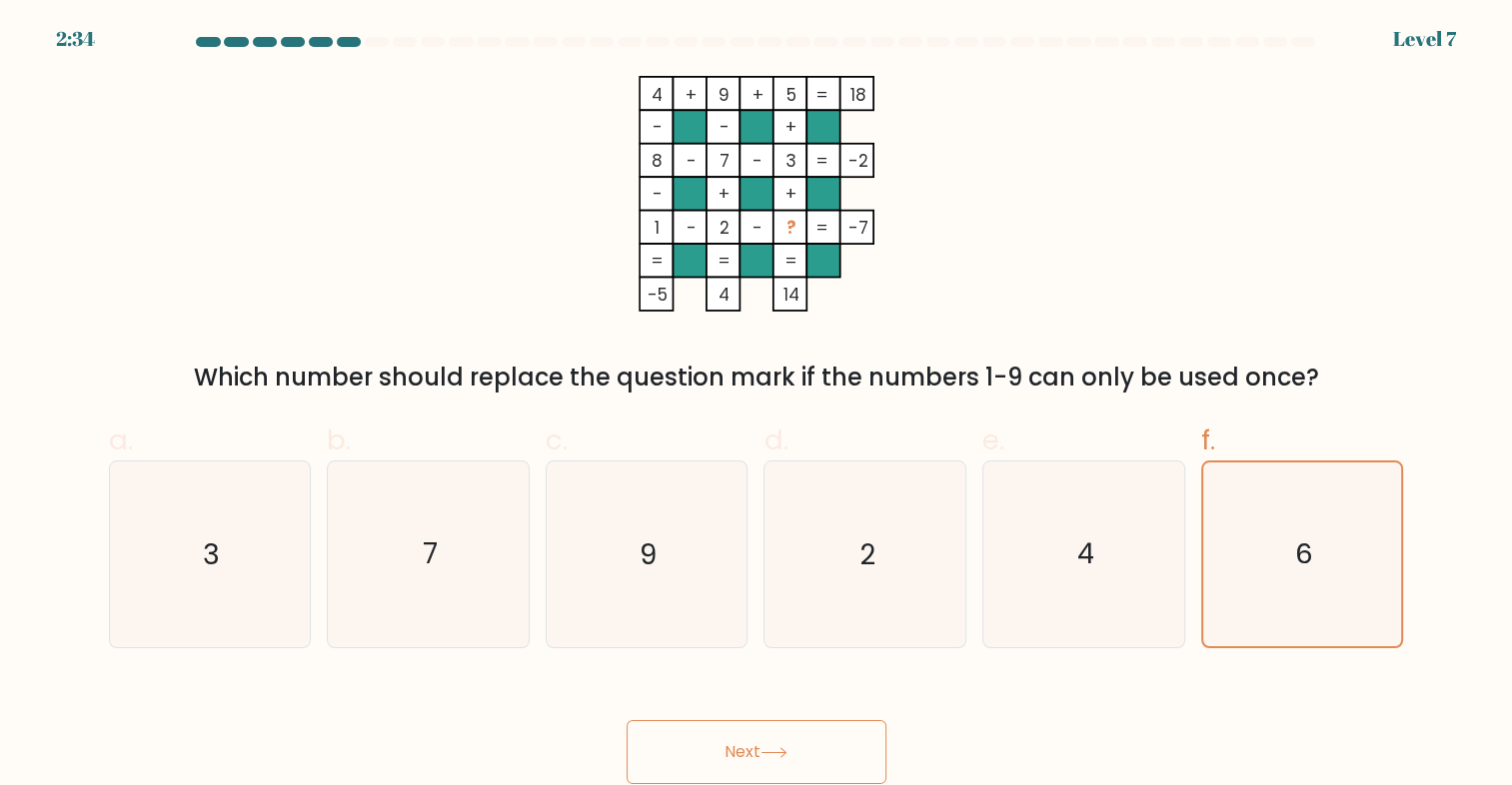 click on "Next" at bounding box center (756, 752) 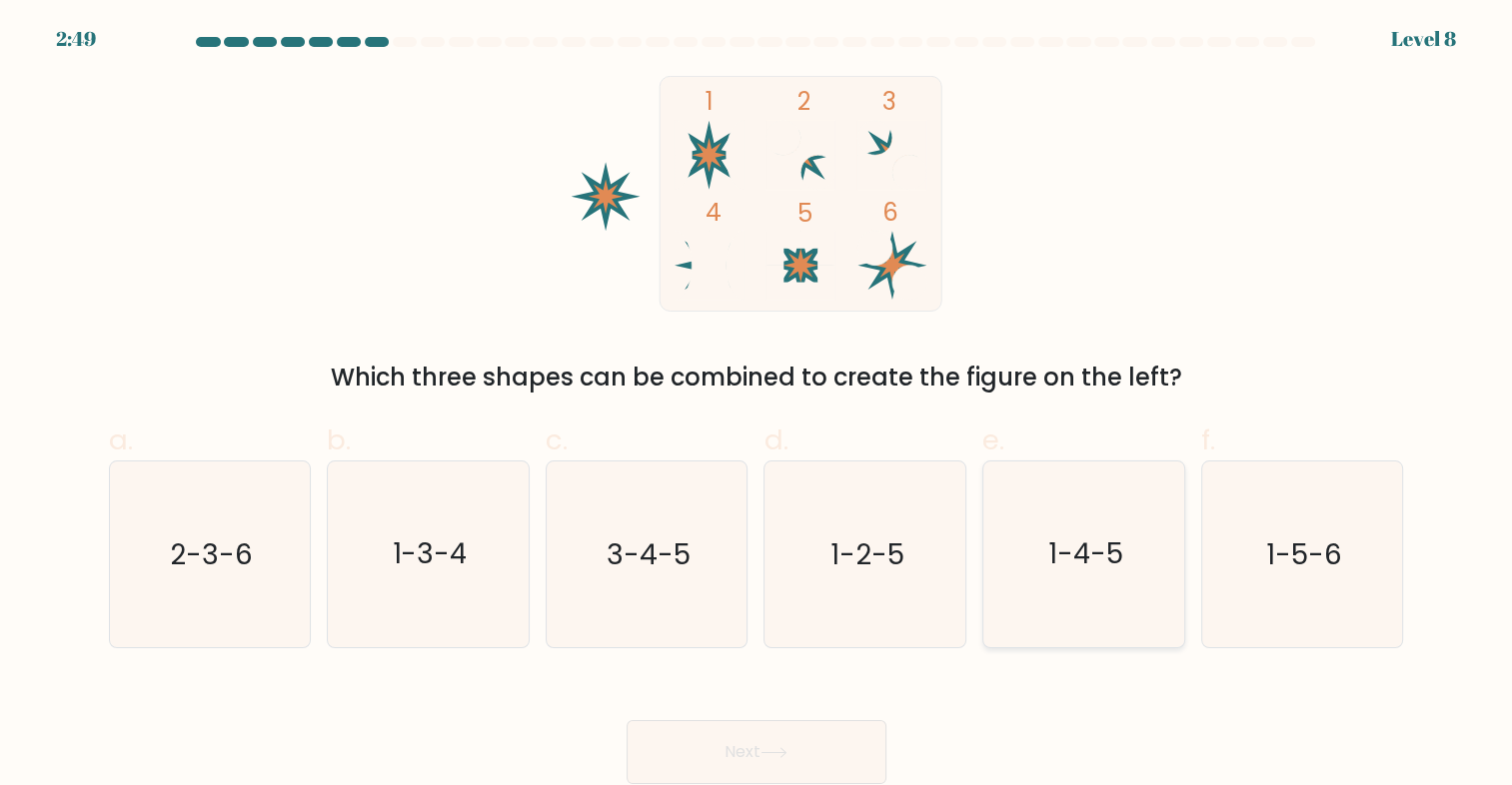 click on "1-4-5" 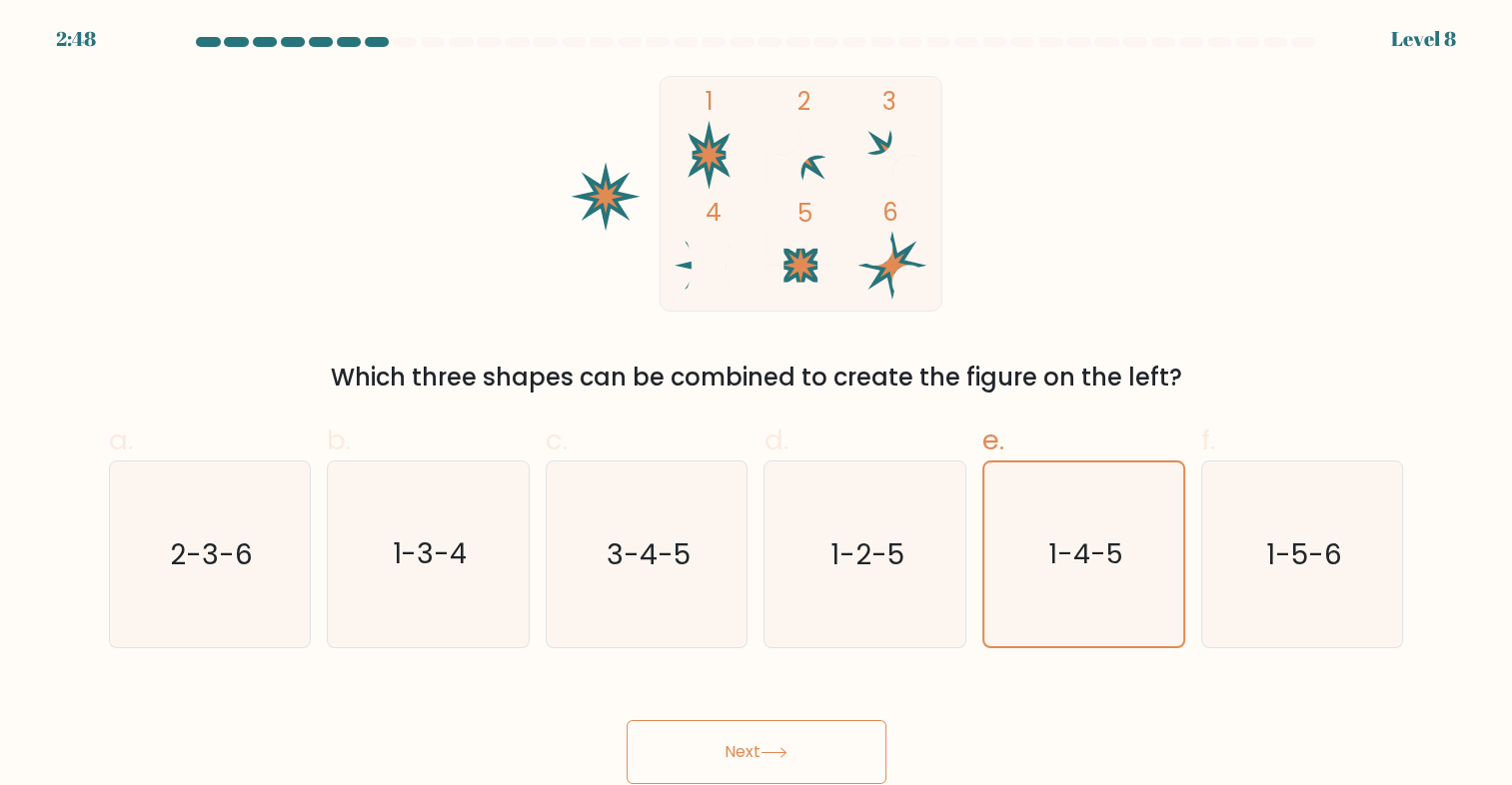 click on "Next" at bounding box center (756, 752) 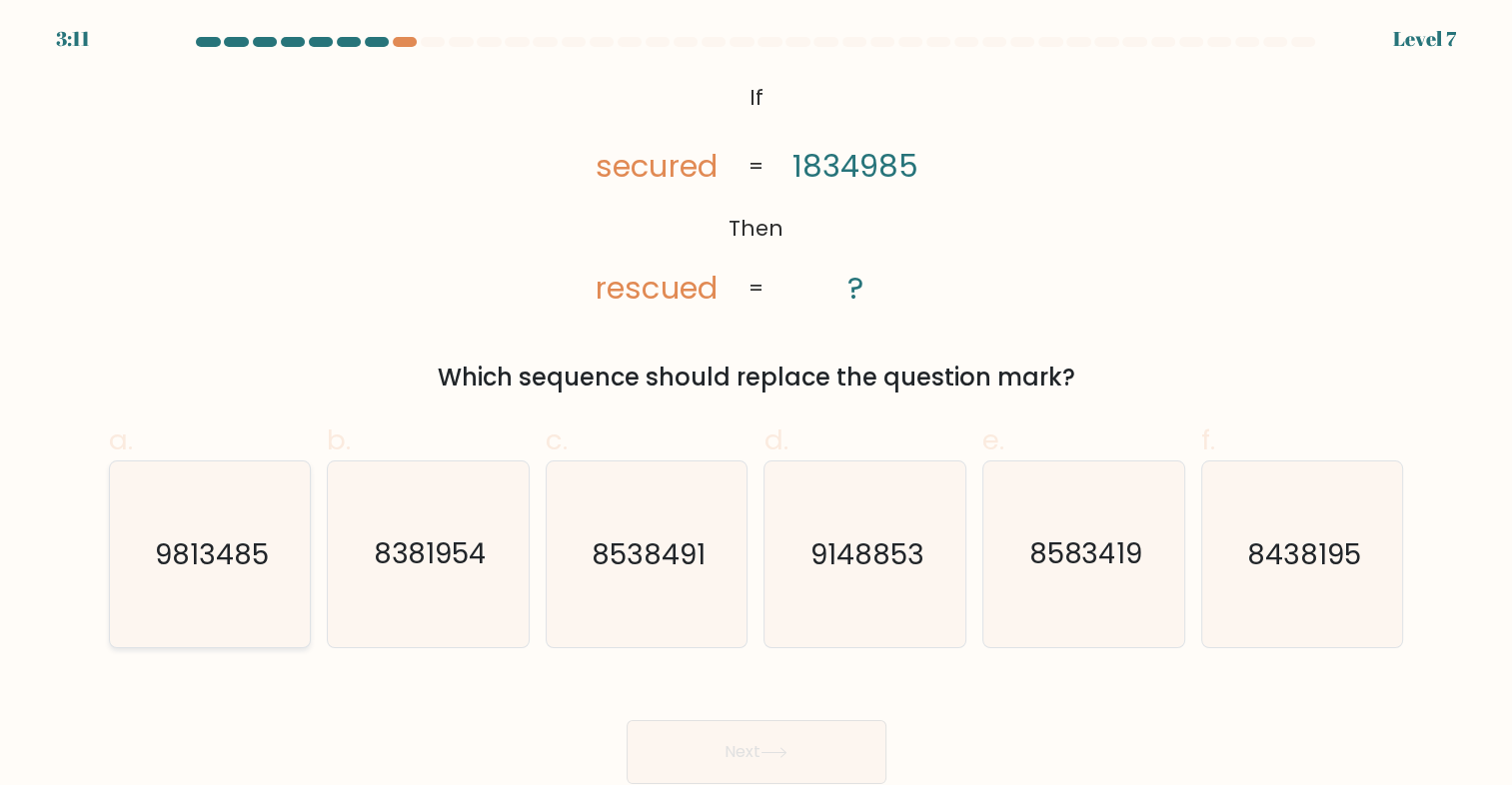 click on "9813485" 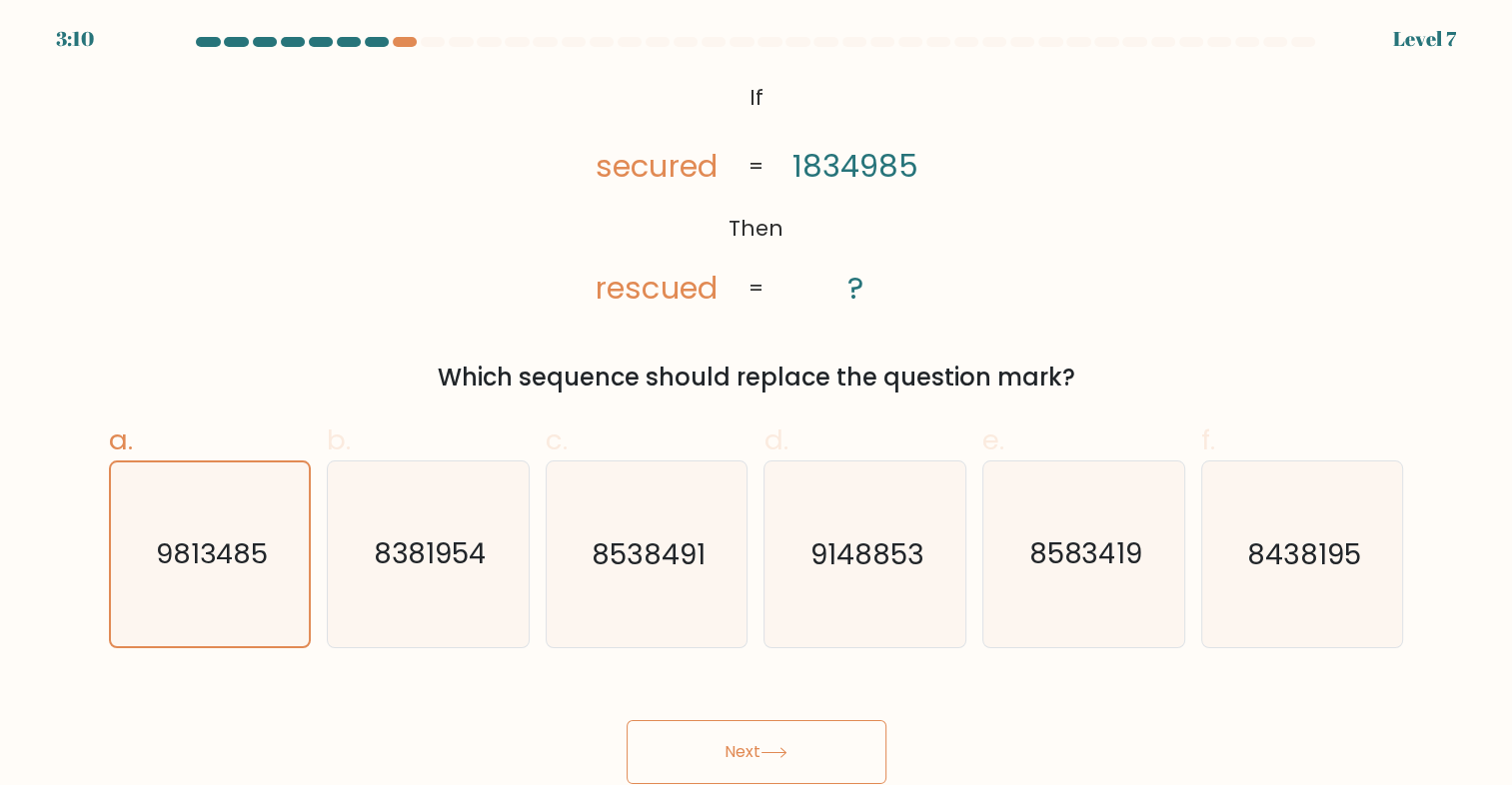 click on "Next" at bounding box center (756, 752) 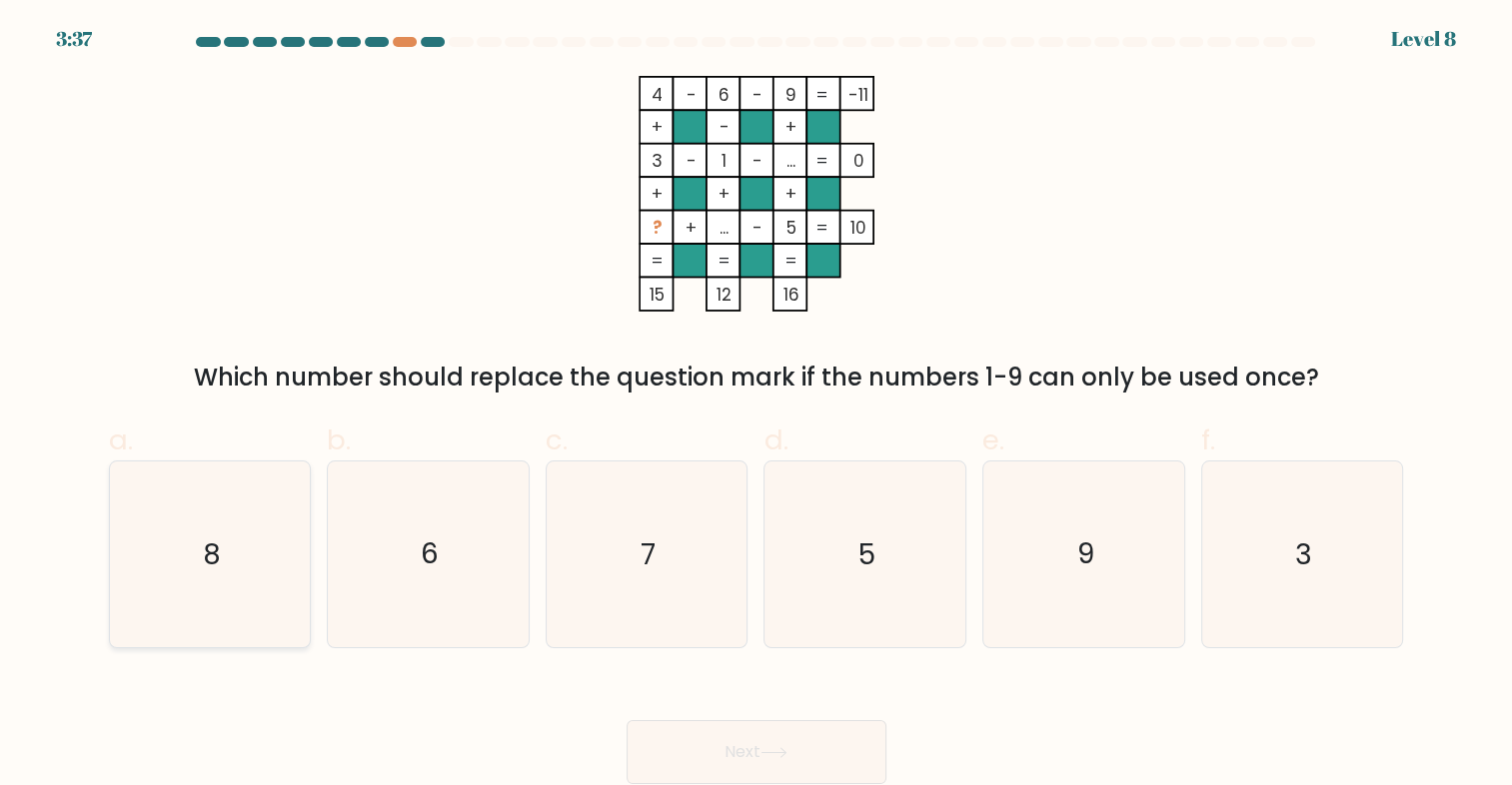 click on "8" 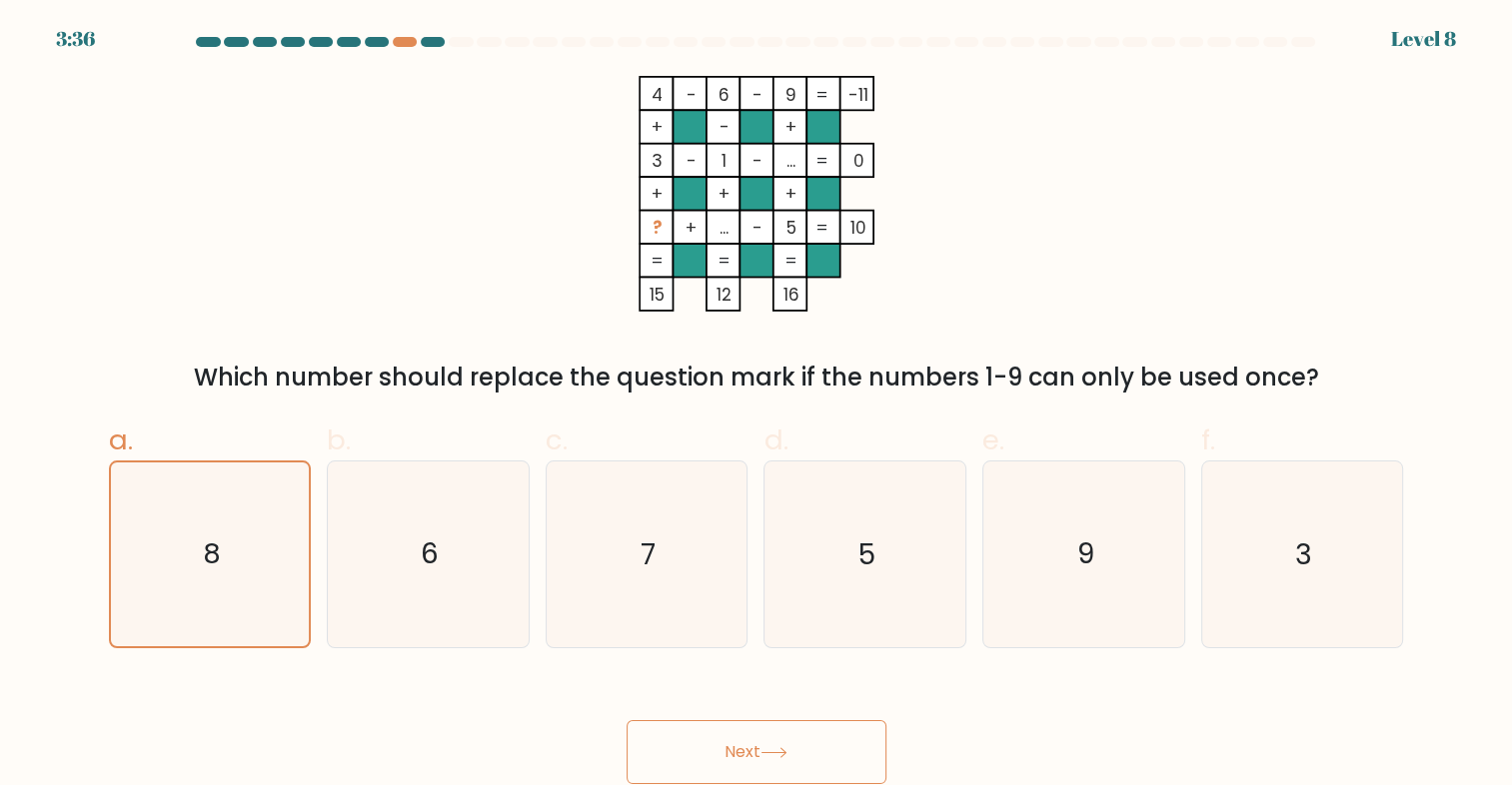 click on "Next" at bounding box center (756, 752) 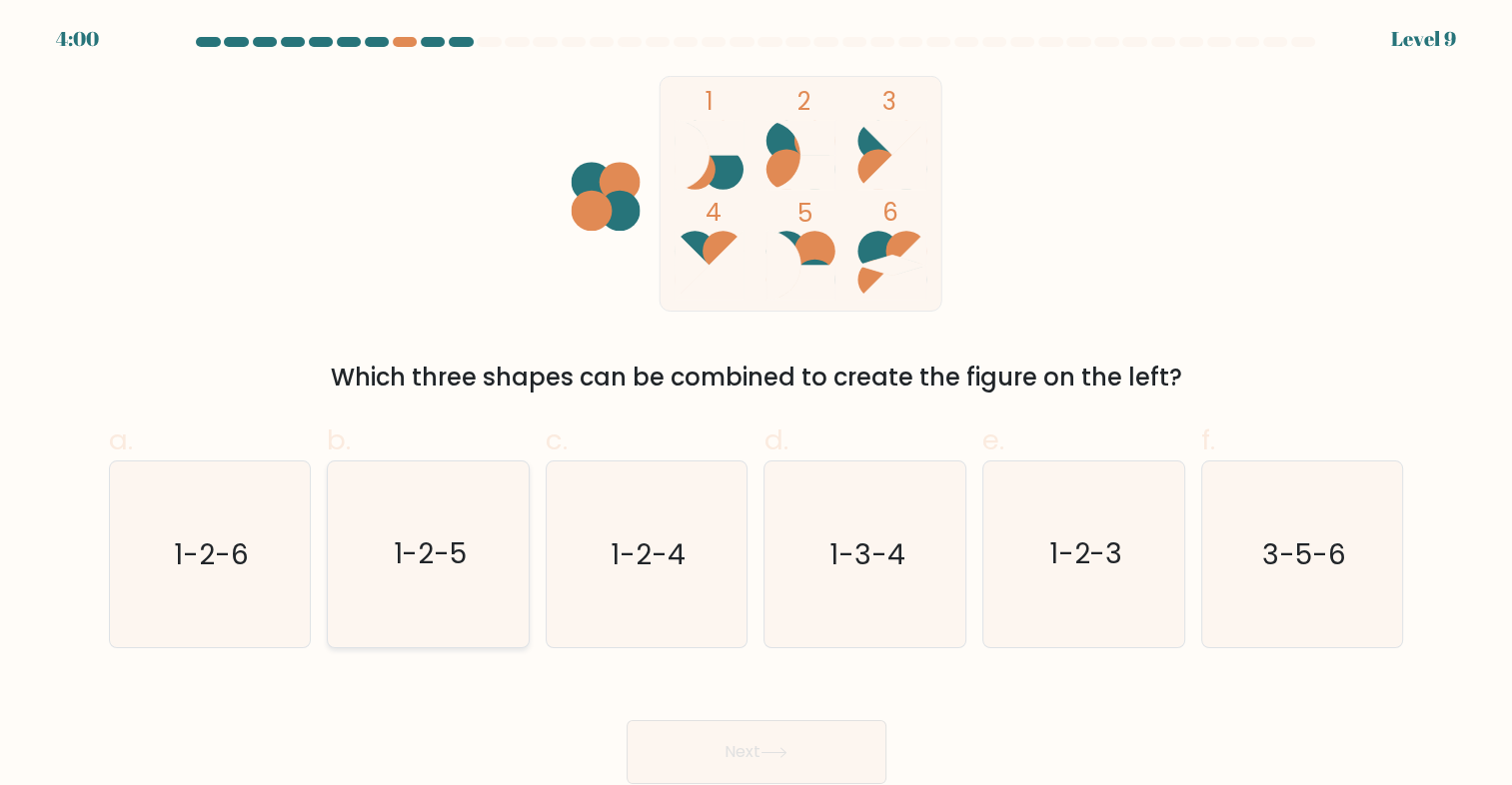 click on "1-2-5" 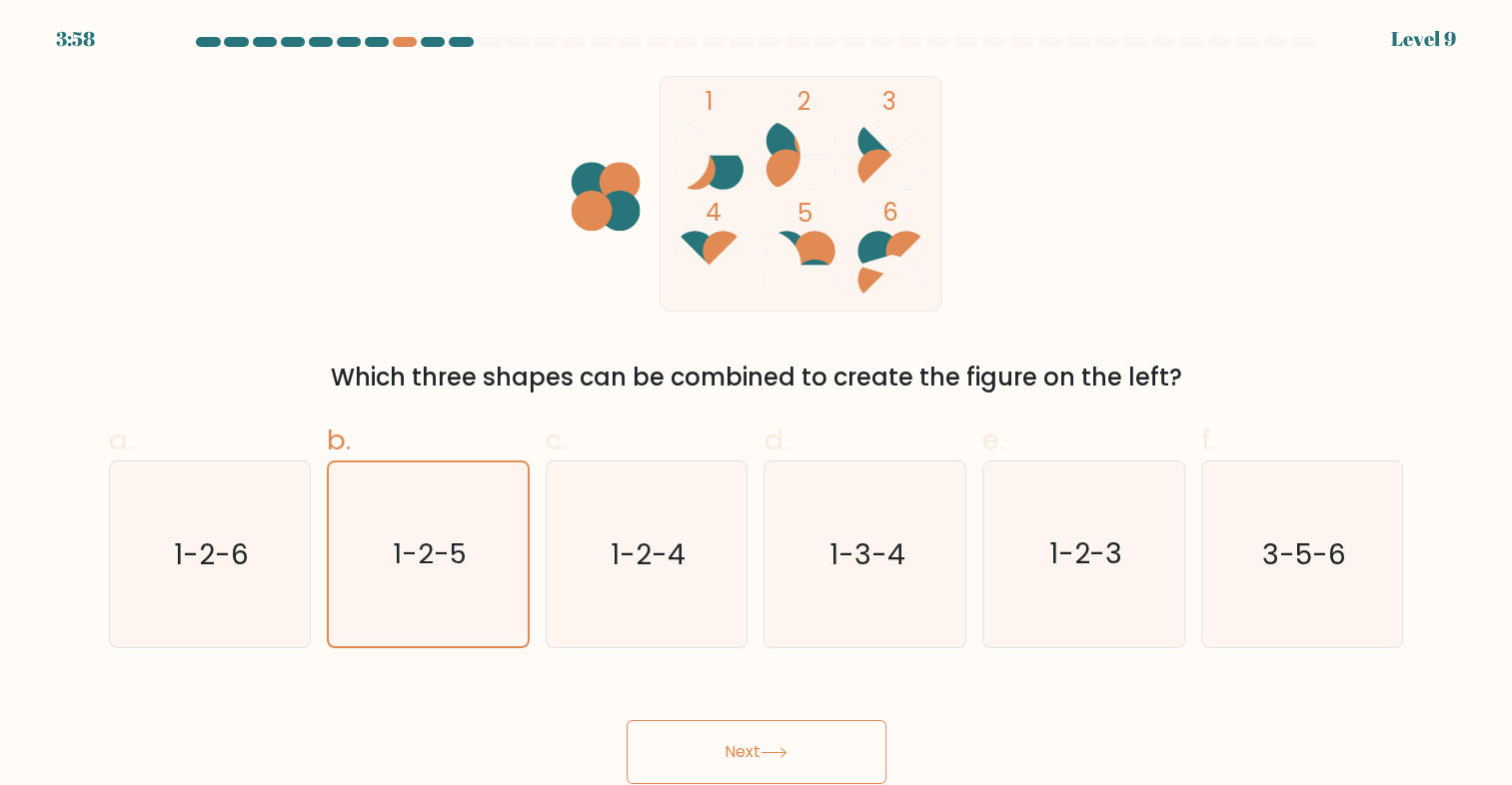 click on "Next" at bounding box center (756, 752) 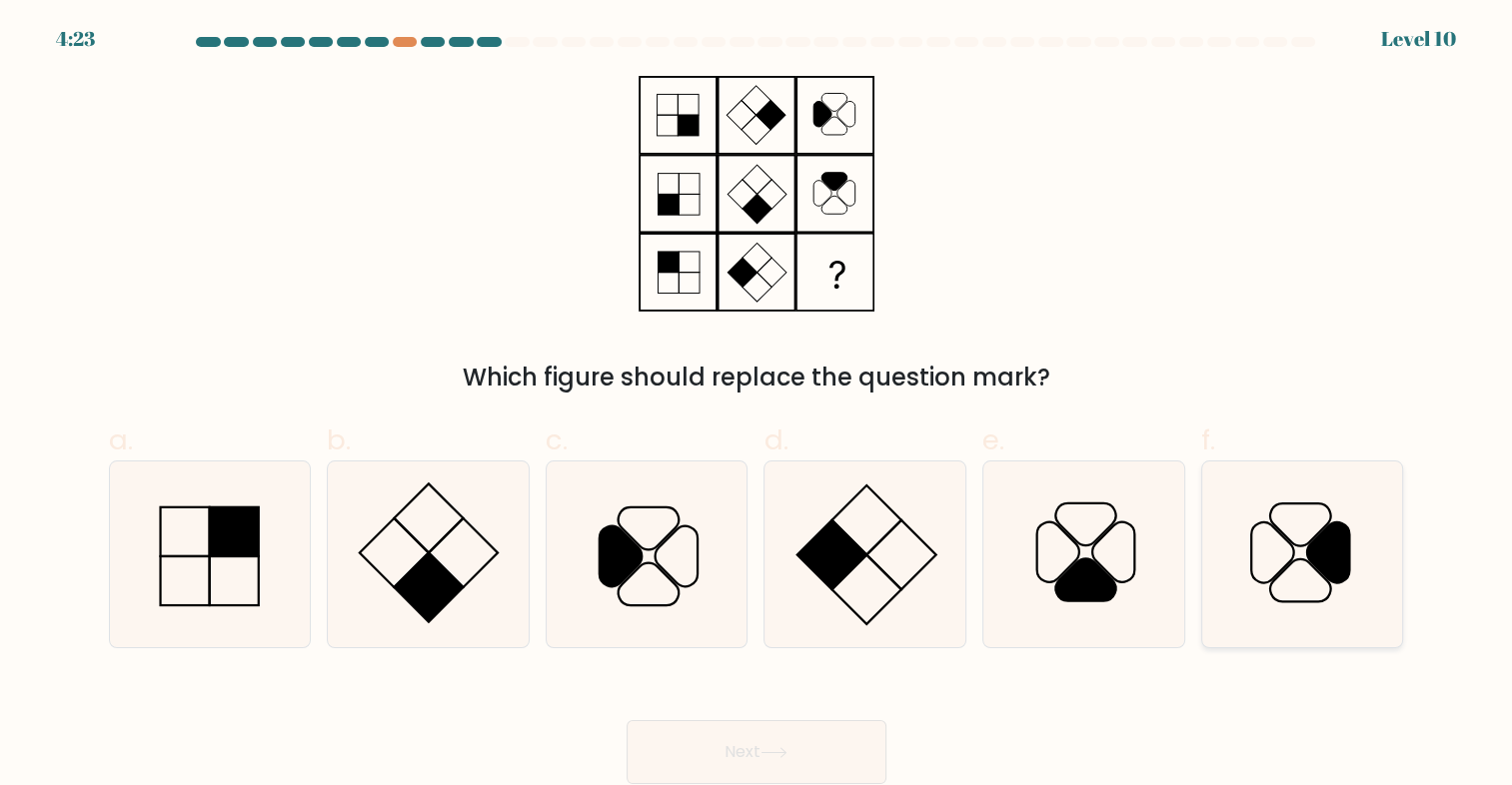 click 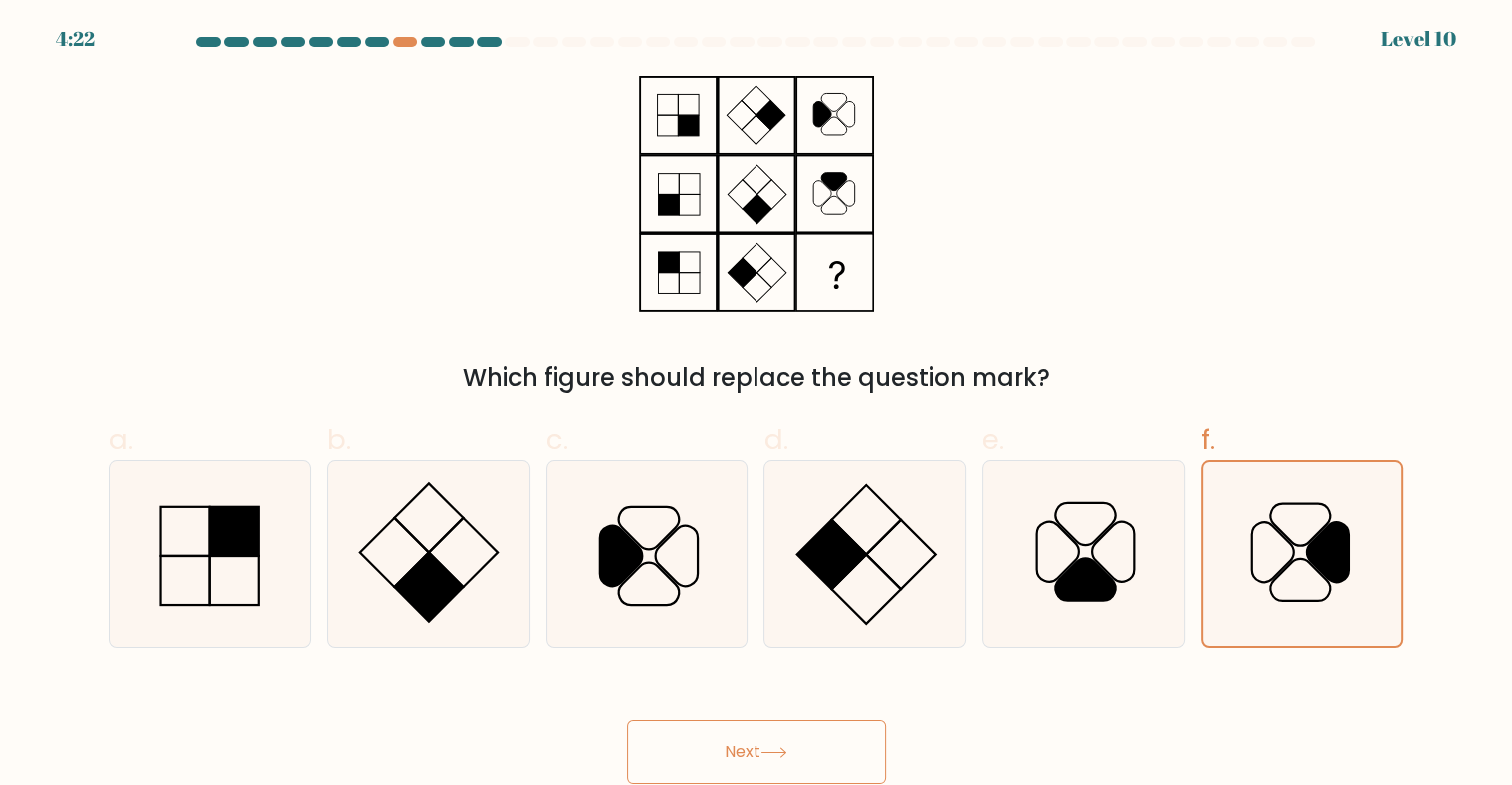 click on "Next" at bounding box center [756, 752] 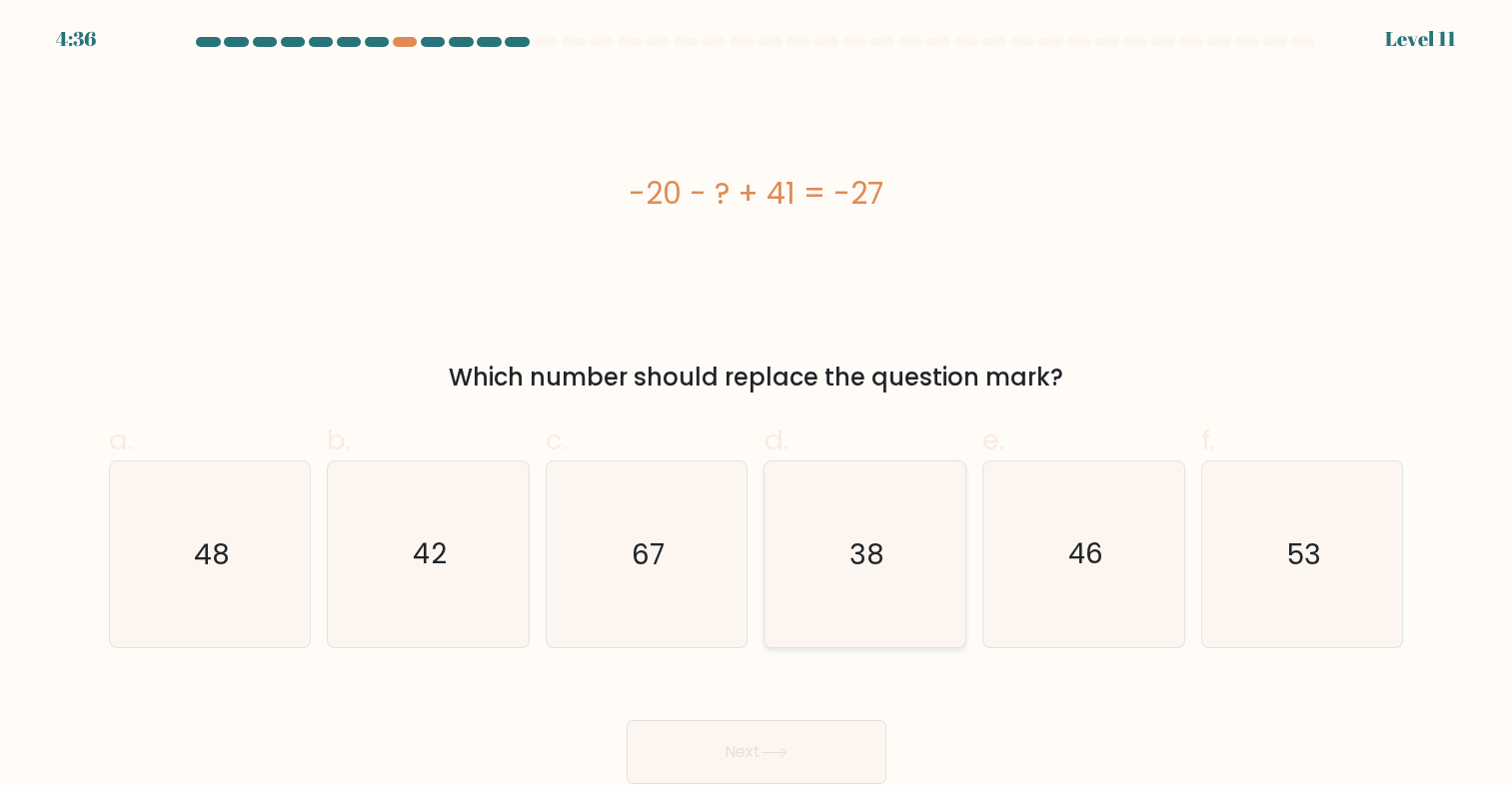 click on "38" 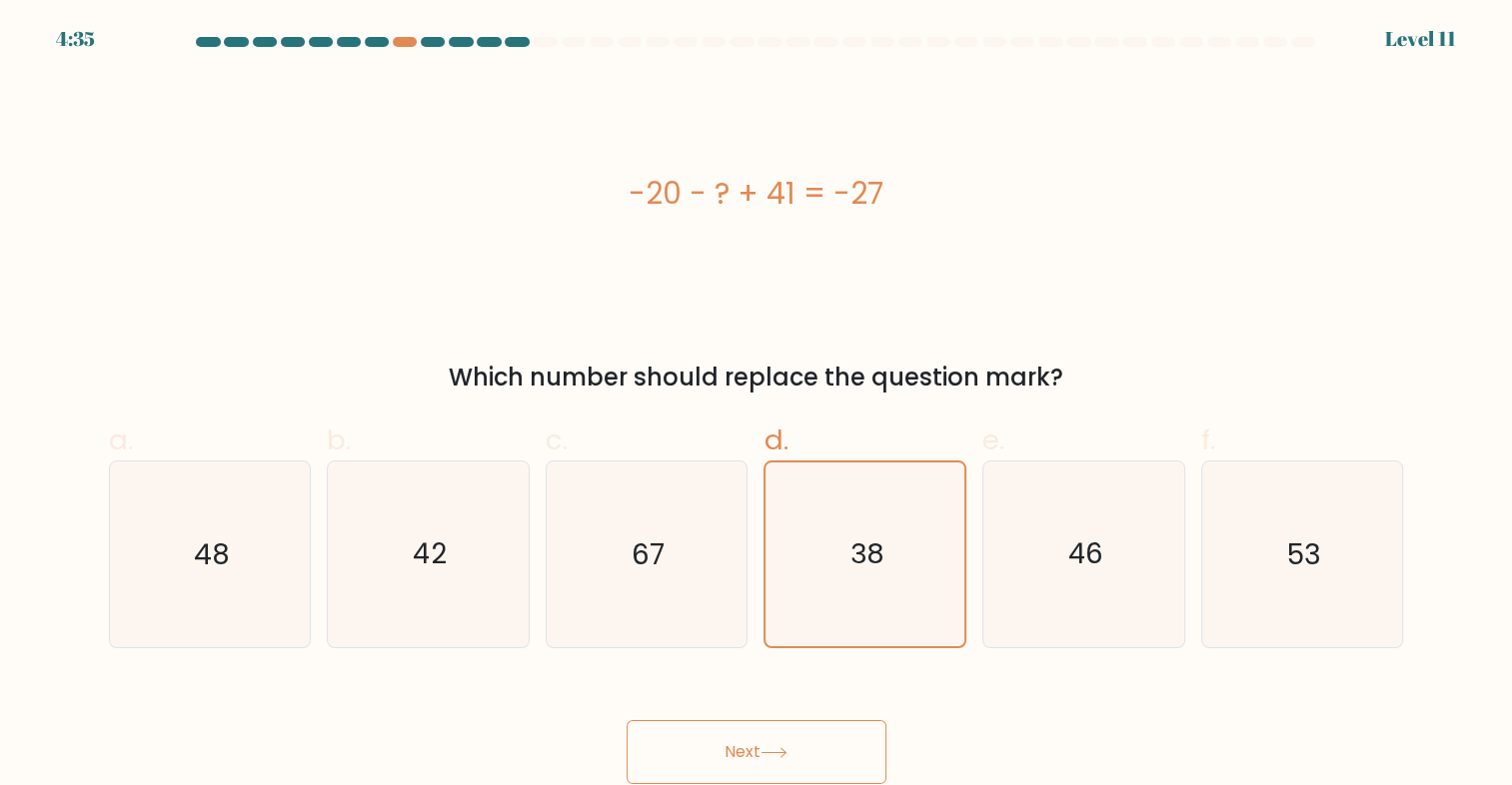 click on "Next" at bounding box center [756, 752] 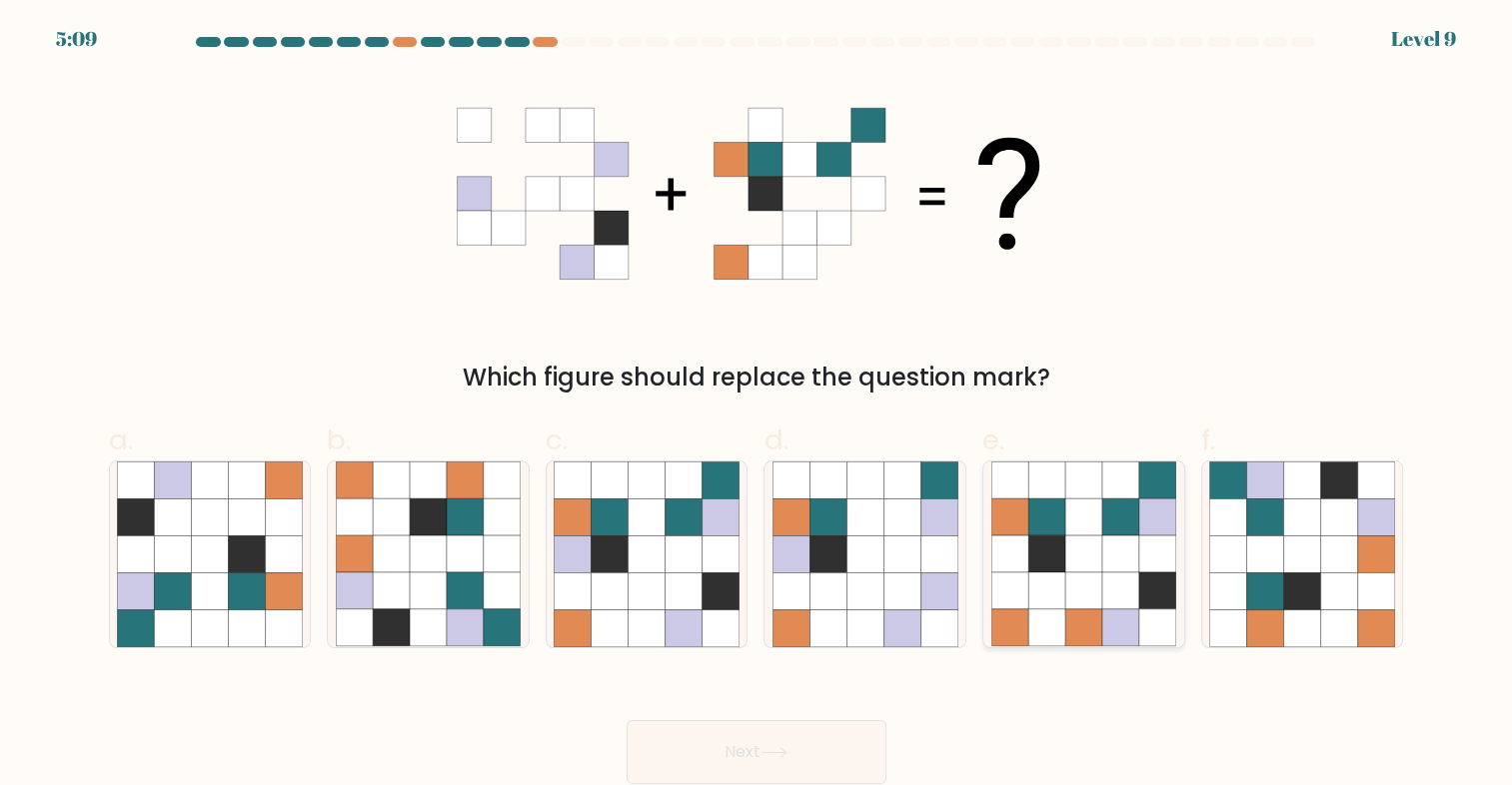 click 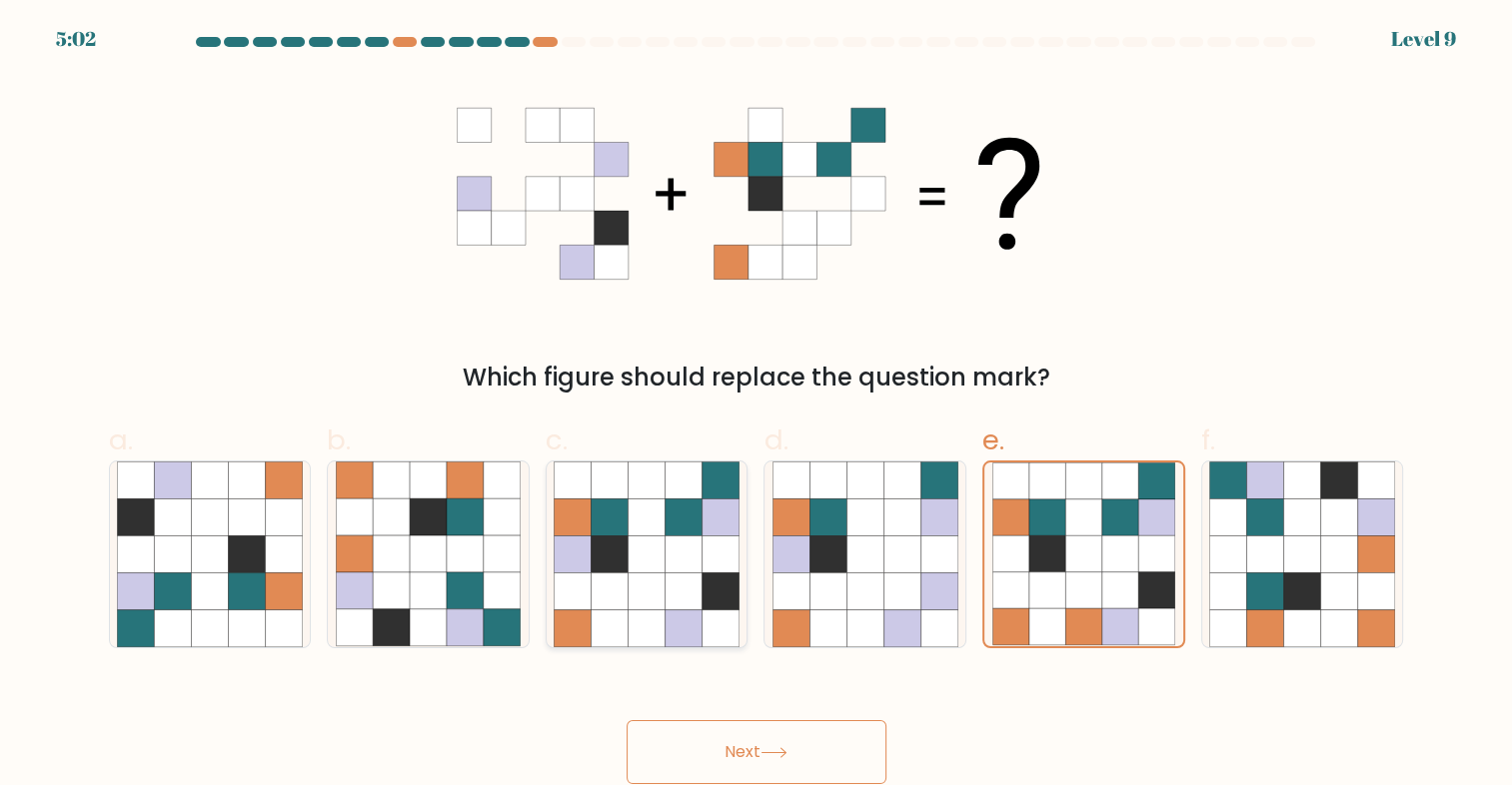 click 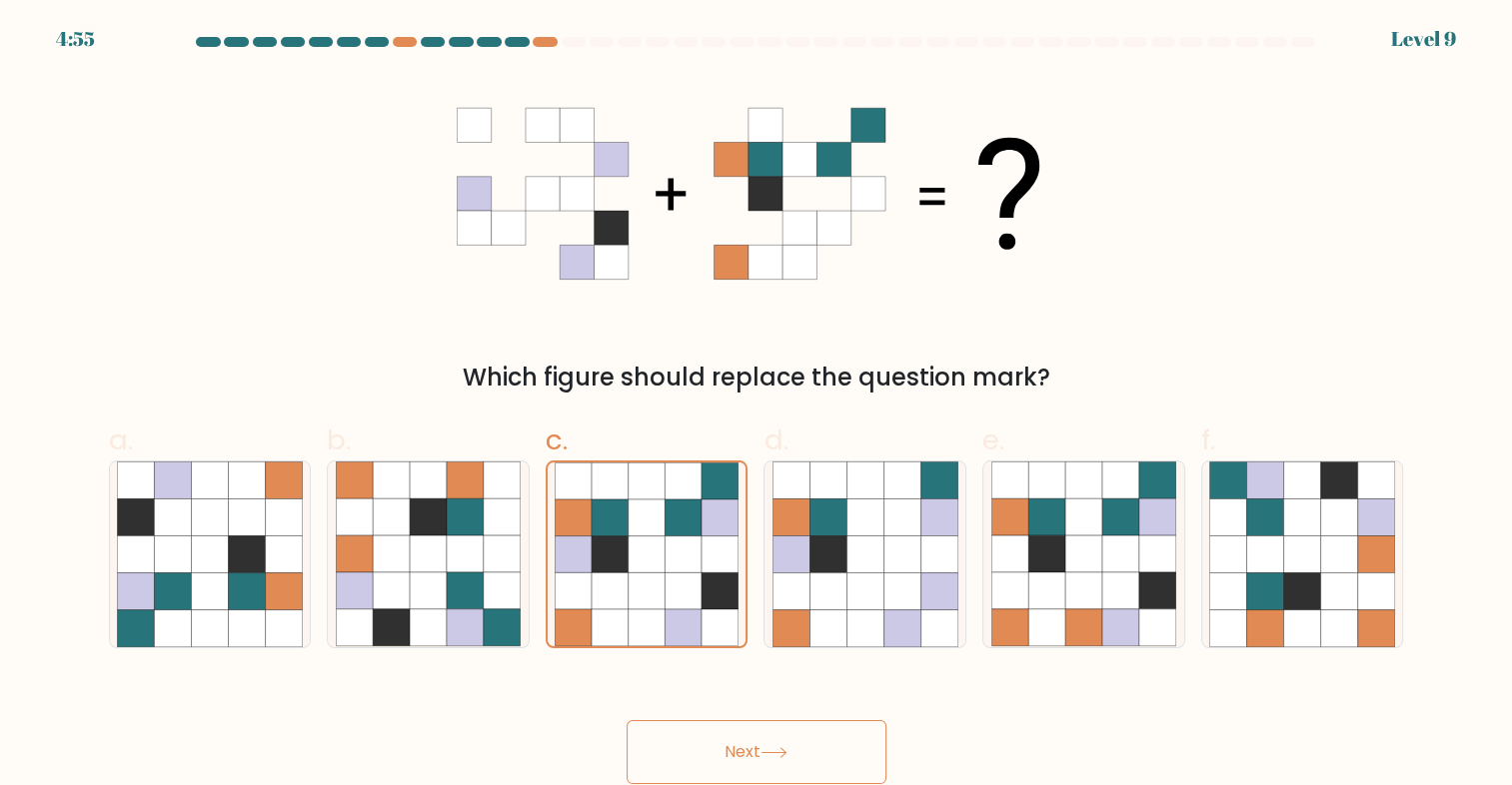 click 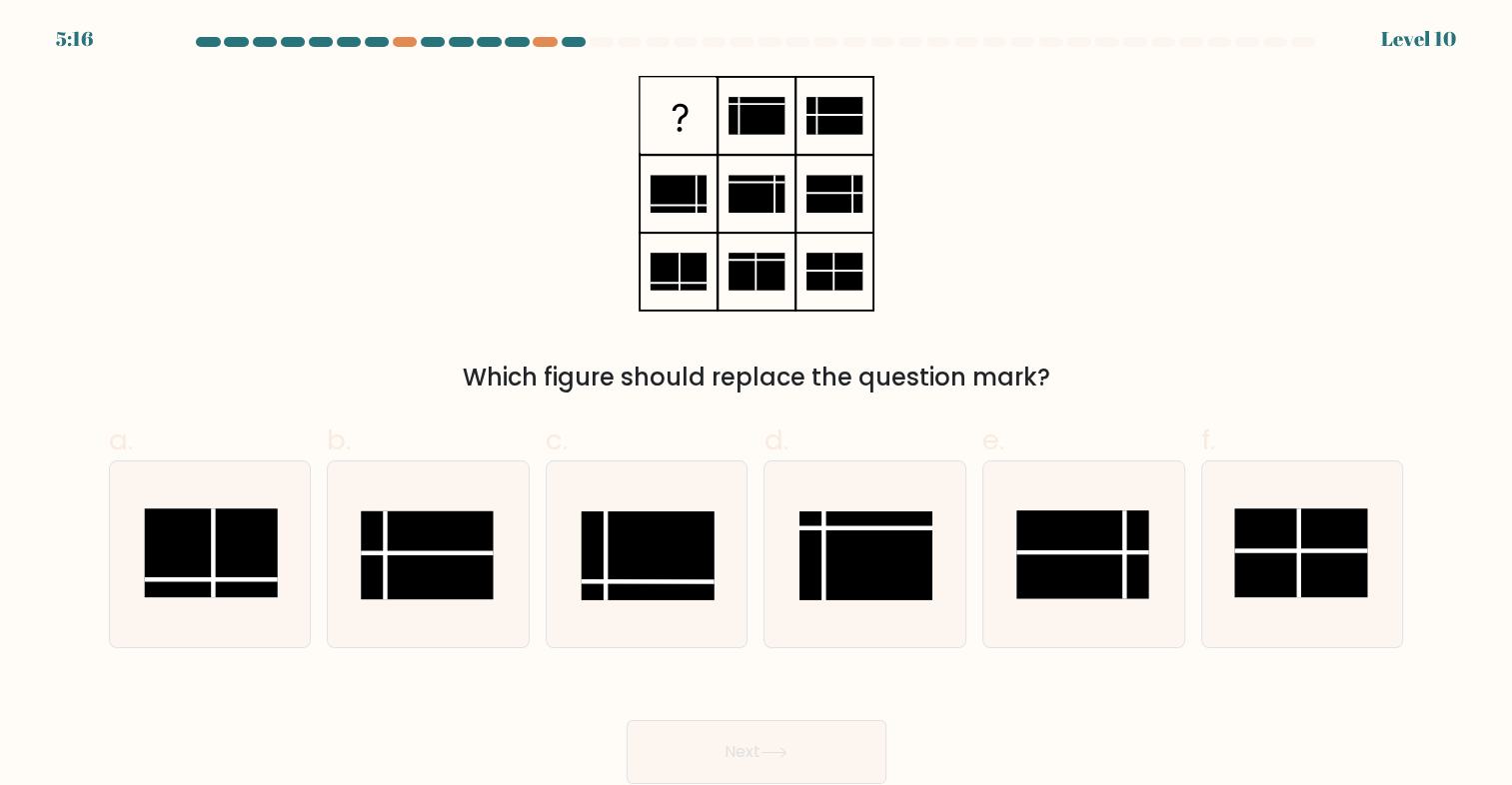 click at bounding box center [756, 410] 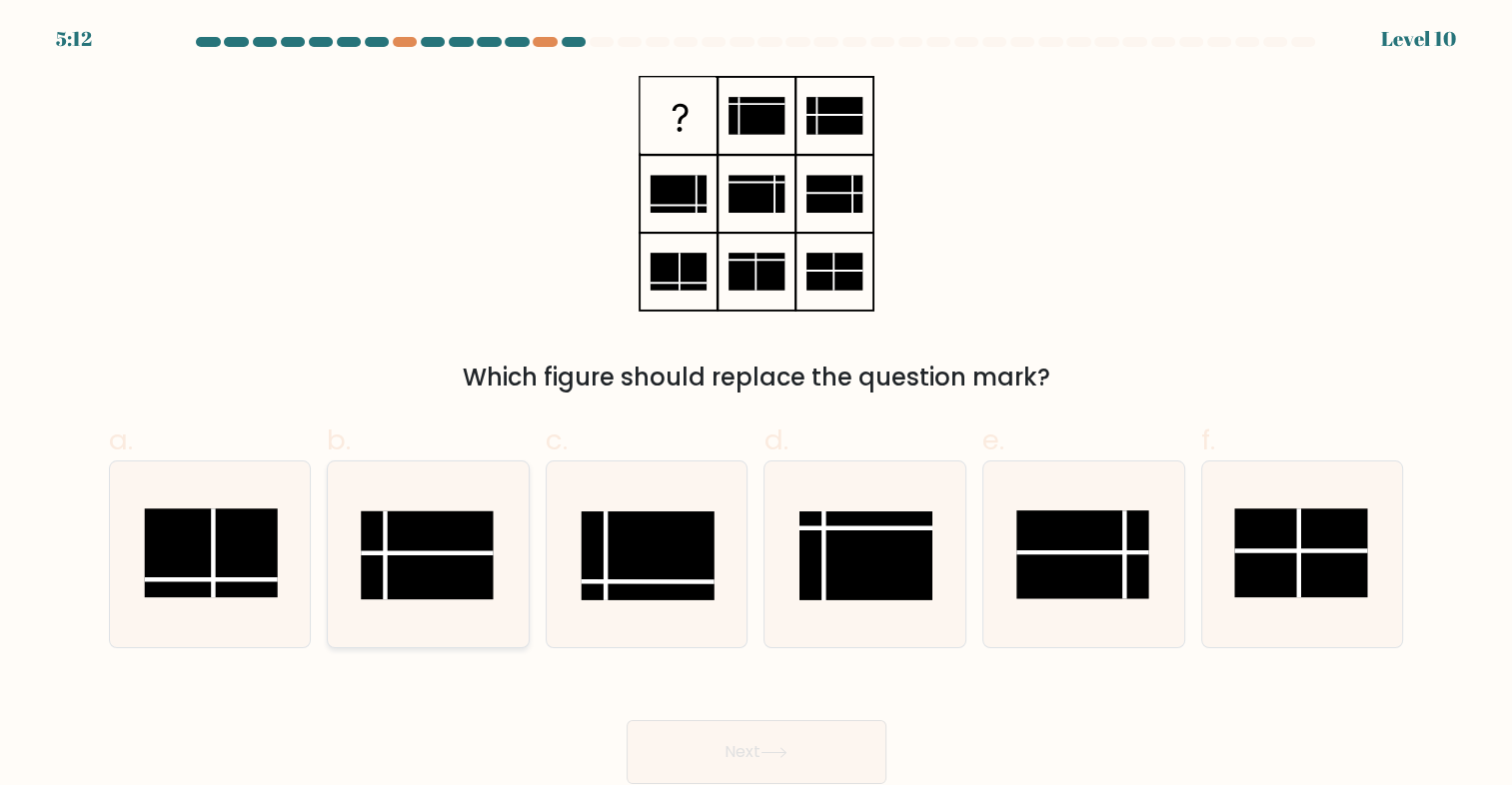 click 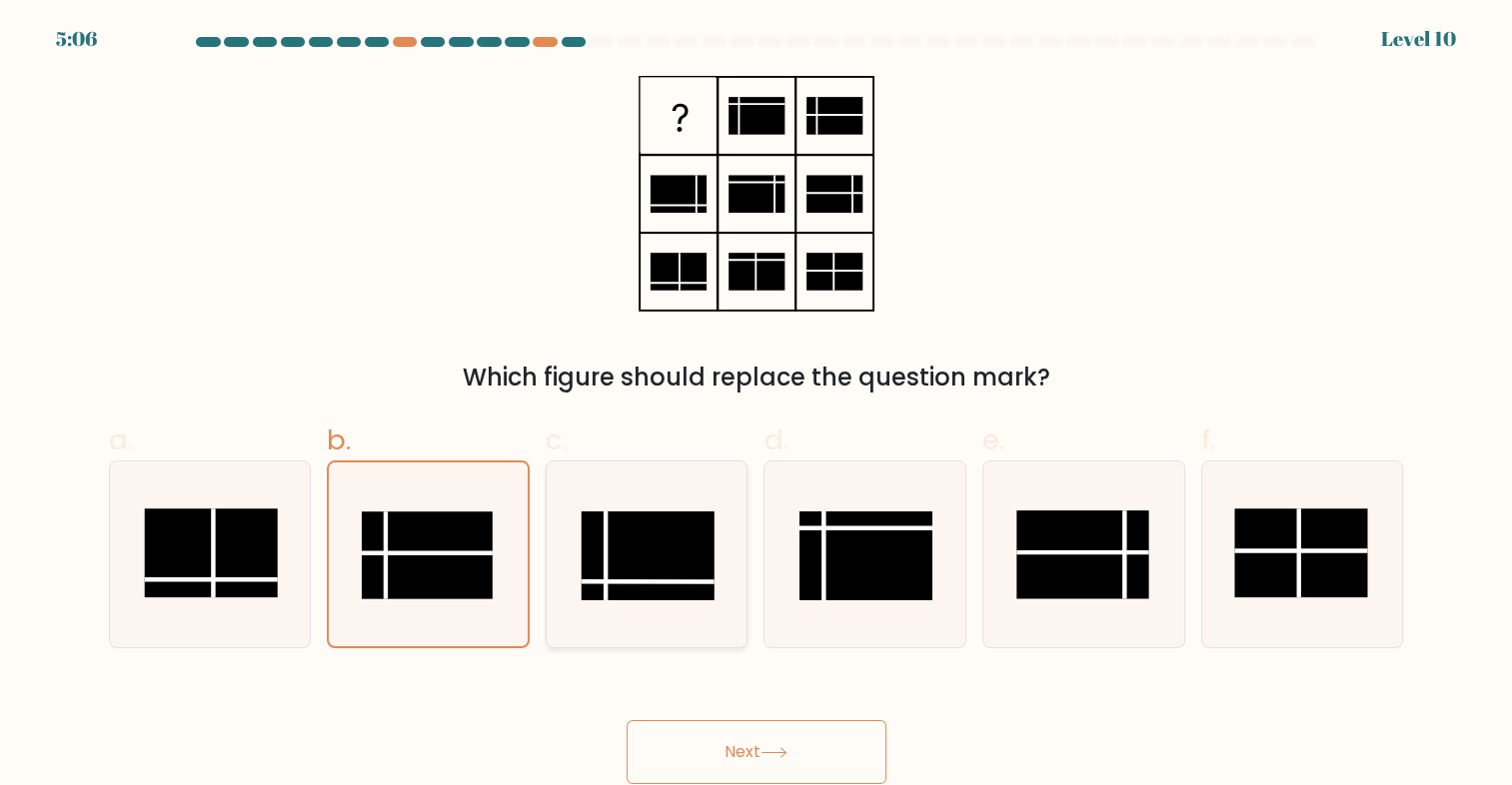 click 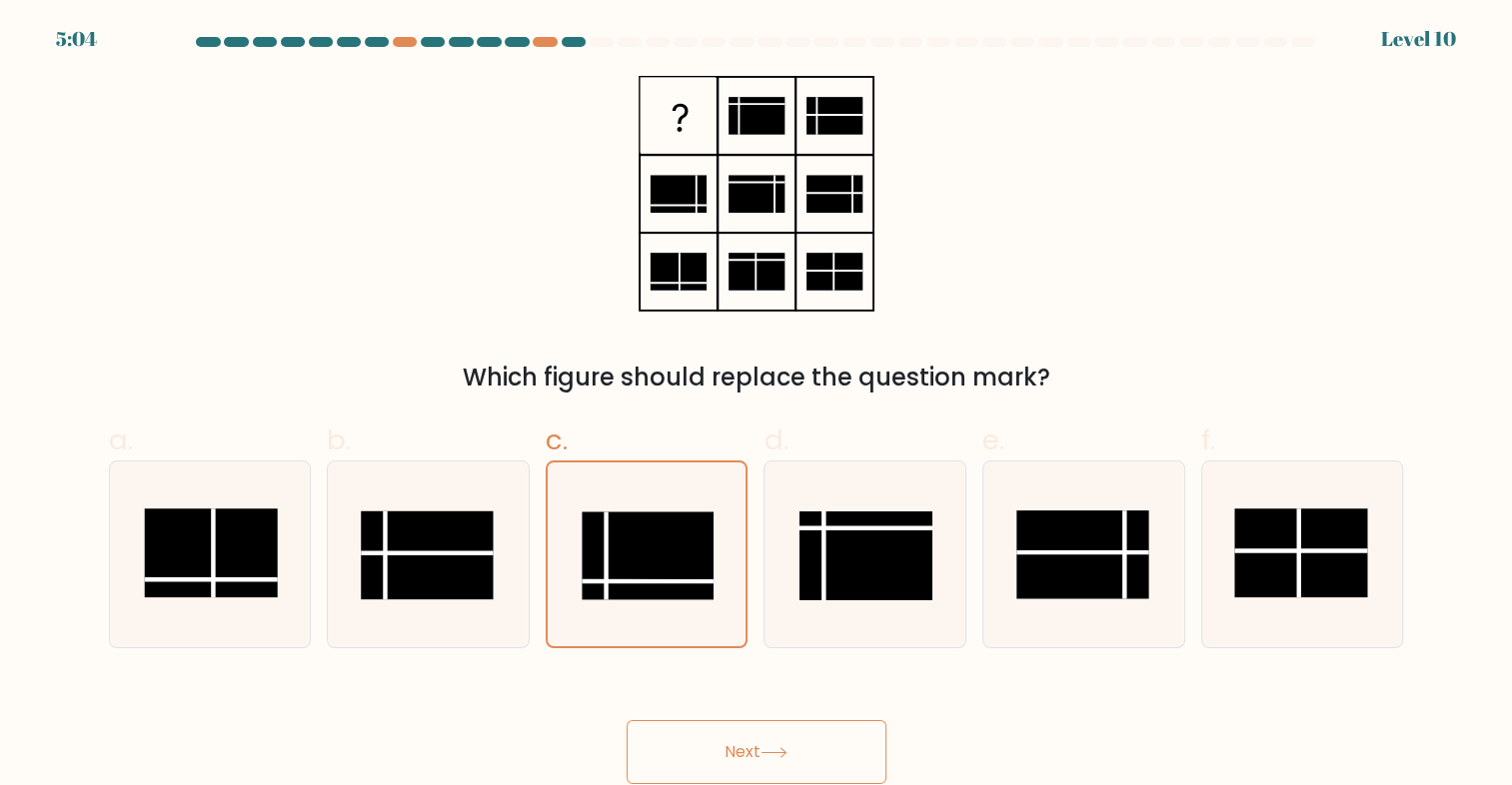 click on "Next" at bounding box center (756, 752) 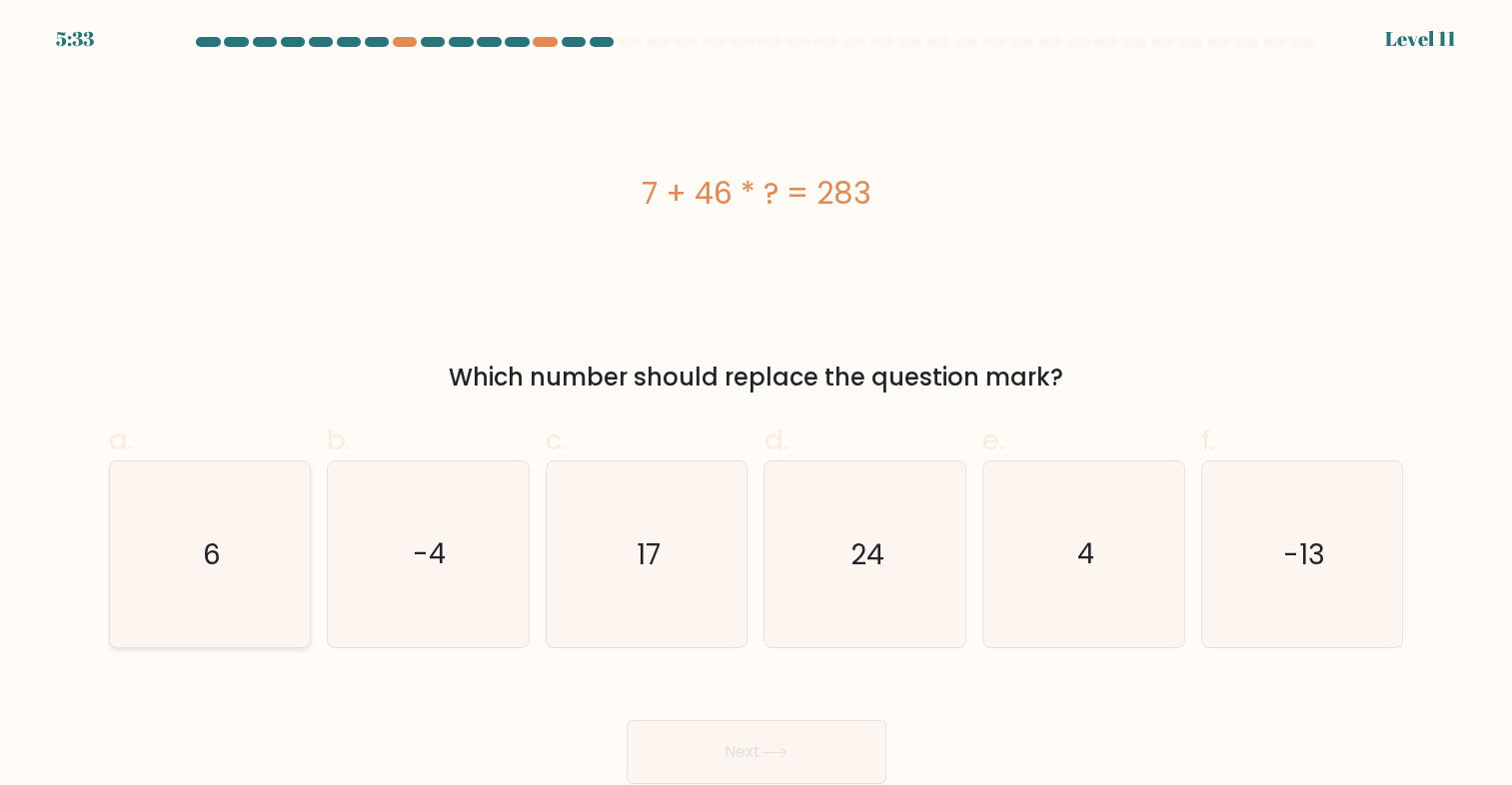 click on "6" 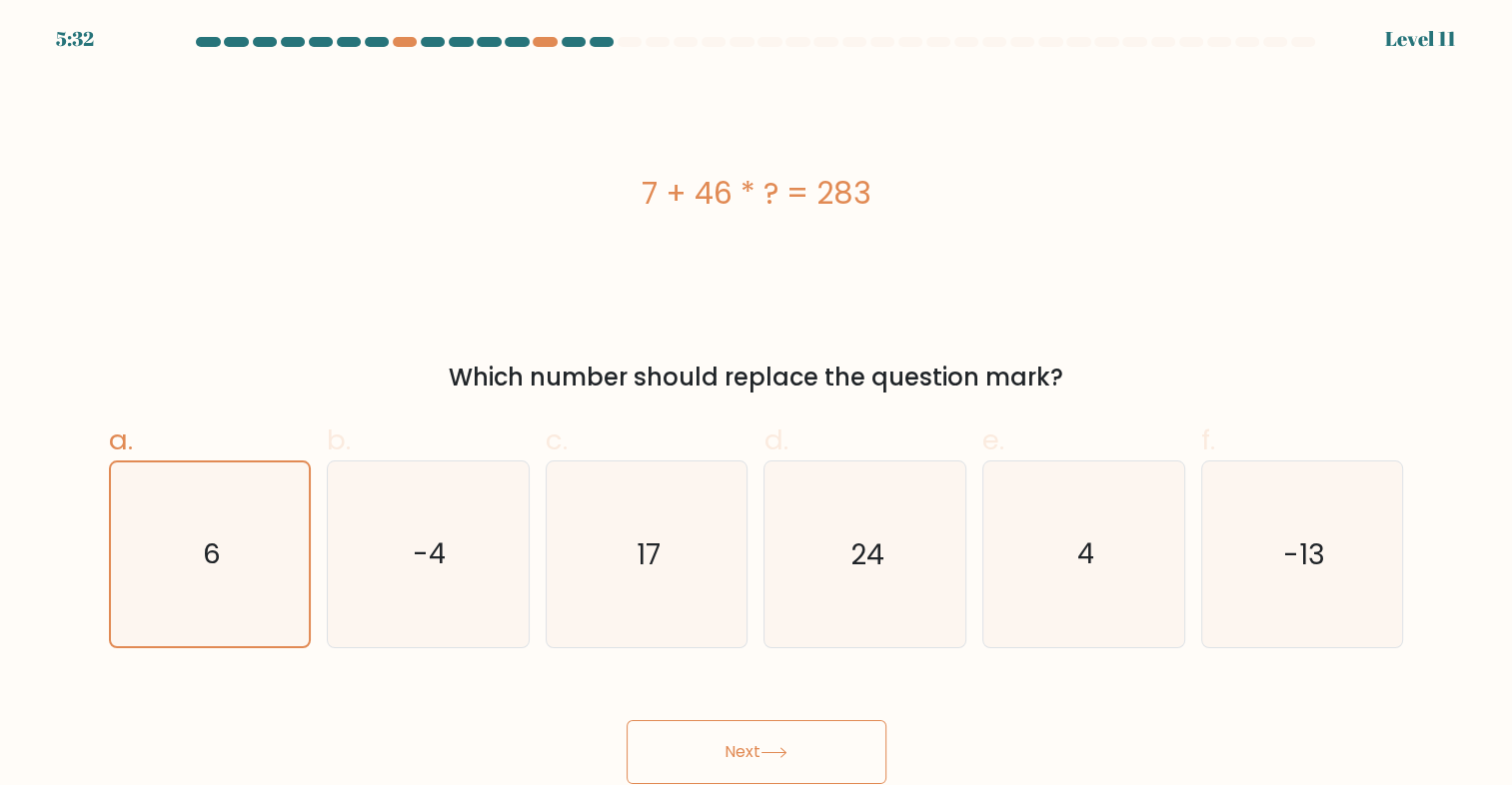 click on "Next" at bounding box center (756, 752) 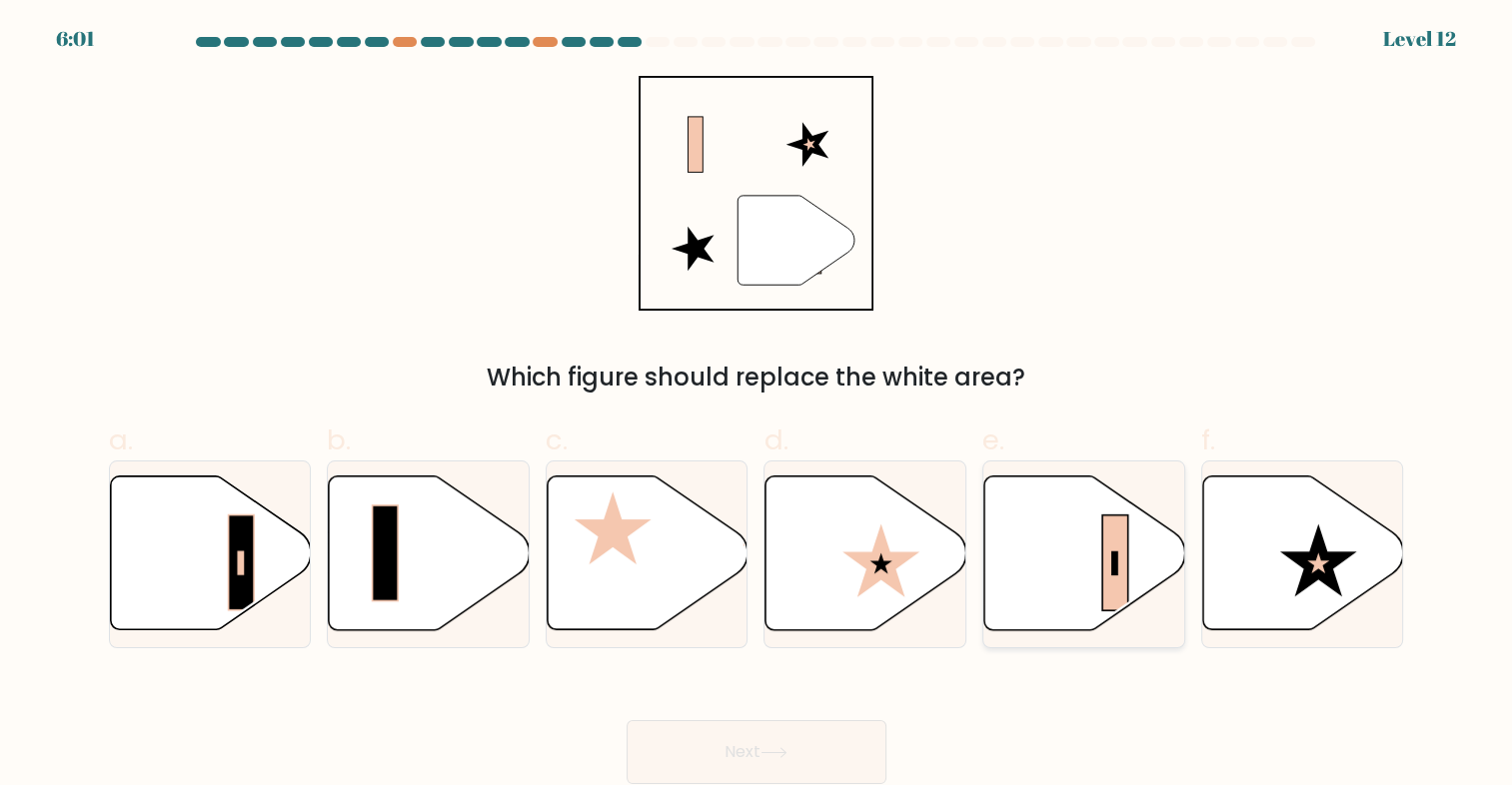 click 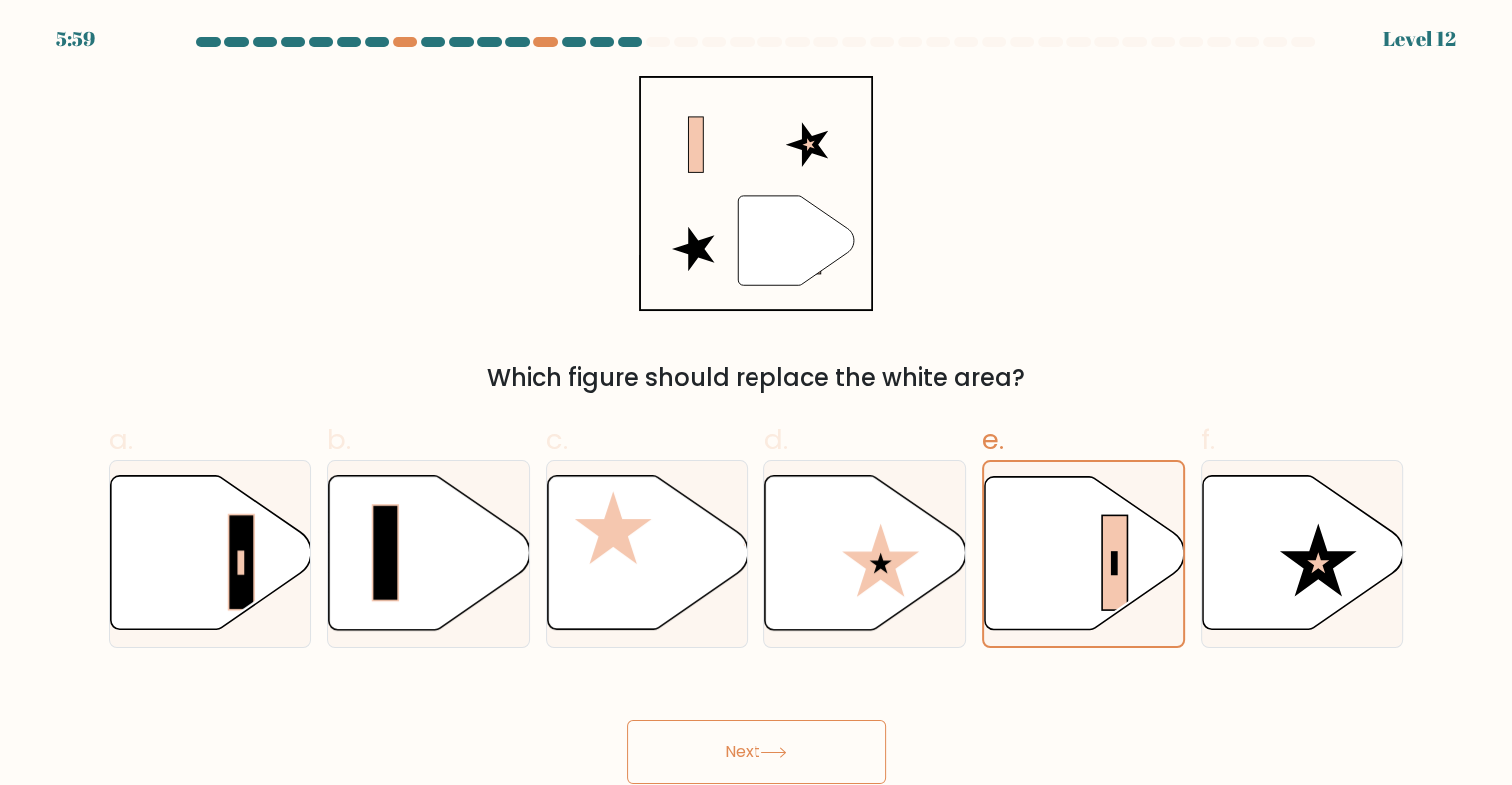 click on "Next" at bounding box center [756, 752] 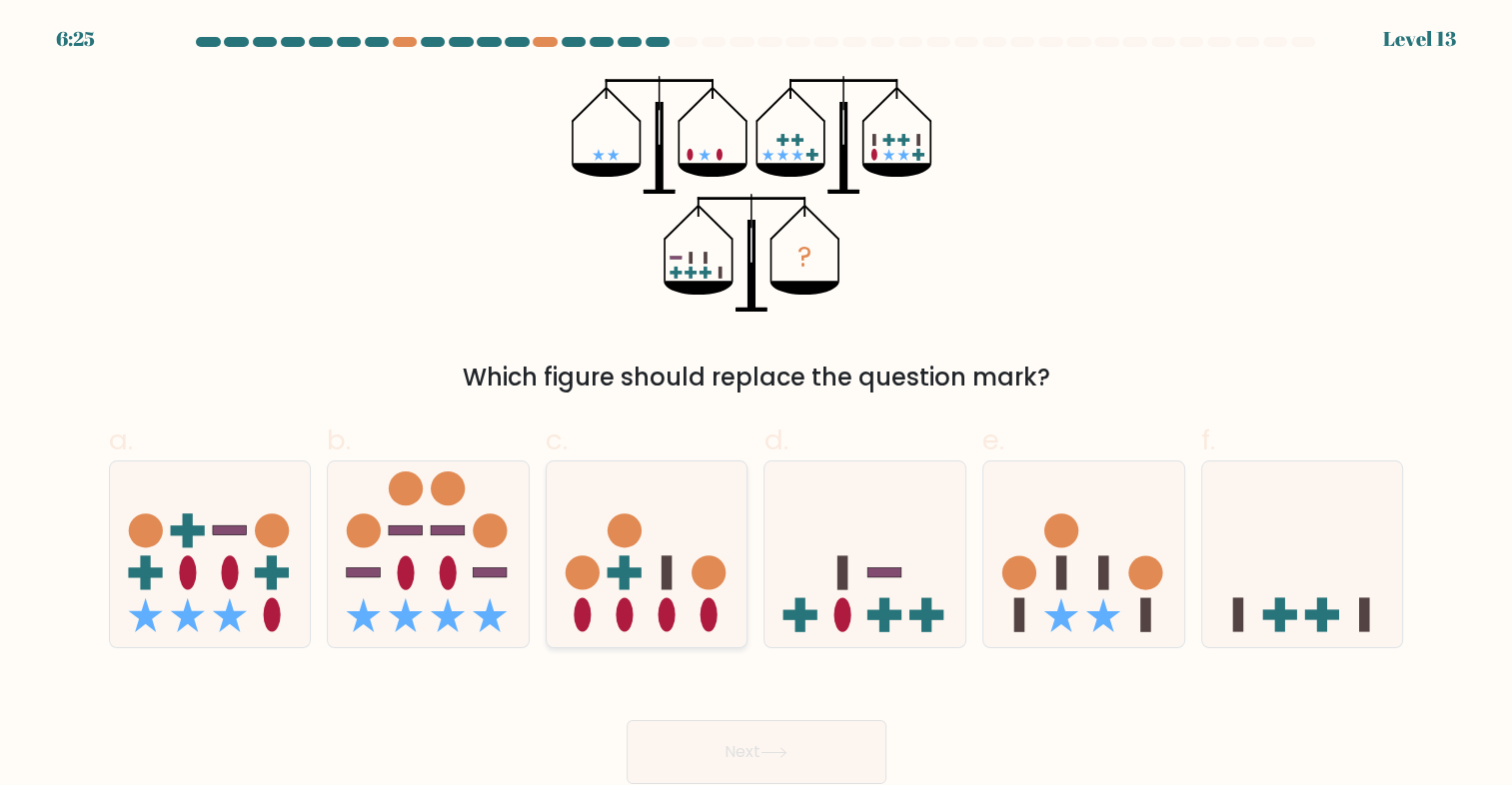 click 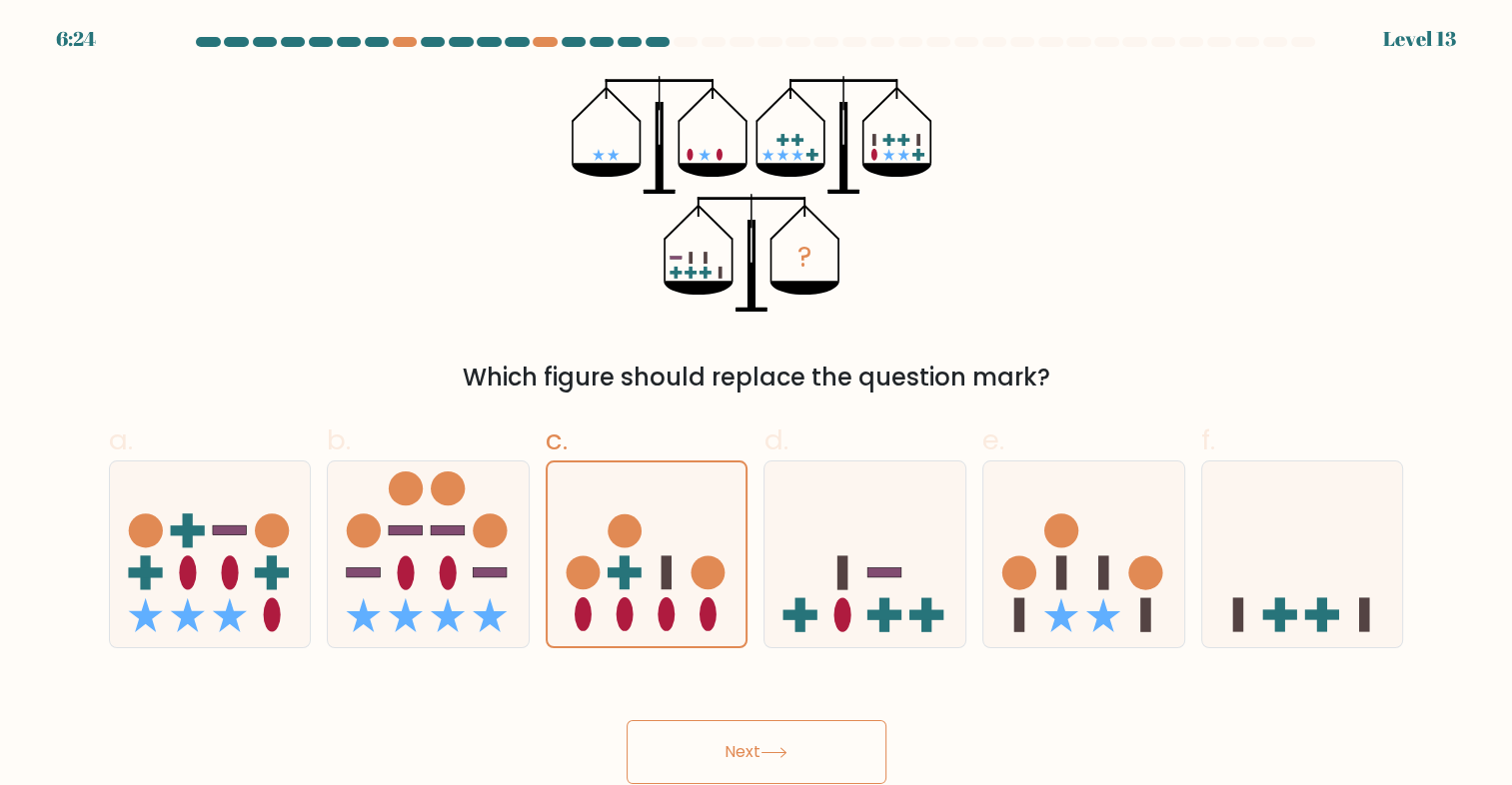 click on "Next" at bounding box center (756, 752) 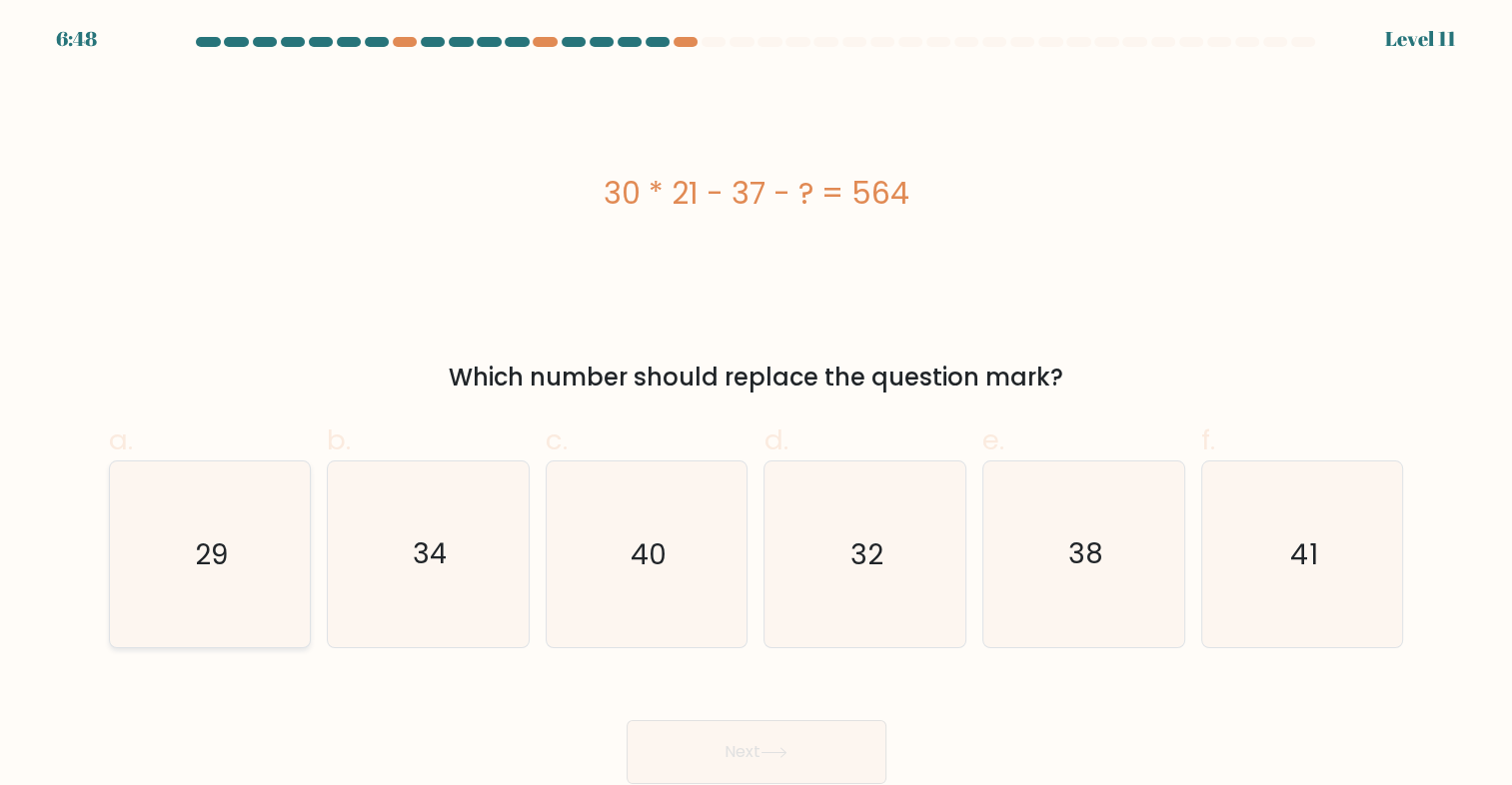 click on "29" 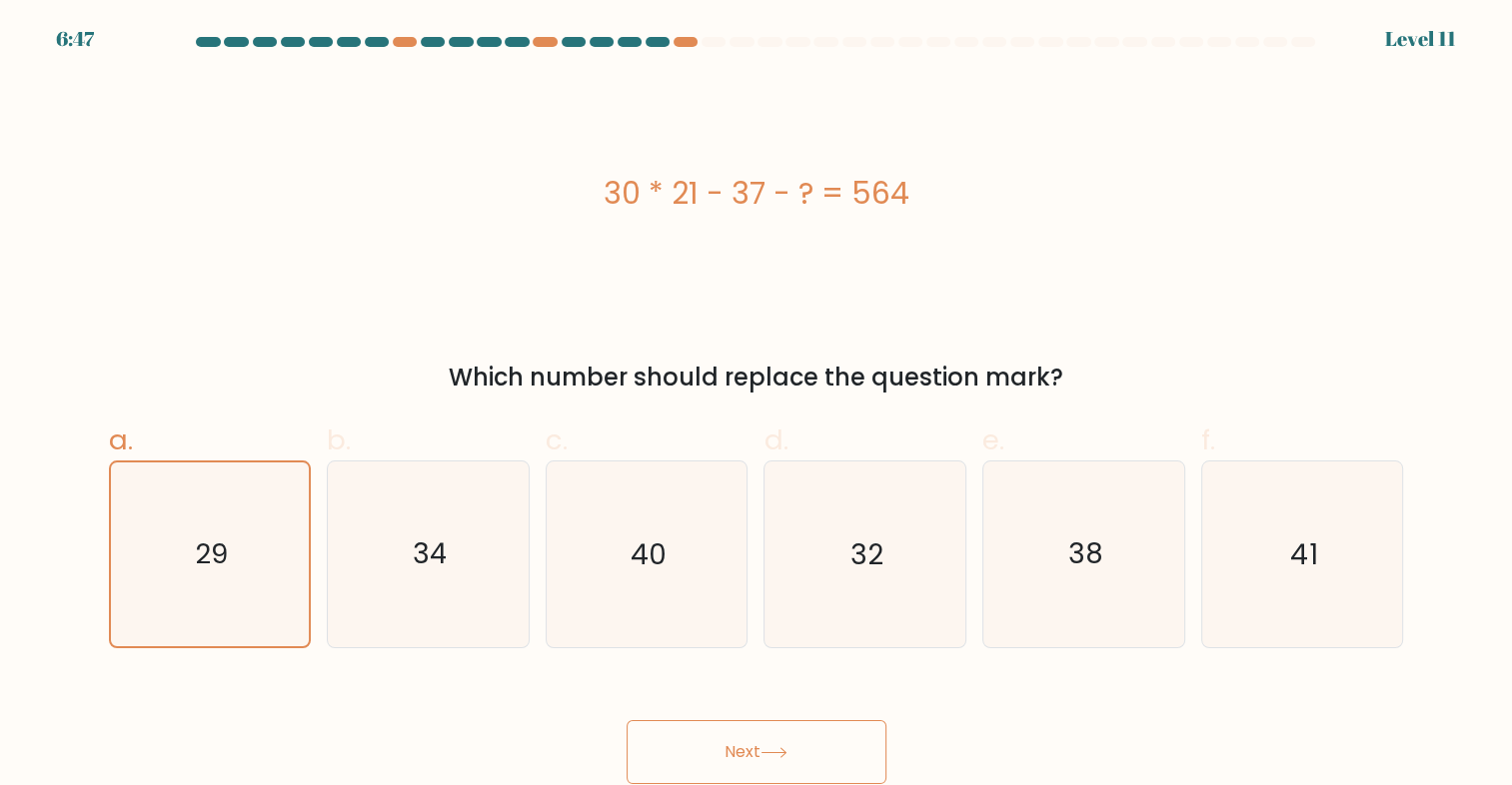 click on "Next" at bounding box center [756, 752] 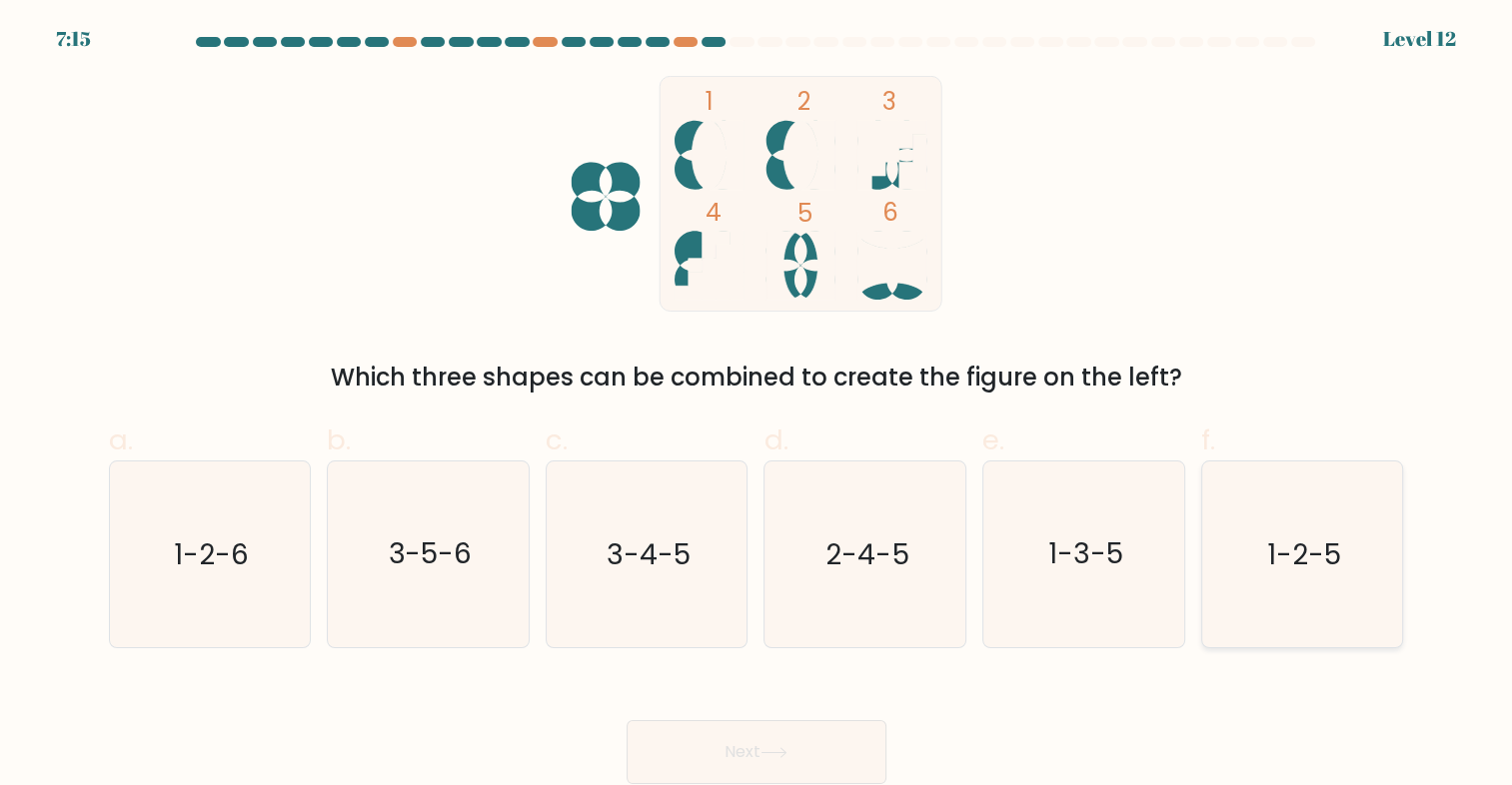 click on "1-2-5" 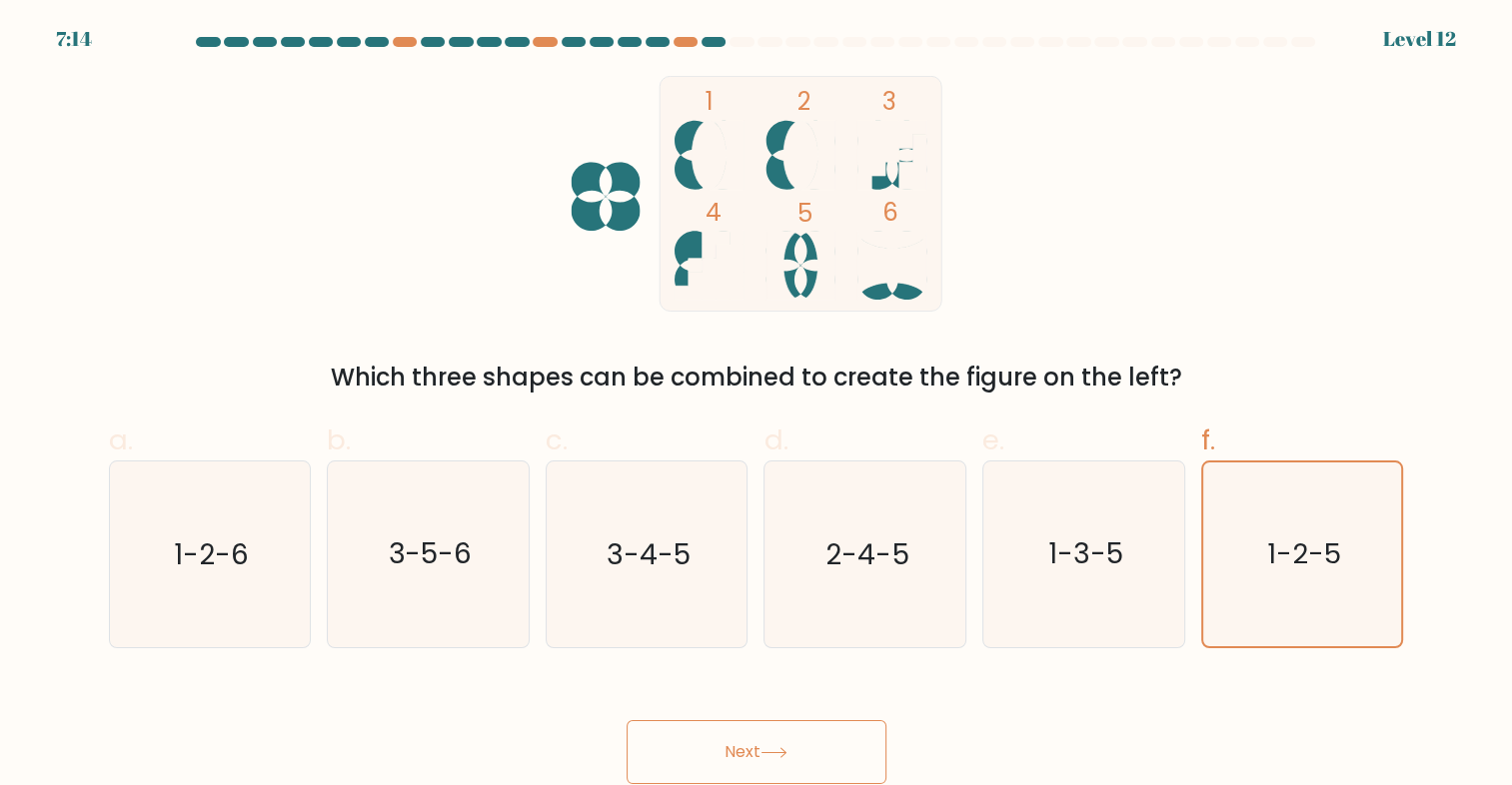 click on "Next" at bounding box center [756, 752] 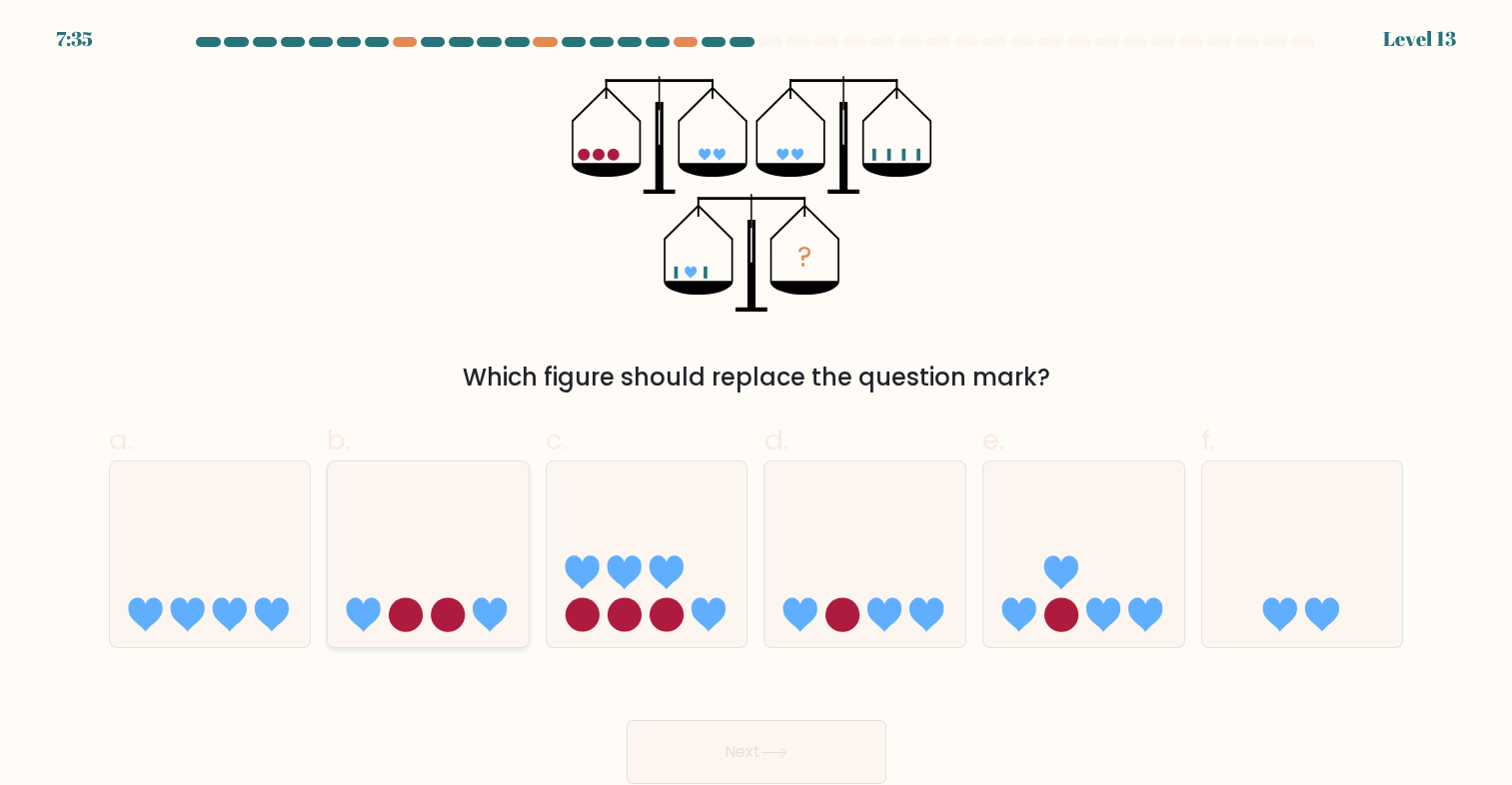 click 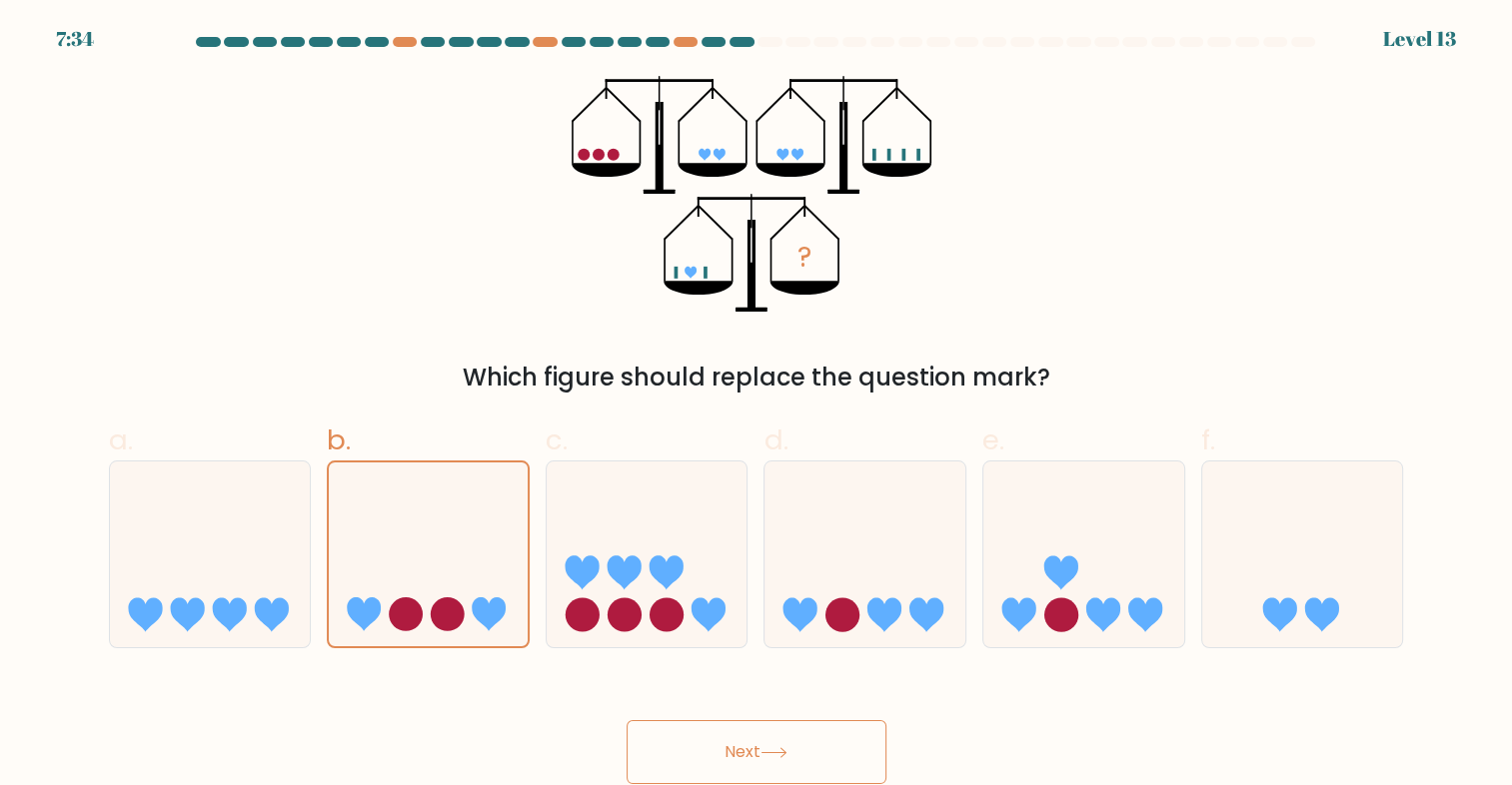 click on "Next" at bounding box center (756, 752) 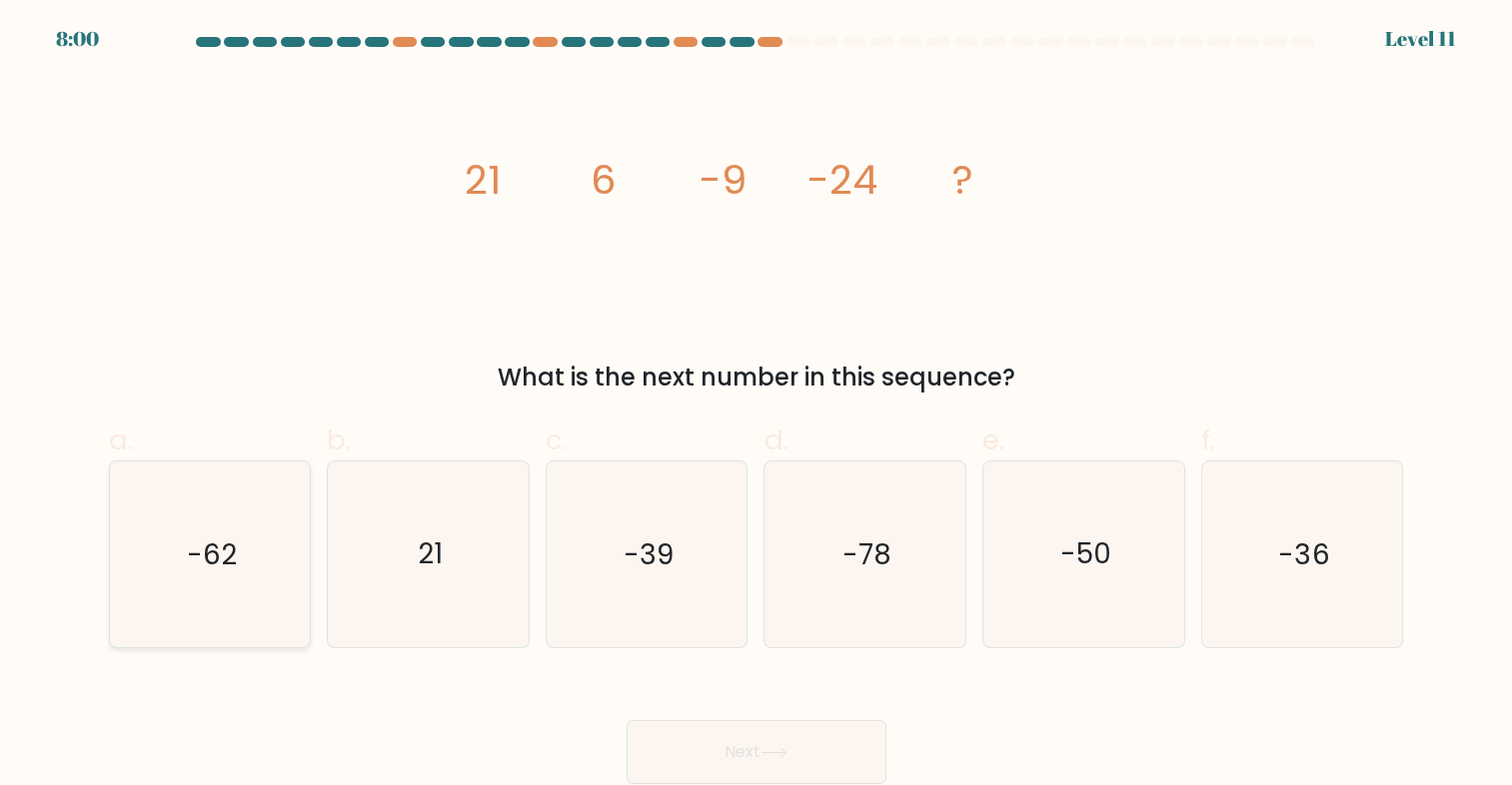 click on "-62" 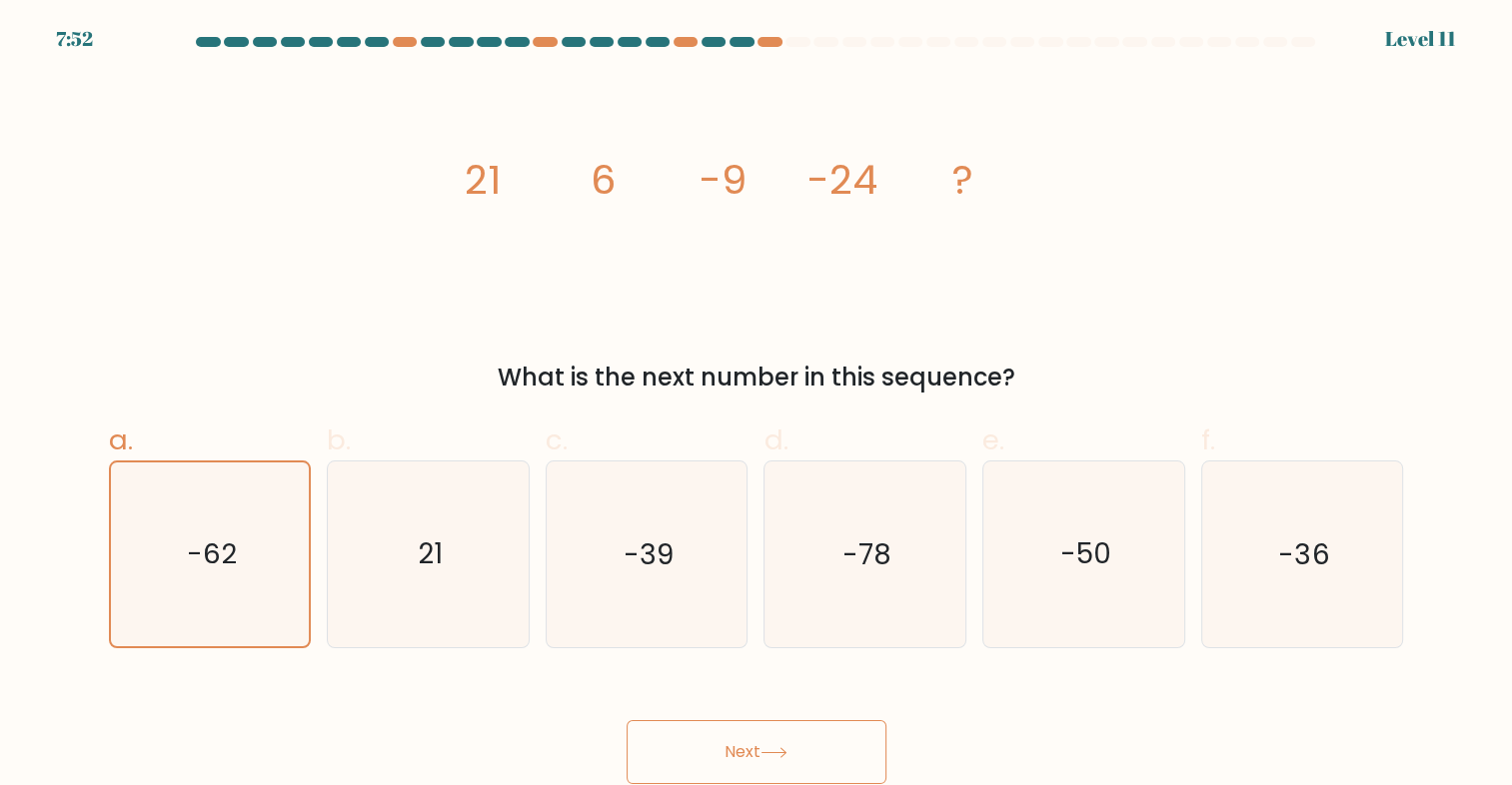 click on "Next" at bounding box center [756, 752] 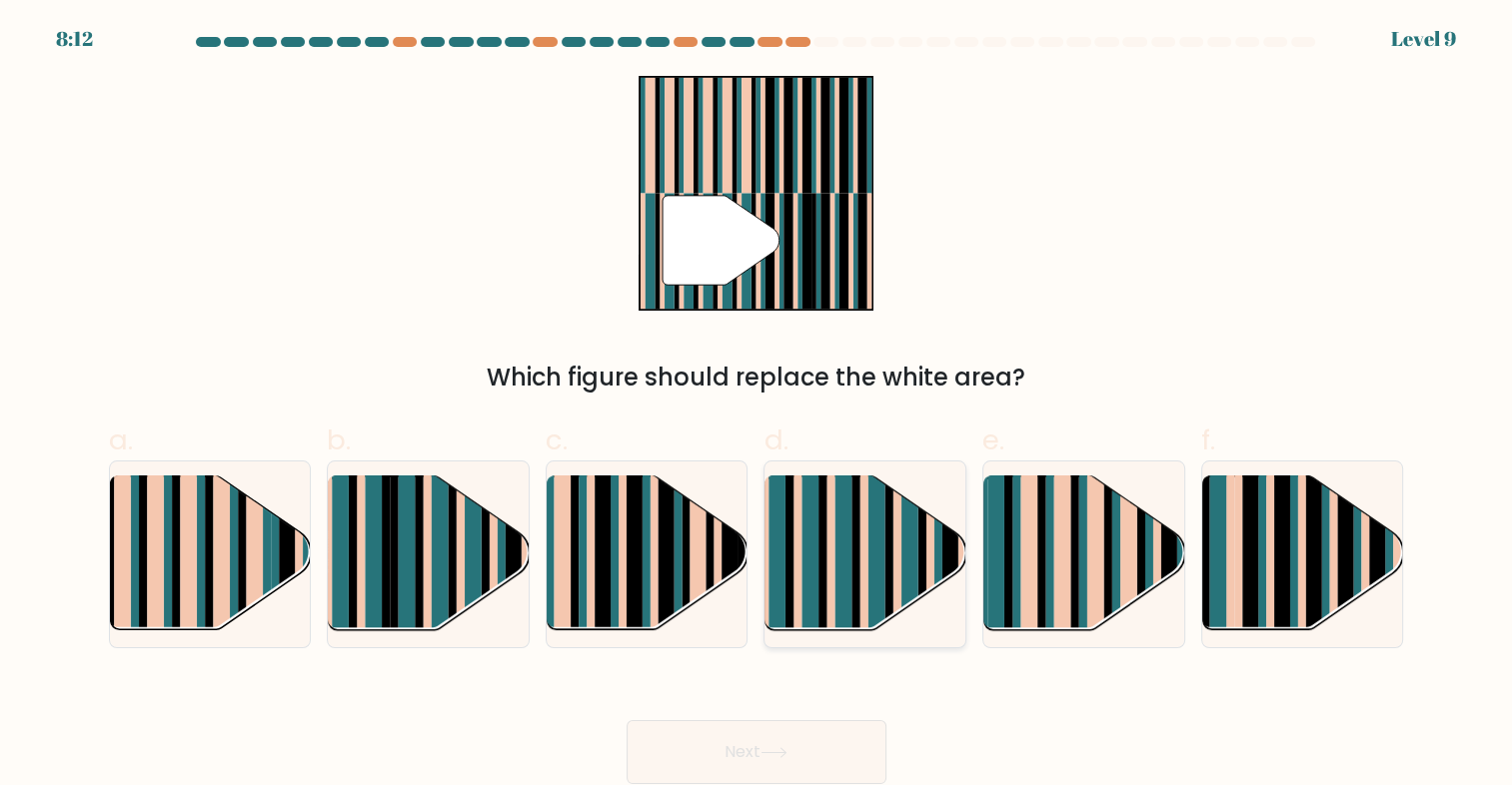 click 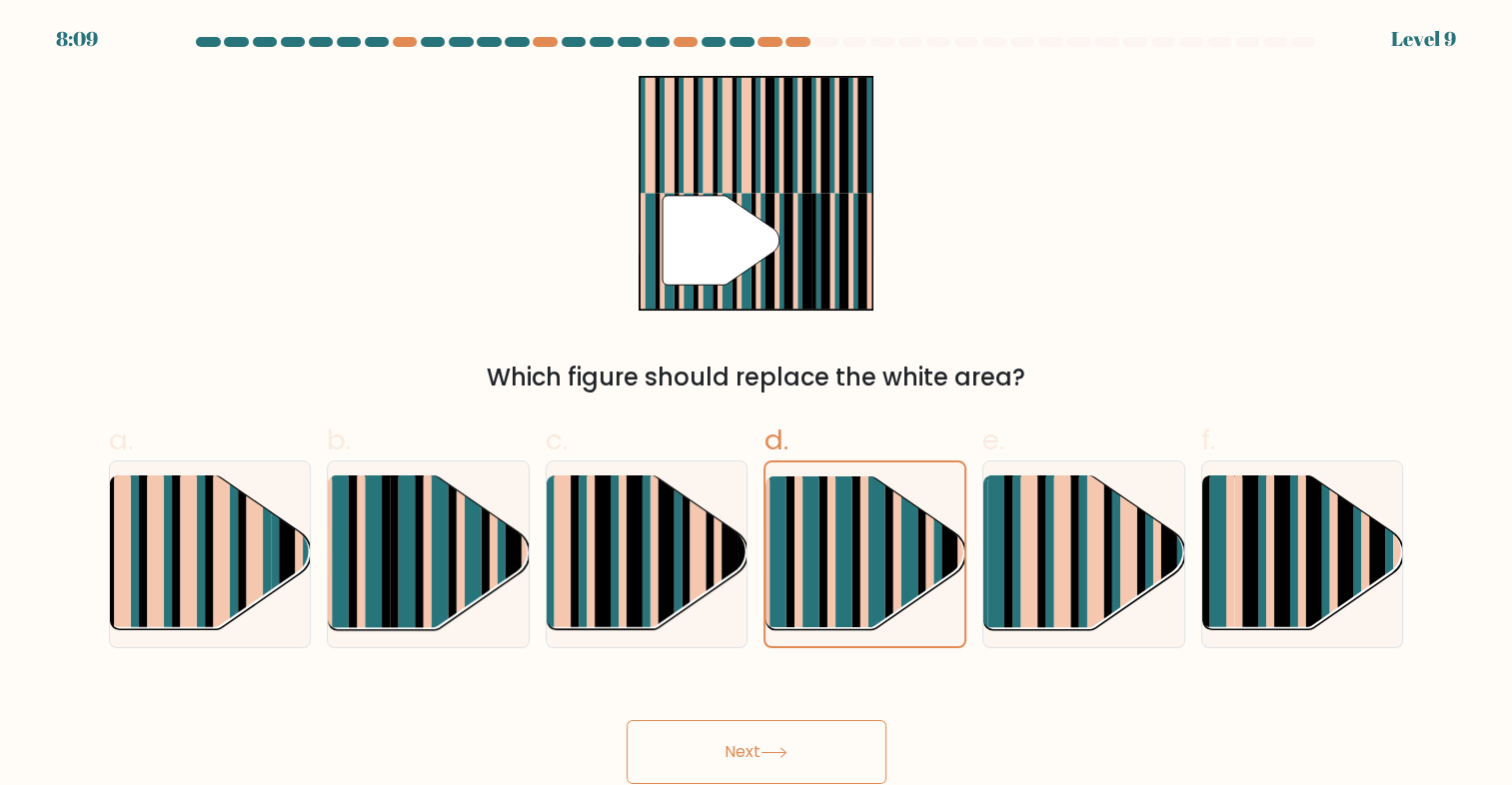 click on "Next" at bounding box center [756, 752] 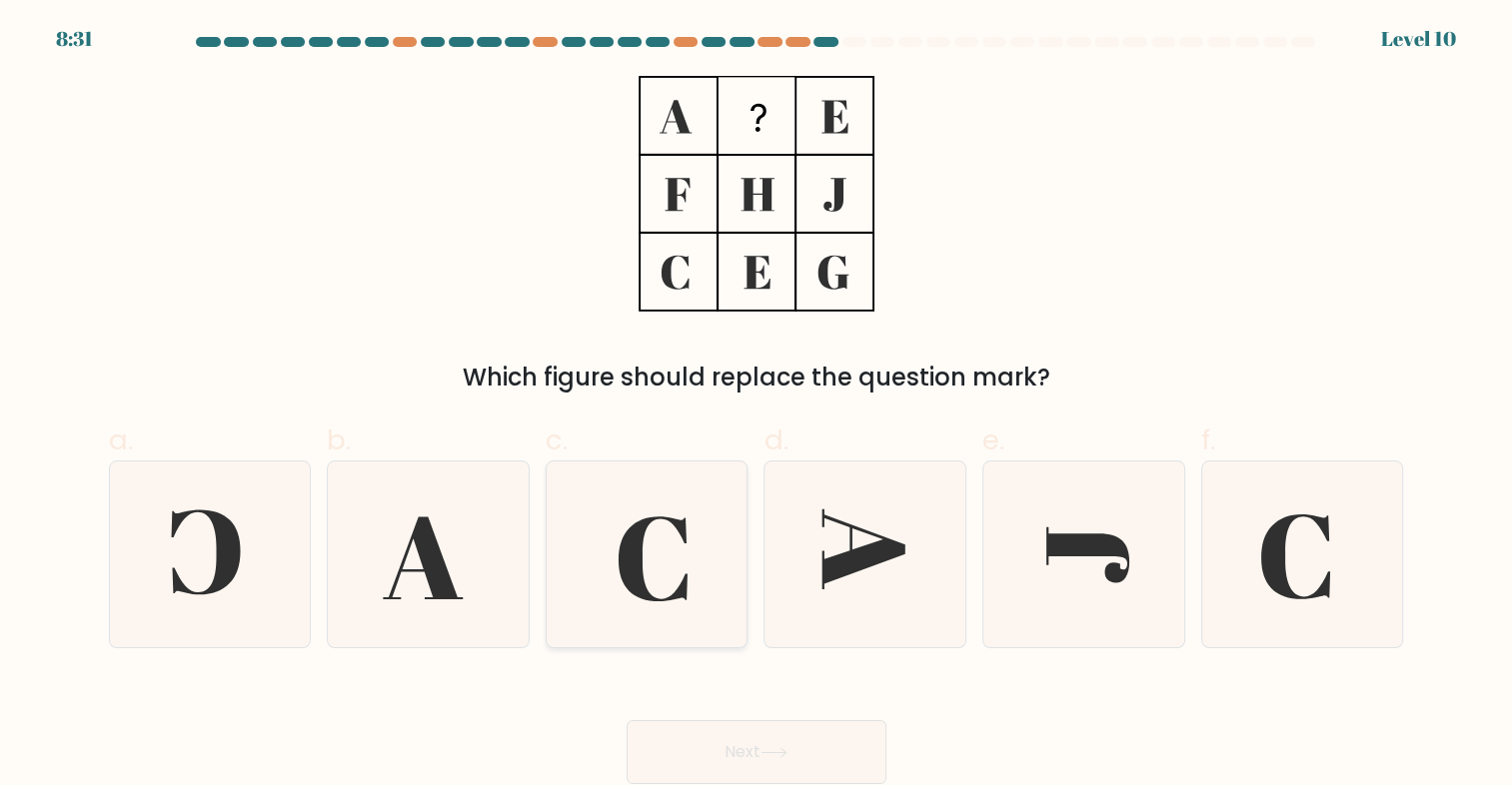 click 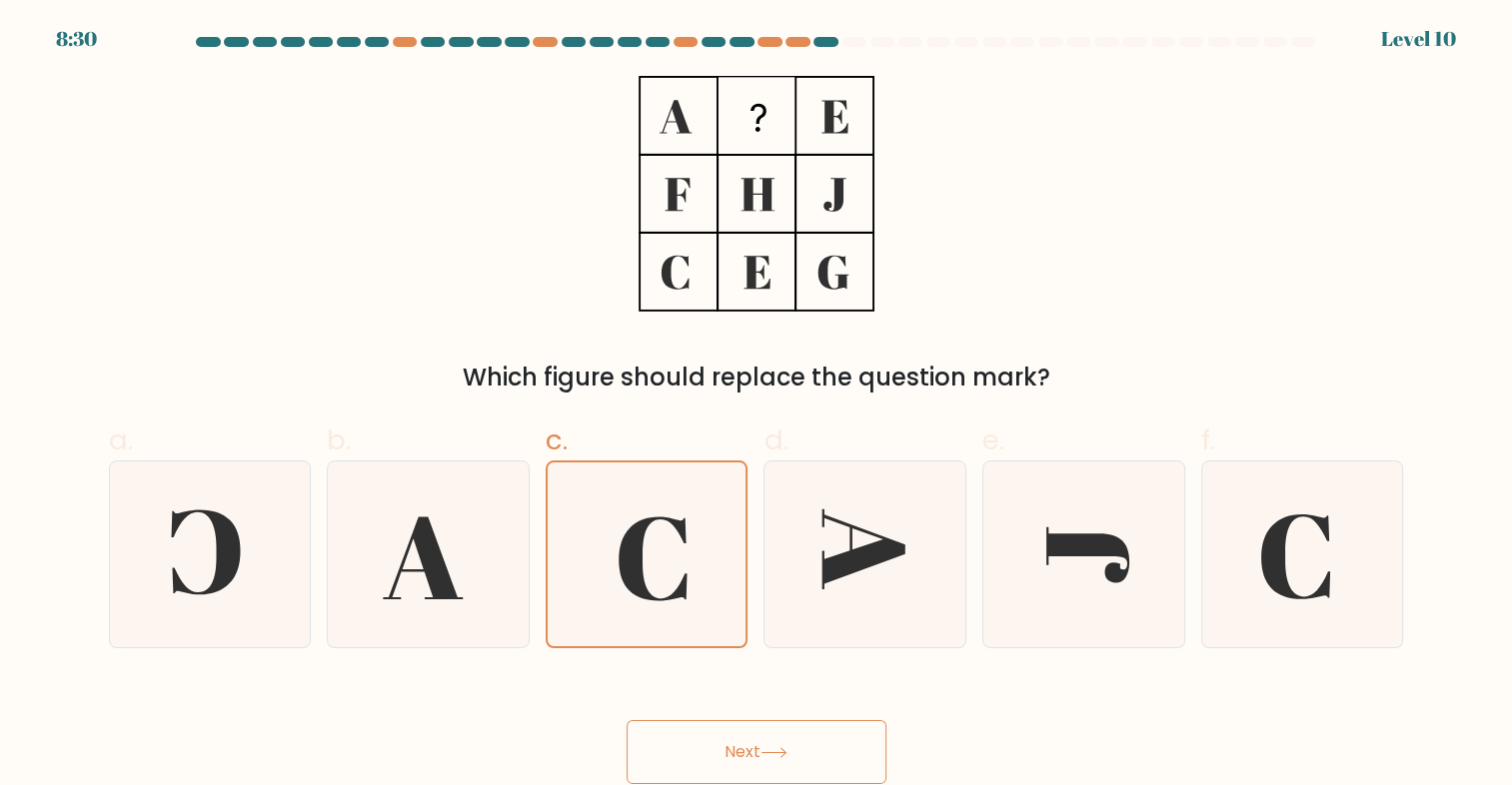 click on "Next" at bounding box center (756, 752) 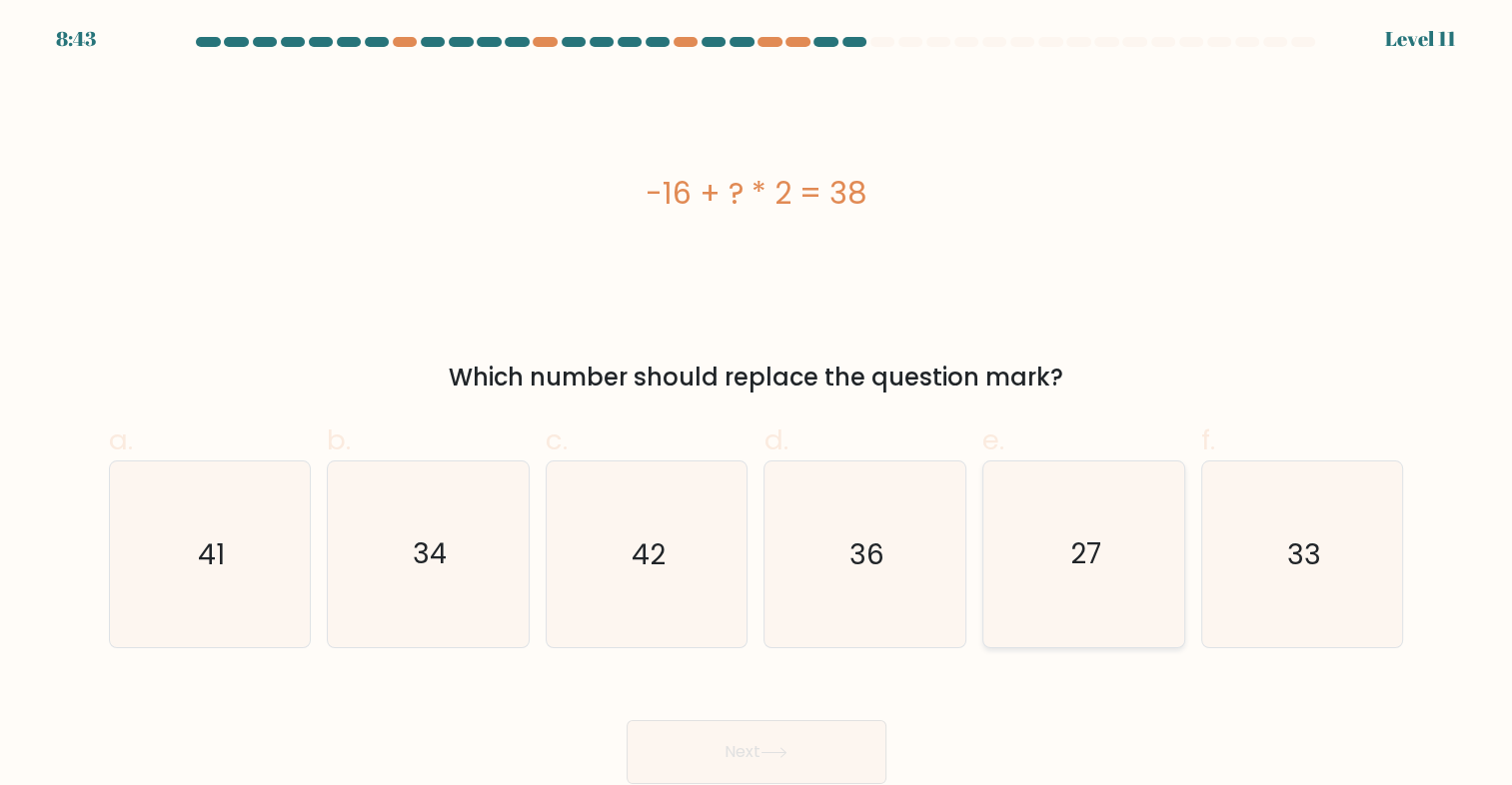 click on "27" 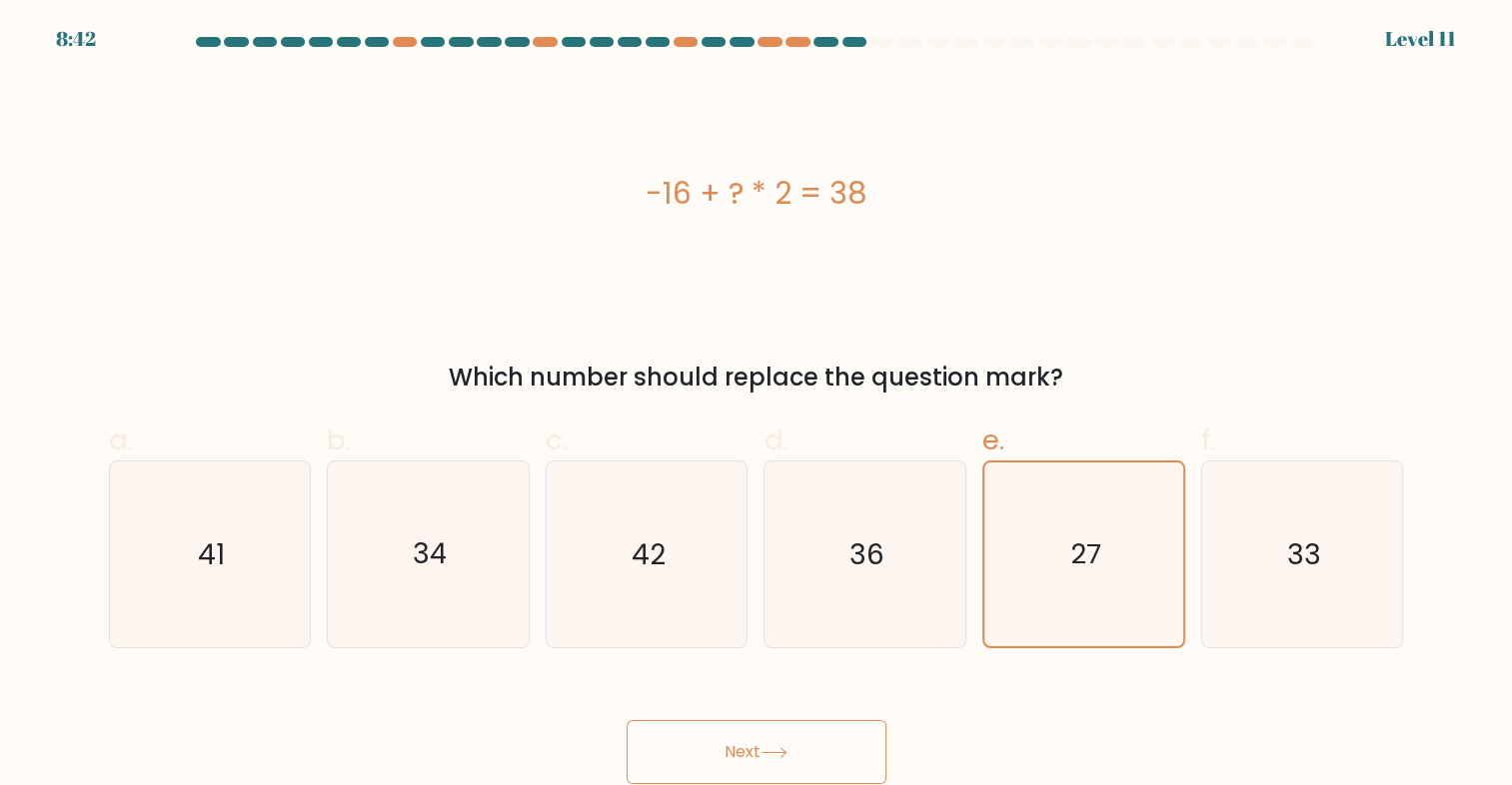 click on "Next" at bounding box center (756, 752) 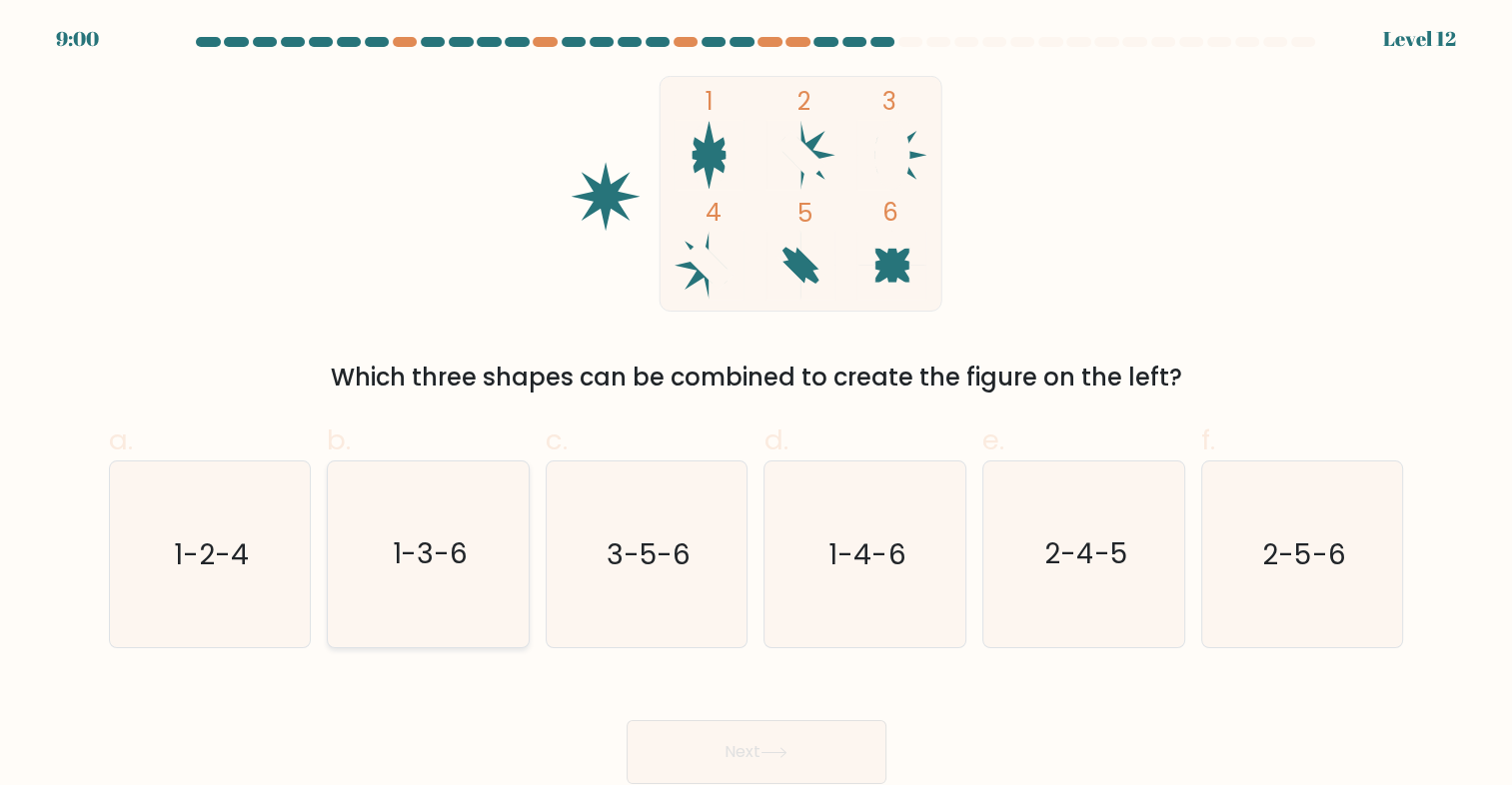 click on "1-3-6" 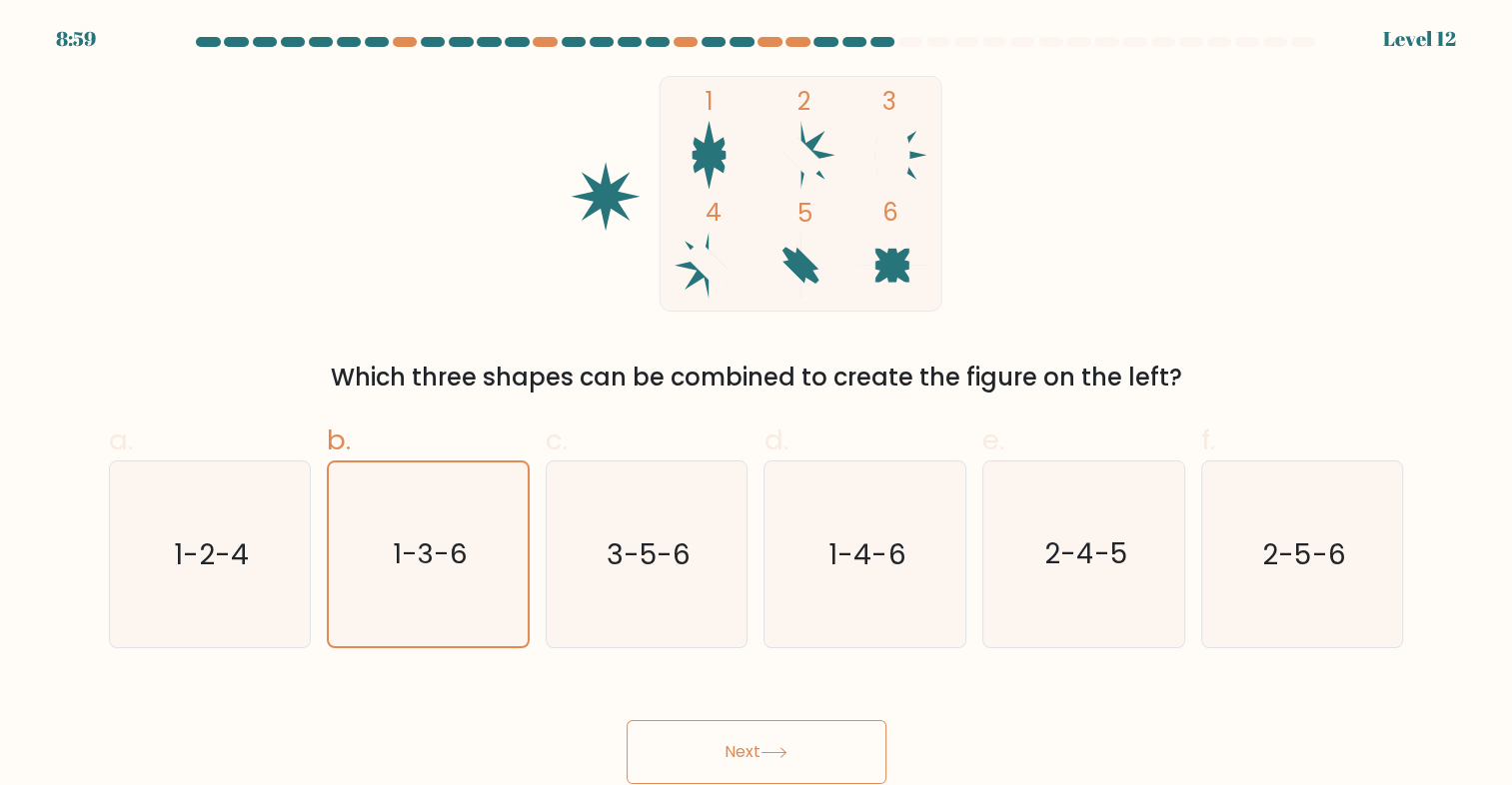 click on "Next" at bounding box center (756, 752) 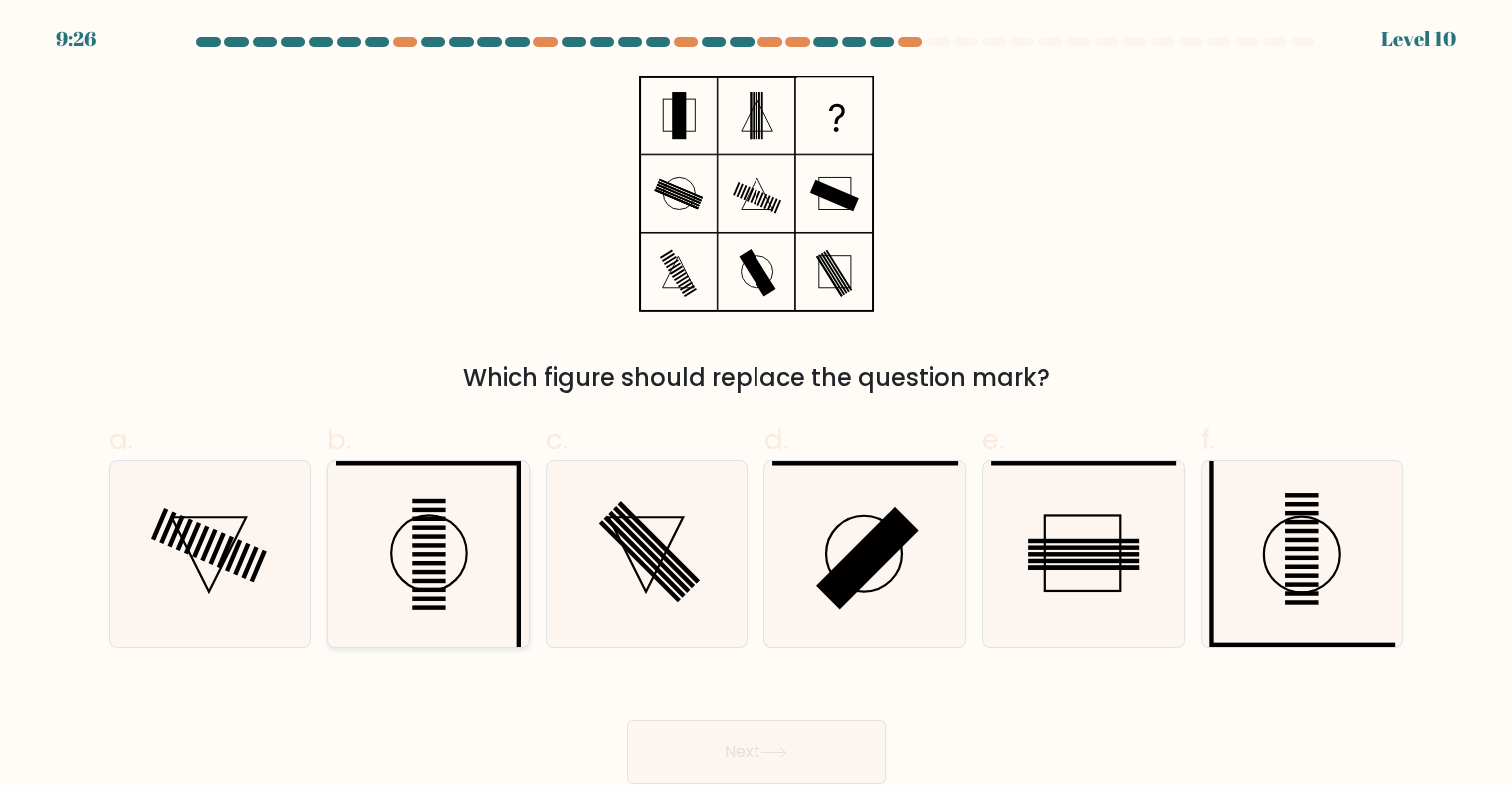 click 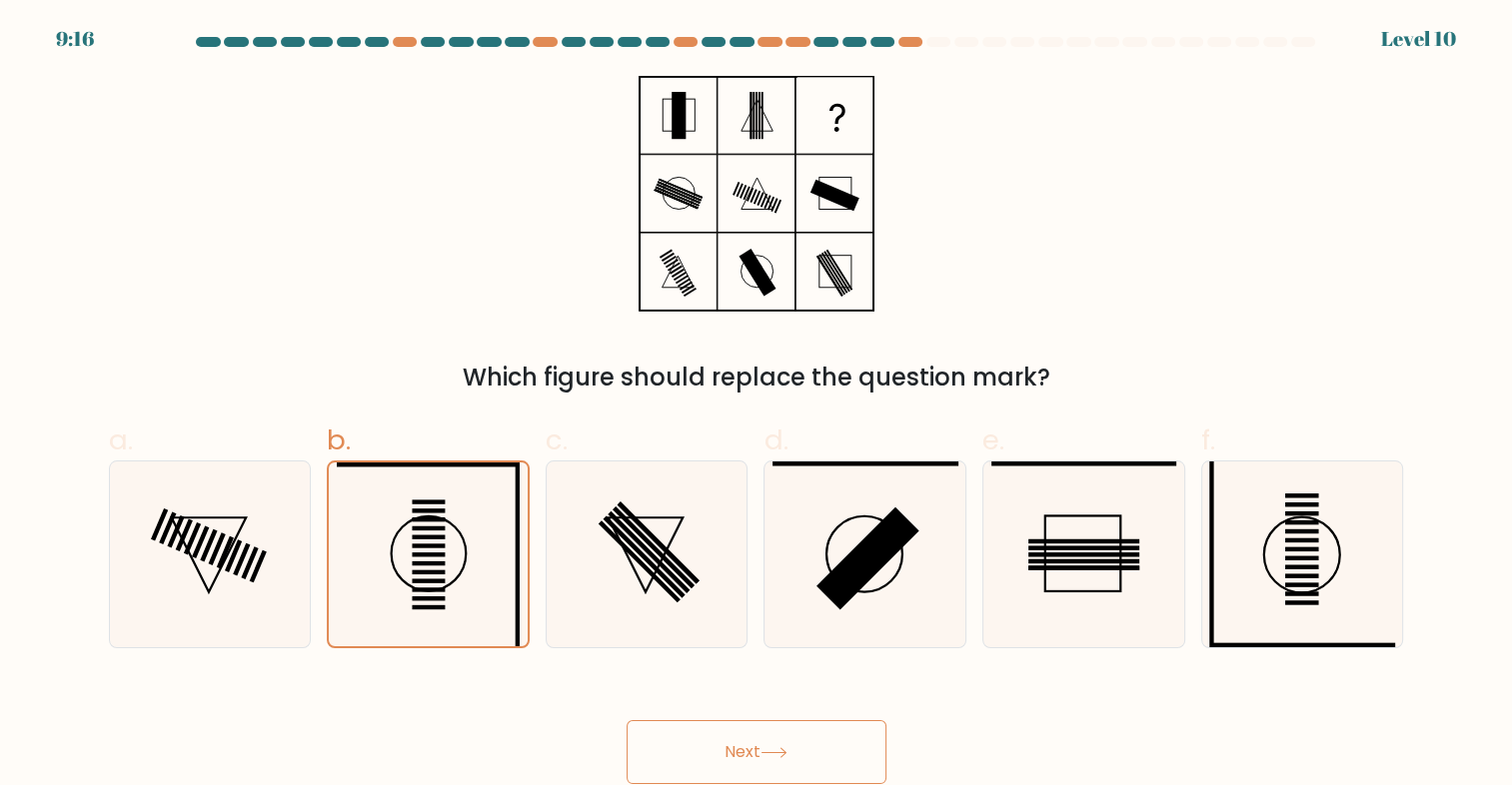 click on "Next" at bounding box center (756, 752) 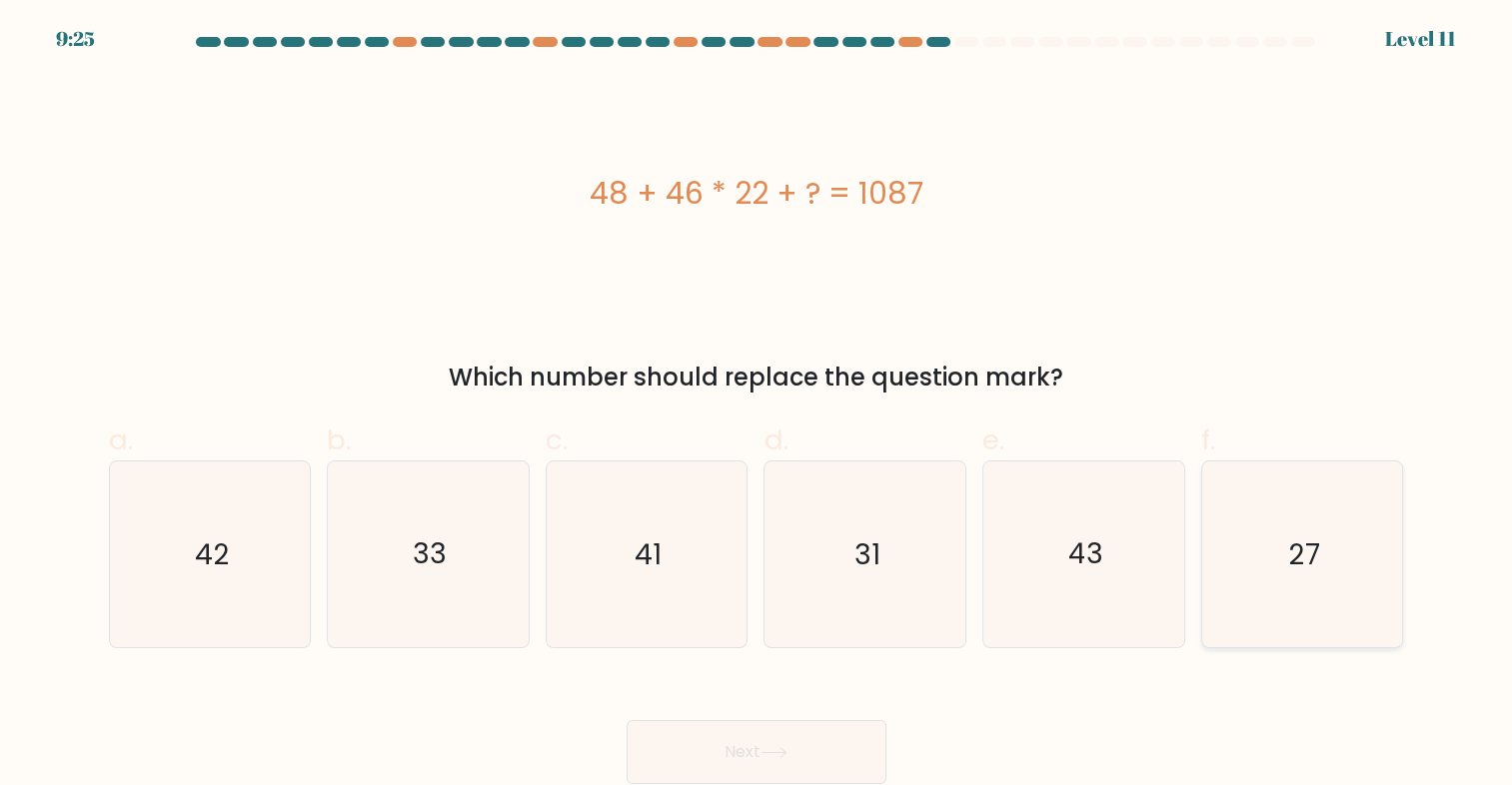 click on "27" 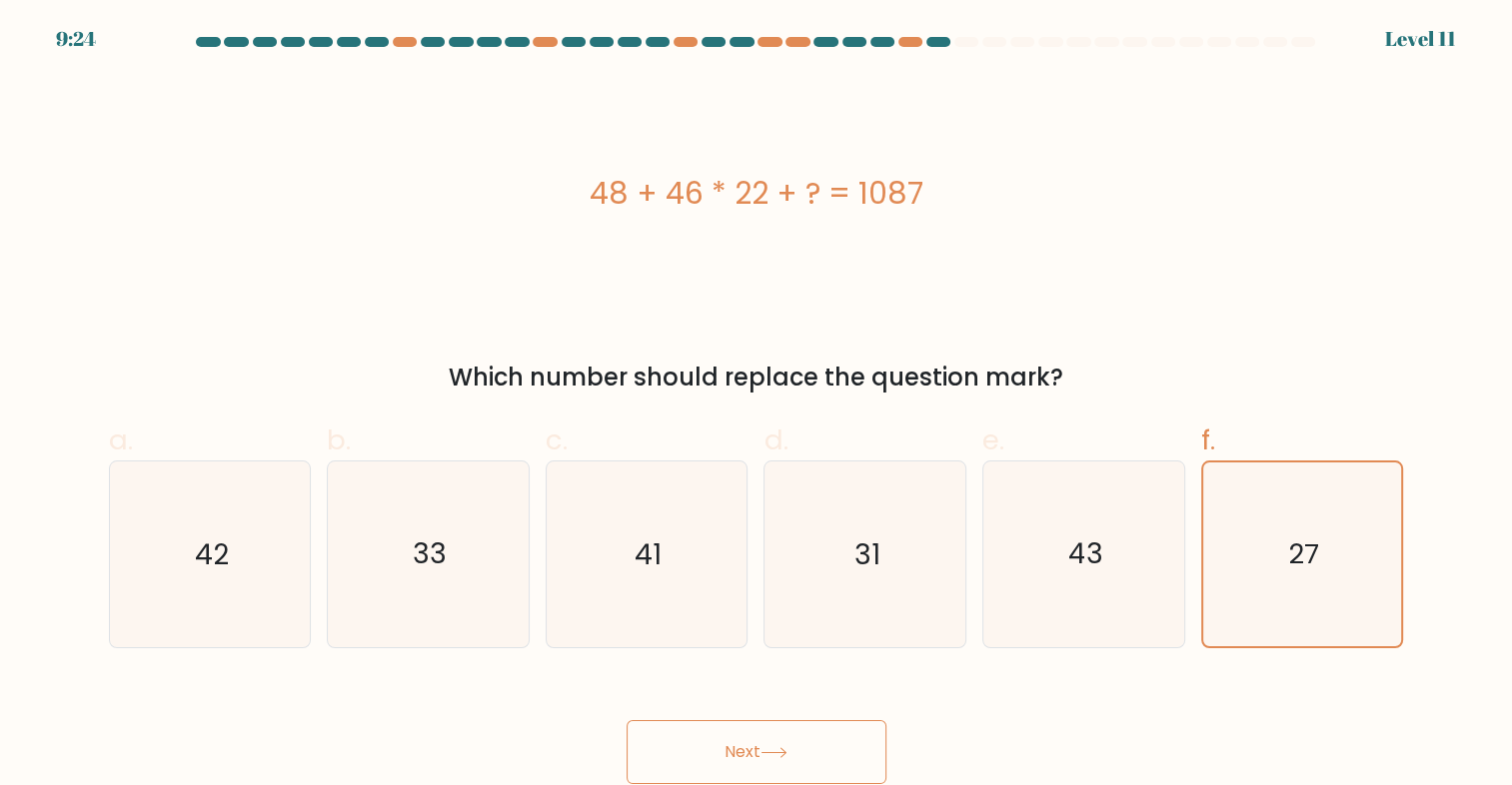 click on "Next" at bounding box center (756, 752) 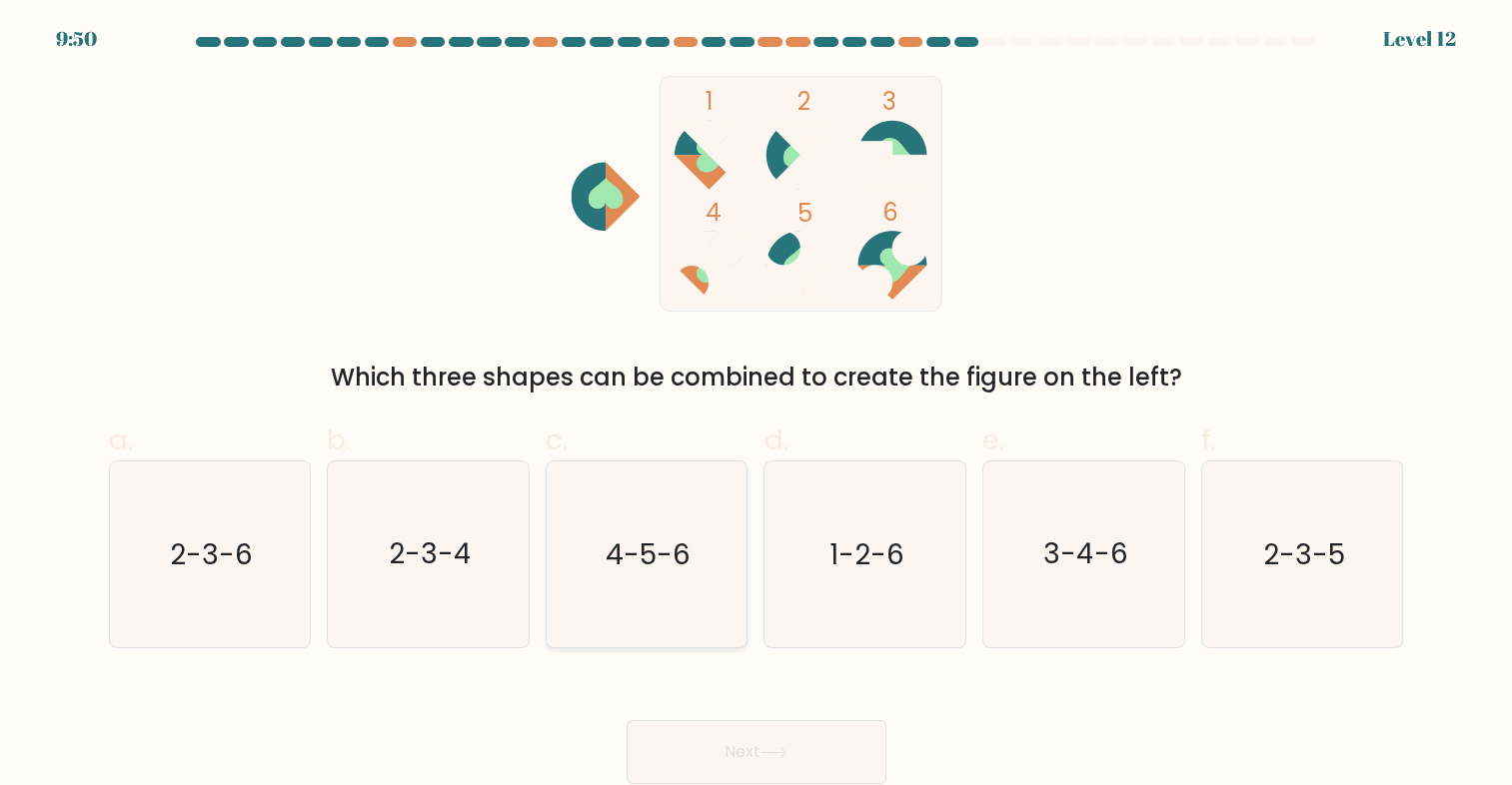 click on "4-5-6" 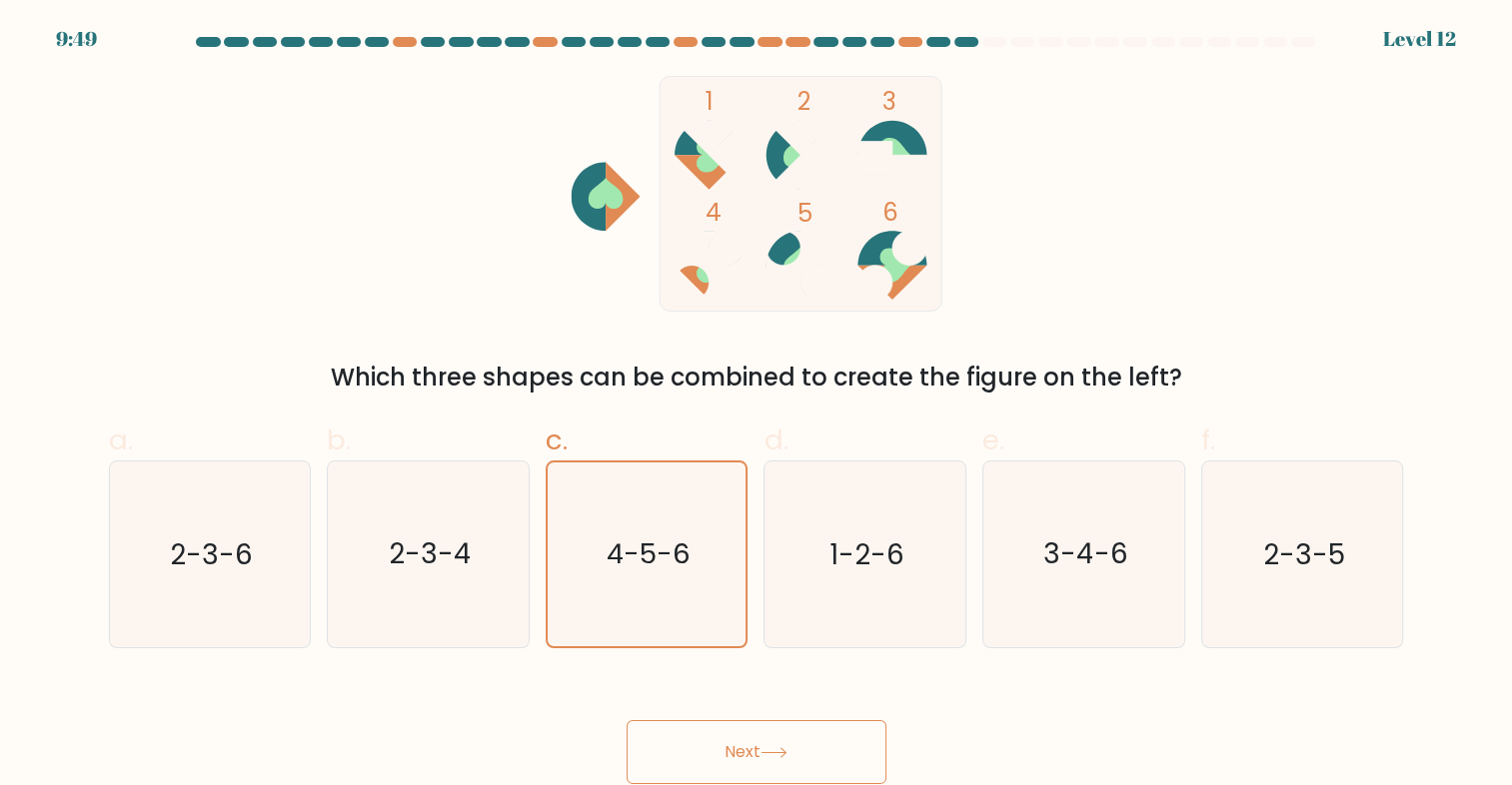 click on "Next" at bounding box center (756, 752) 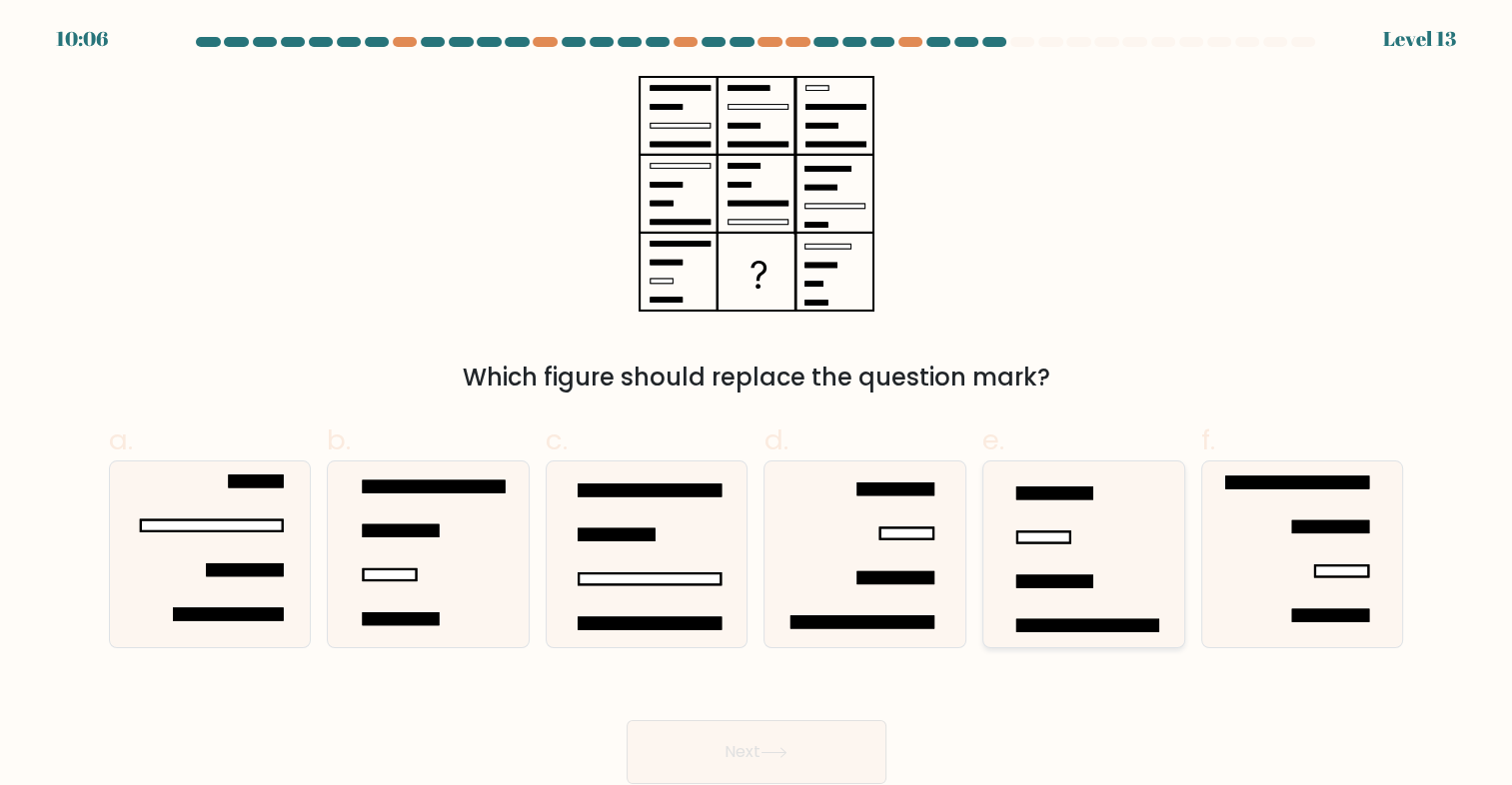 click 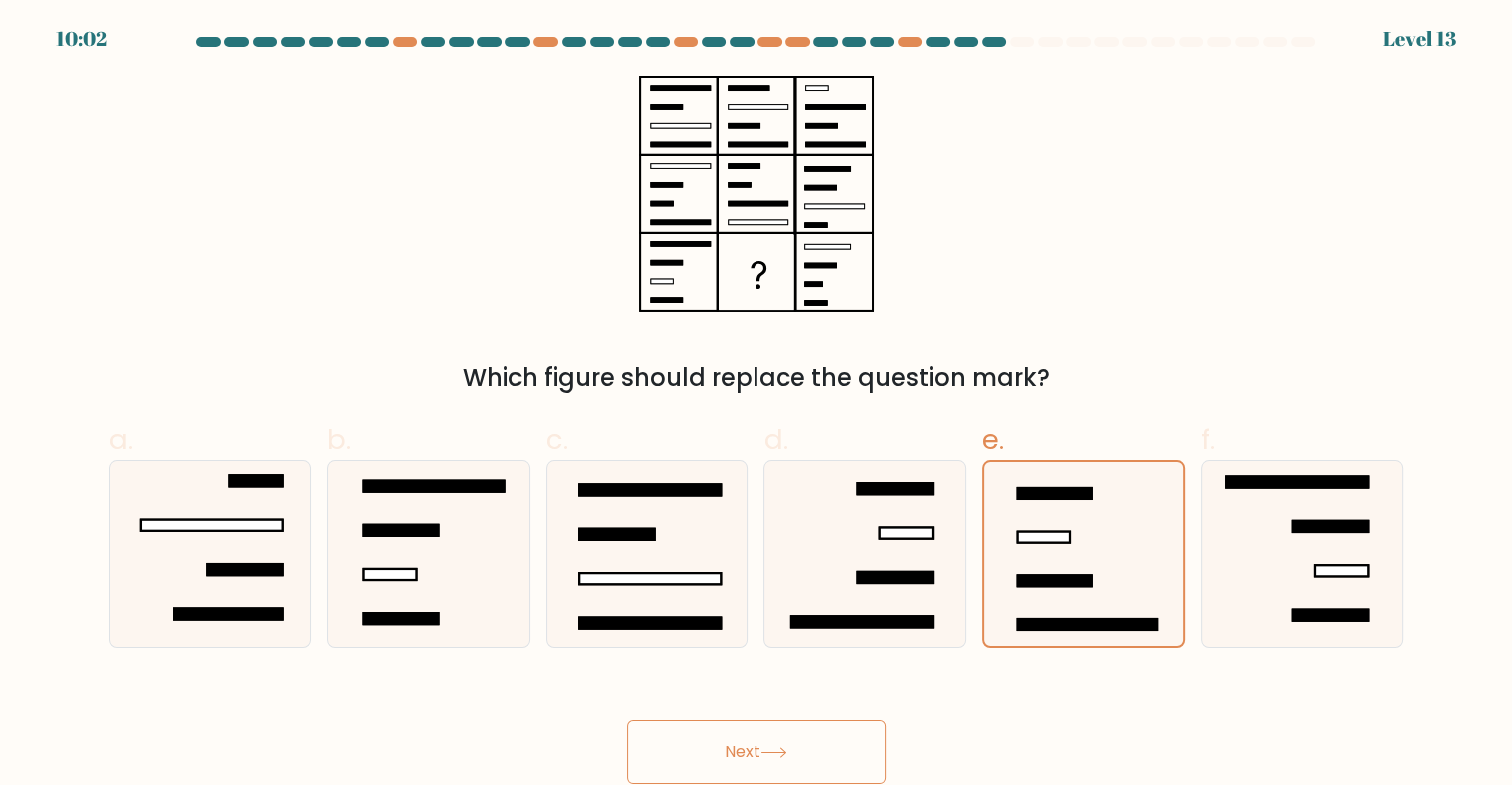 click on "Next" at bounding box center (756, 752) 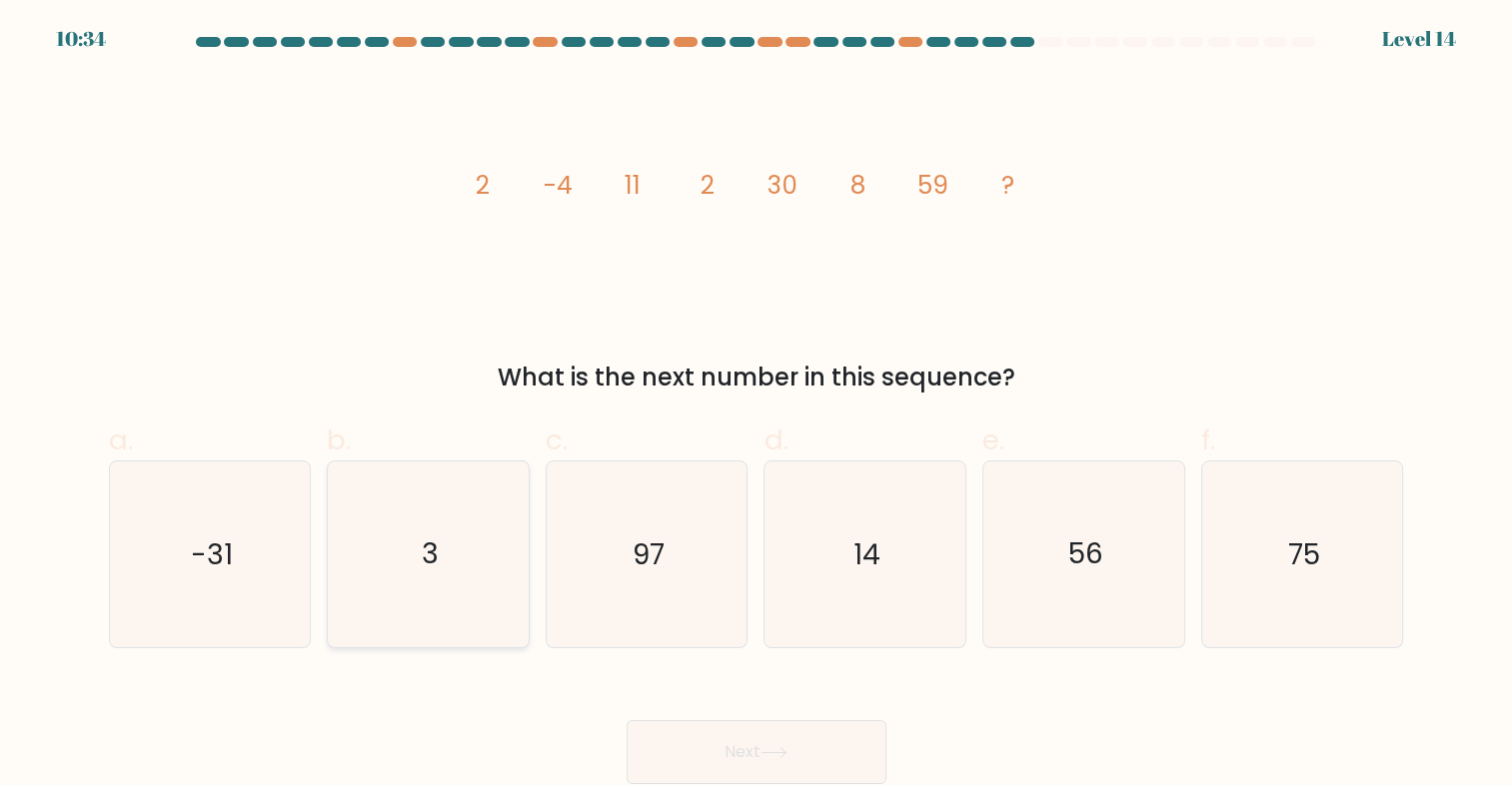 click on "3" 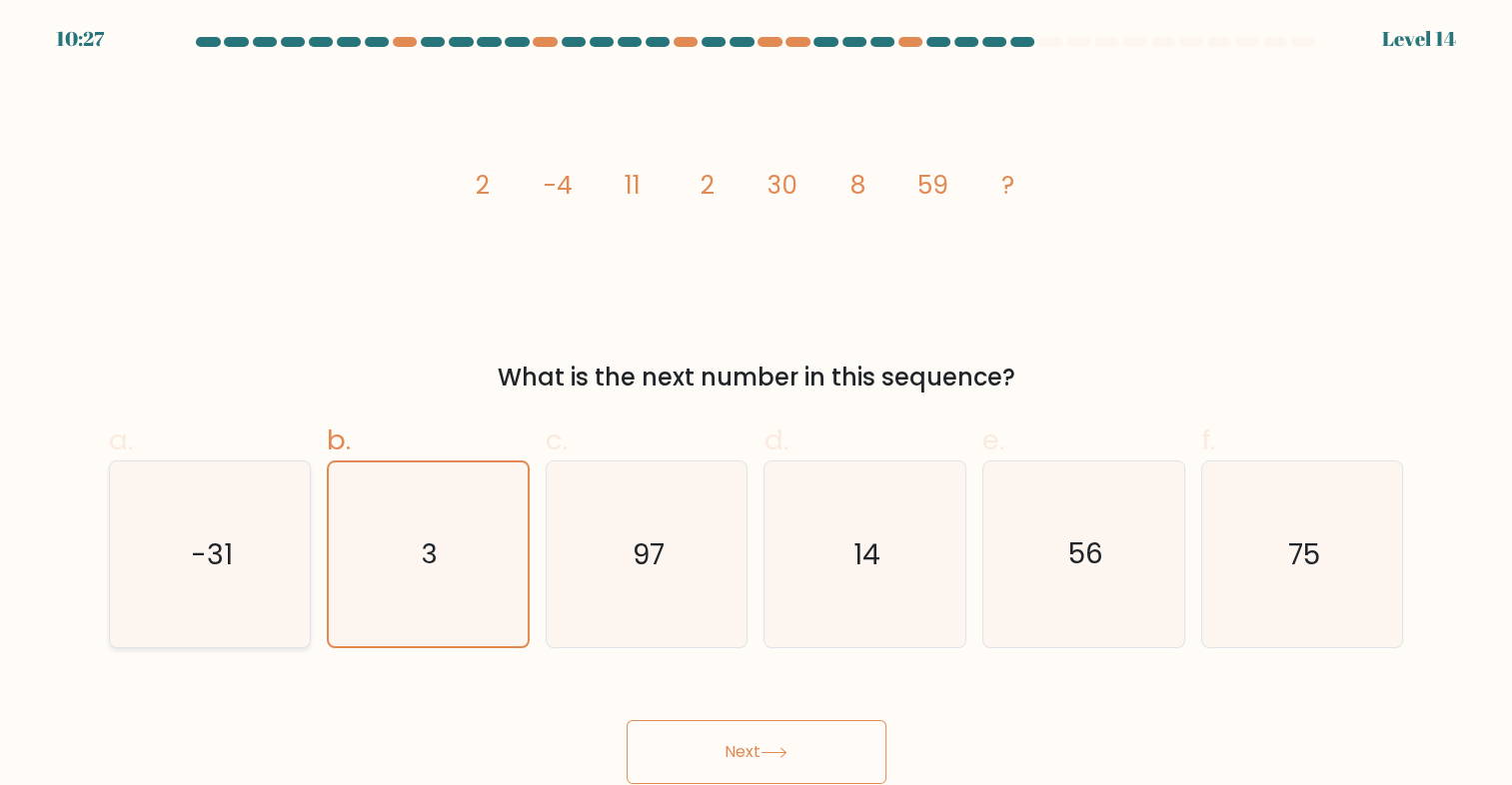 click on "-31" 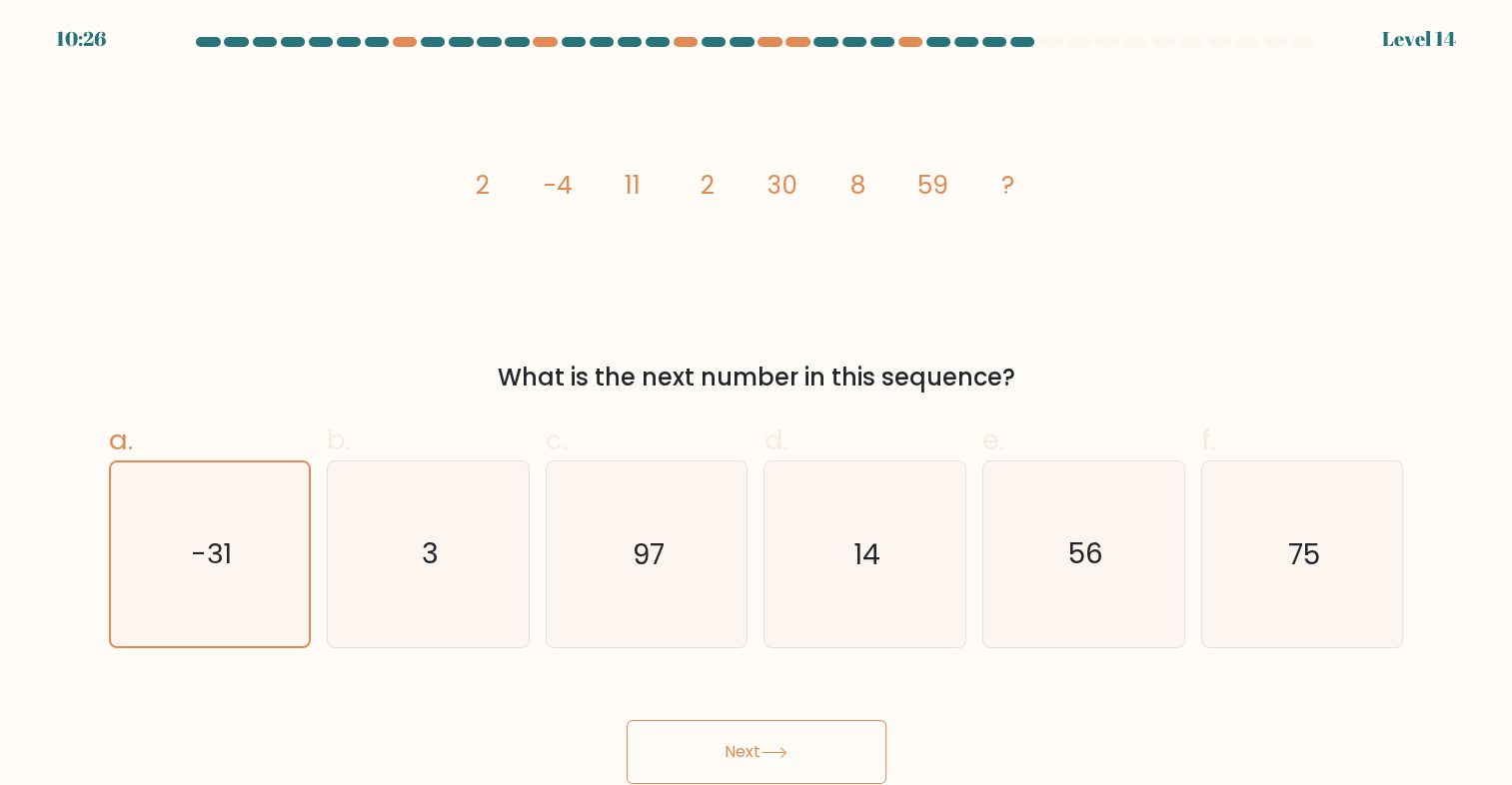 click on "Next" at bounding box center (756, 752) 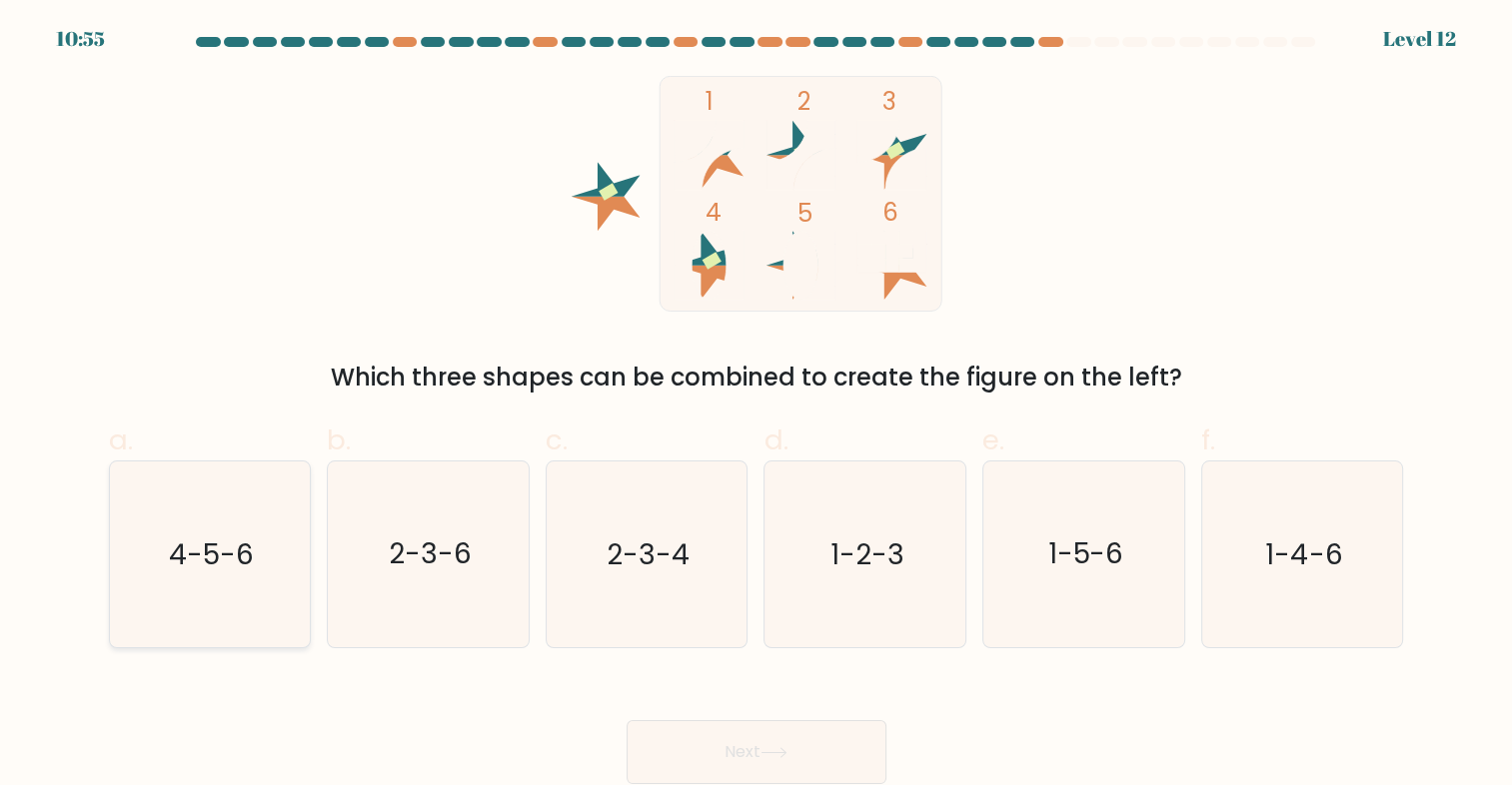 click on "4-5-6" 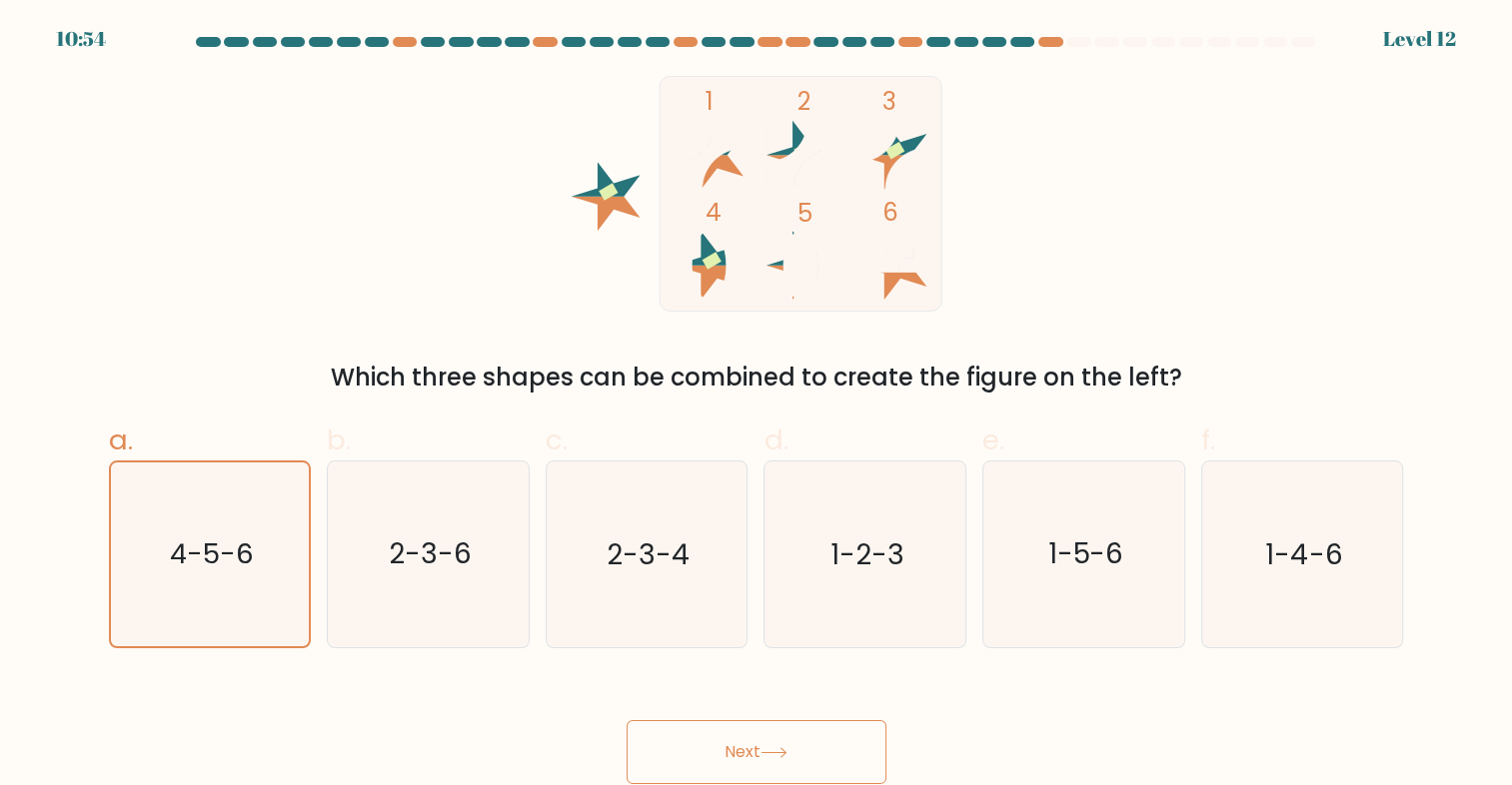 click on "Next" at bounding box center [756, 752] 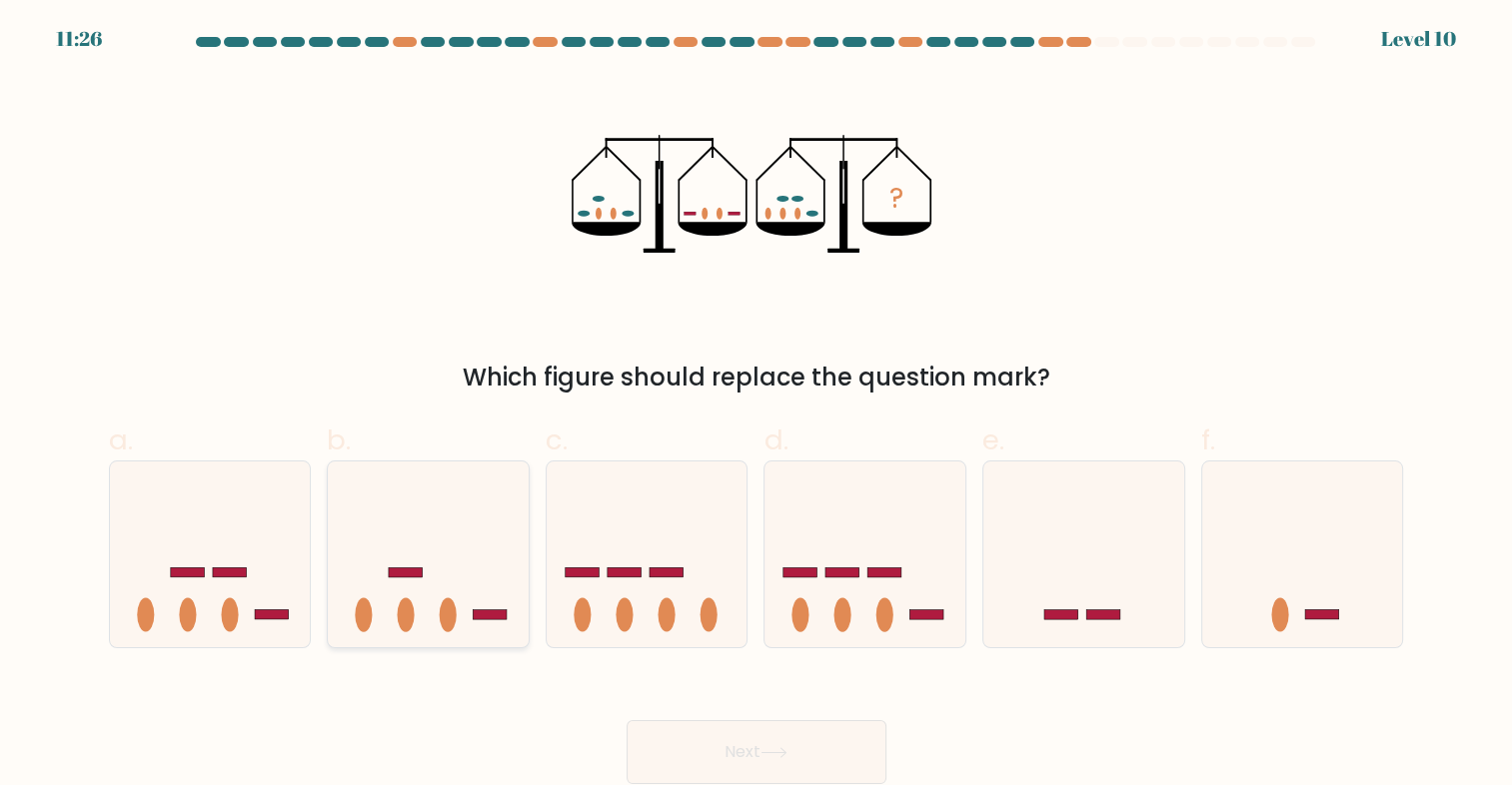 click 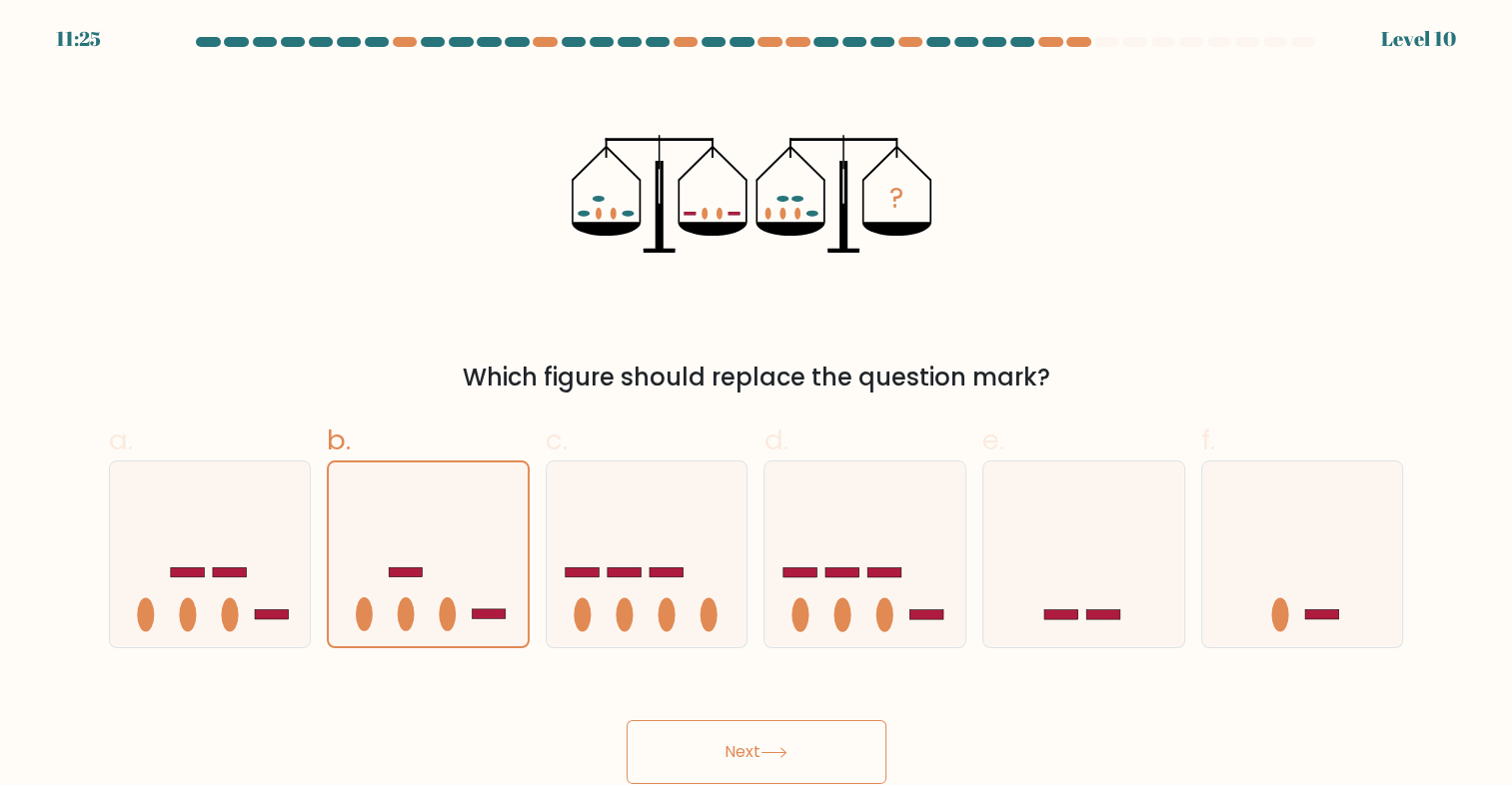 click on "Next" at bounding box center (756, 752) 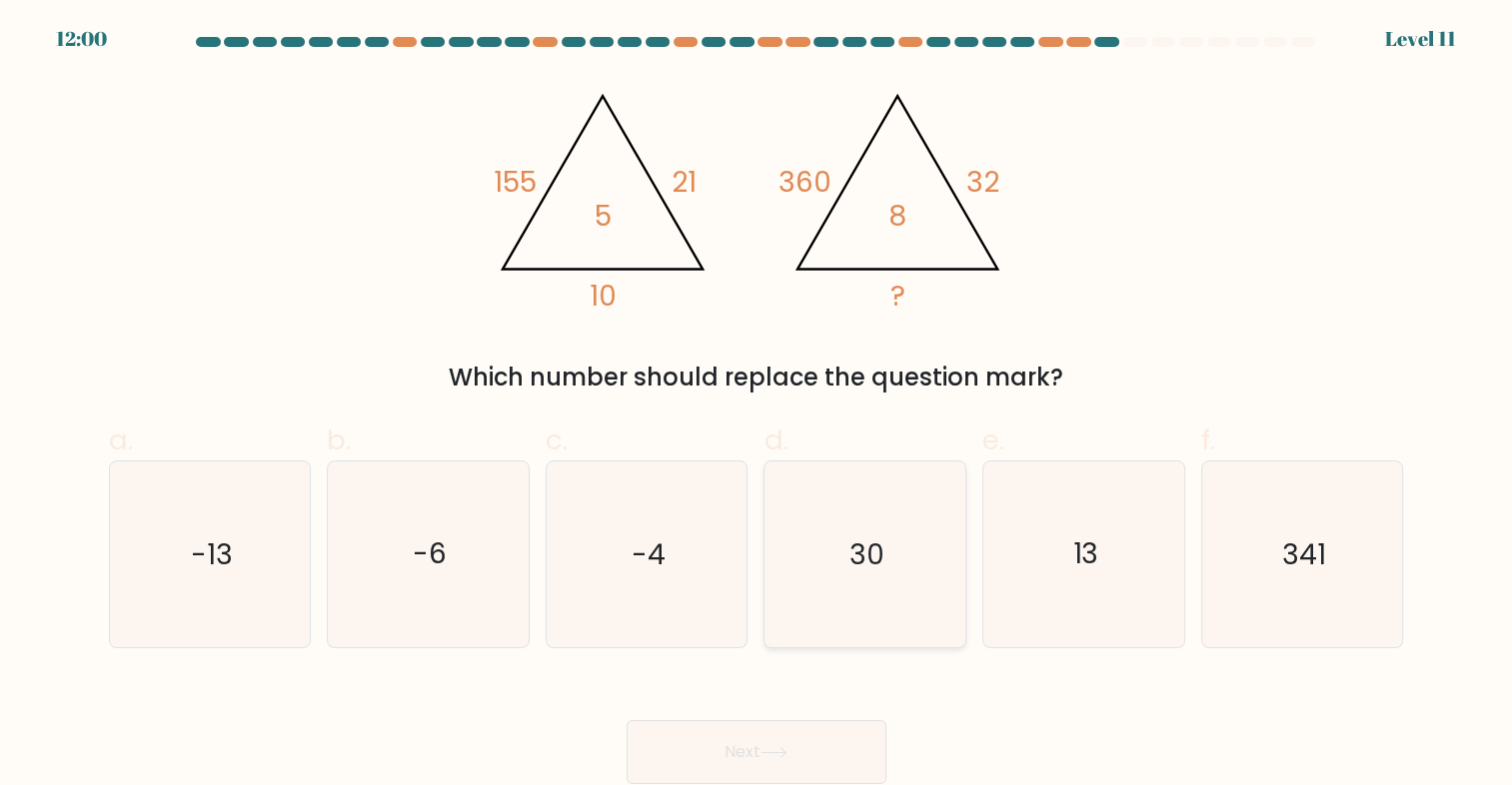 click on "30" 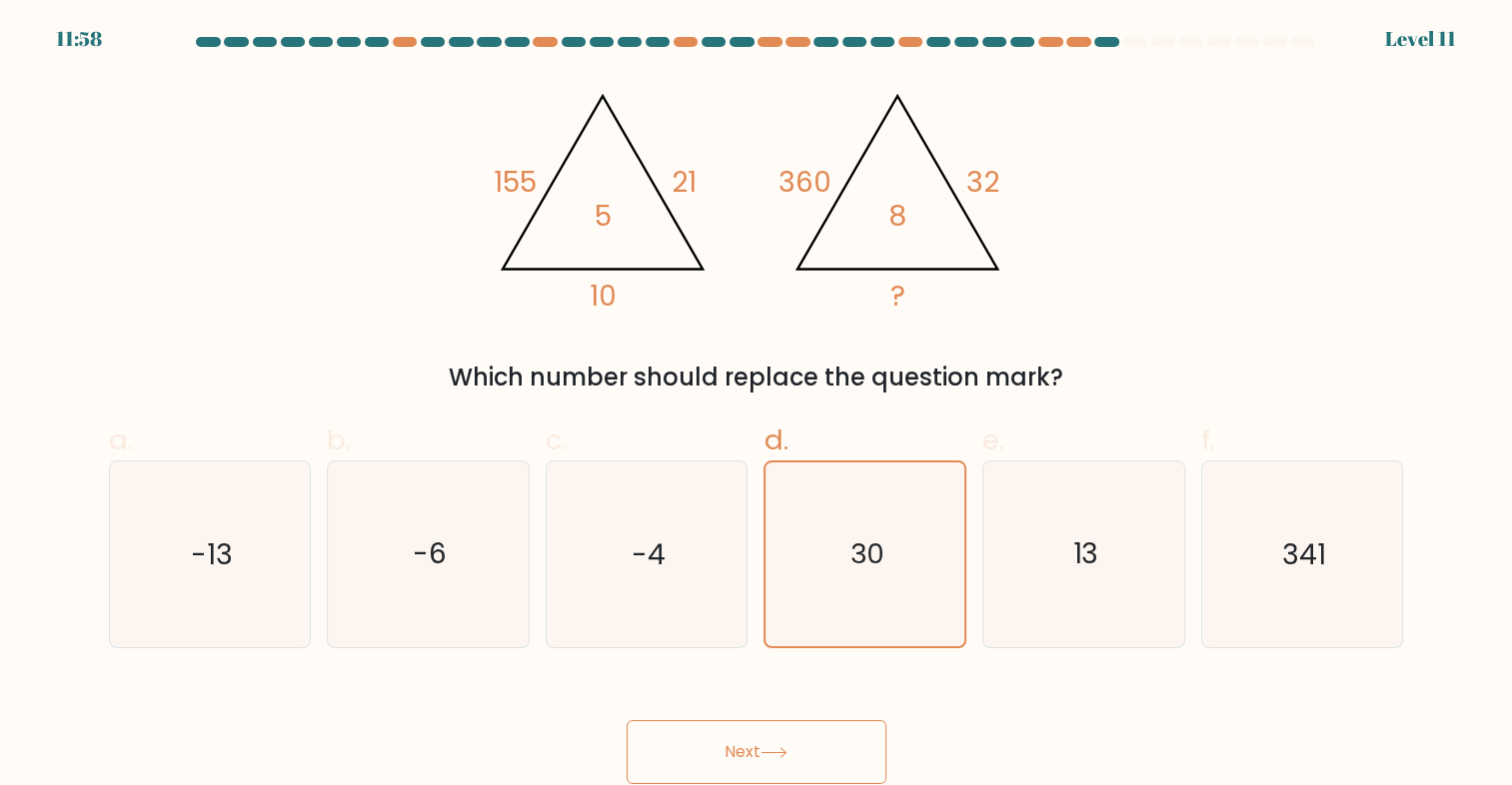 click 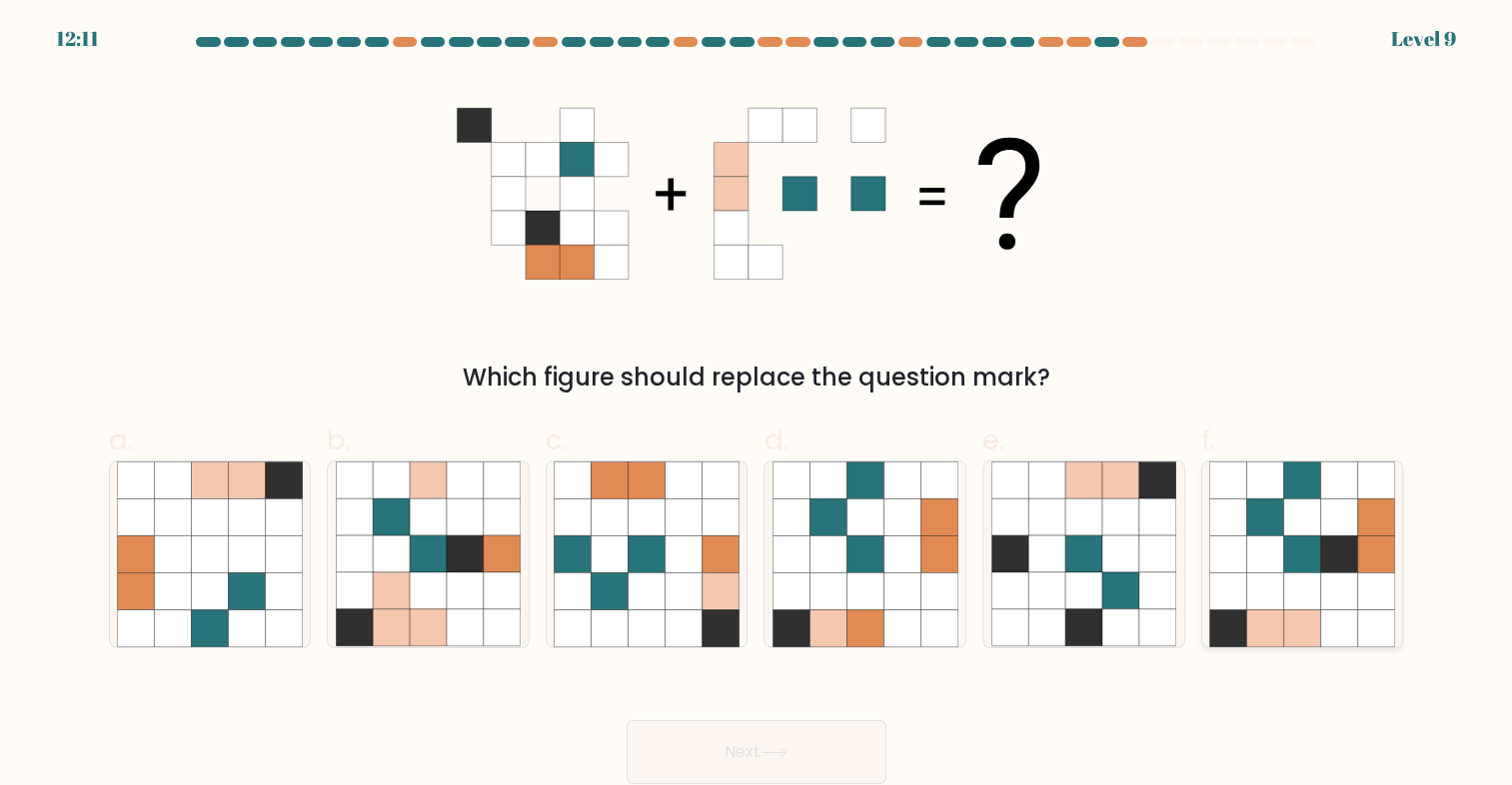 click 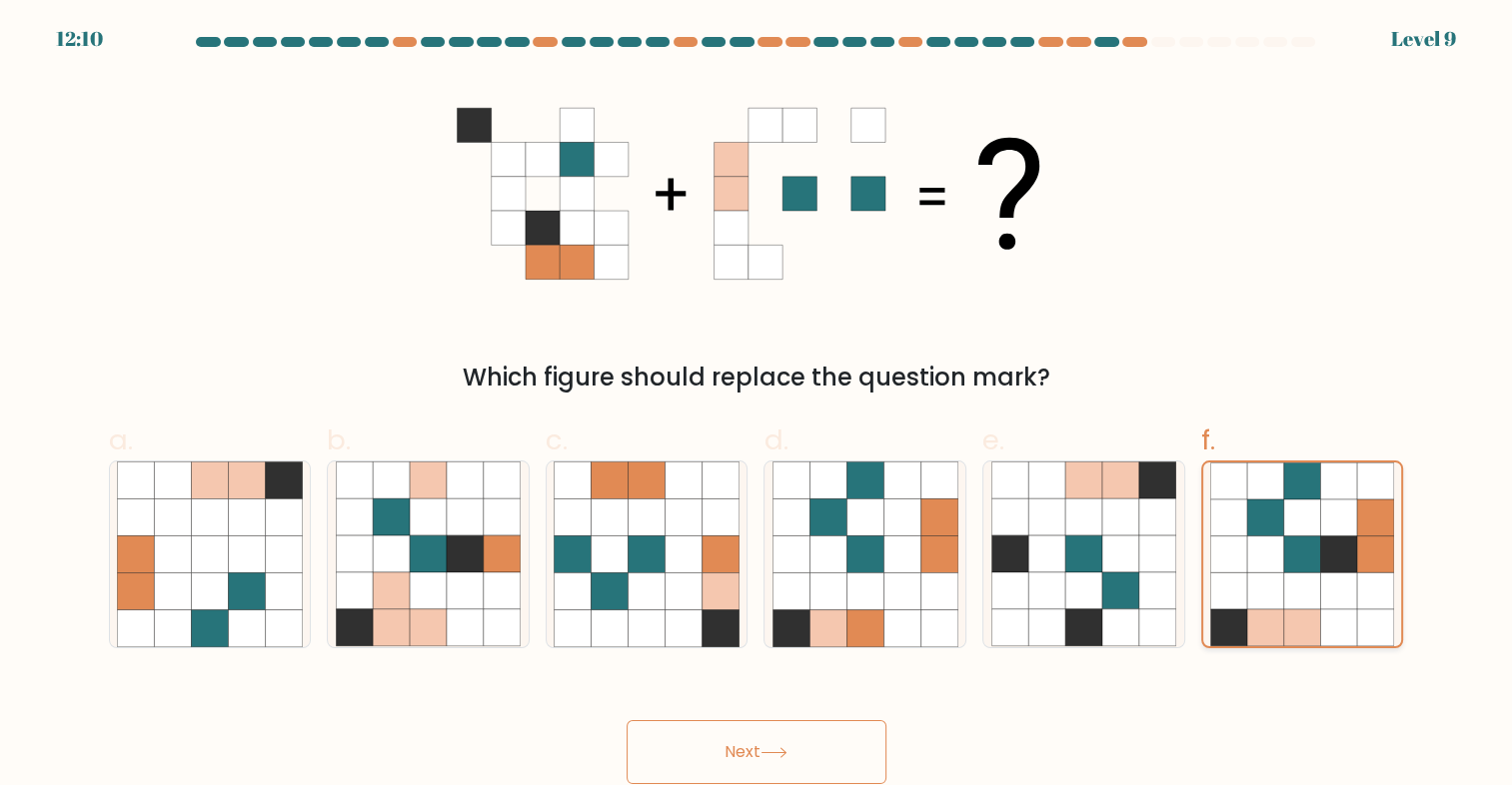 click 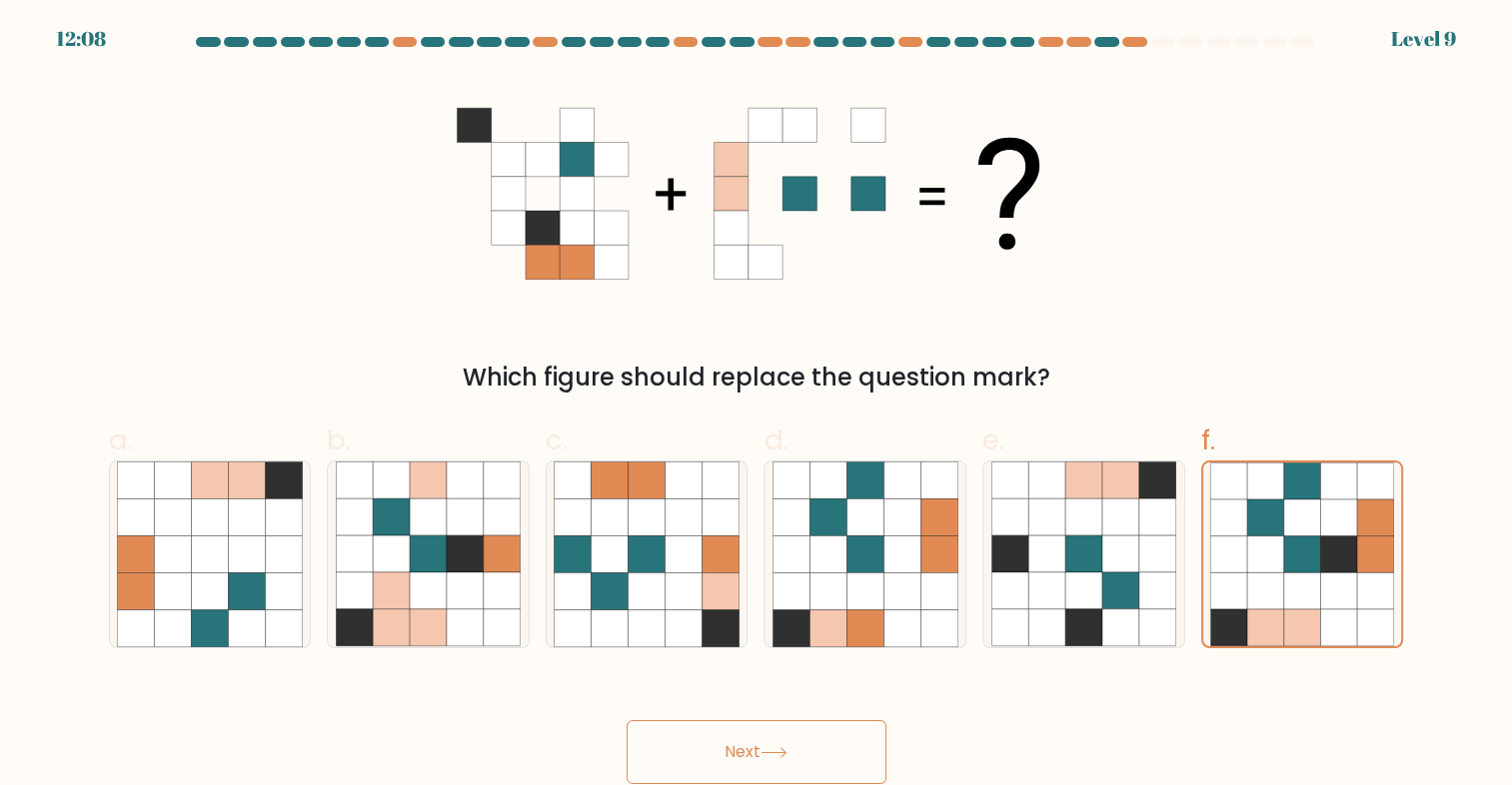 click on "Next" at bounding box center (756, 752) 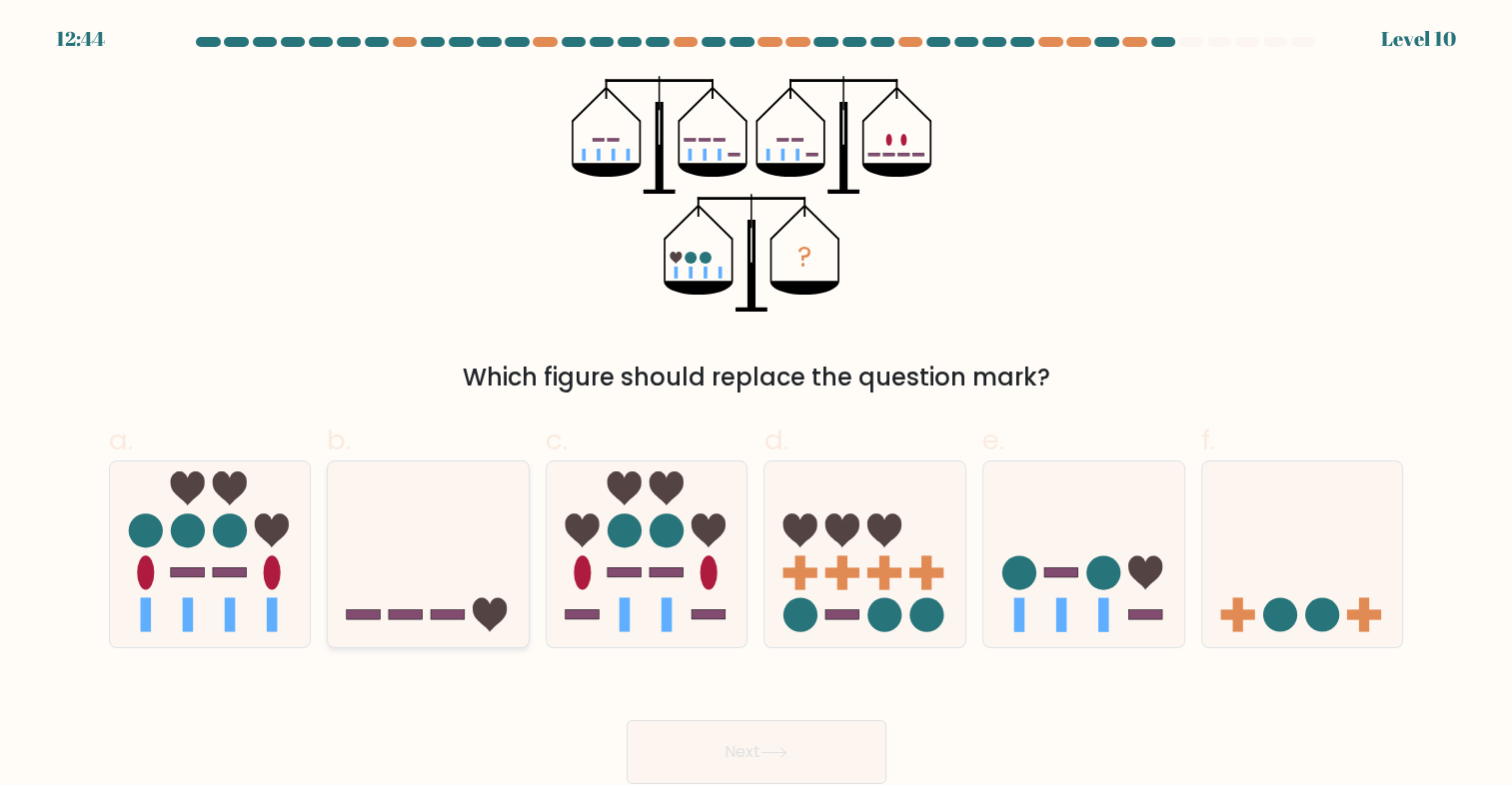 click 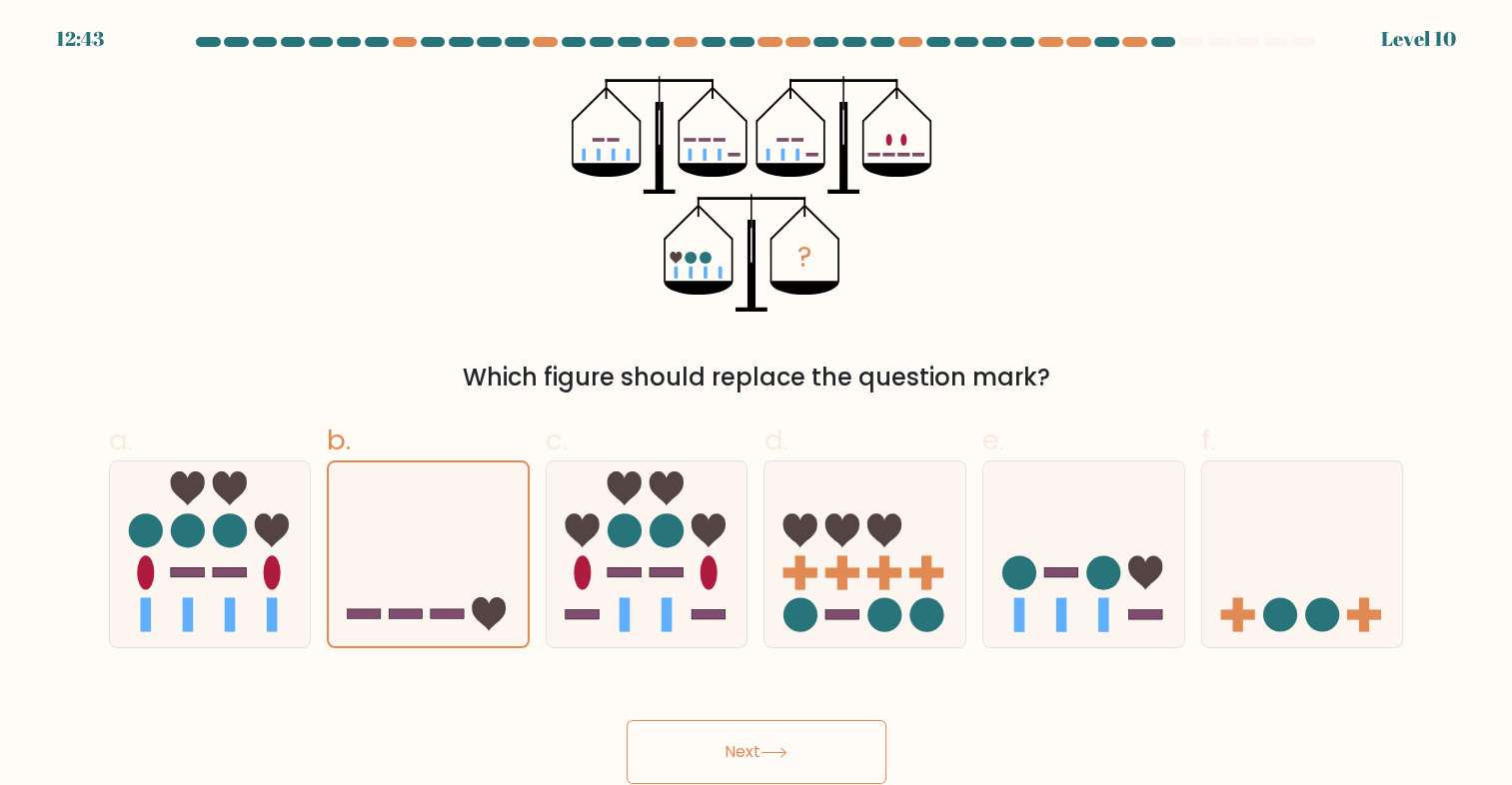 click on "Next" at bounding box center [756, 752] 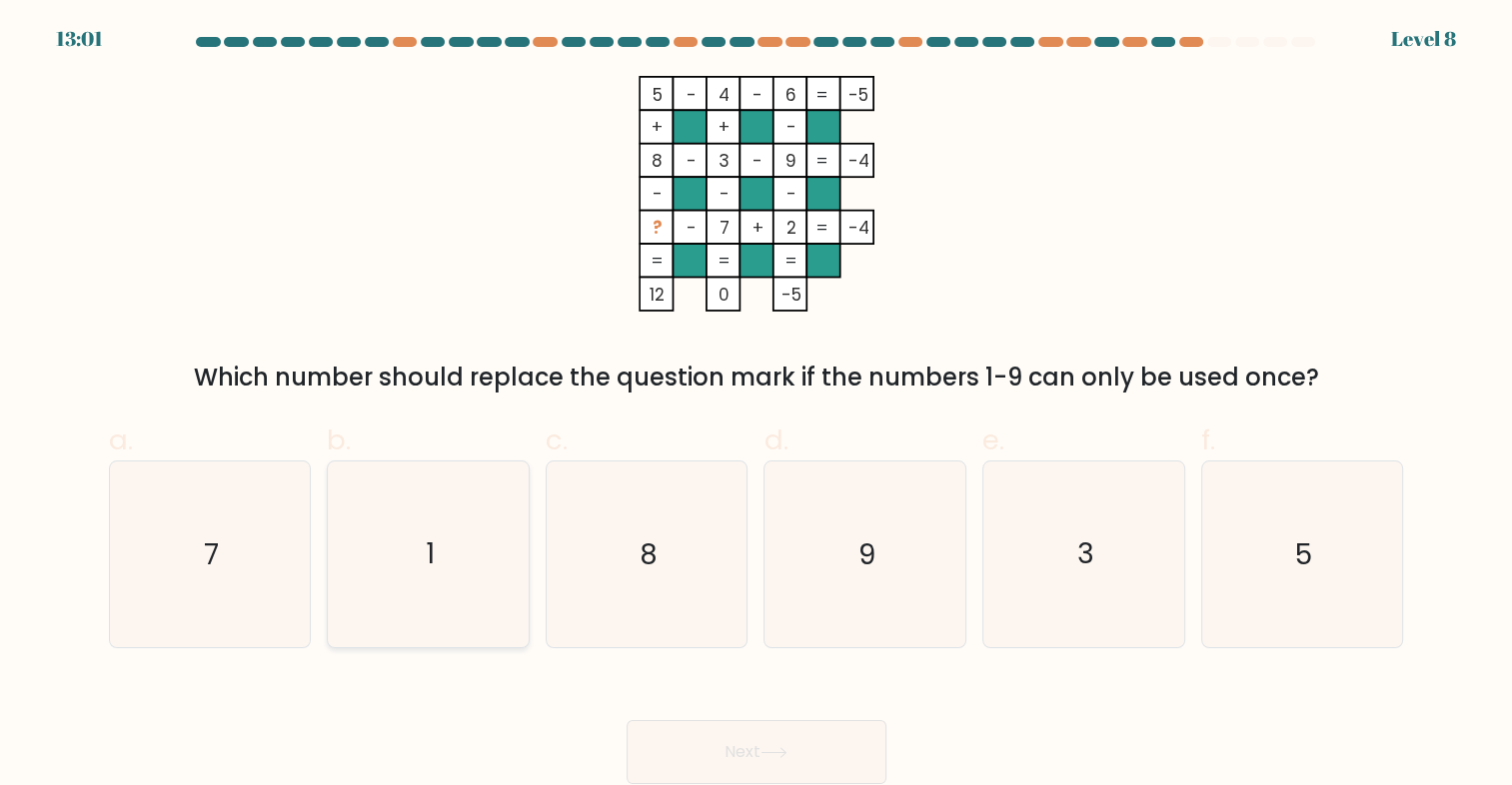 click on "1" 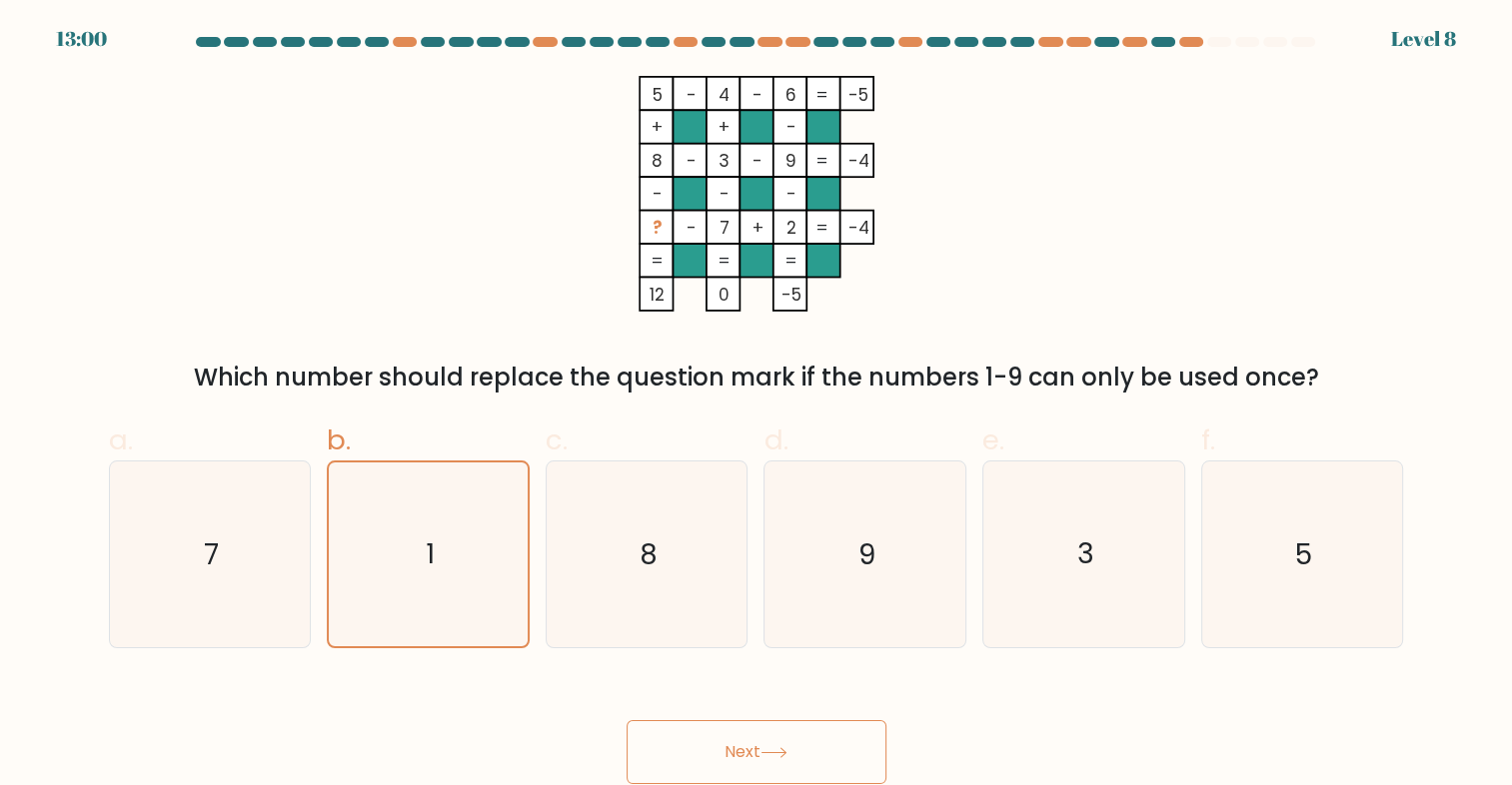 click on "Next" at bounding box center (756, 752) 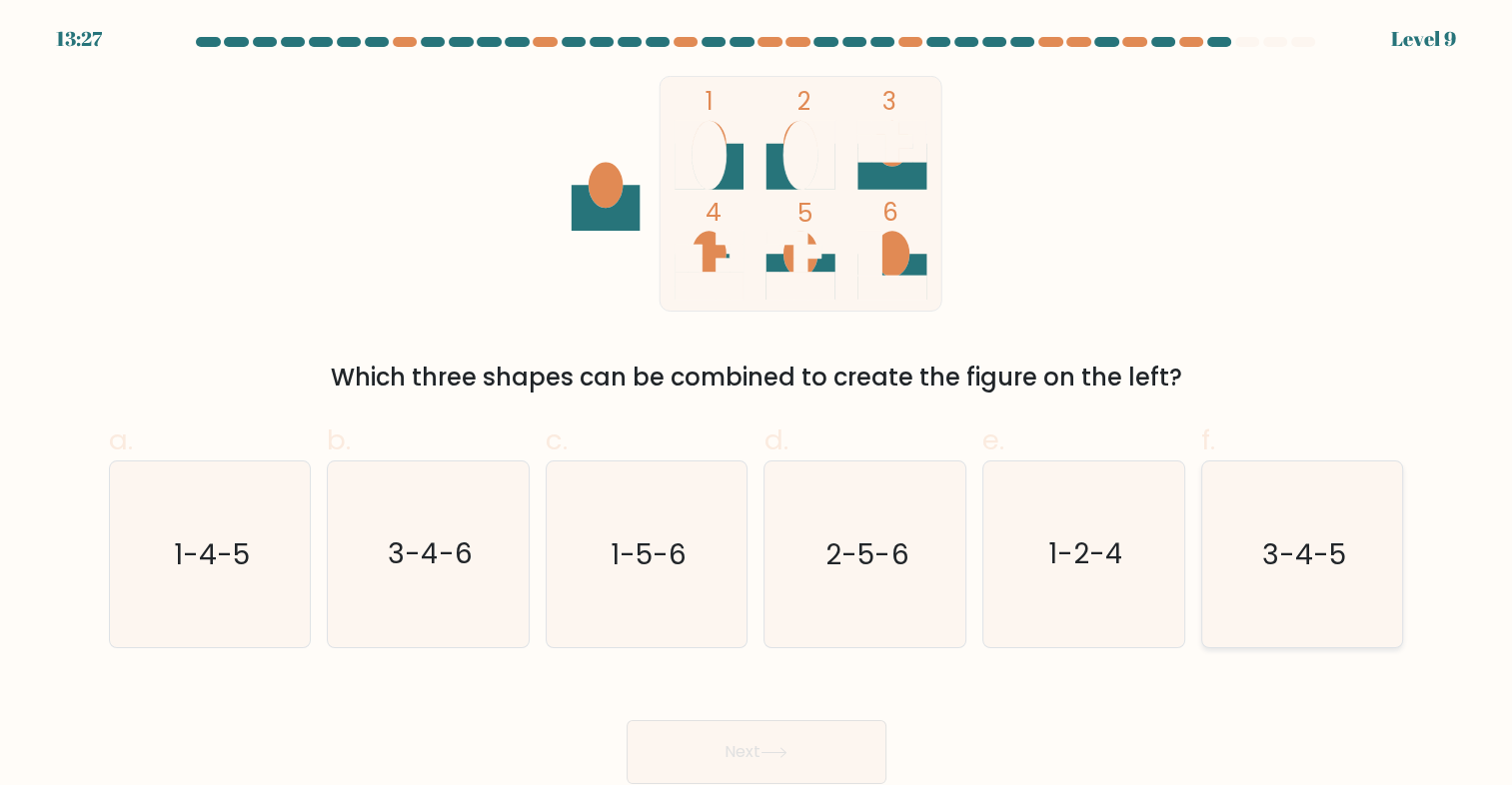 click on "3-4-5" 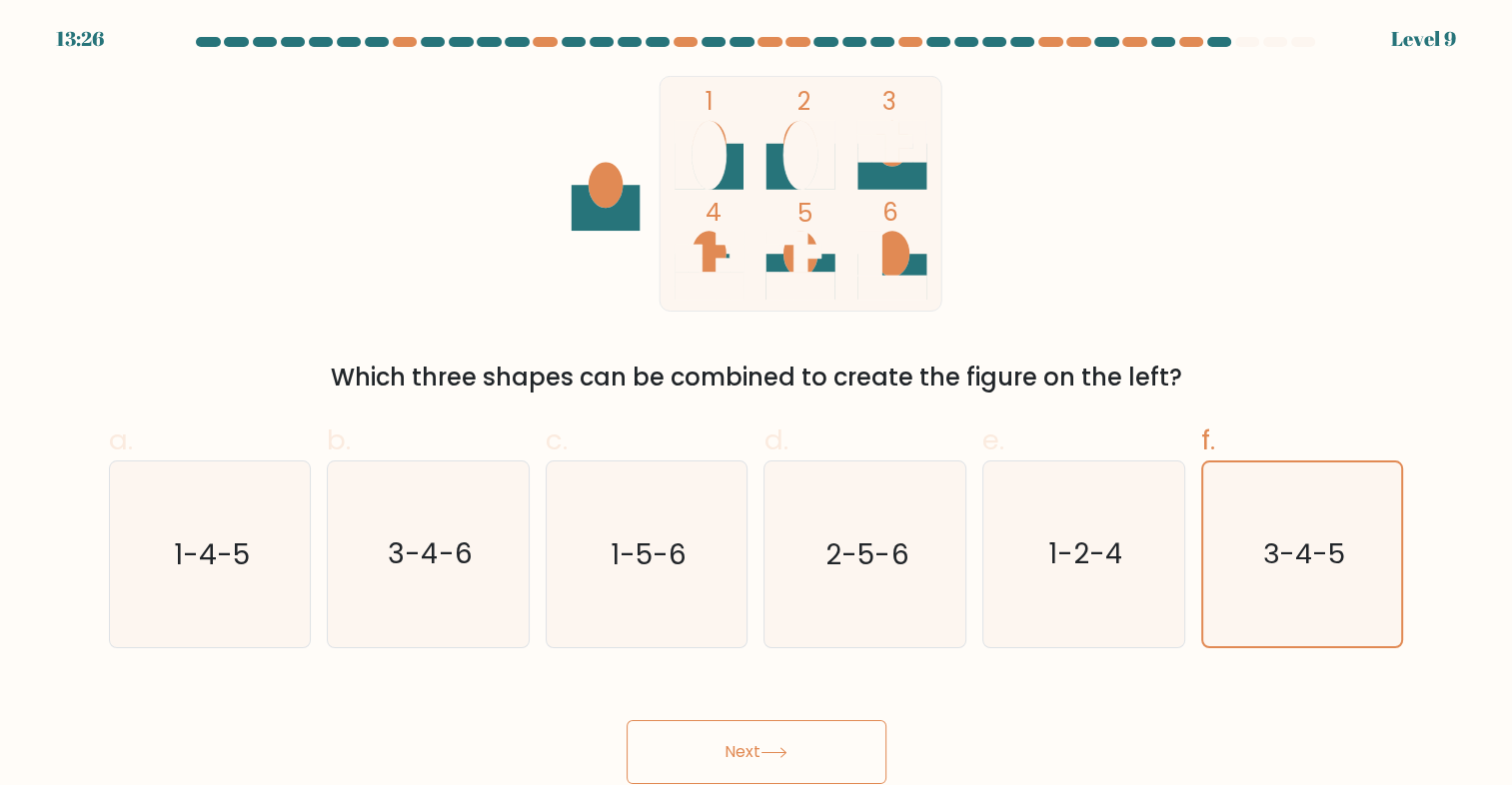 click on "Next" at bounding box center [756, 752] 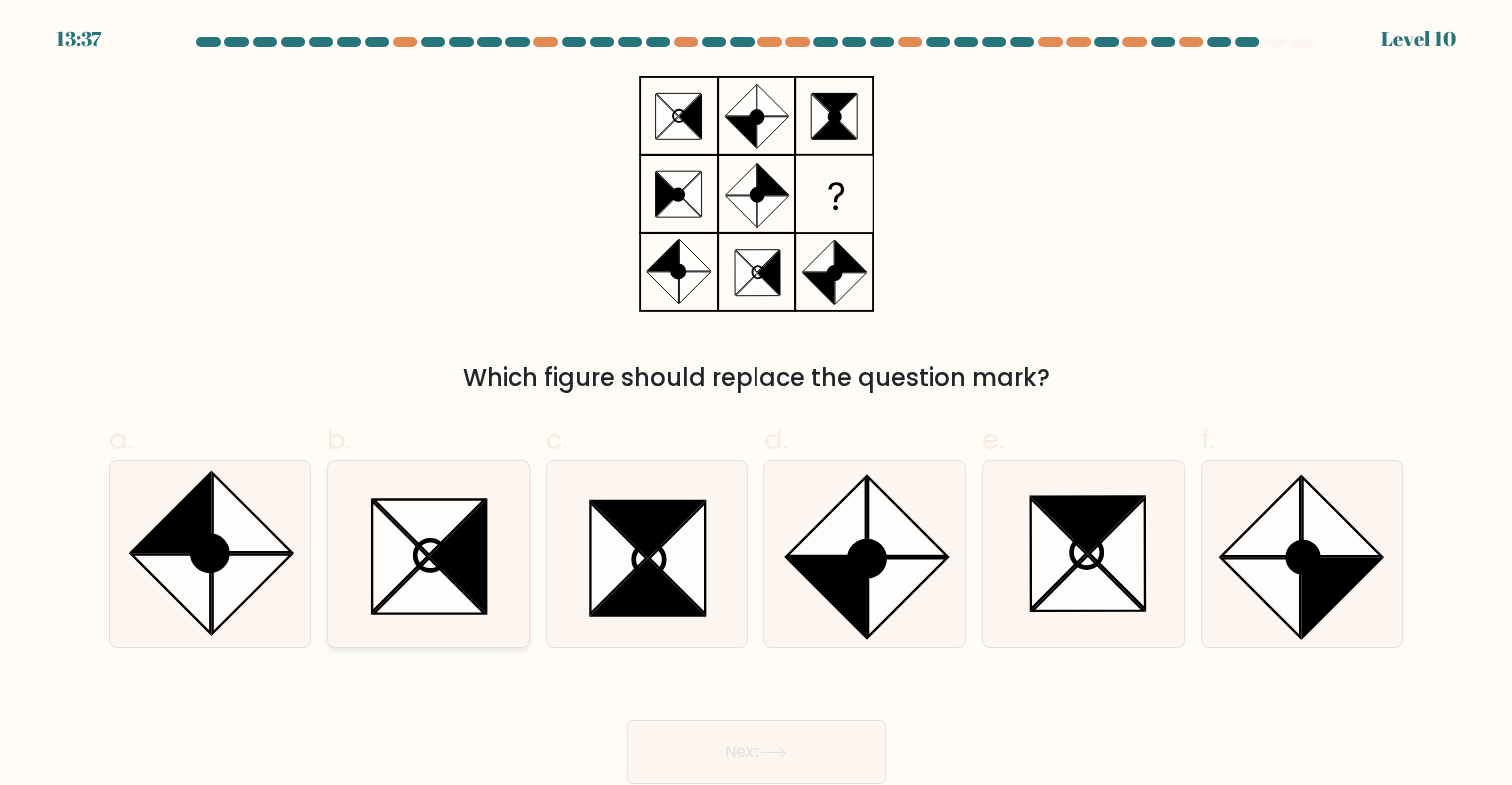 click 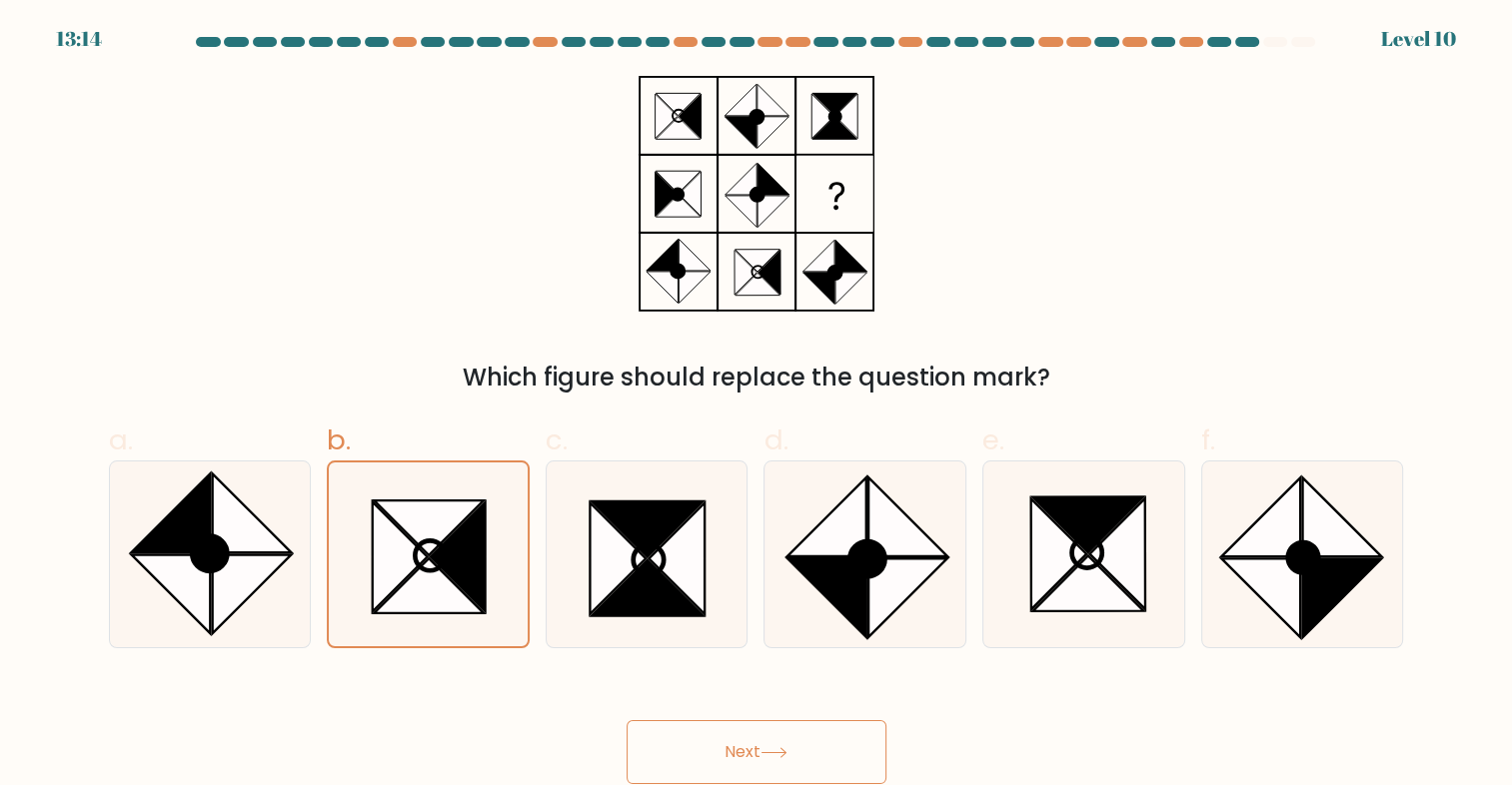 click on "Next" at bounding box center (756, 752) 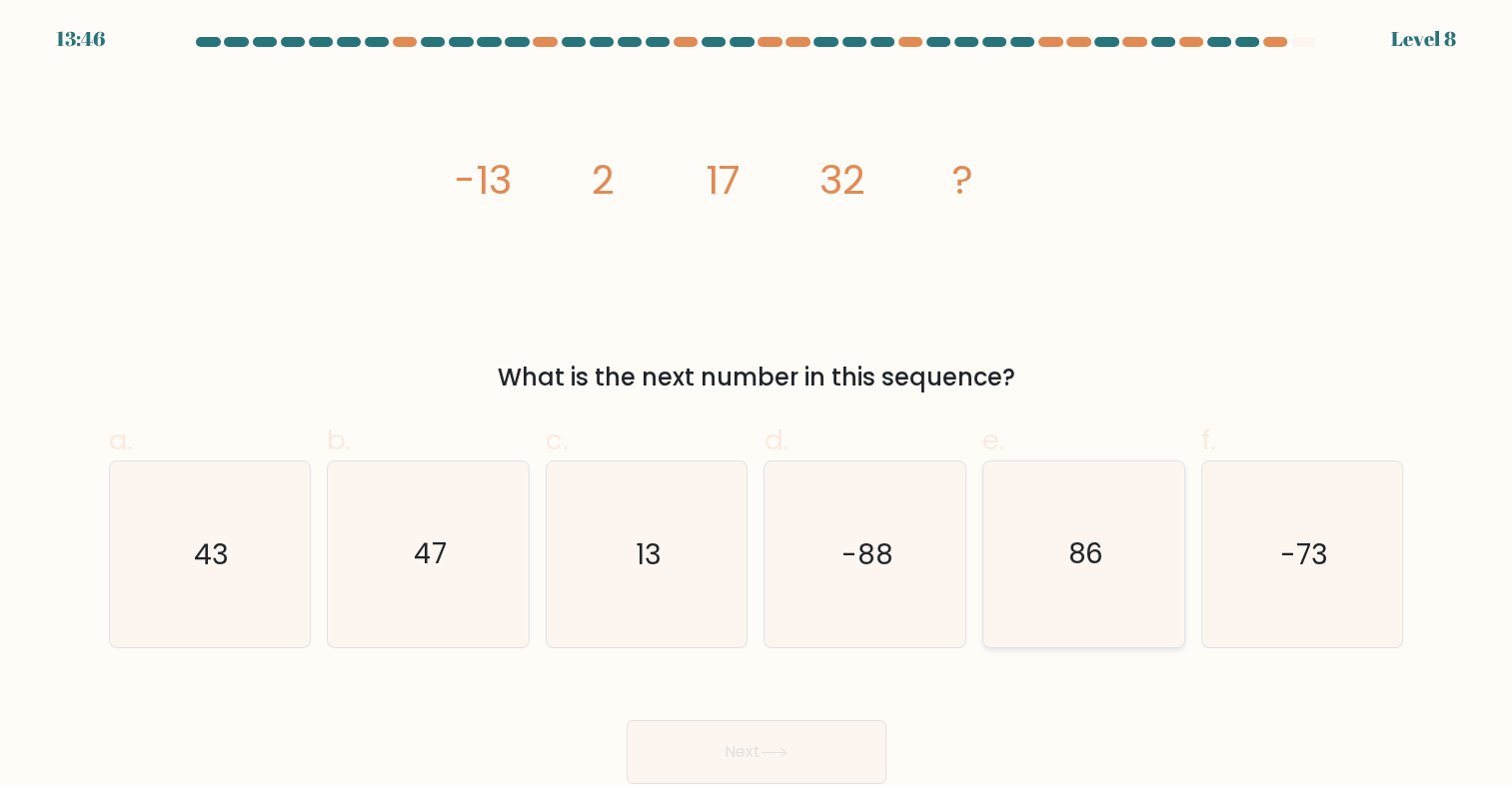 click on "86" 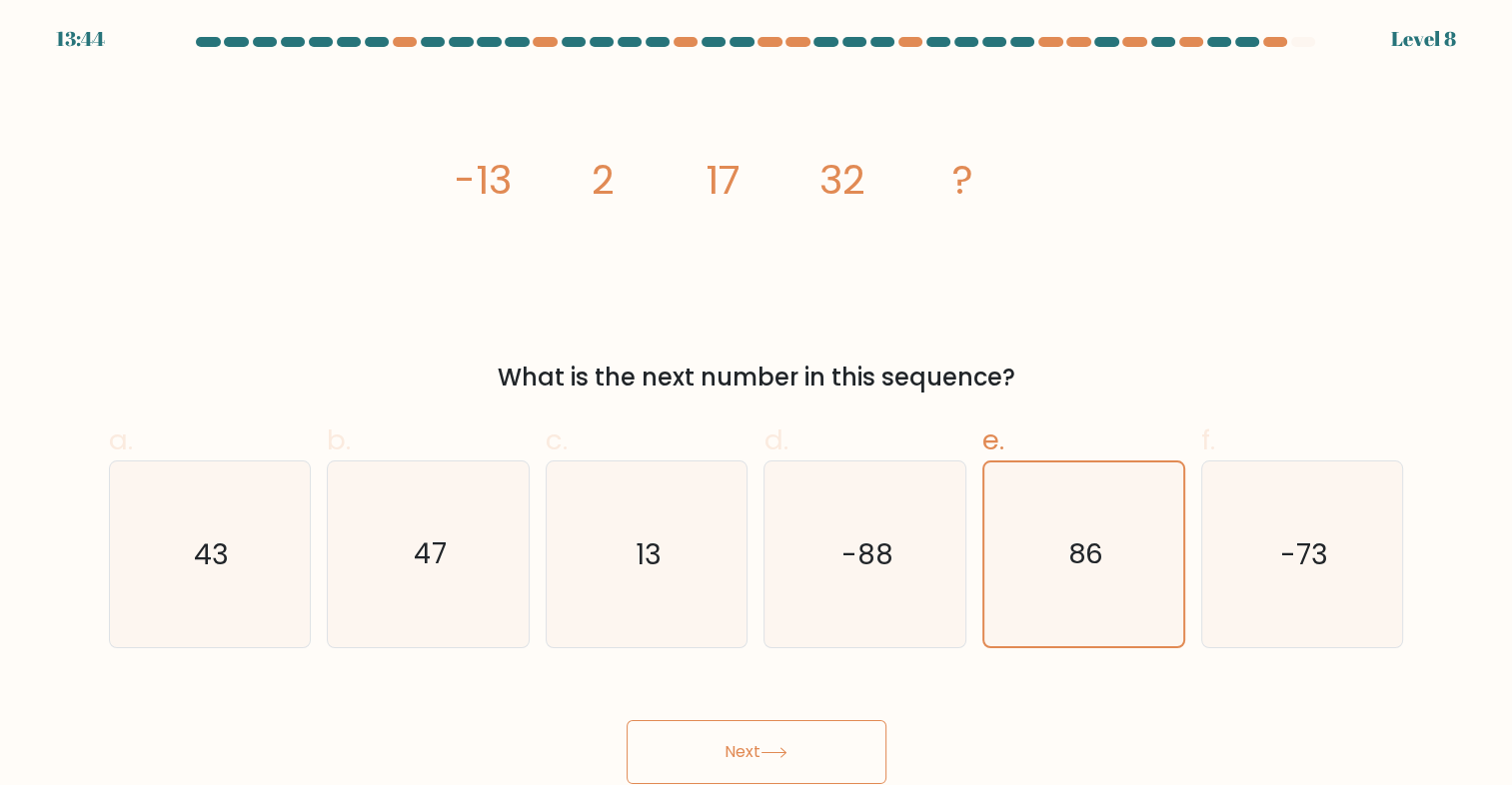 click on "Next" at bounding box center (756, 752) 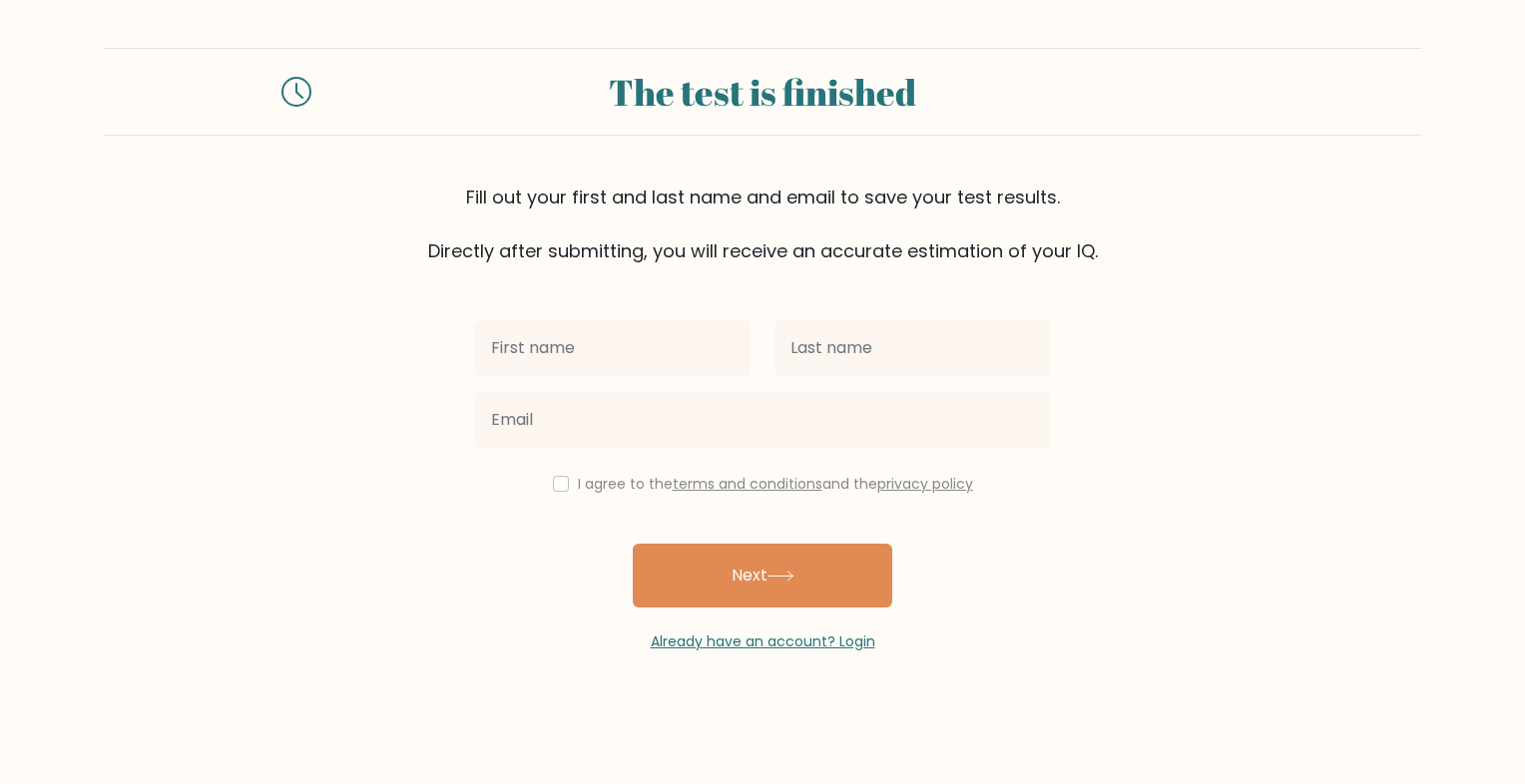 scroll, scrollTop: 0, scrollLeft: 0, axis: both 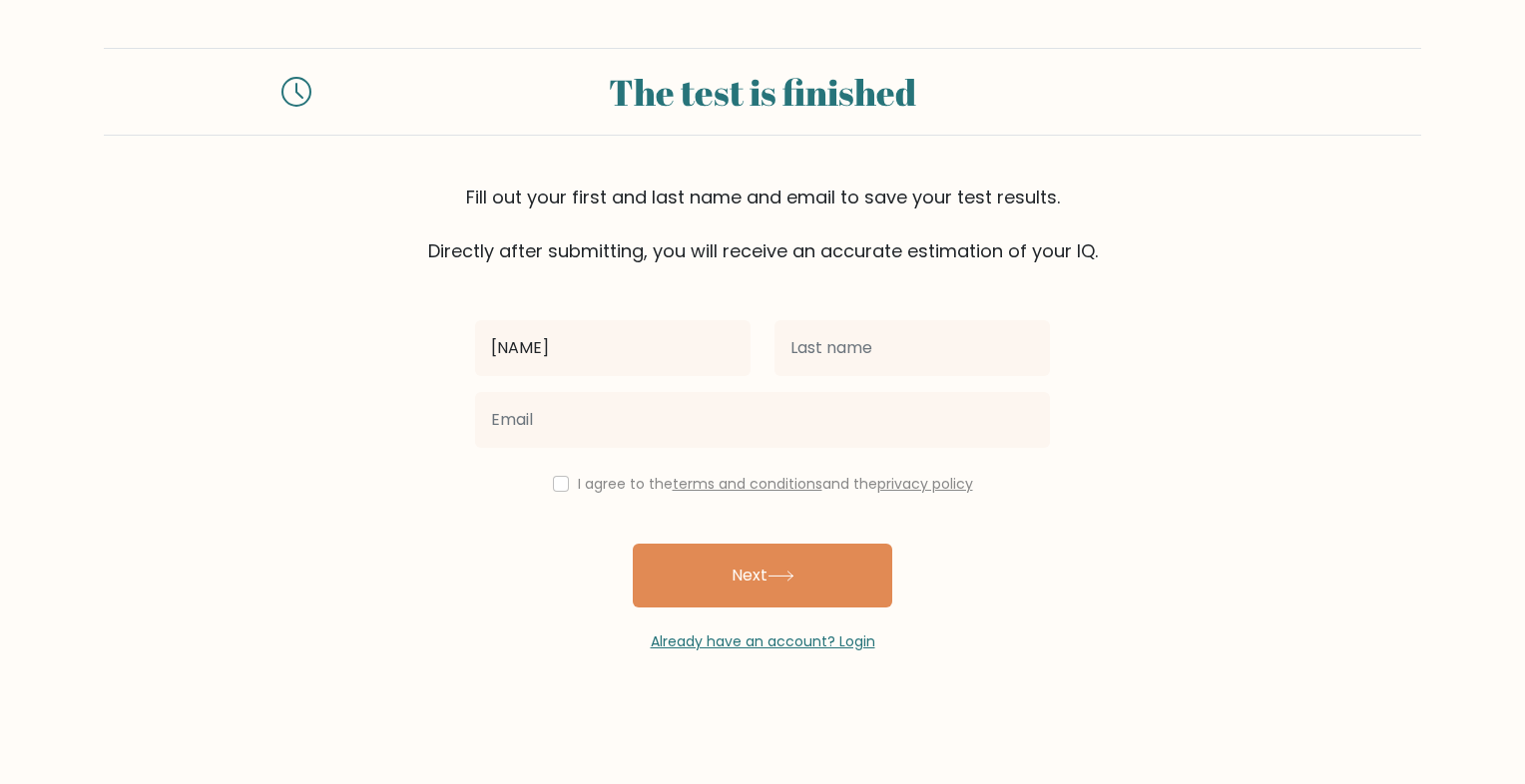 type on "[NAME]" 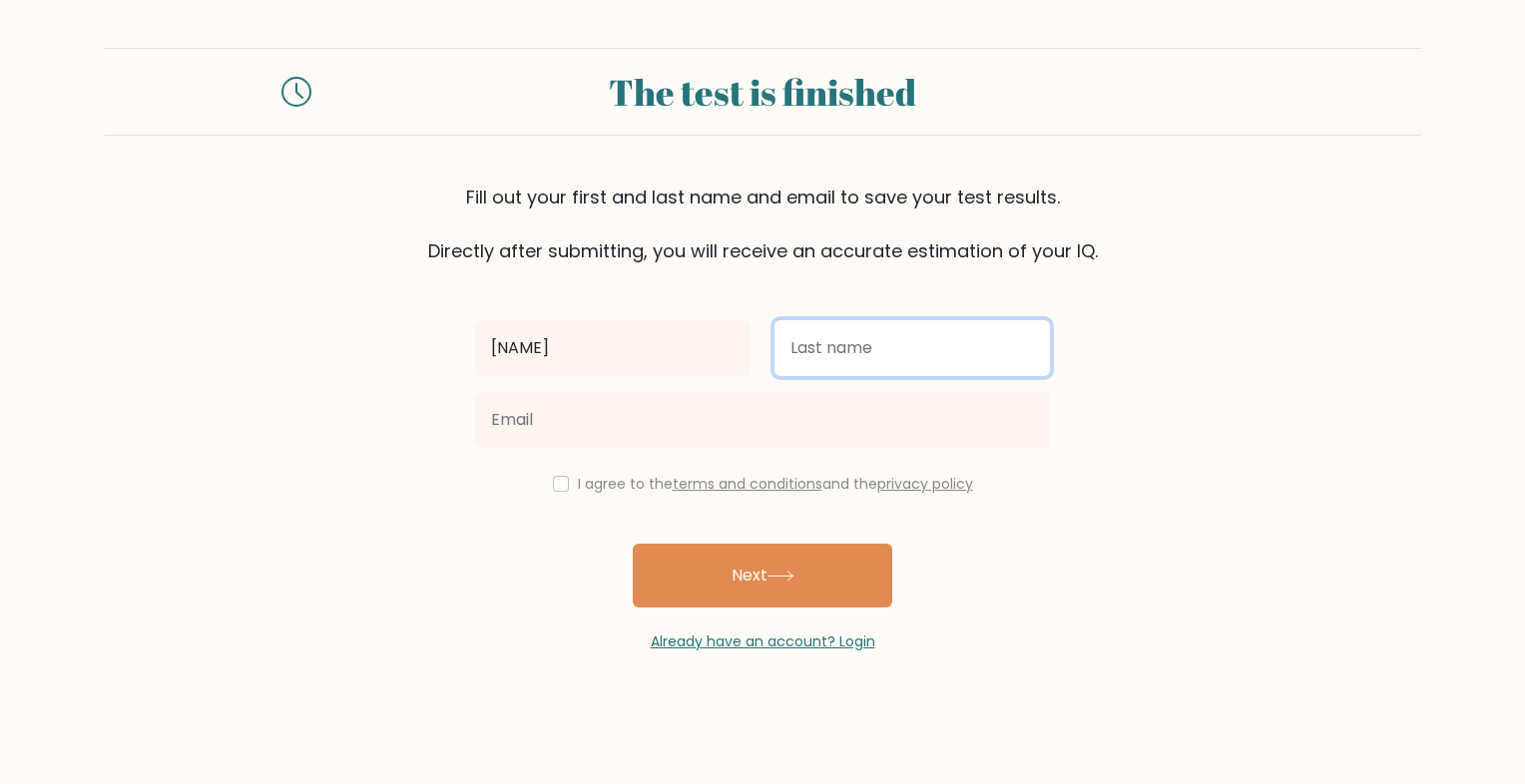 click at bounding box center (912, 348) 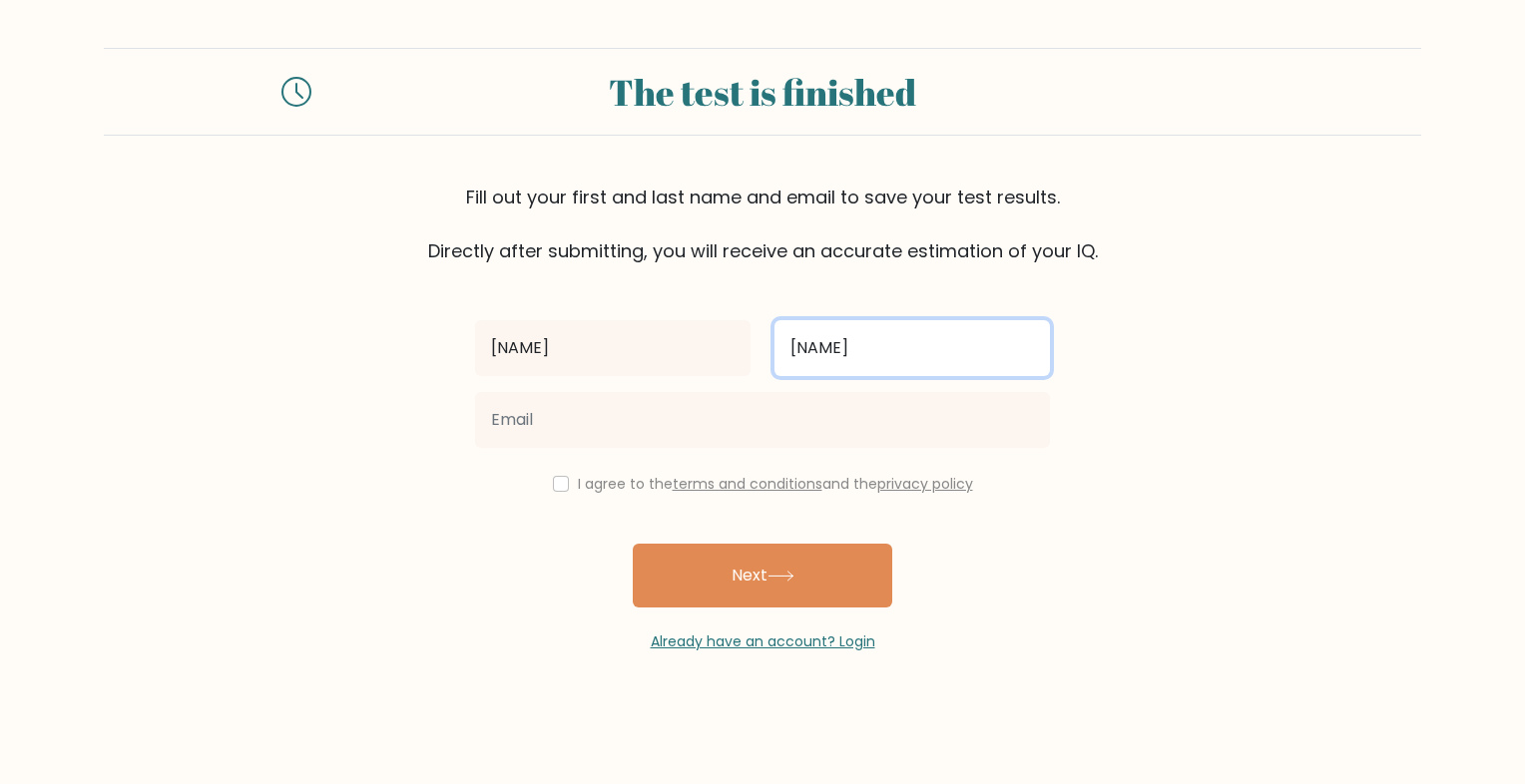 type on "[NAME]" 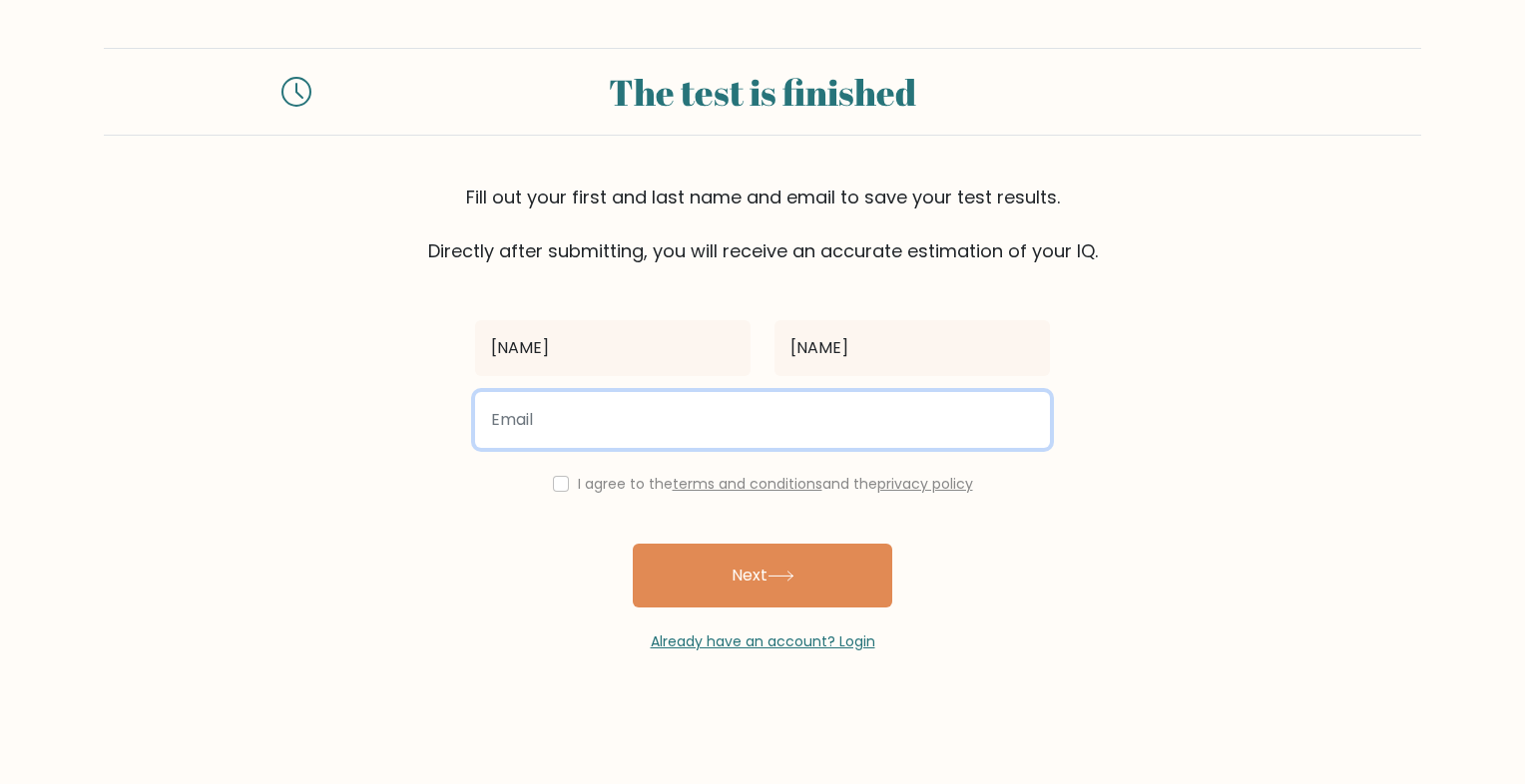 click at bounding box center (762, 420) 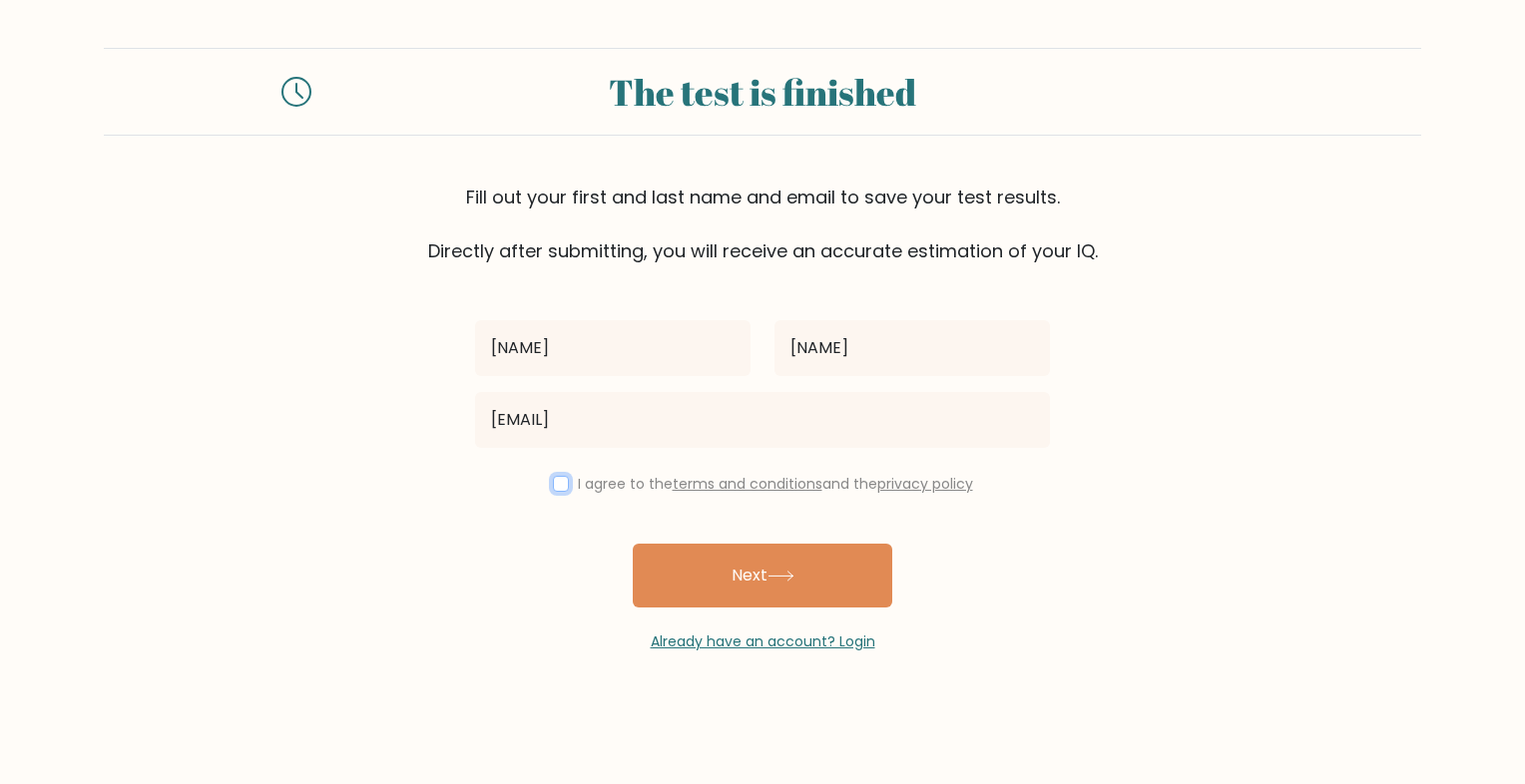 click at bounding box center [561, 484] 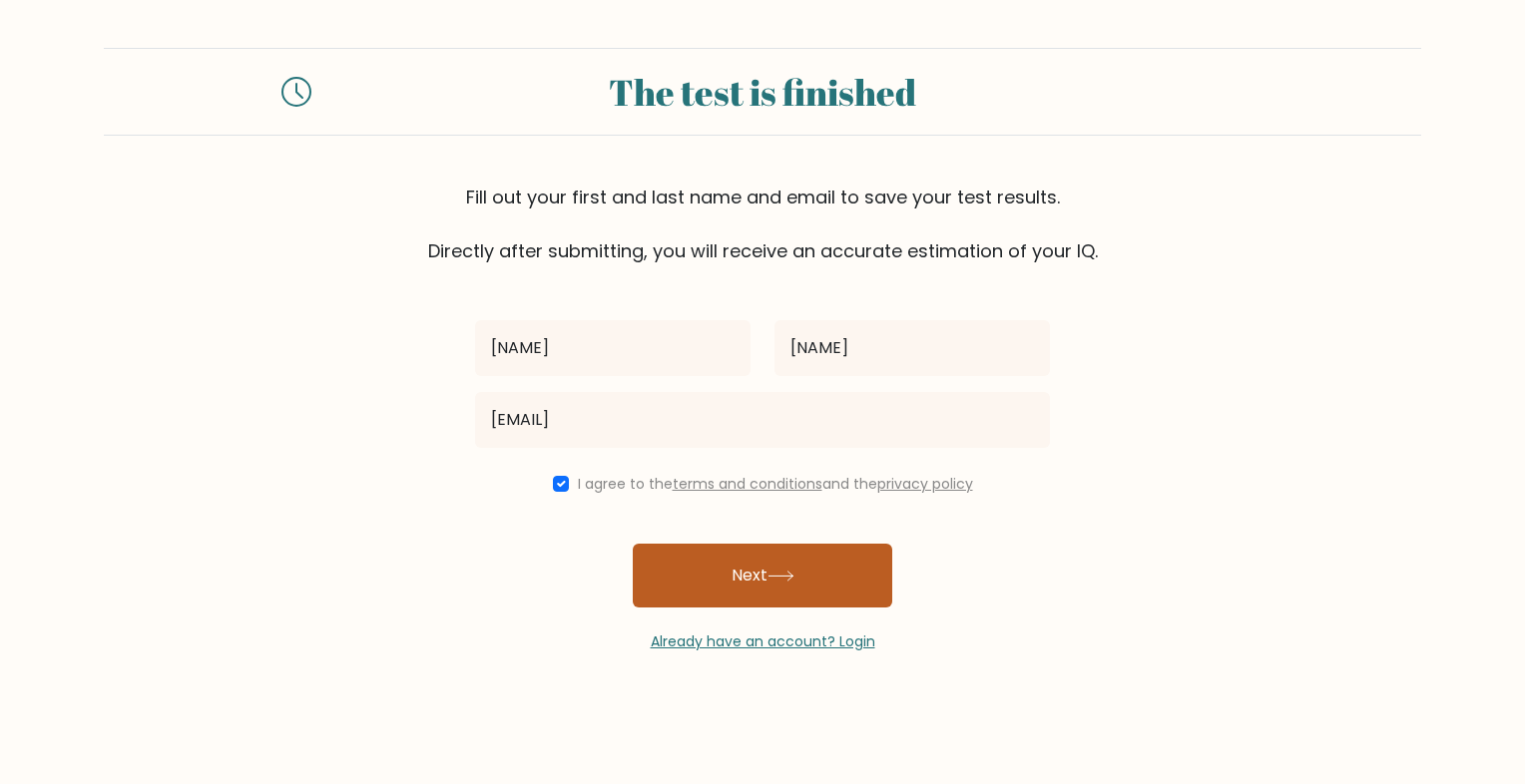 click on "Next" at bounding box center [762, 576] 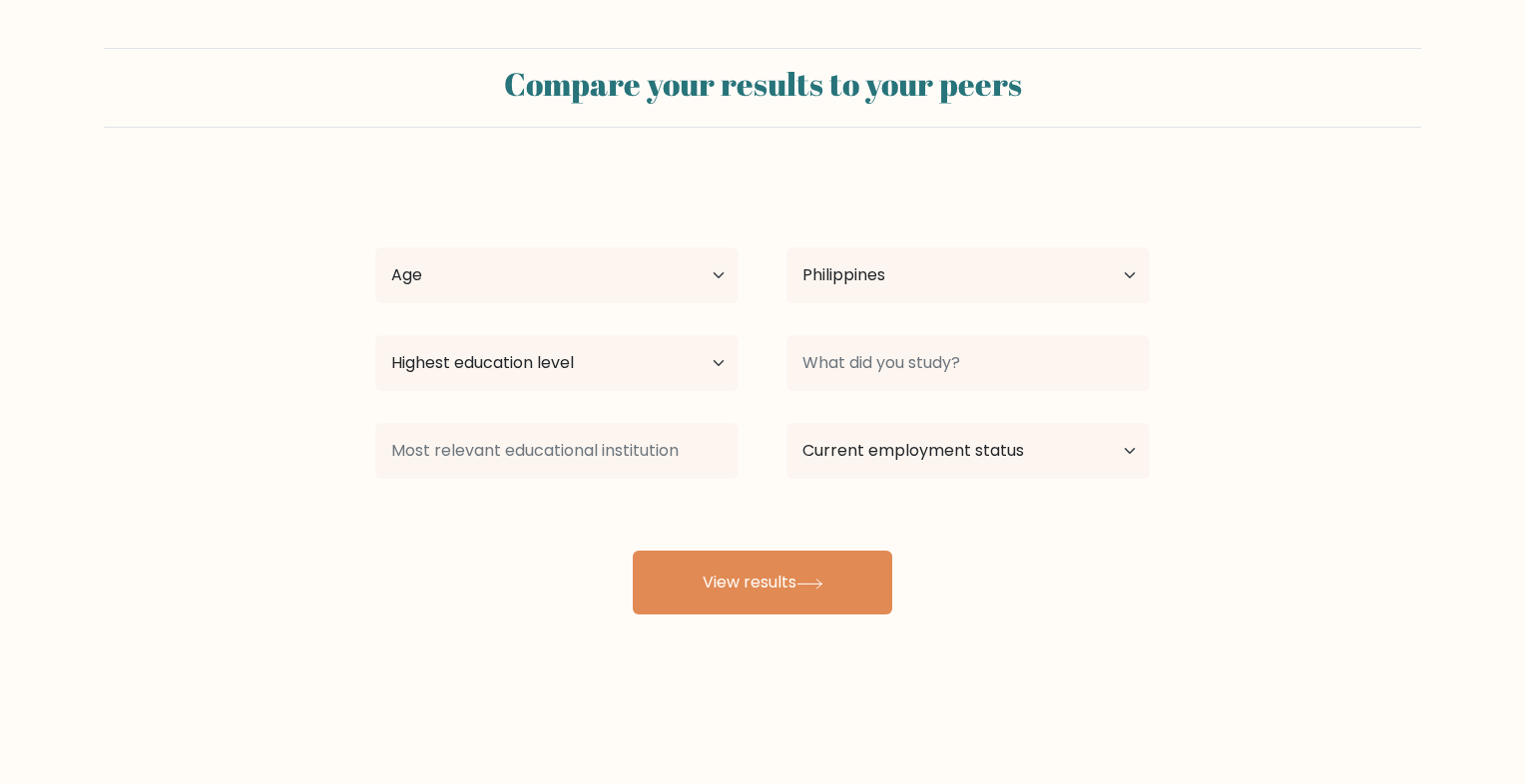 select on "PH" 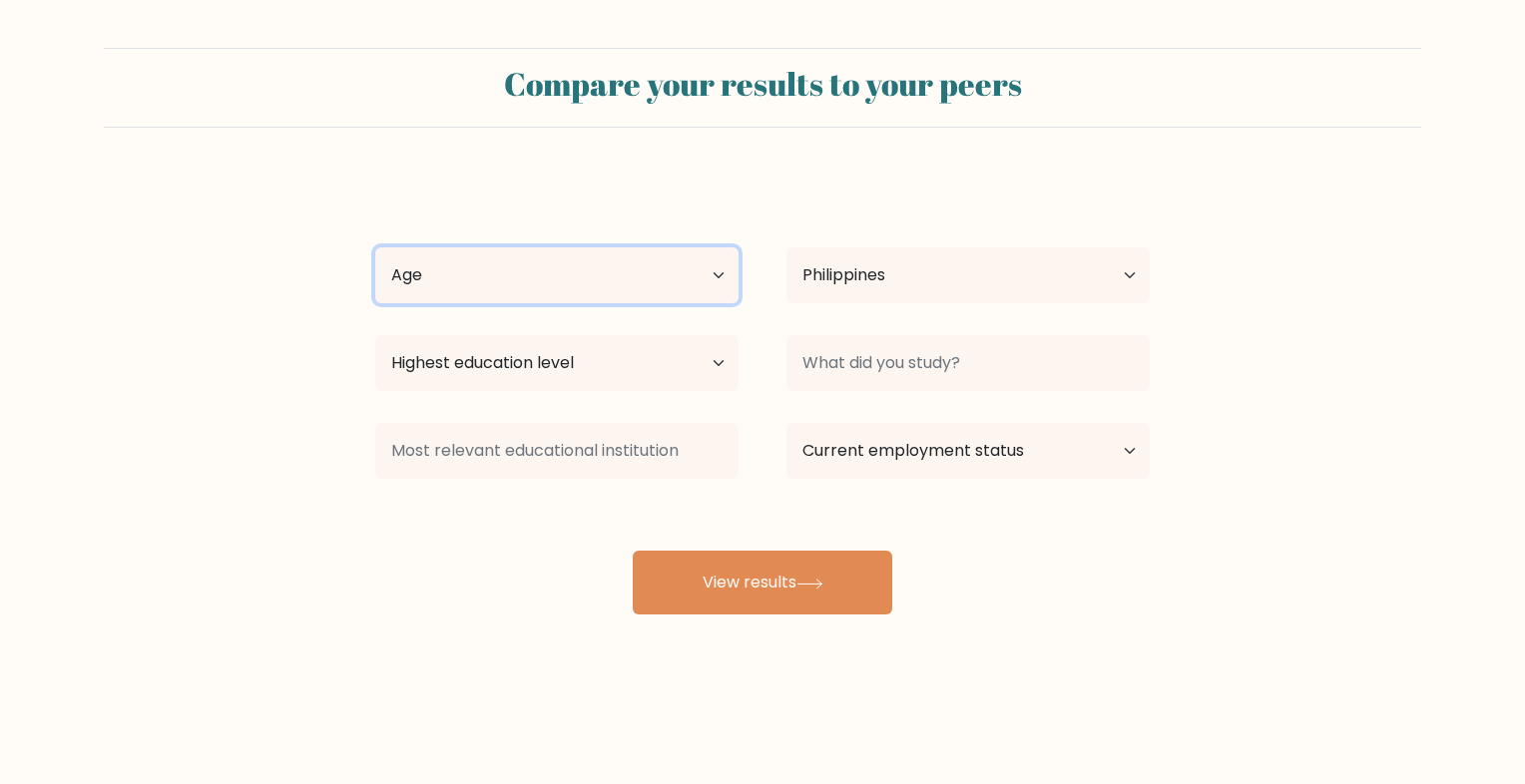 click on "Age
Under 18 years old
18-24 years old
25-34 years old
35-44 years old
45-54 years old
55-64 years old
65 years old and above" at bounding box center [557, 275] 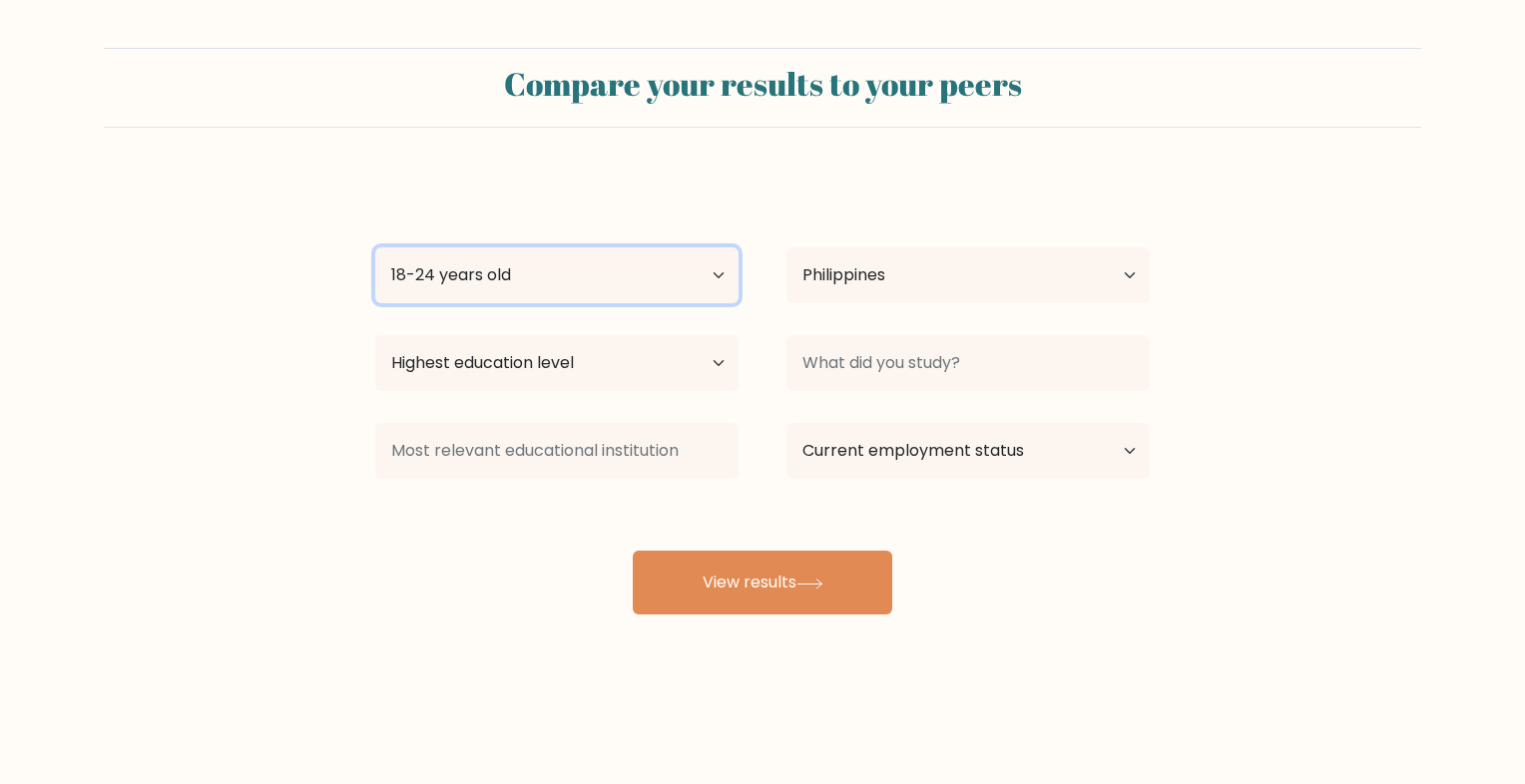 click on "Age
Under 18 years old
18-24 years old
25-34 years old
35-44 years old
45-54 years old
55-64 years old
65 years old and above" at bounding box center [557, 275] 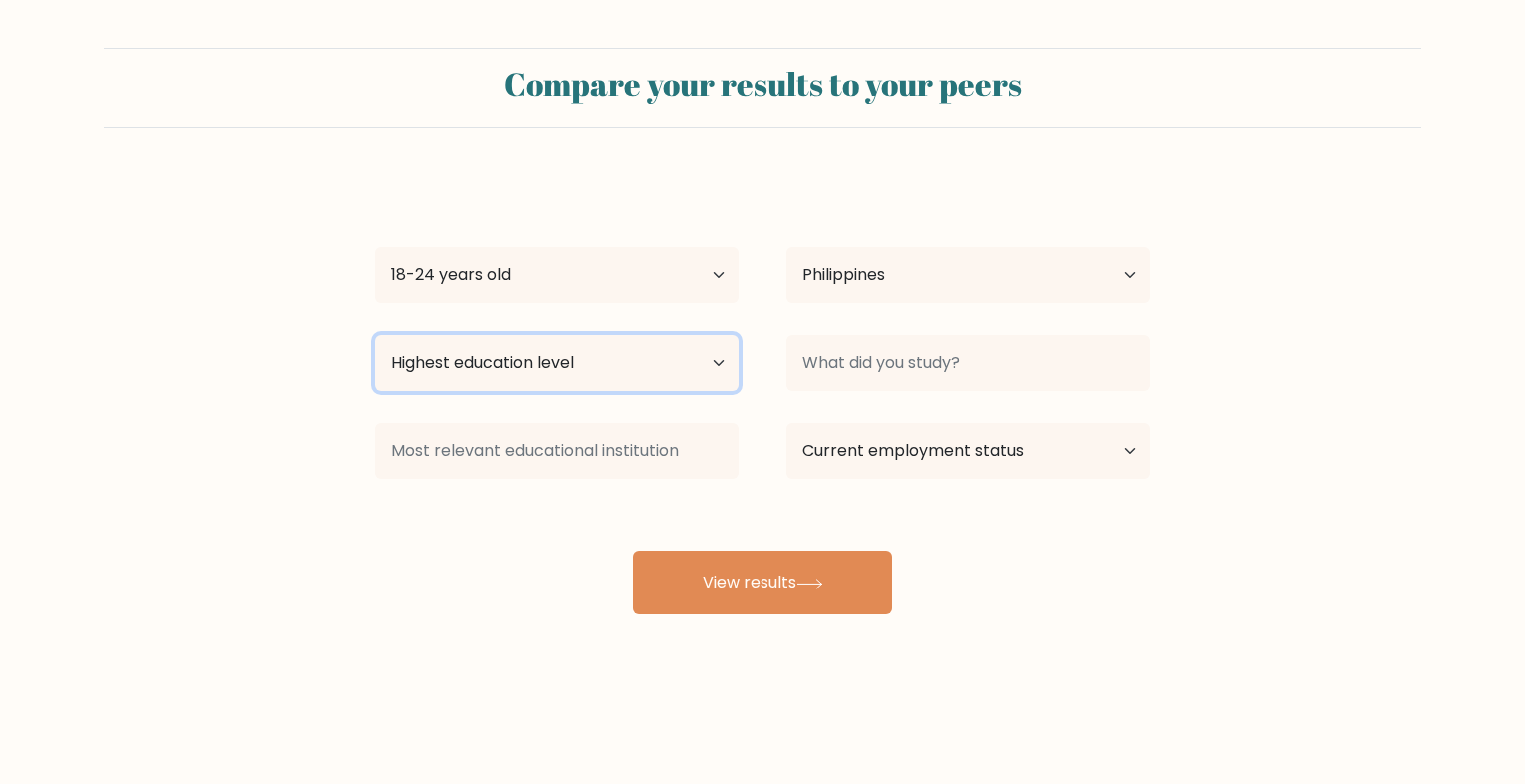 click on "Highest education level
No schooling
Primary
Lower Secondary
Upper Secondary
Occupation Specific
Bachelor's degree
Master's degree
Doctoral degree" at bounding box center (557, 363) 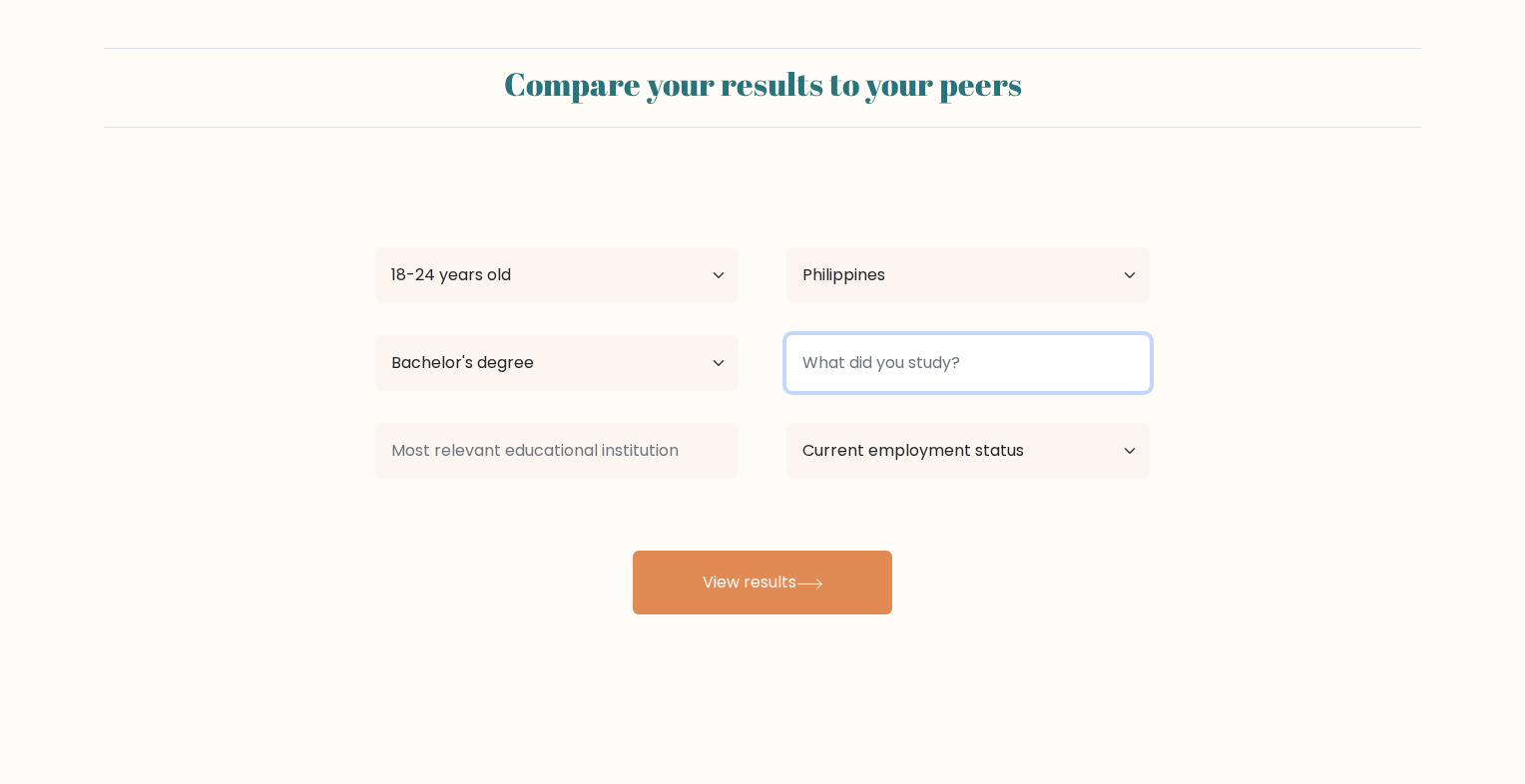 click at bounding box center (968, 363) 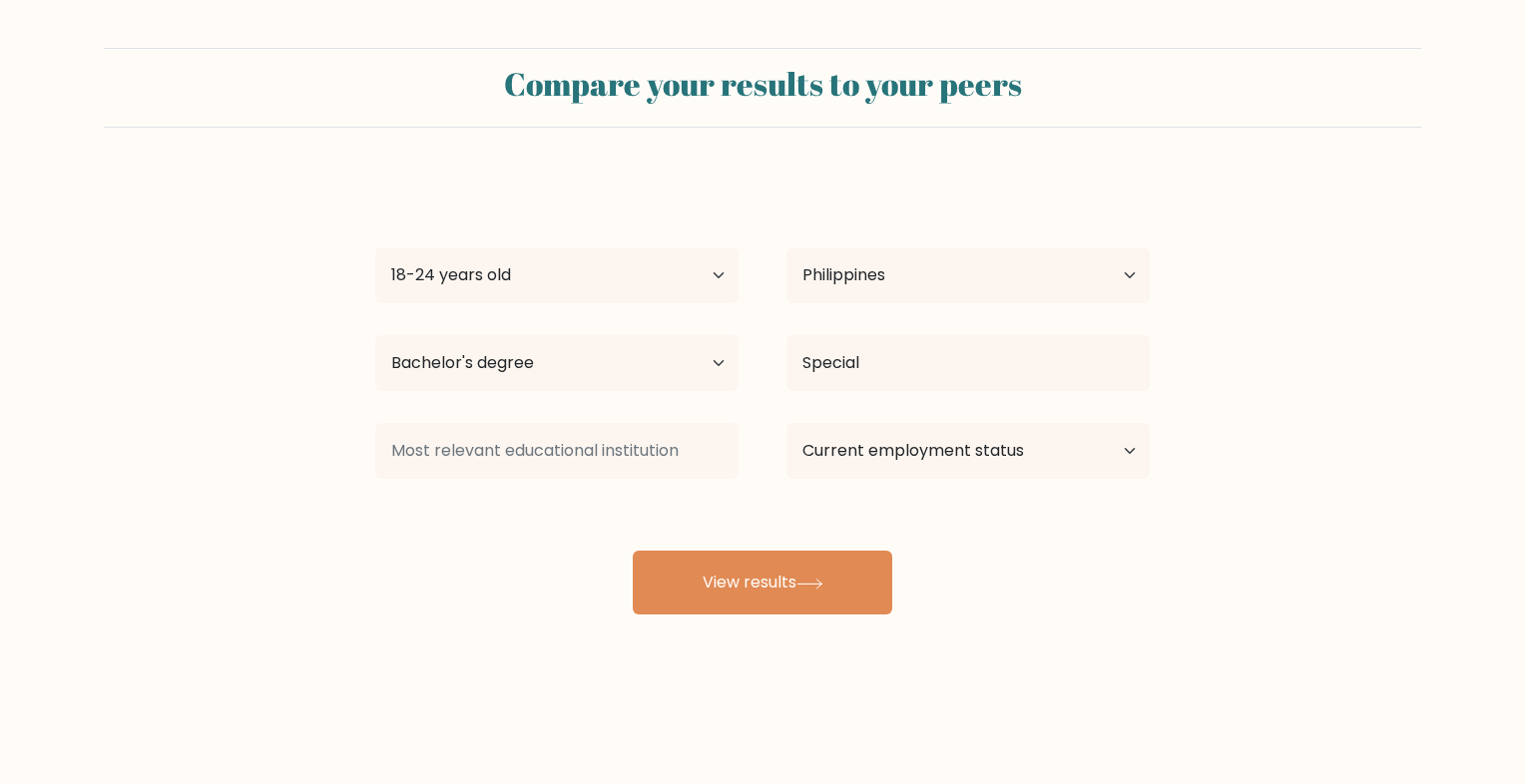 click on "Kristelle
[LAST NAME]
Age
Under 18 years old
18-24 years old
25-34 years old
35-44 years old
45-54 years old
55-64 years old
65 years old and above
Country
Afghanistan
Albania
Algeria
American Samoa
Andorra
Angola
Anguilla
Antarctica
Antigua and Barbuda
Argentina
Armenia
Aruba
Australia
Austria
Azerbaijan
Bahamas
Bahrain
Bangladesh
Barbados
Belarus
Belgium
Belize
Benin
Bermuda
Bhutan
Bolivia
Bonaire, Sint Eustatius and Saba
Bosnia and Herzegovina
Botswana
Bouvet Island
Brazil
Brunei" at bounding box center [762, 395] 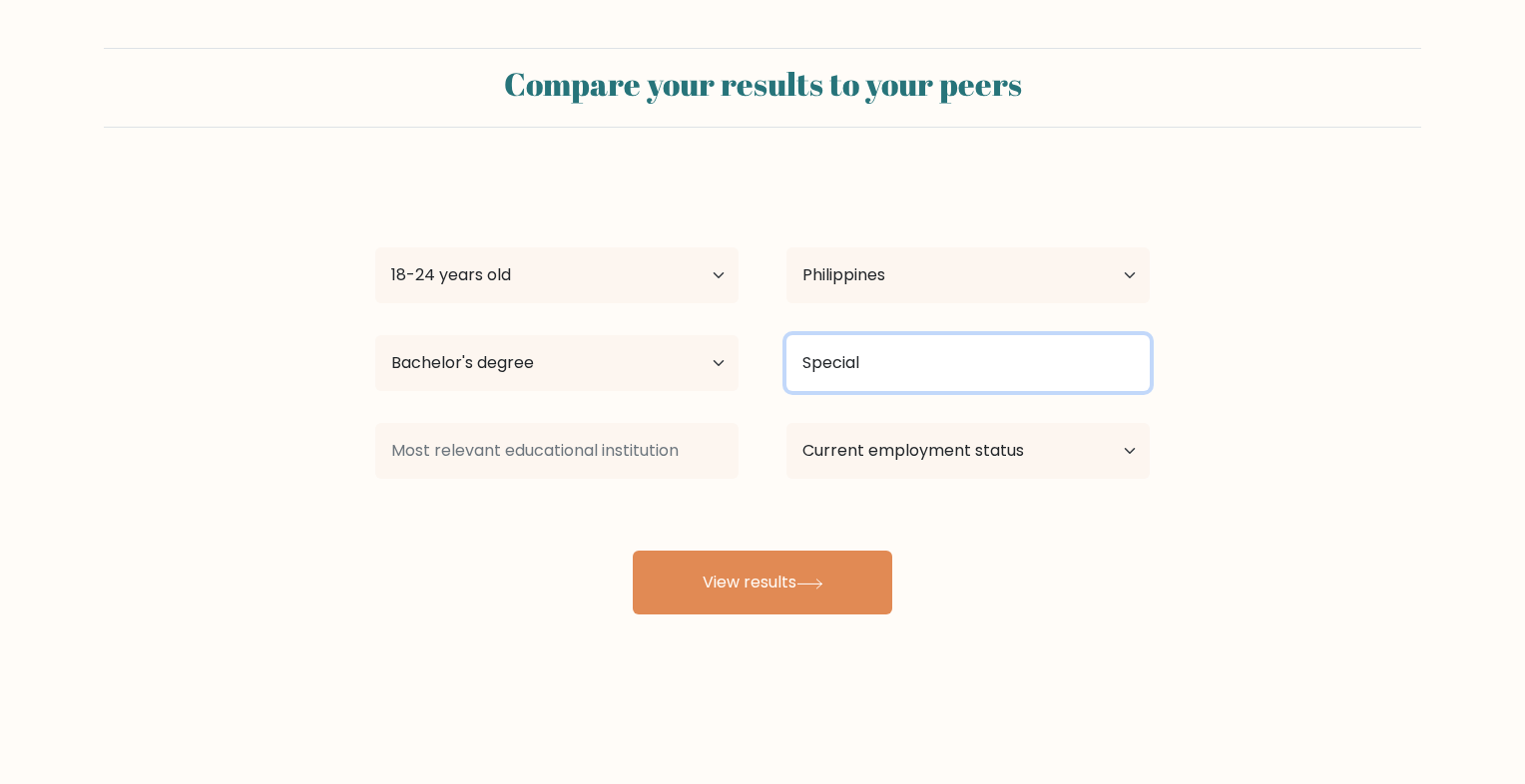 click on "Special" at bounding box center (968, 363) 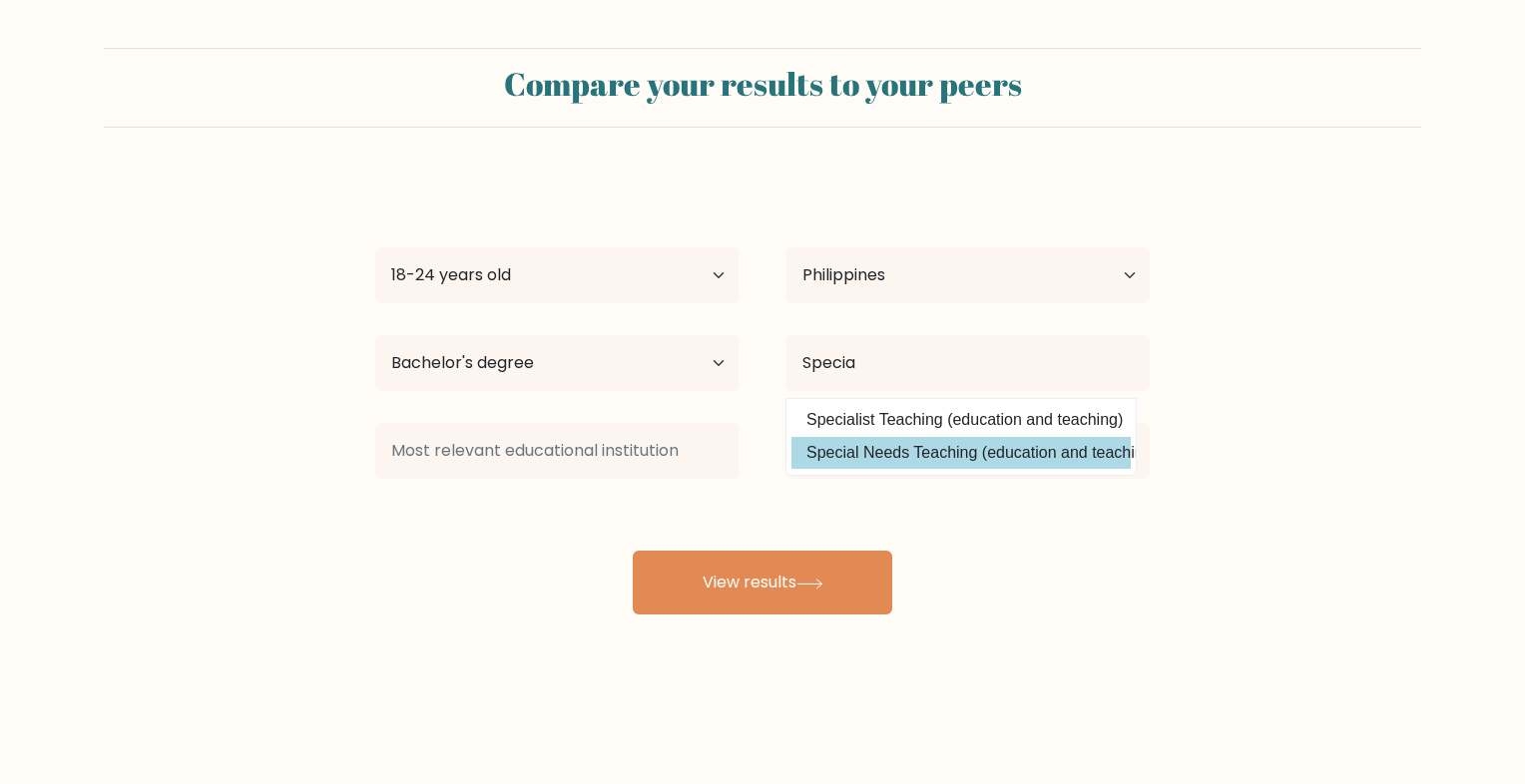 click on "Kristelle
[LAST NAME]
Age
Under 18 years old
18-24 years old
25-34 years old
35-44 years old
45-54 years old
55-64 years old
65 years old and above
Country
Afghanistan
Albania
Algeria
American Samoa
Andorra
Angola
Anguilla
Antarctica
Antigua and Barbuda
Argentina
Armenia
Aruba
Australia
Austria
Azerbaijan
Bahamas
Bahrain
Bangladesh
Barbados
Belarus
Belgium
Belize
Benin
Bermuda
Bhutan
Bolivia
Bonaire, Sint Eustatius and Saba
Bosnia and Herzegovina
Botswana
Bouvet Island
Brazil
Brunei" at bounding box center [762, 395] 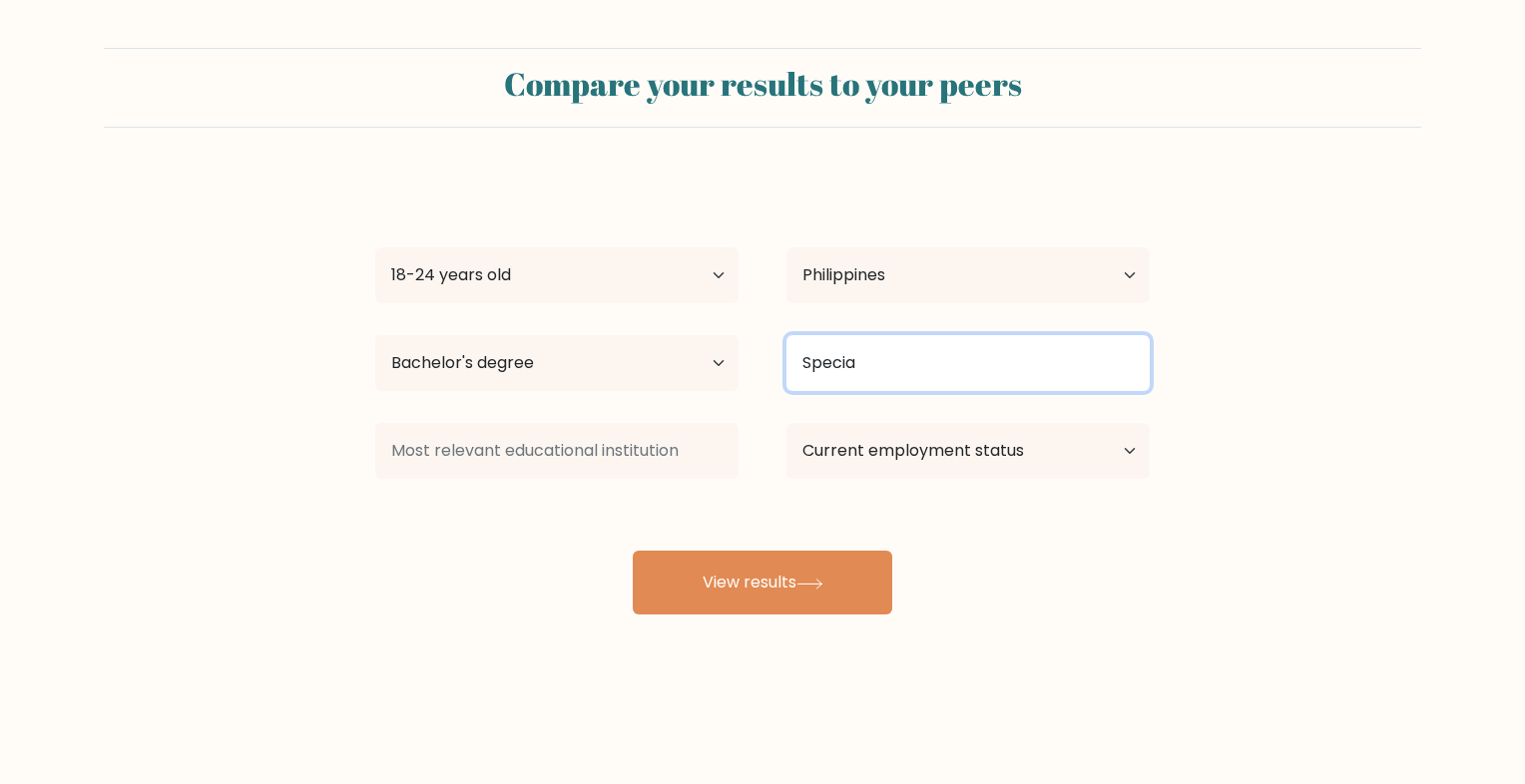 click on "Specia" at bounding box center (968, 363) 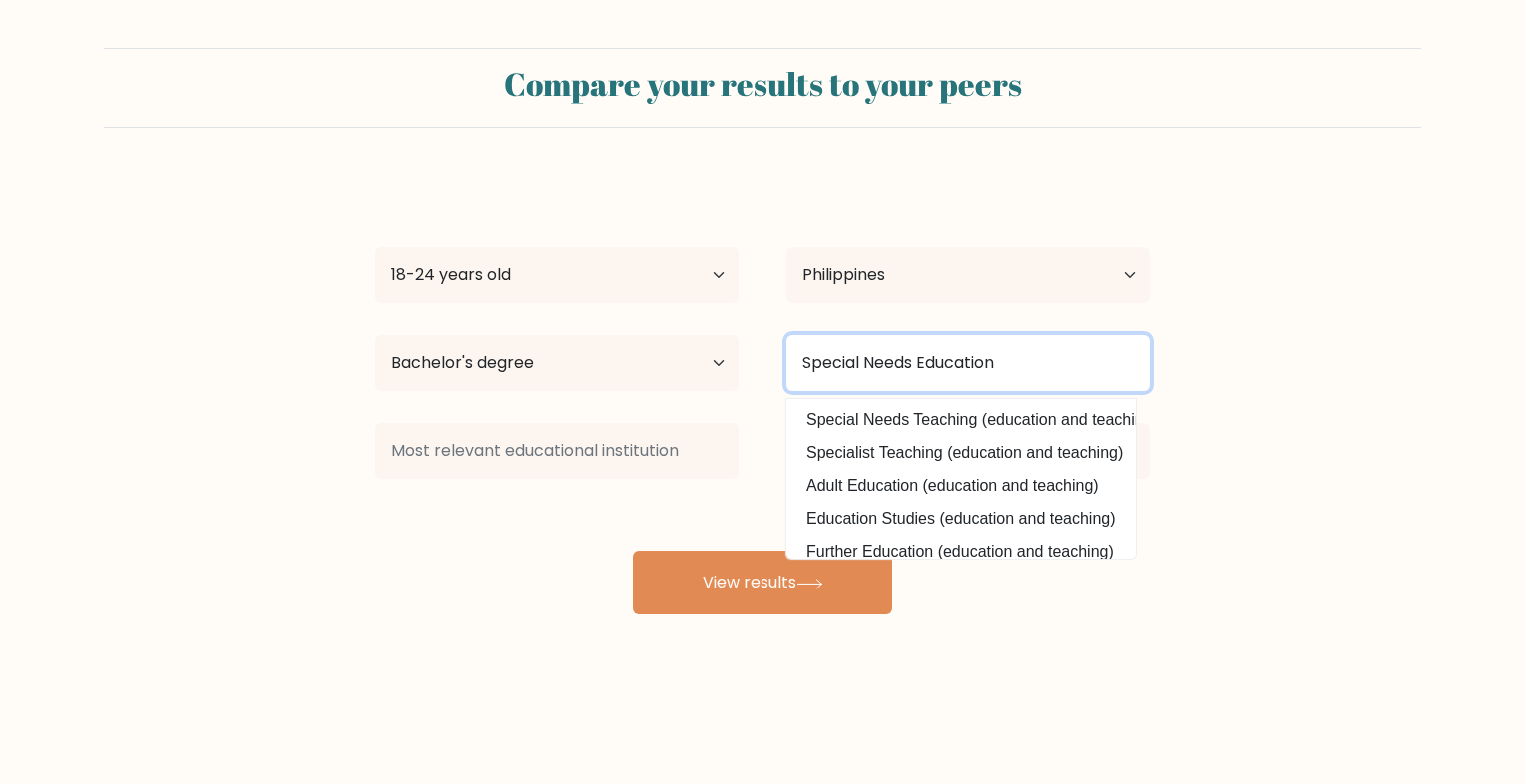 type on "Special Needs Education" 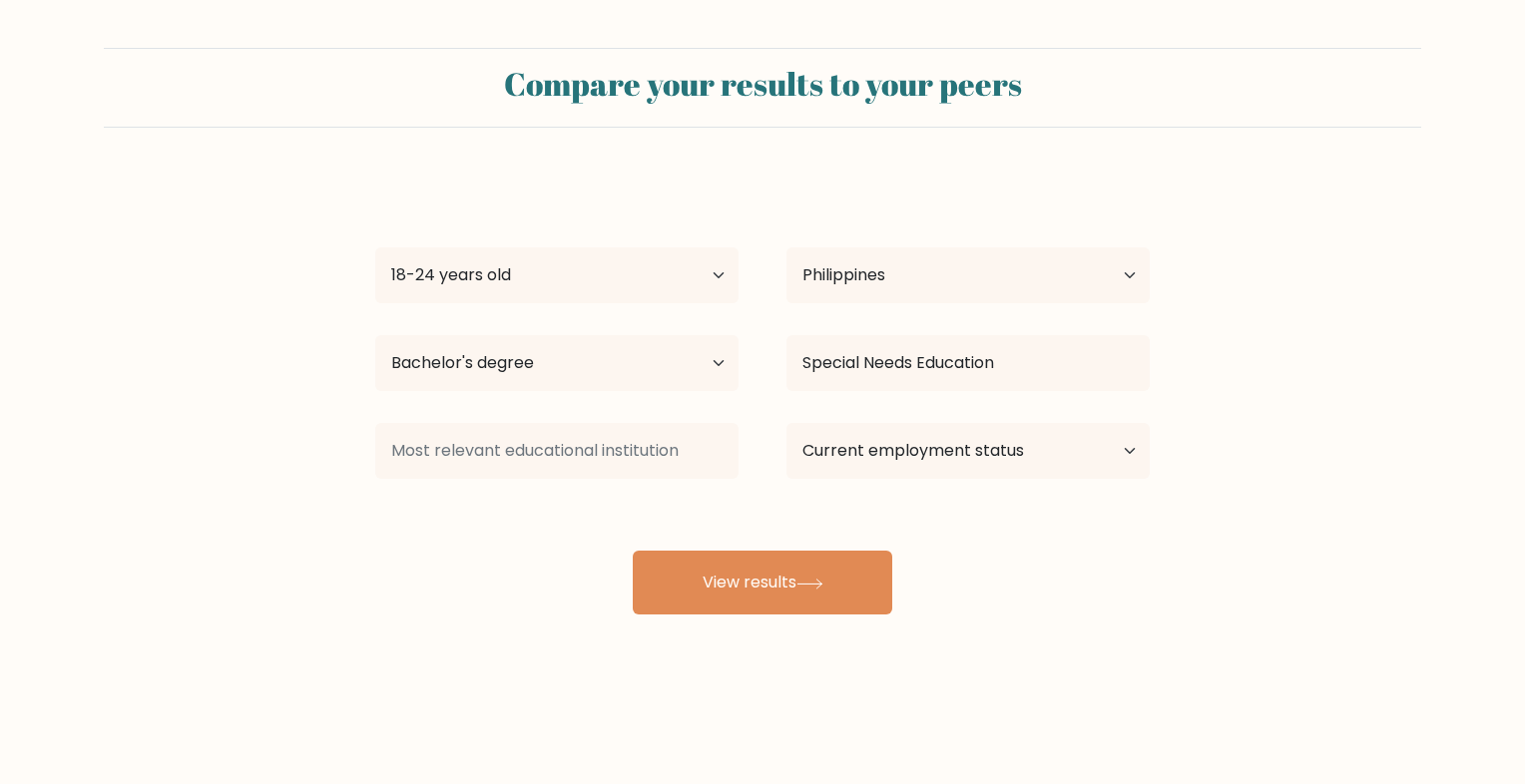click on "Kristelle
[LAST NAME]
Age
Under 18 years old
18-24 years old
25-34 years old
35-44 years old
45-54 years old
55-64 years old
65 years old and above
Country
Afghanistan
Albania
Algeria
American Samoa
Andorra
Angola
Anguilla
Antarctica
Antigua and Barbuda
Argentina
Armenia
Aruba
Australia
Austria
Azerbaijan
Bahamas
Bahrain
Bangladesh
Barbados
Belarus
Belgium
Belize
Benin
Bermuda
Bhutan
Bolivia
Bonaire, Sint Eustatius and Saba
Bosnia and Herzegovina
Botswana
Bouvet Island
Brazil
Brunei" at bounding box center (762, 395) 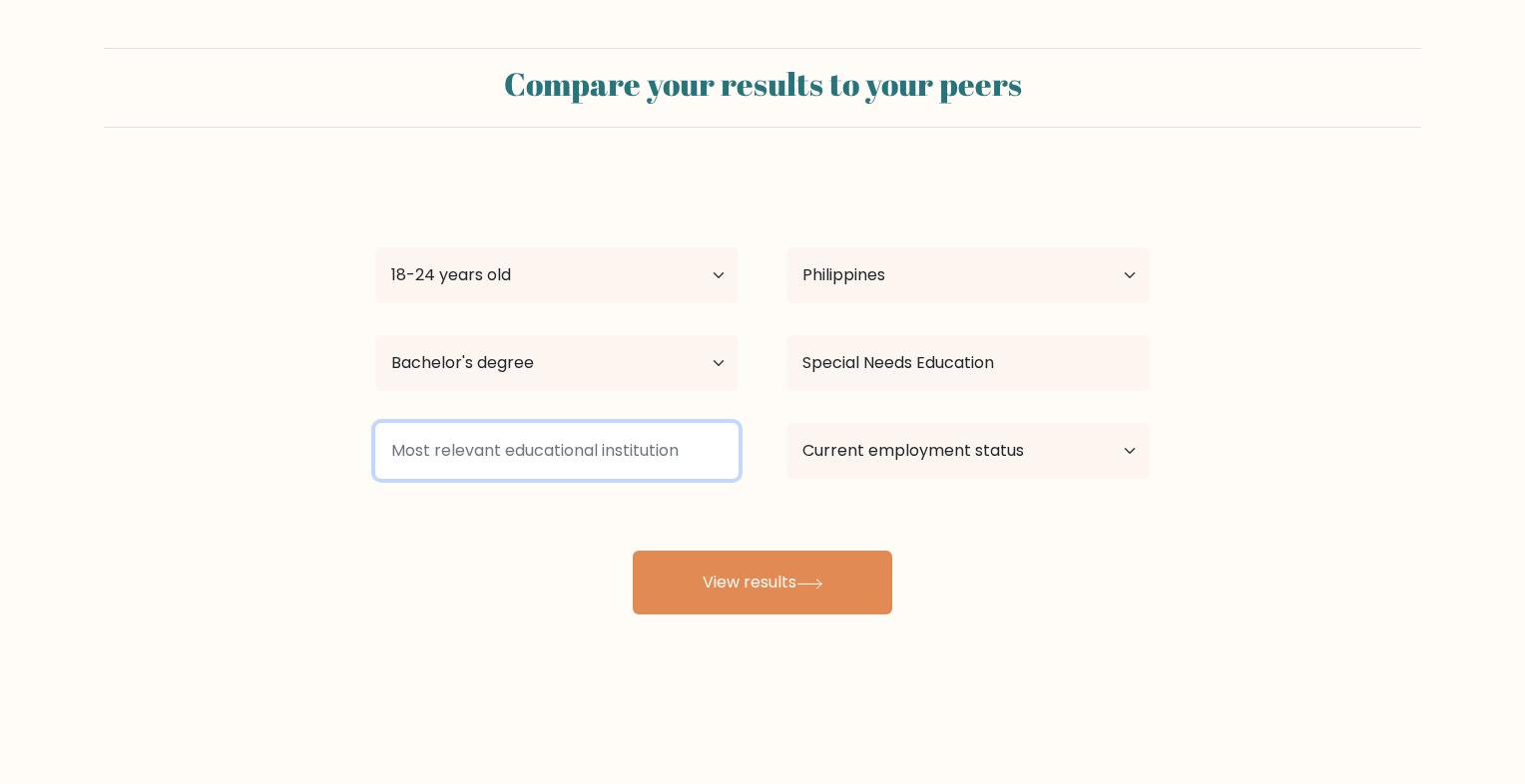 click at bounding box center [557, 451] 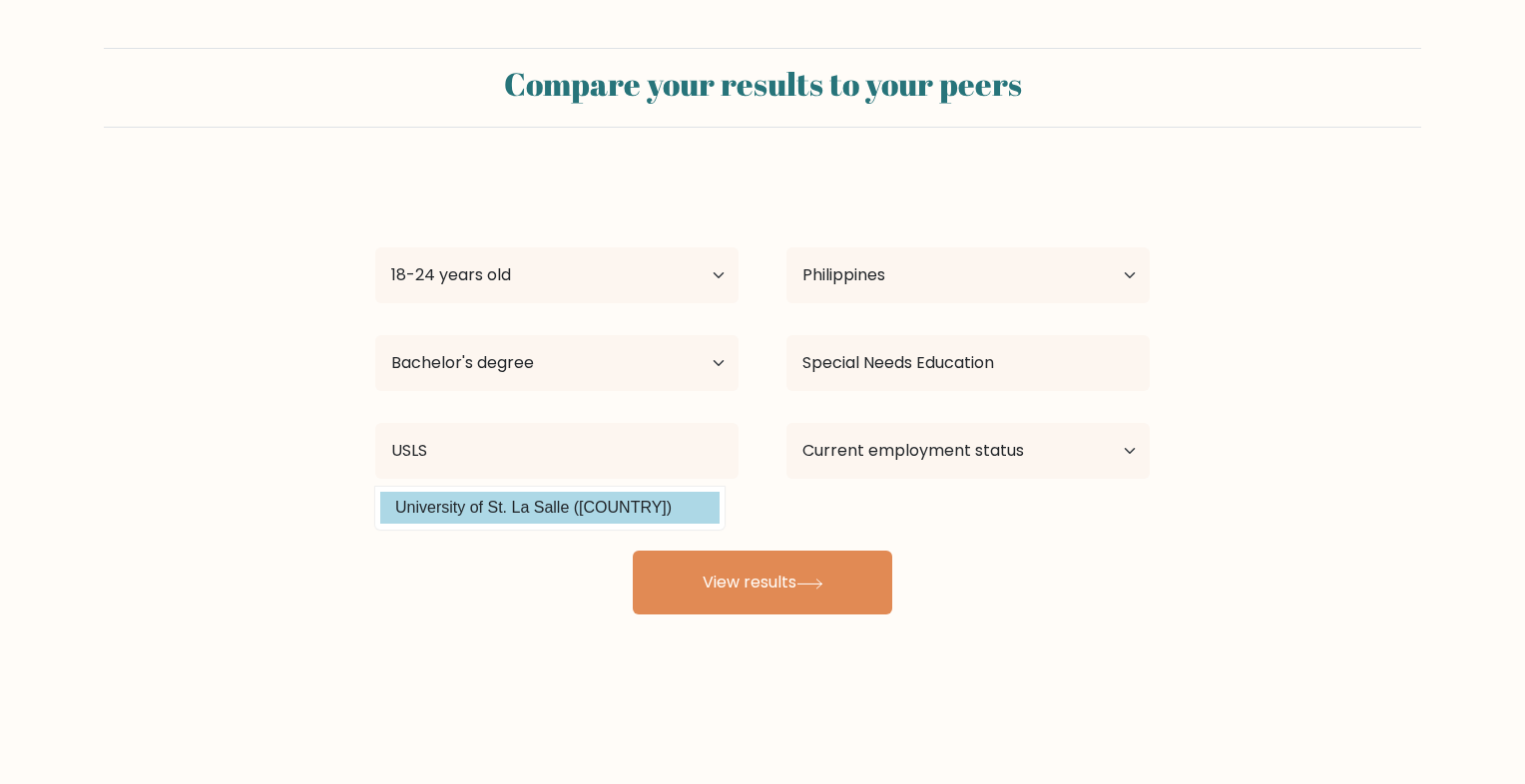 click on "Kristelle
[LAST NAME]
Age
Under 18 years old
18-24 years old
25-34 years old
35-44 years old
45-54 years old
55-64 years old
65 years old and above
Country
Afghanistan
Albania
Algeria
American Samoa
Andorra
Angola
Anguilla
Antarctica
Antigua and Barbuda
Argentina
Armenia
Aruba
Australia
Austria
Azerbaijan
Bahamas
Bahrain
Bangladesh
Barbados
Belarus
Belgium
Belize
Benin
Bermuda
Bhutan
Bolivia
Bonaire, Sint Eustatius and Saba
Bosnia and Herzegovina
Botswana
Bouvet Island
Brazil
Brunei" at bounding box center (762, 395) 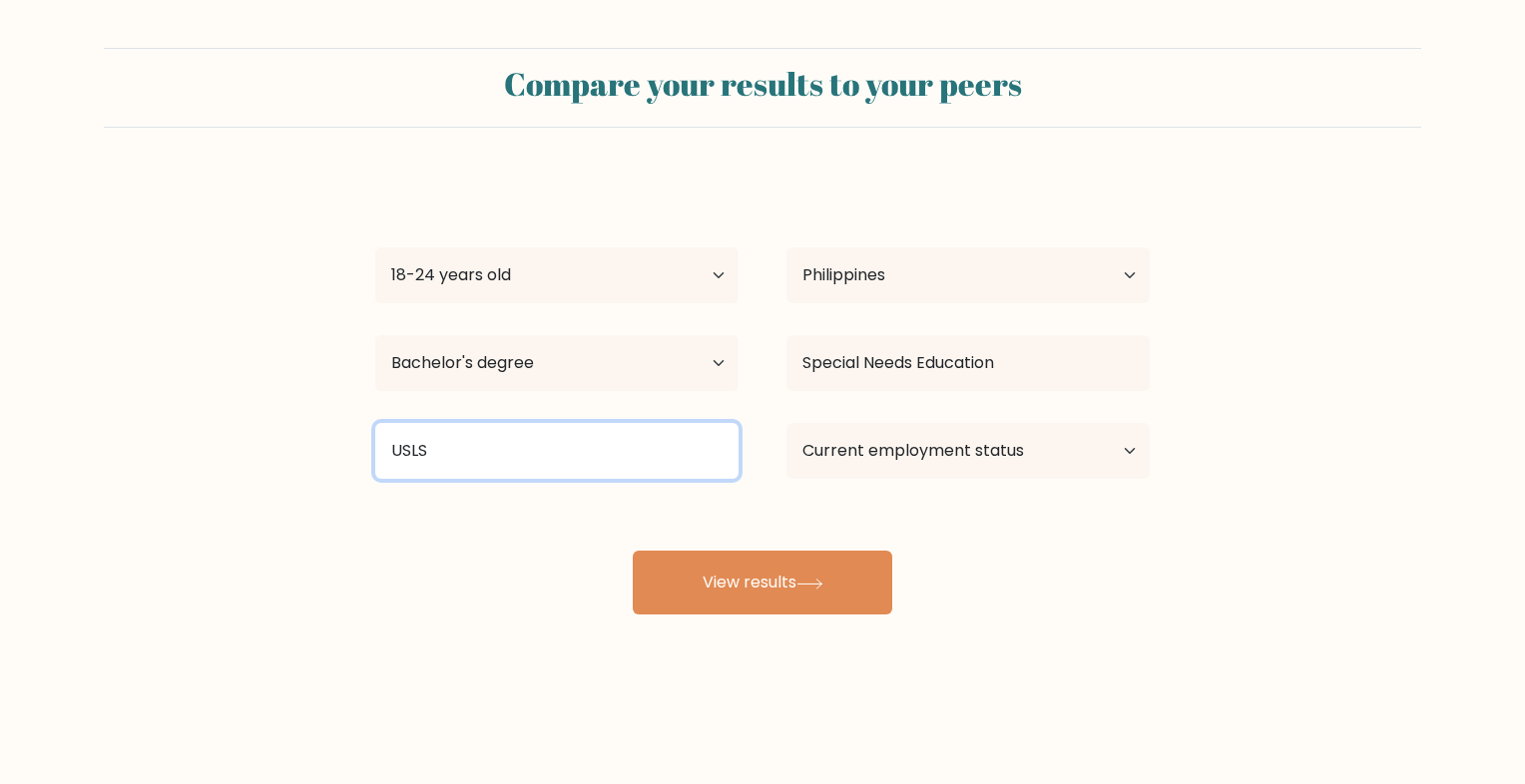 click on "USLS" at bounding box center (557, 451) 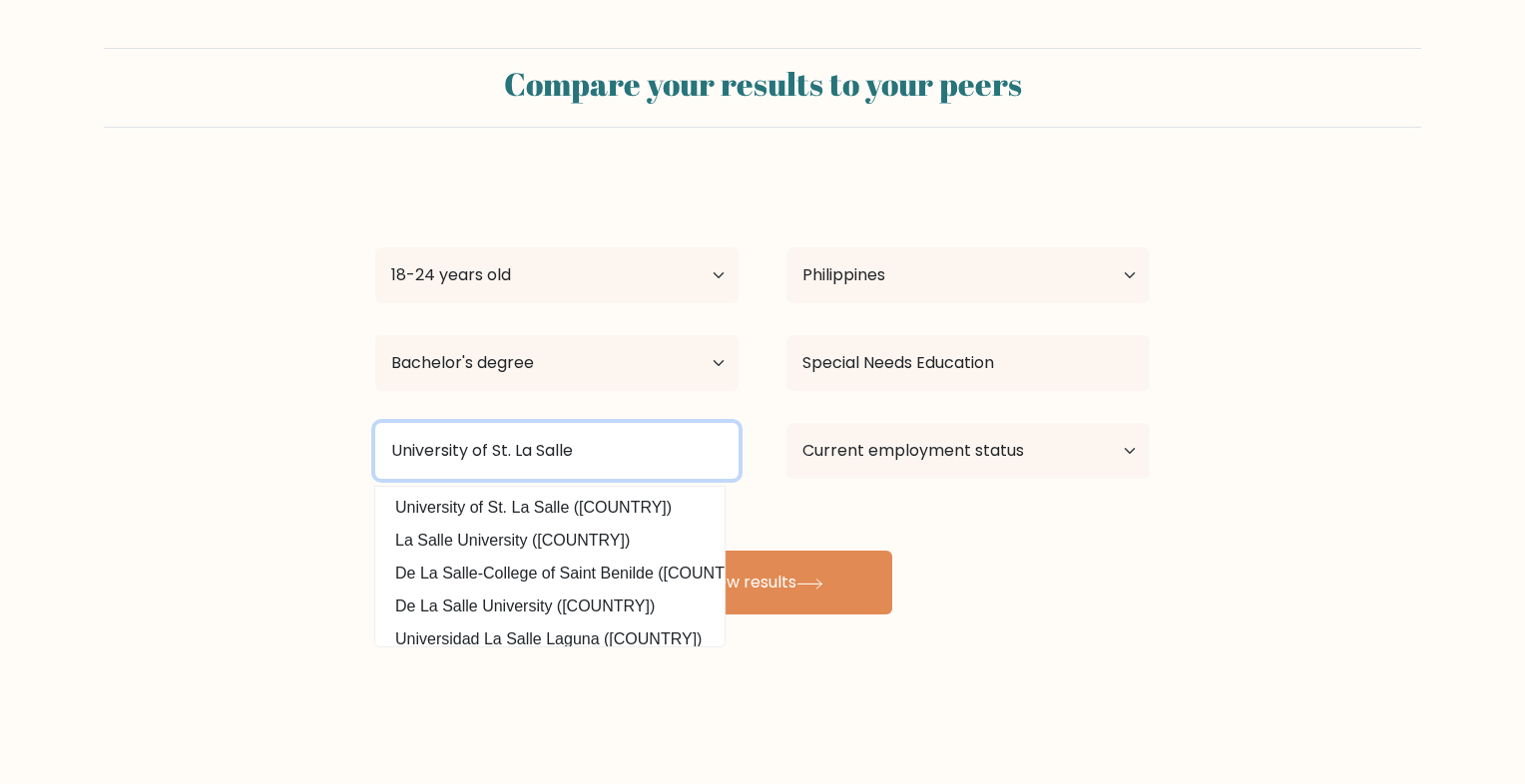 type on "University of St. La Salle" 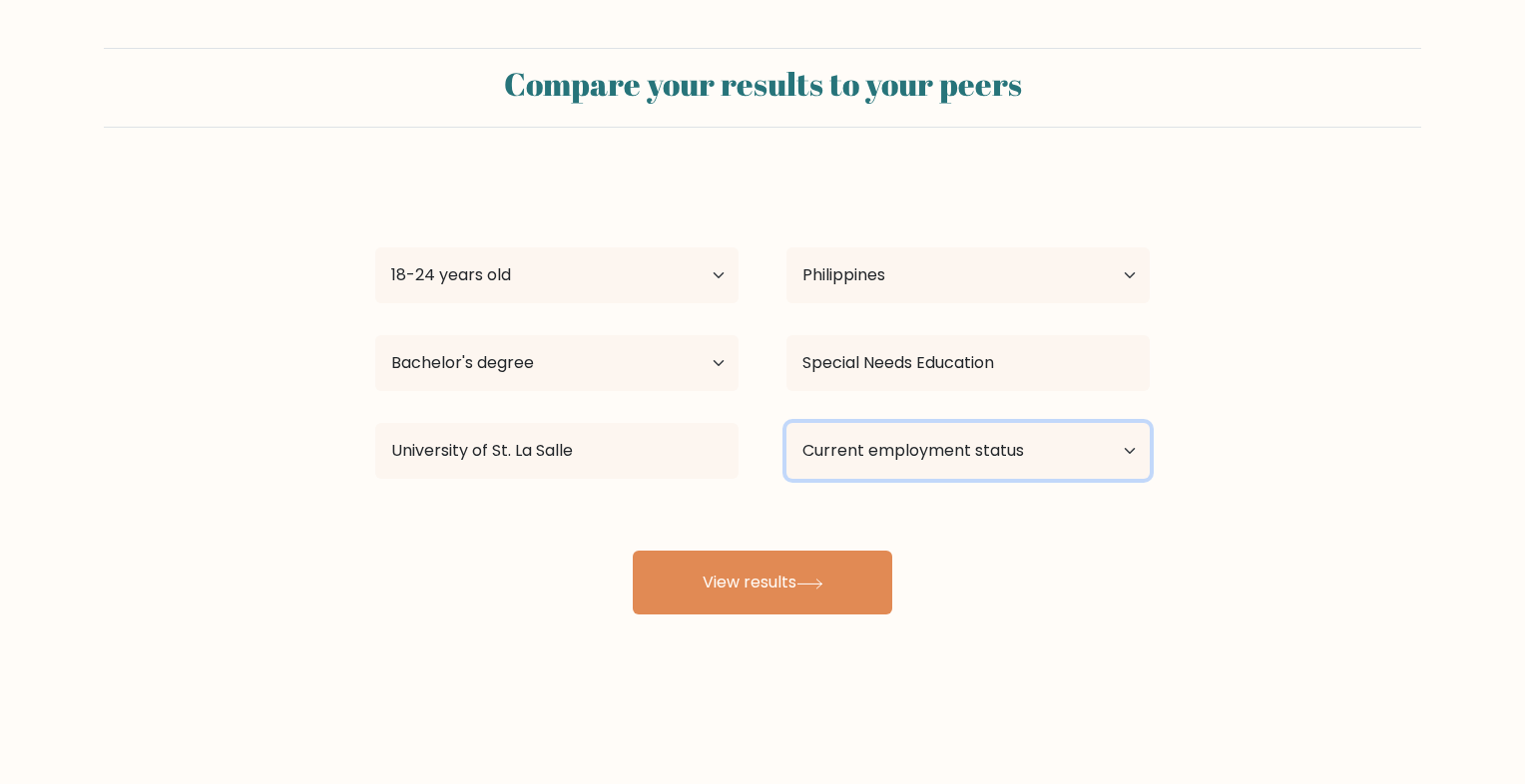click on "Current employment status
Employed
Student
Retired
Other / prefer not to answer" at bounding box center [968, 451] 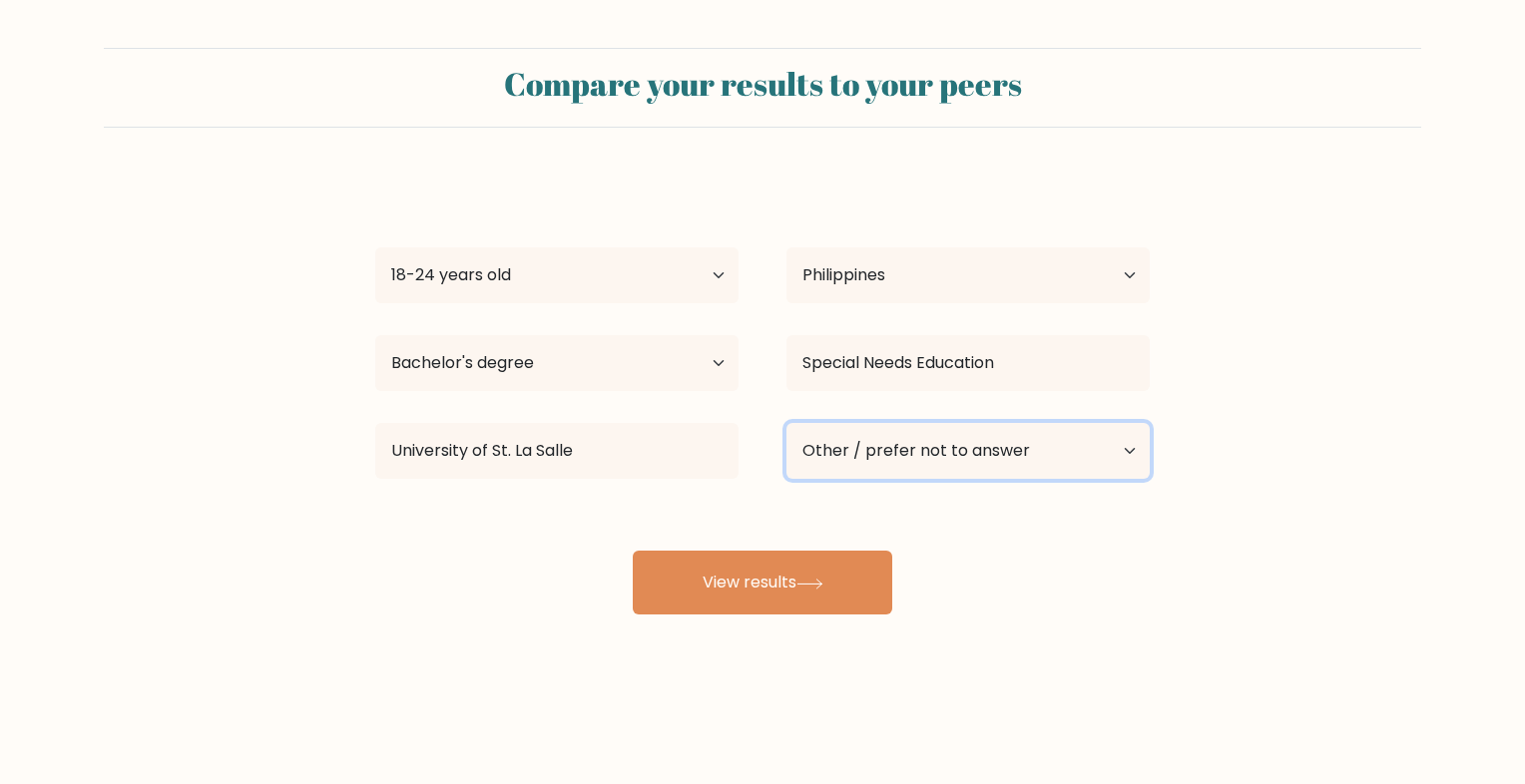 click on "Current employment status
Employed
Student
Retired
Other / prefer not to answer" at bounding box center (968, 451) 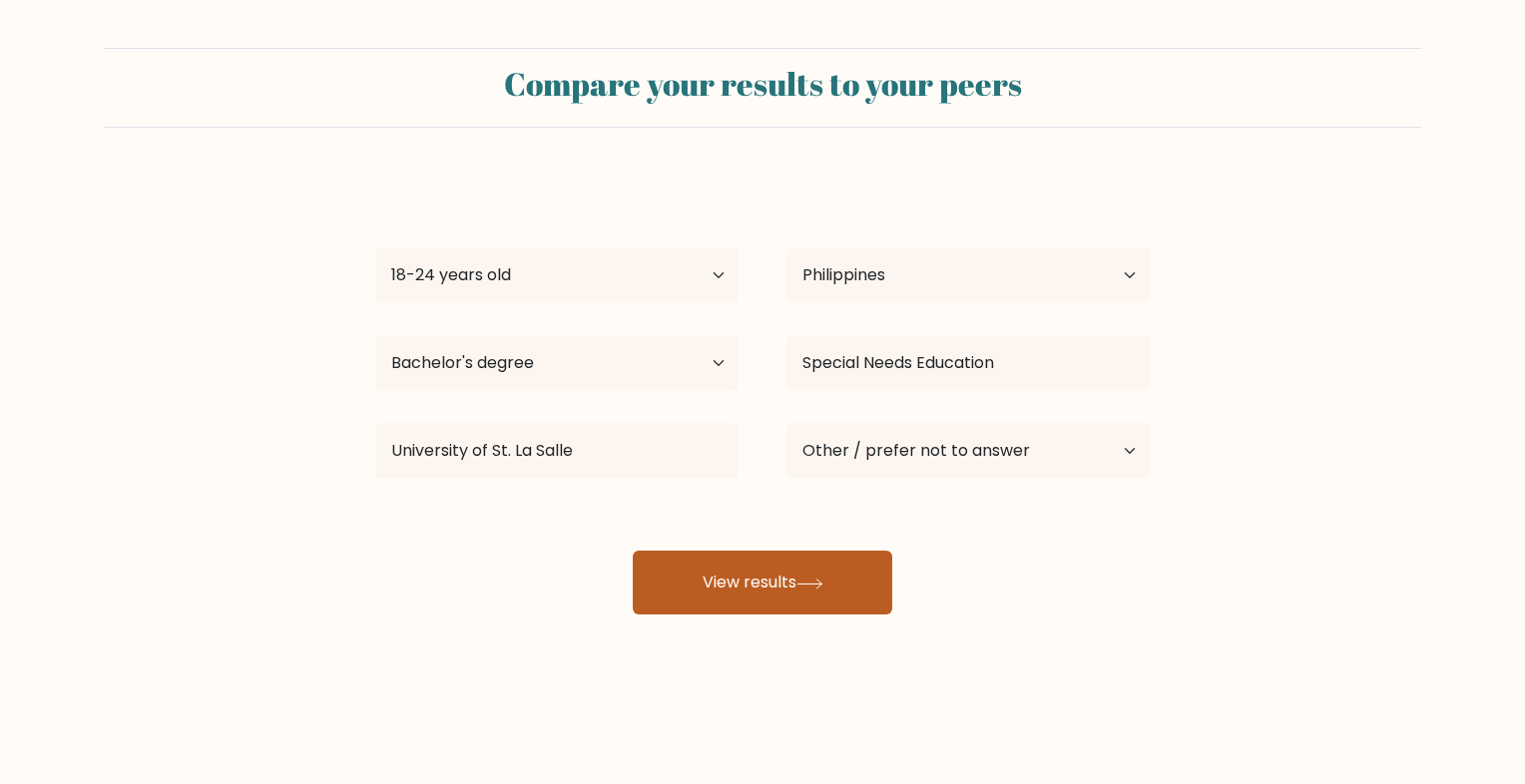 click on "View results" at bounding box center [762, 583] 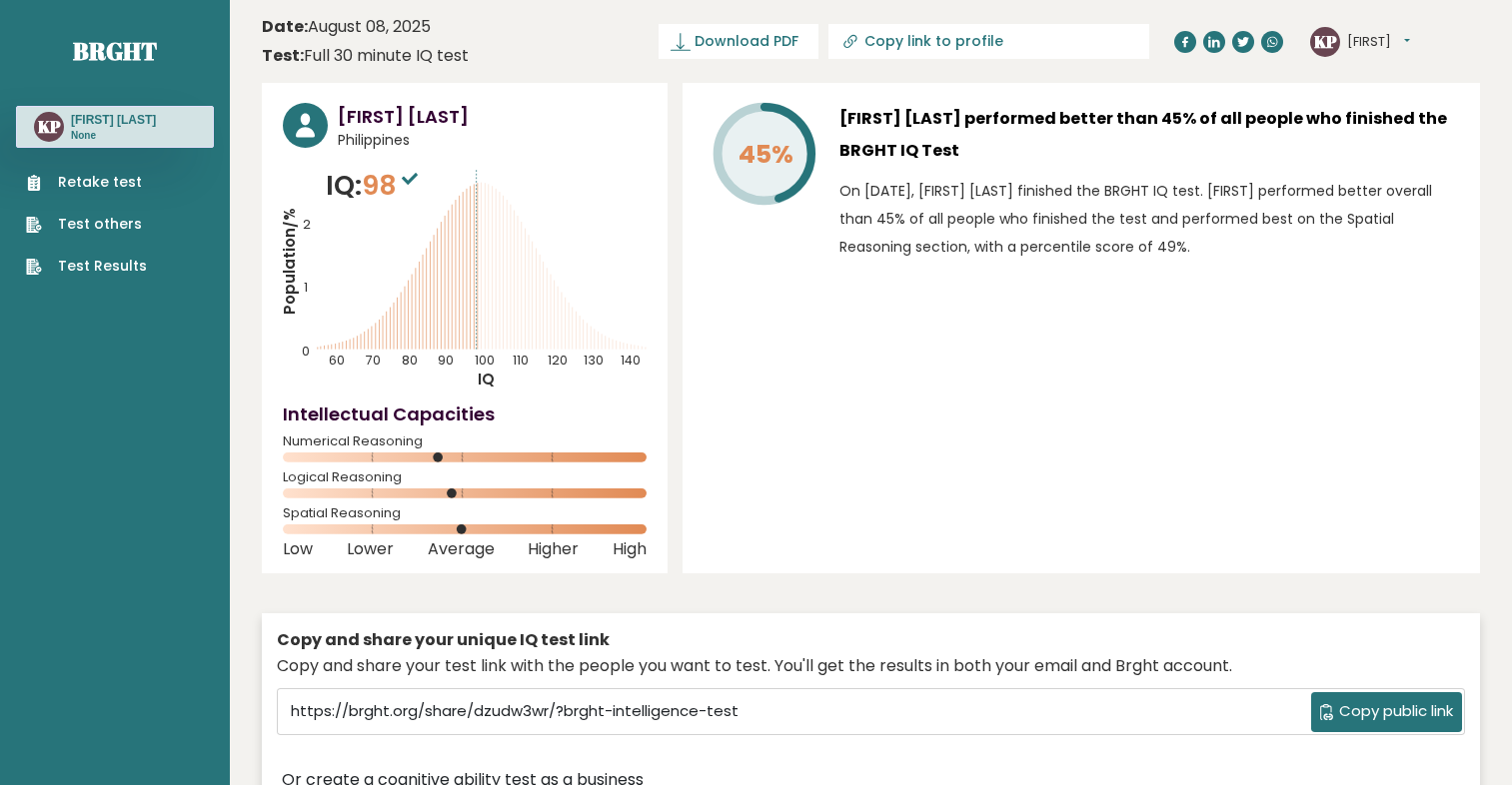 scroll, scrollTop: 0, scrollLeft: 0, axis: both 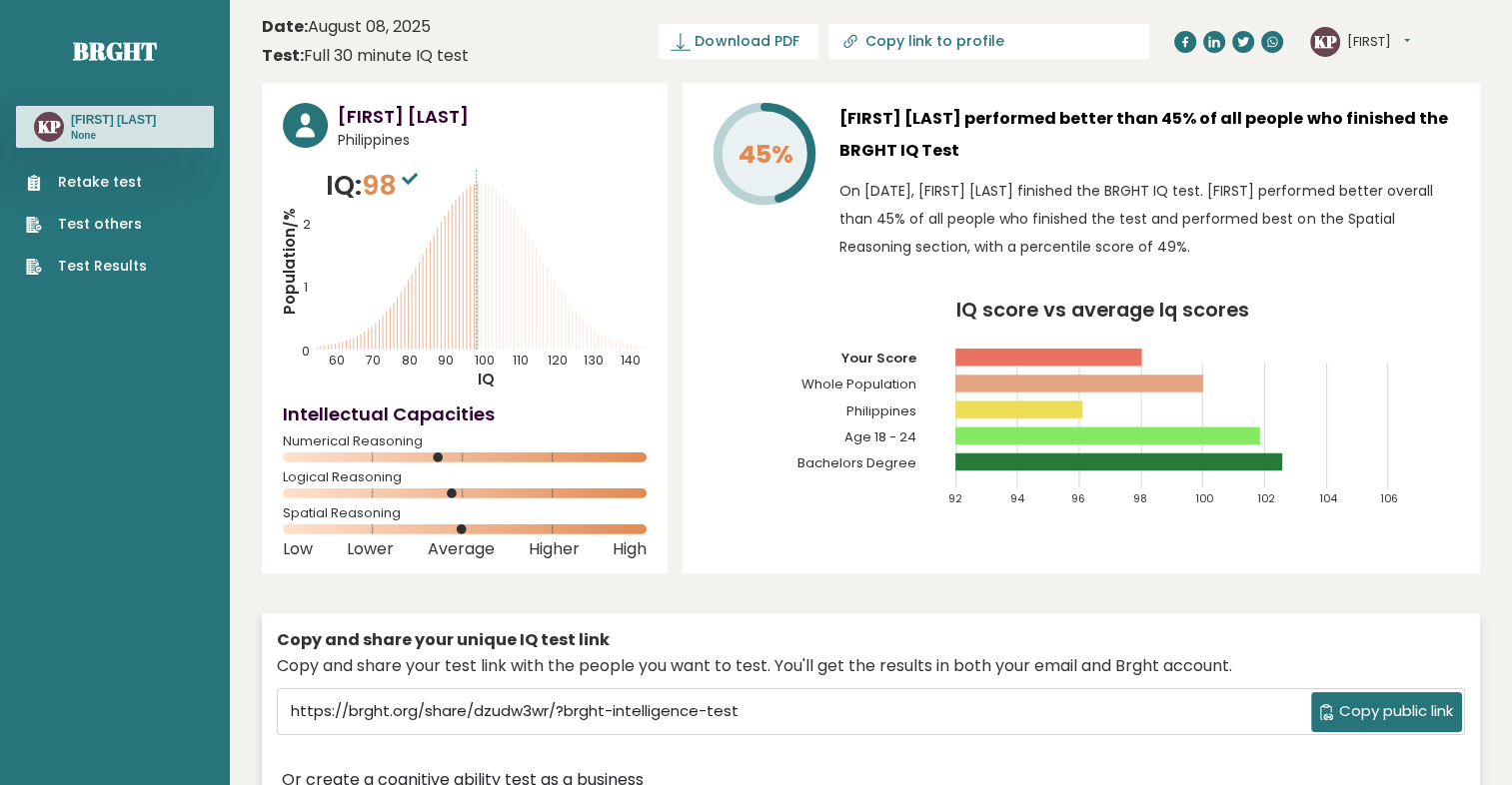 click on "Retake test" at bounding box center (86, 182) 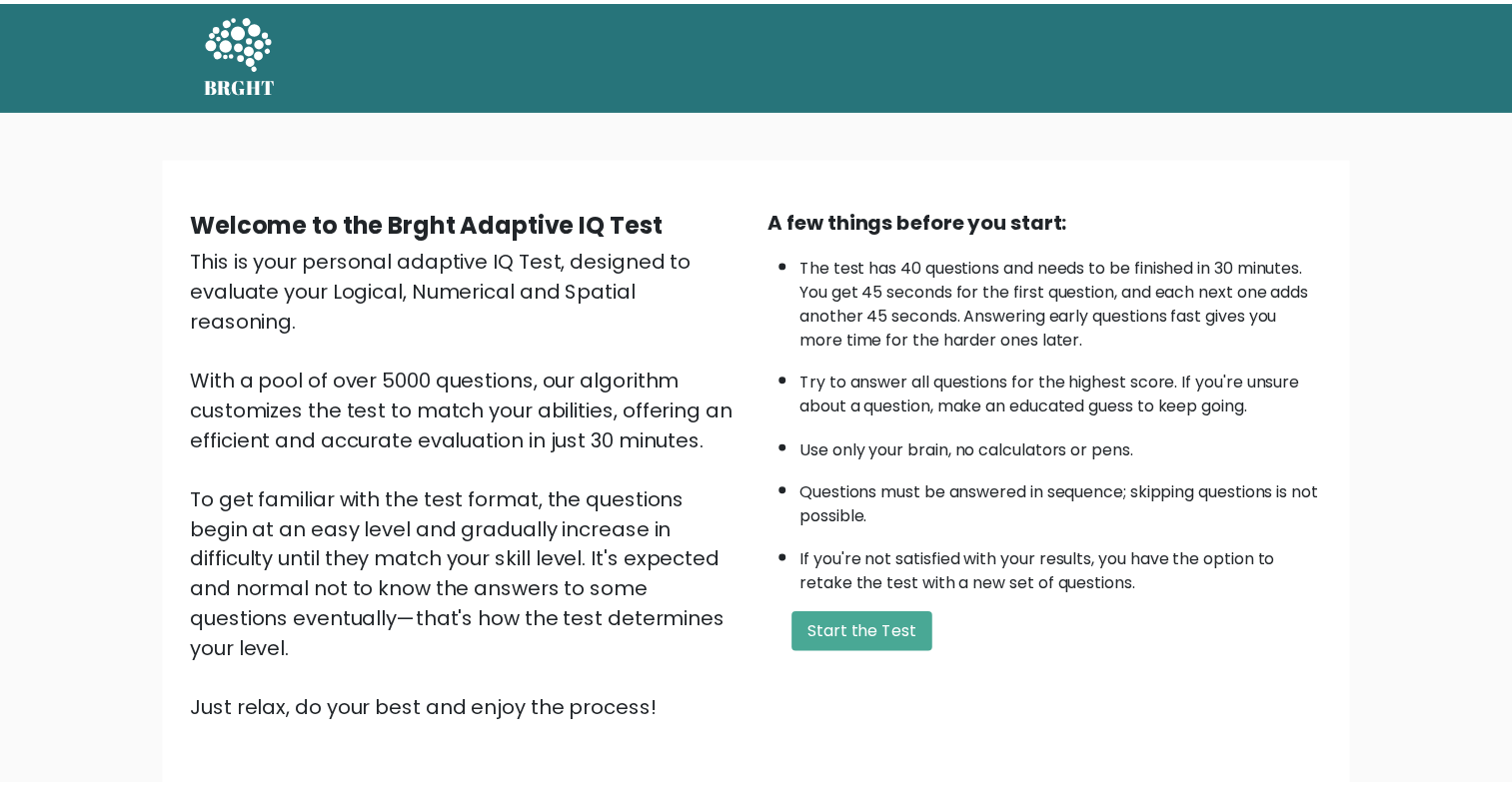 scroll, scrollTop: 0, scrollLeft: 0, axis: both 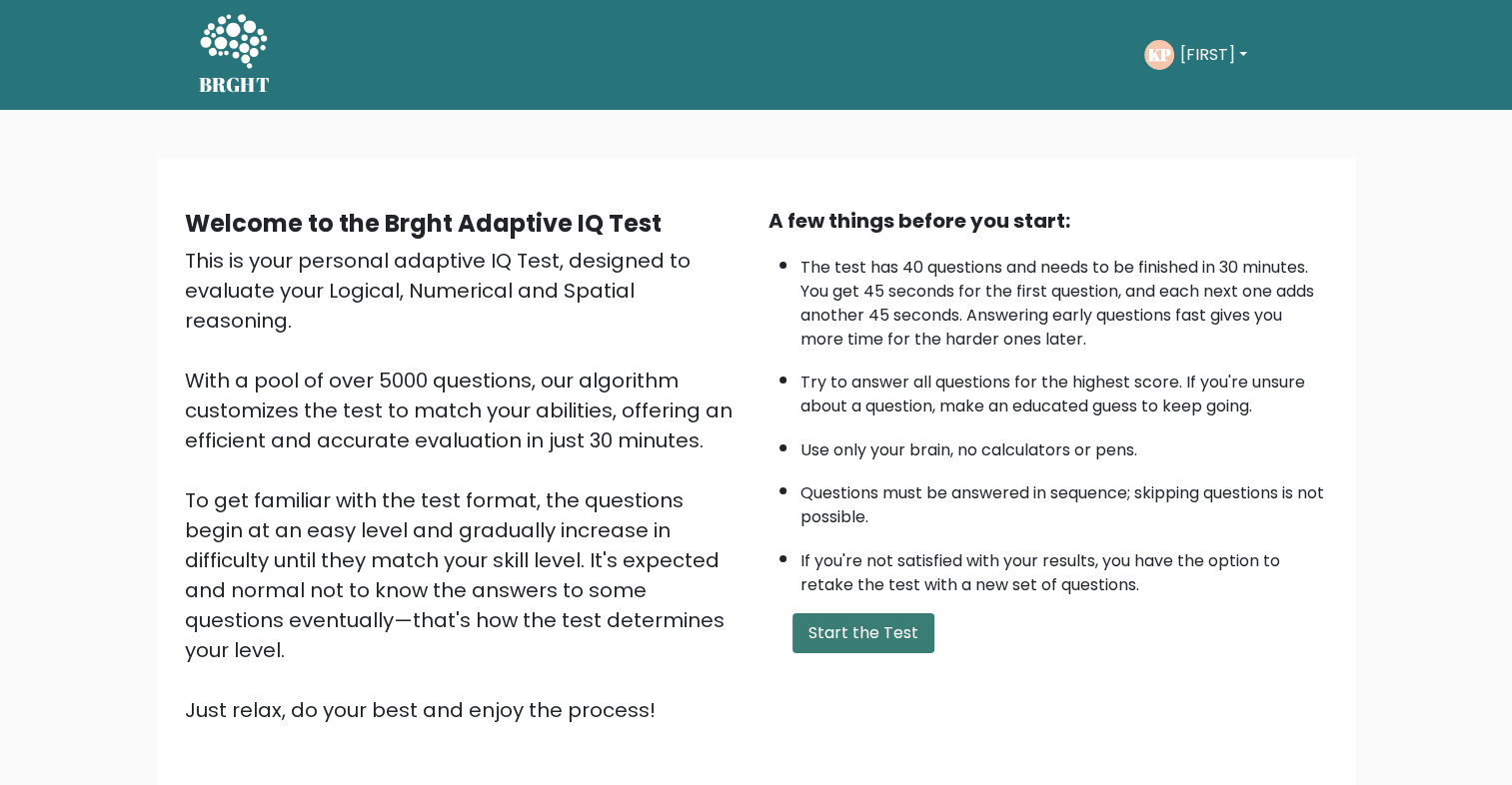 click on "Start the Test" at bounding box center [863, 633] 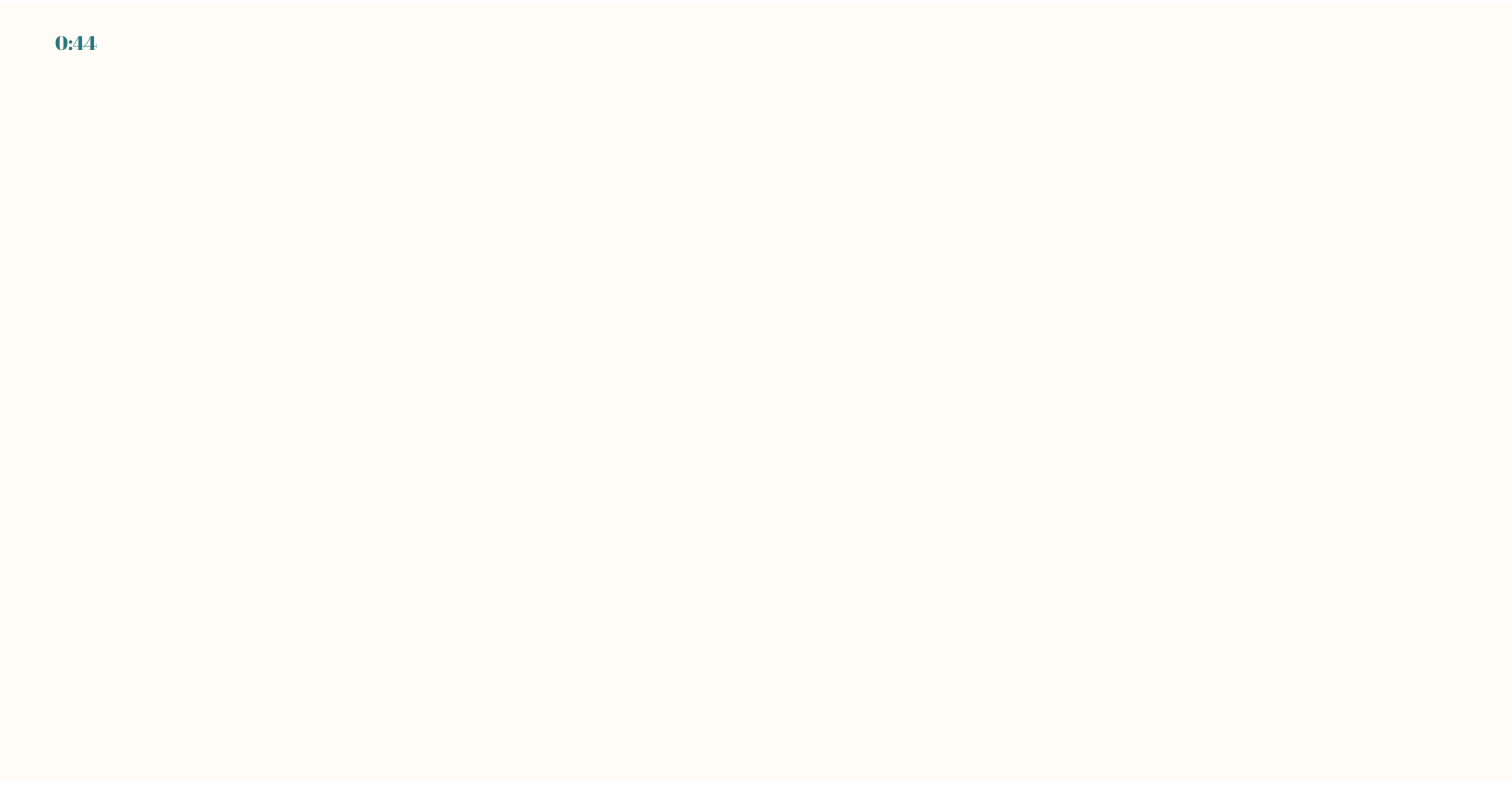 scroll, scrollTop: 0, scrollLeft: 0, axis: both 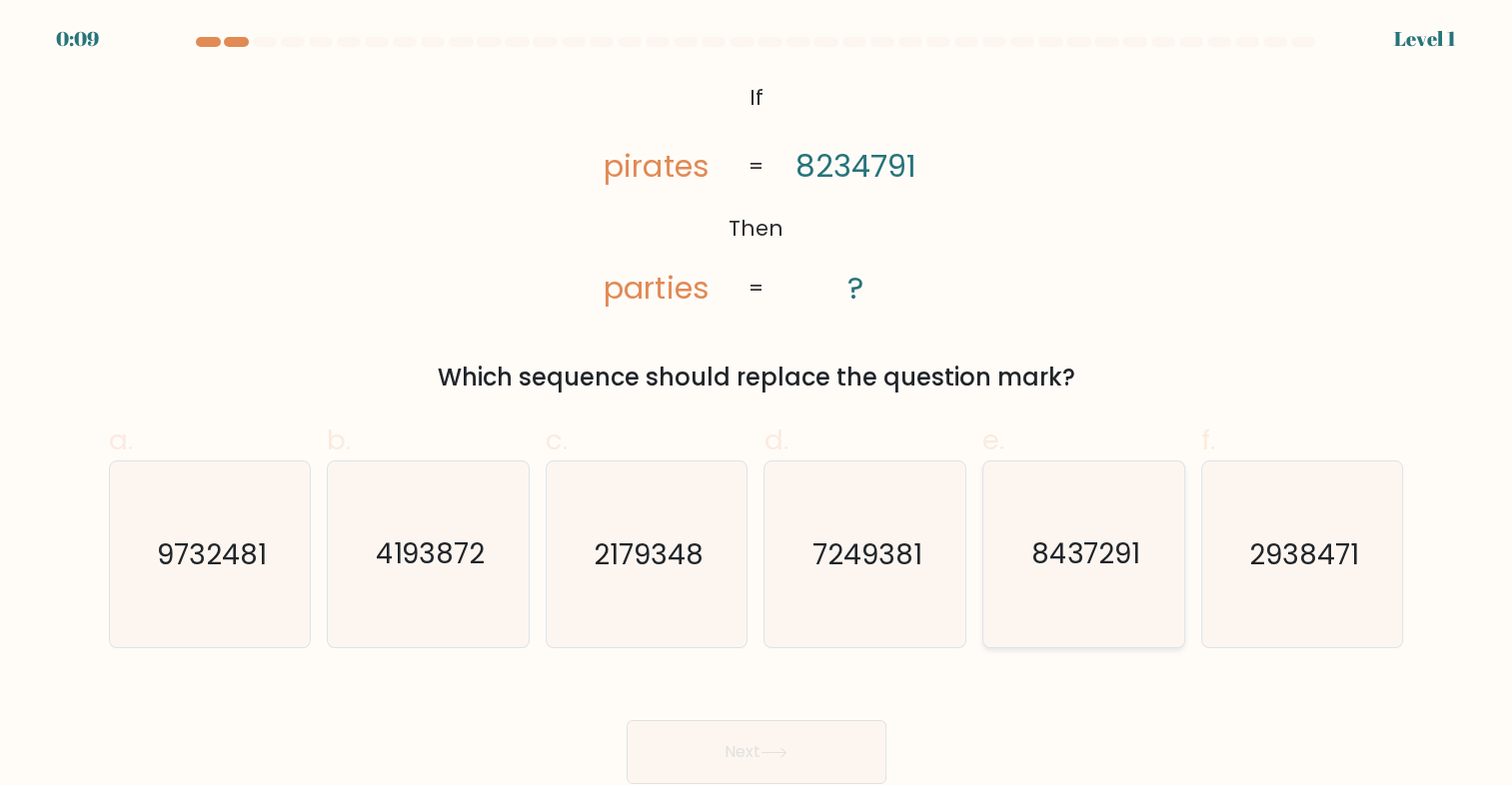 click on "8437291" 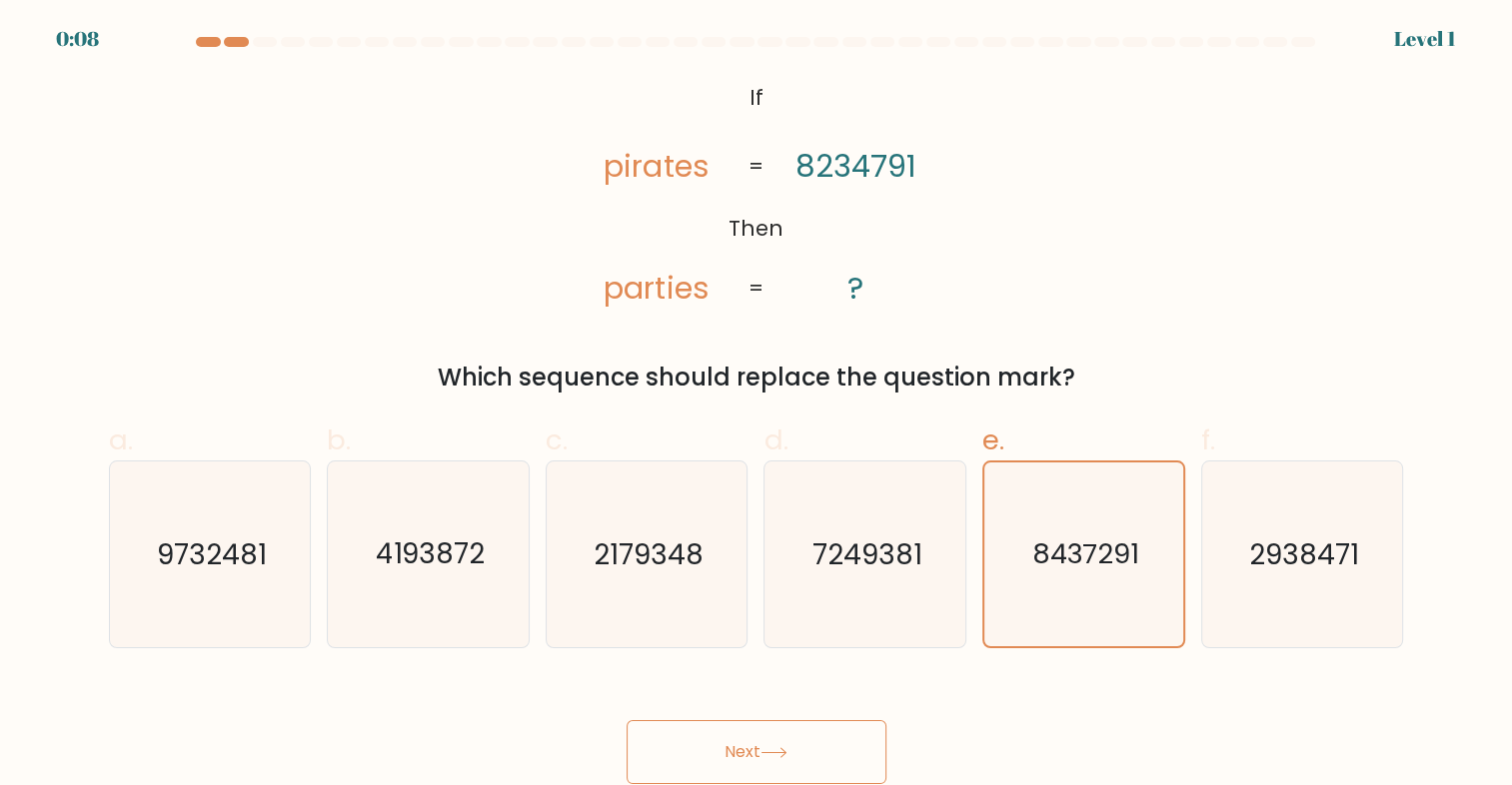 click on "Next" at bounding box center (756, 752) 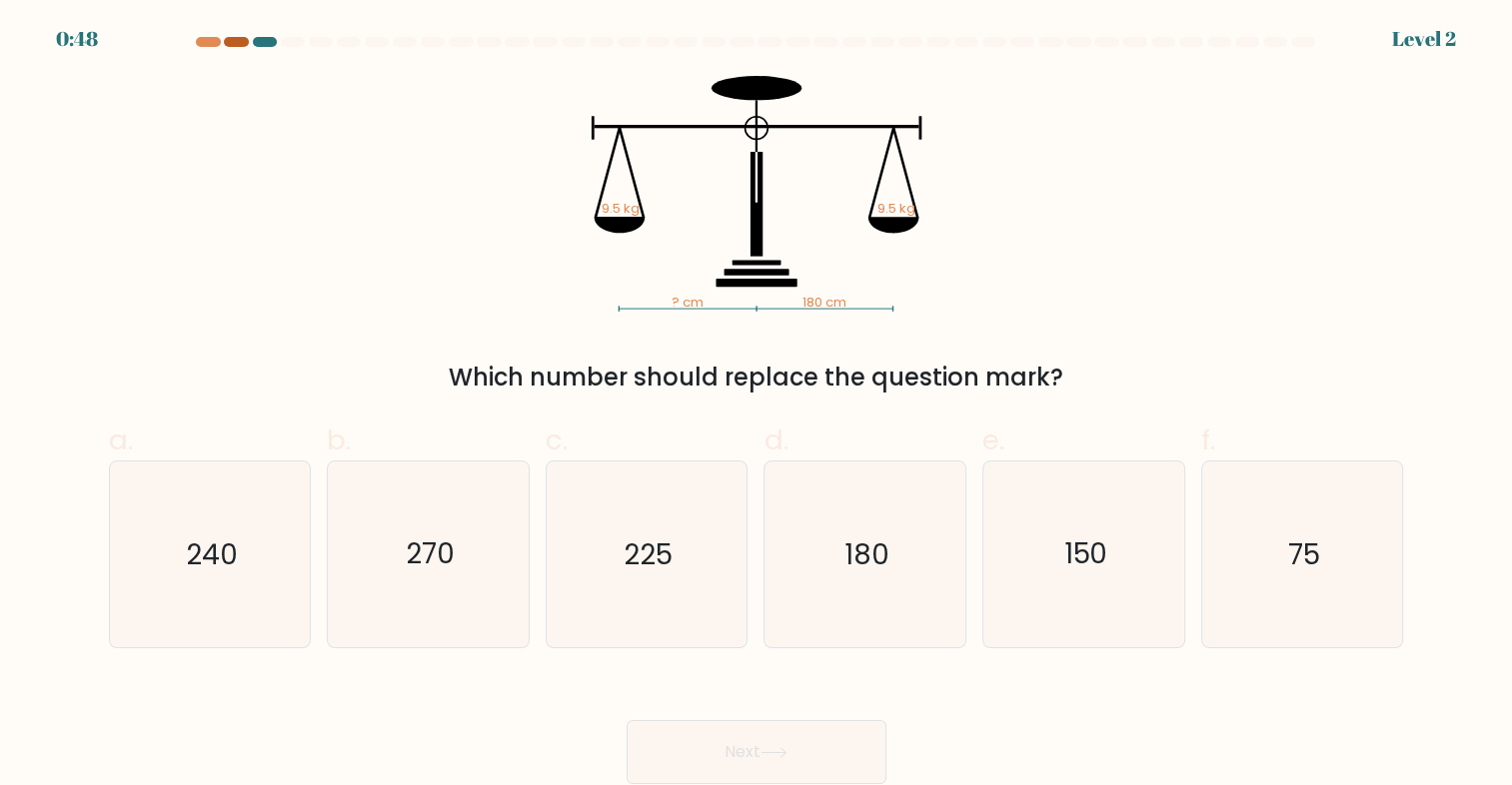 click at bounding box center [236, 42] 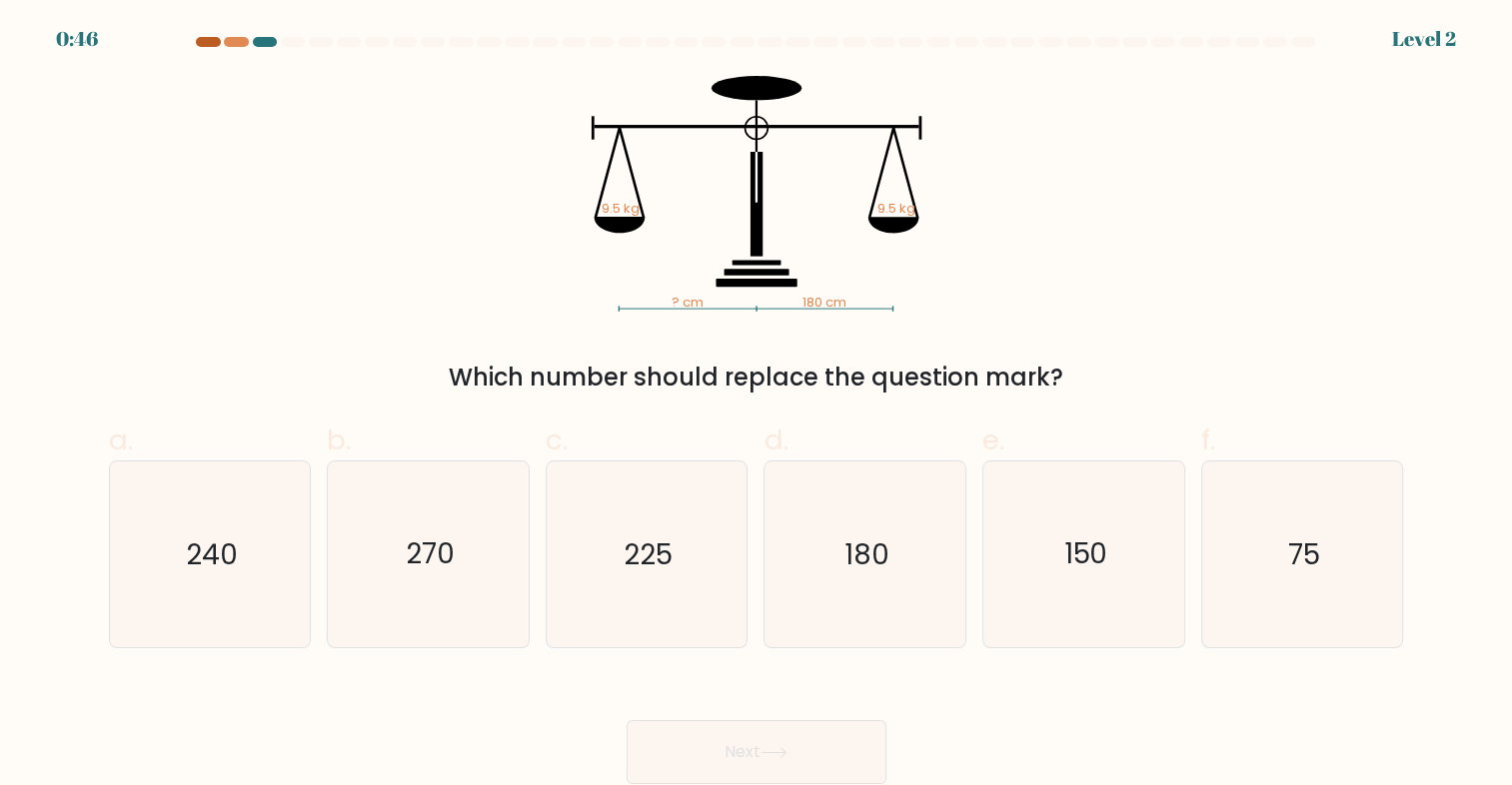 click at bounding box center [208, 42] 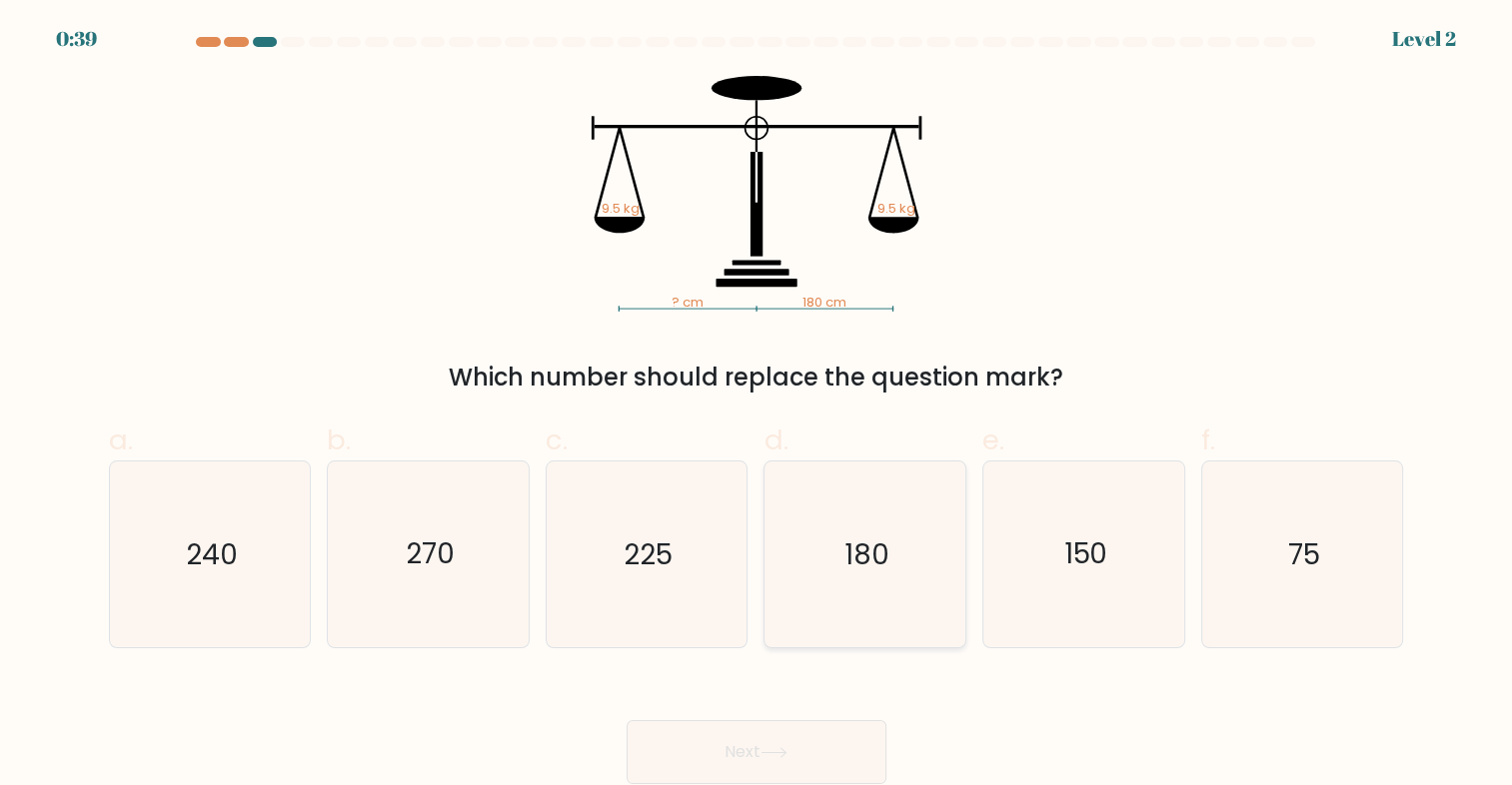 click on "180" 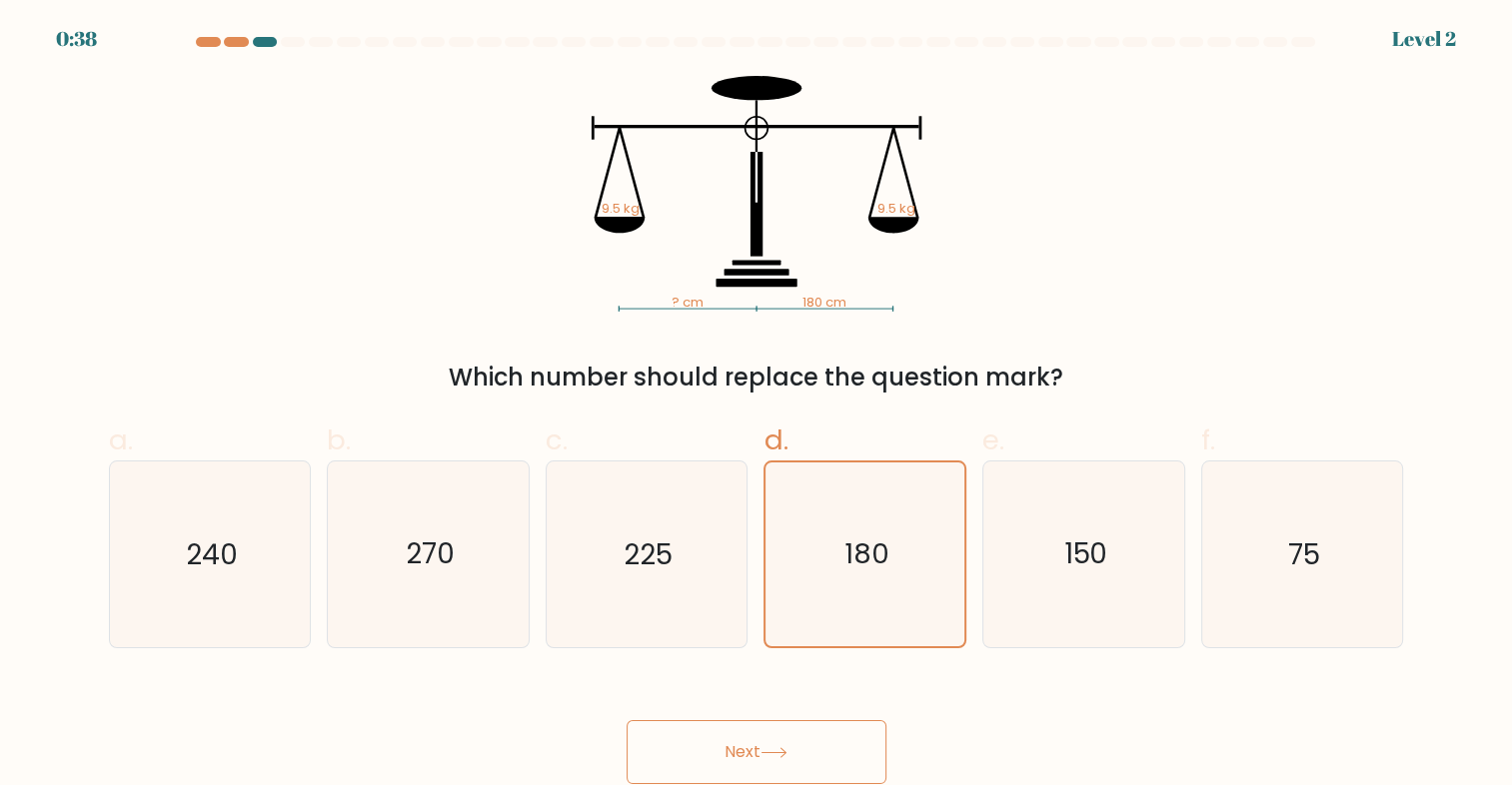 click on "Next" at bounding box center [756, 752] 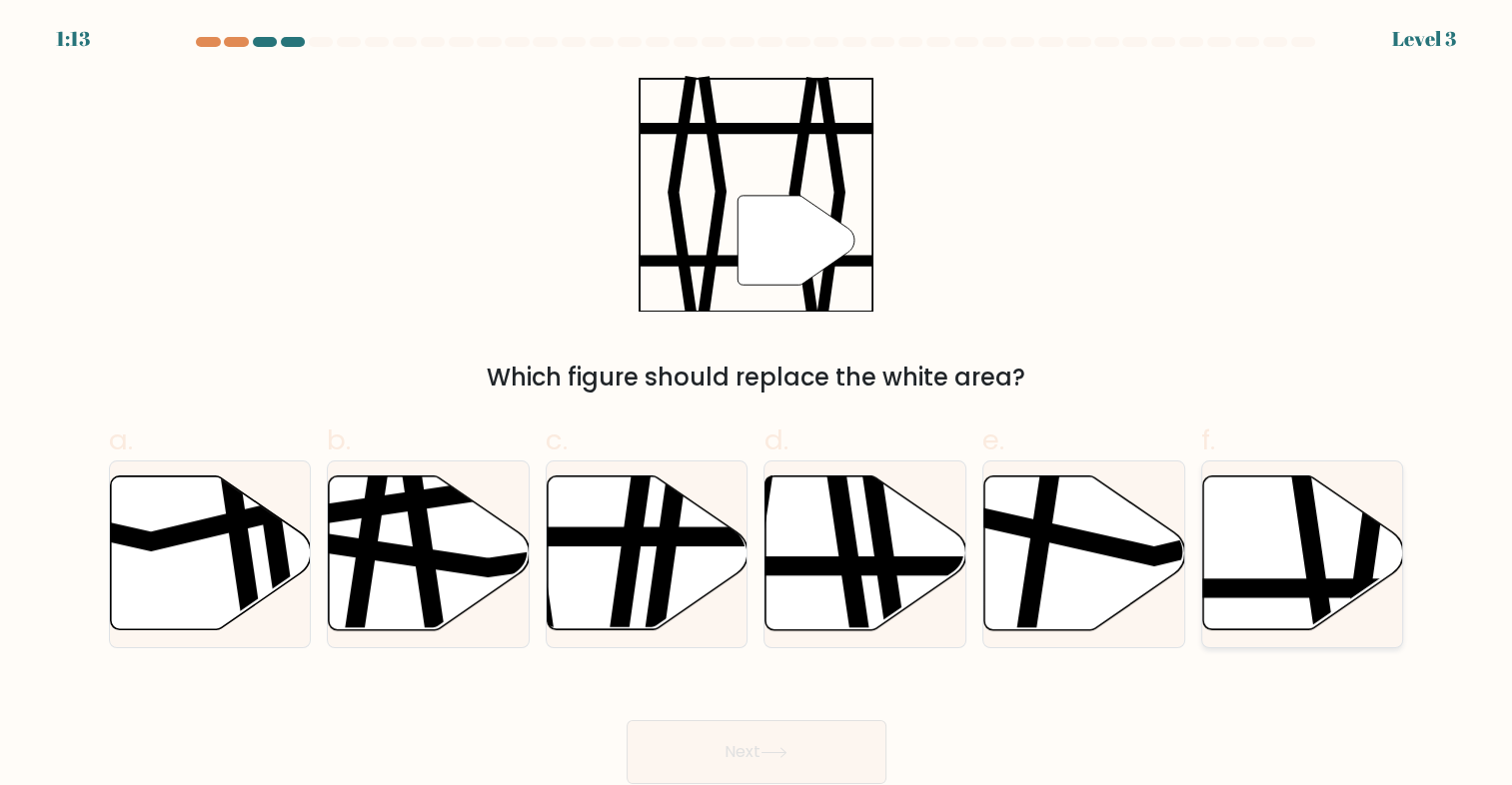 click 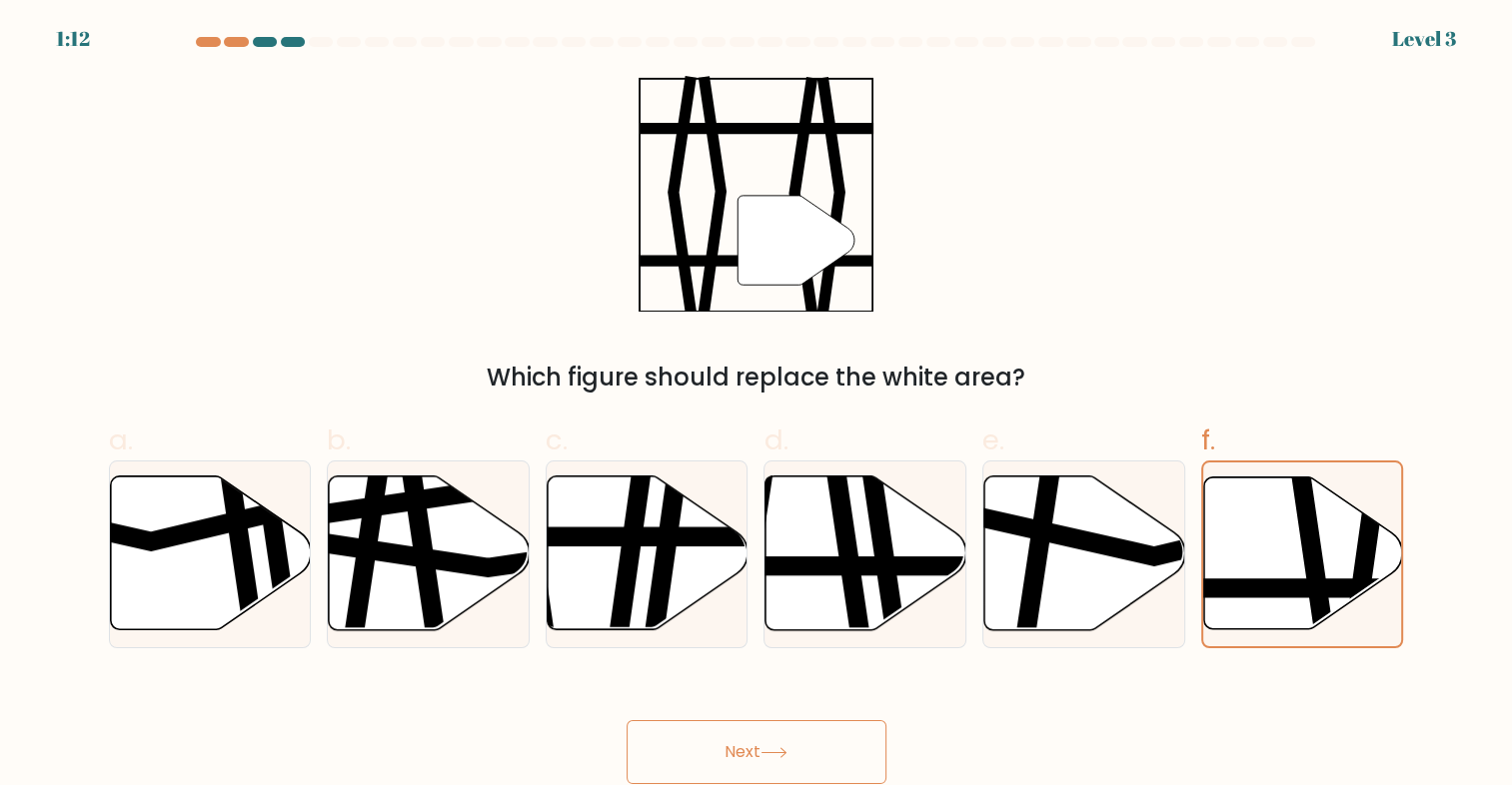 click on "Next" at bounding box center (756, 752) 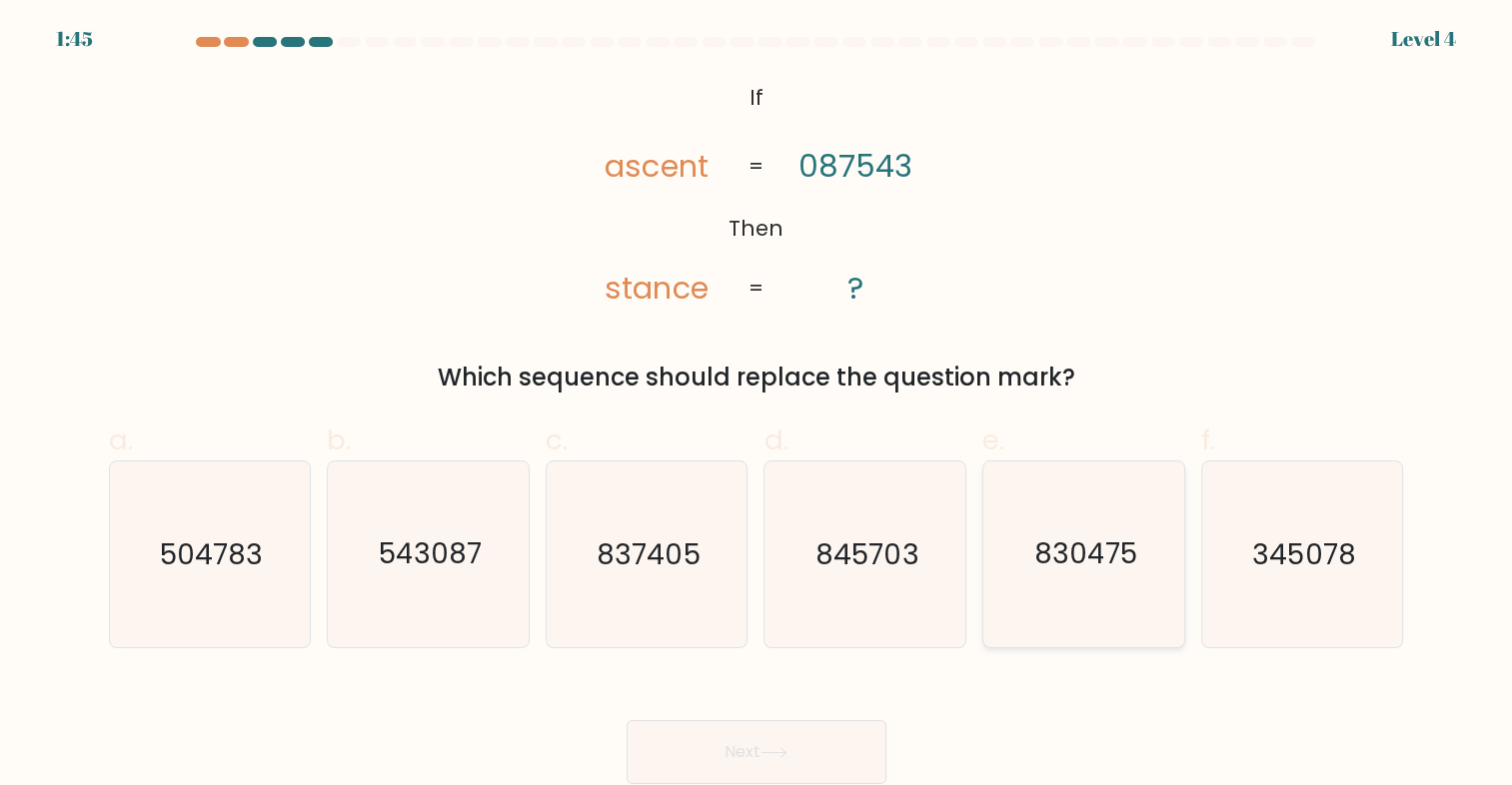 click on "830475" 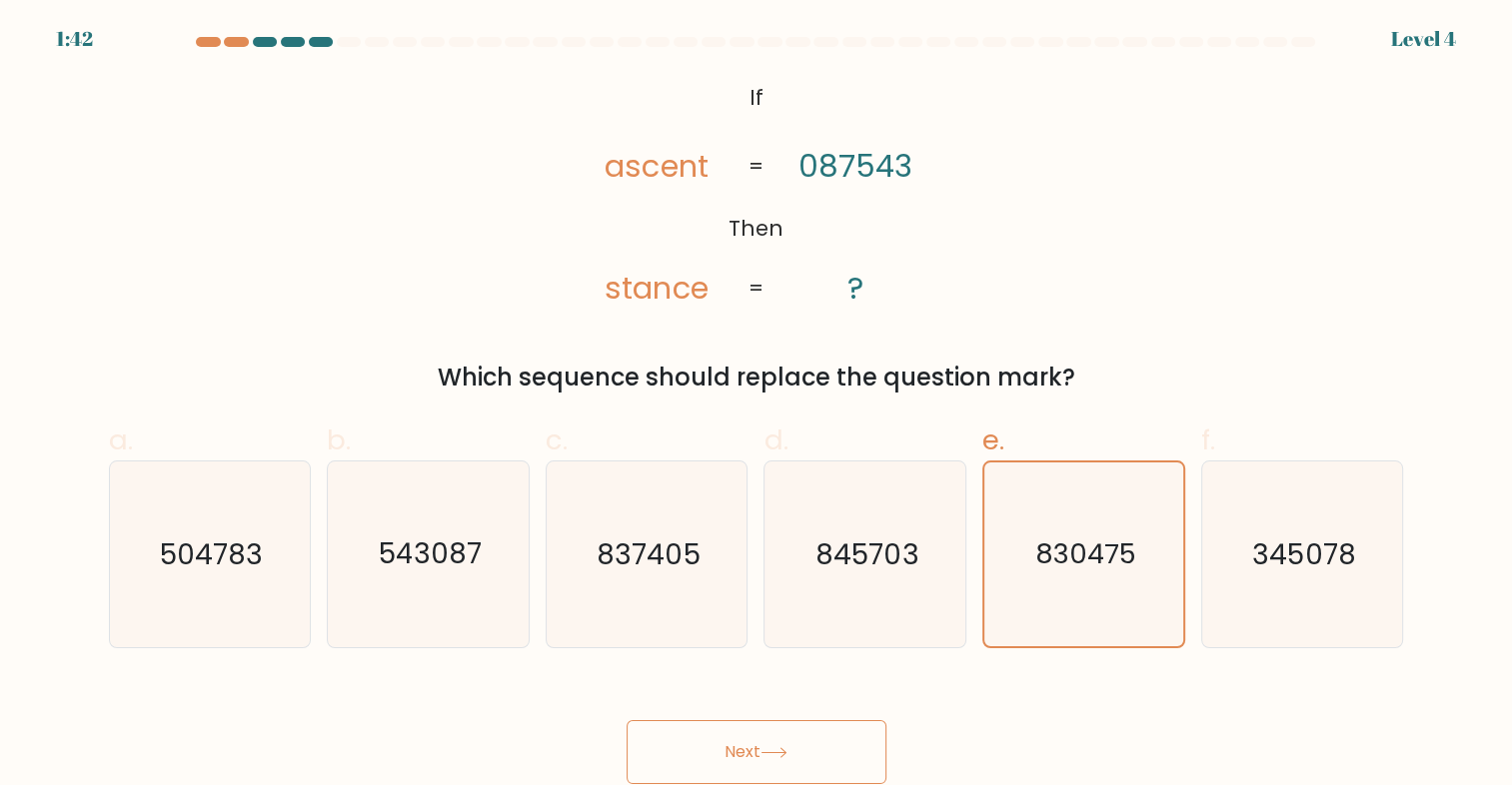 click on "Next" at bounding box center (756, 752) 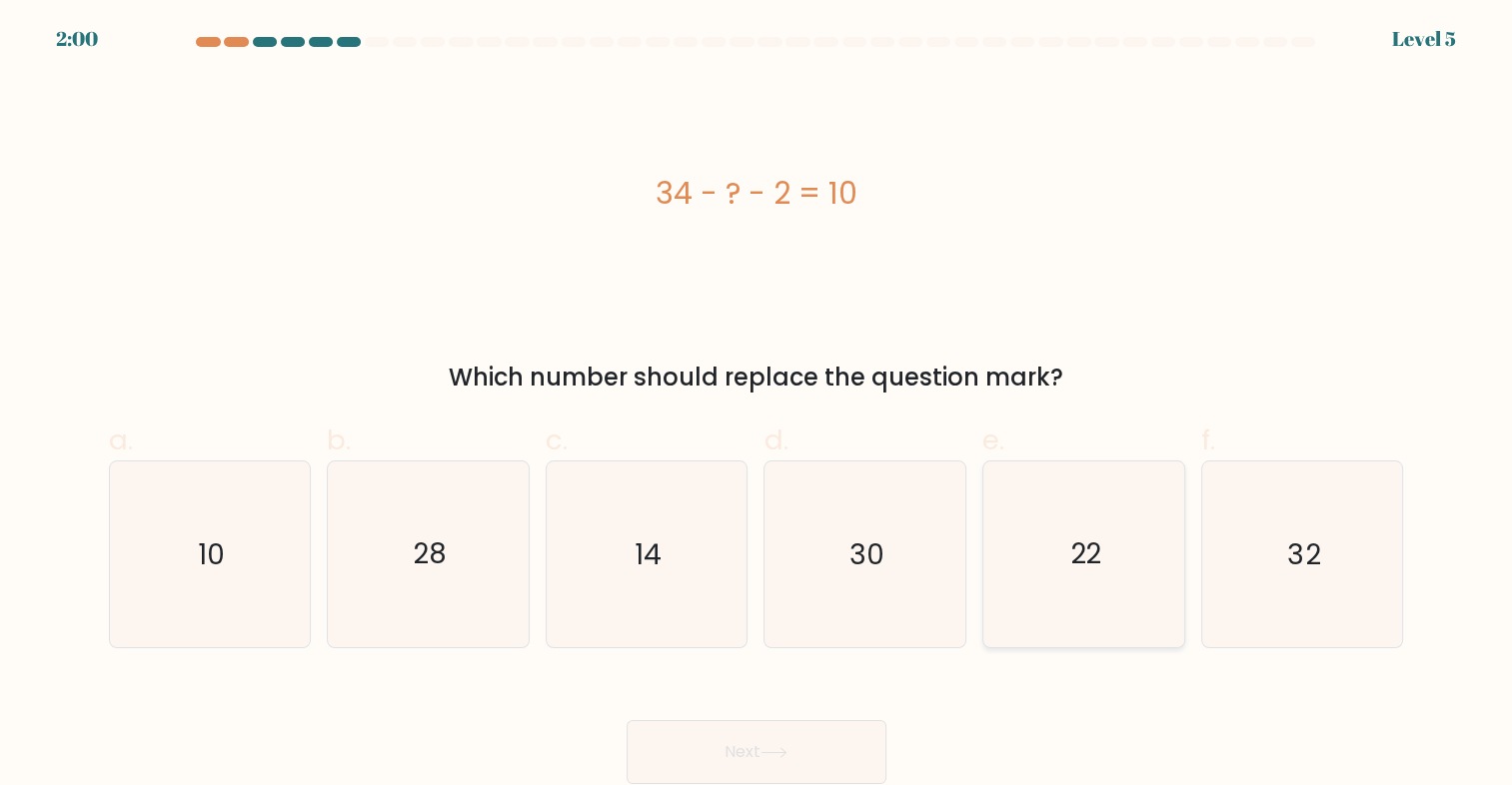click on "22" 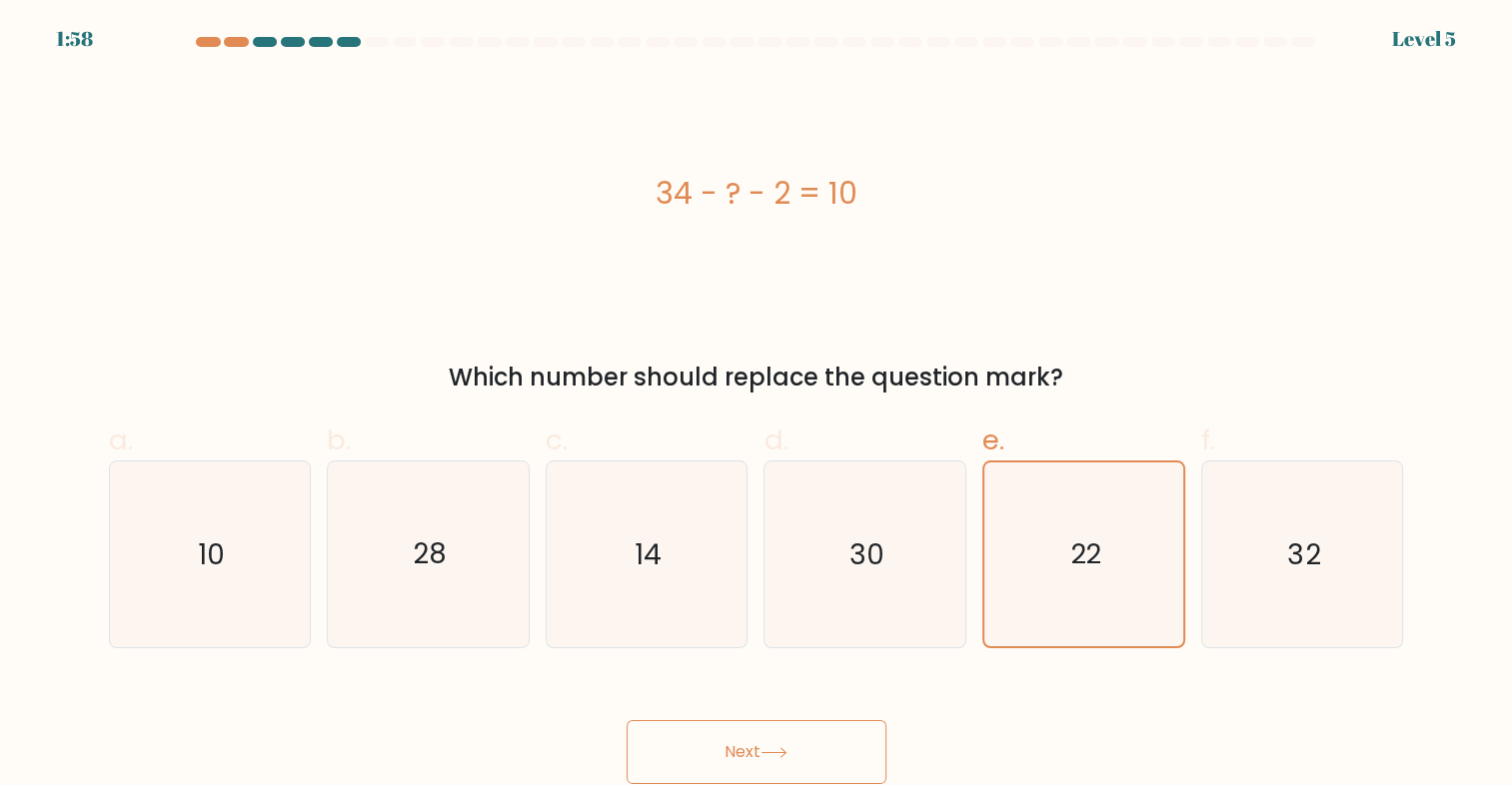 click on "Next" at bounding box center [756, 752] 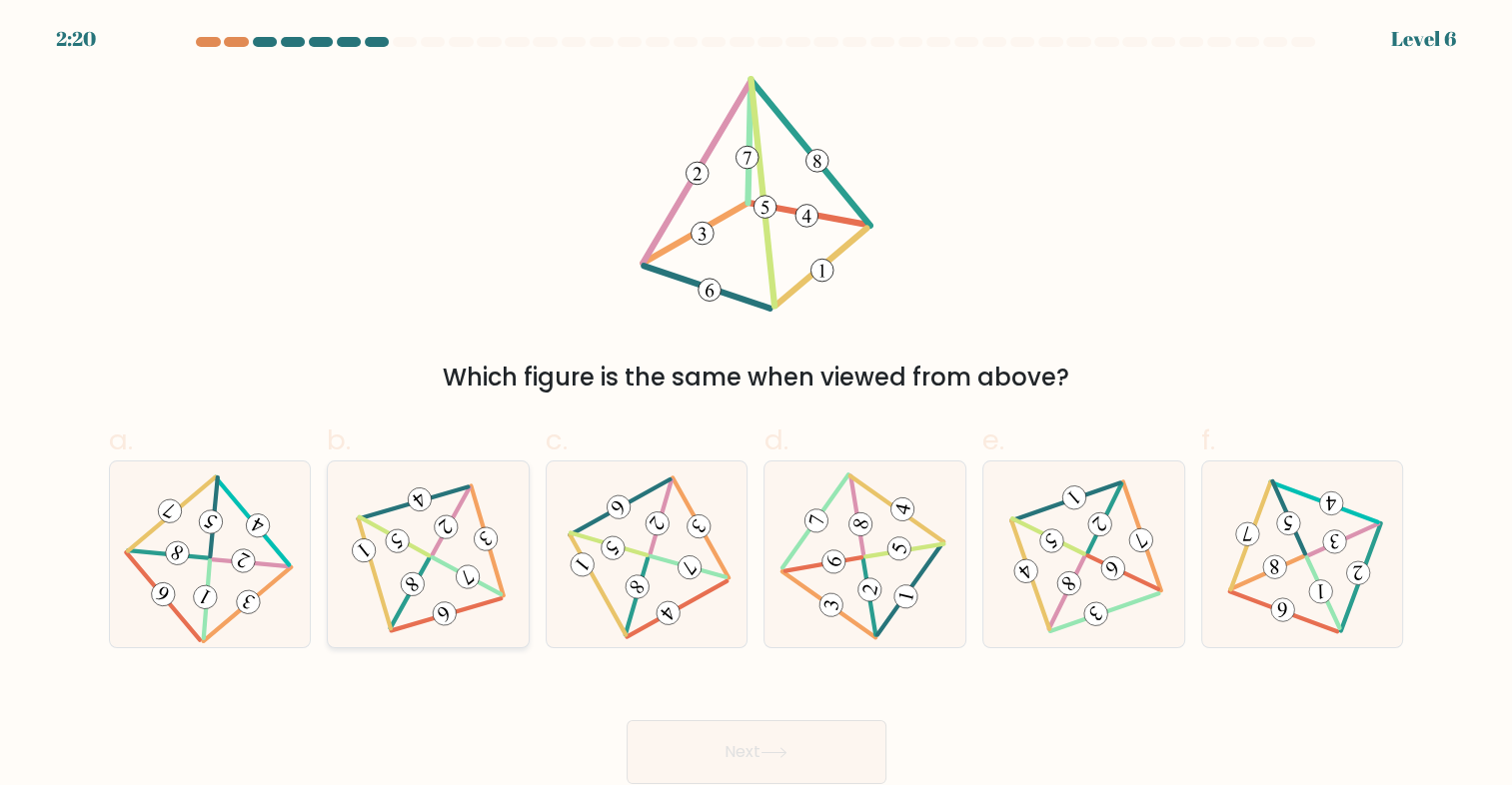 click 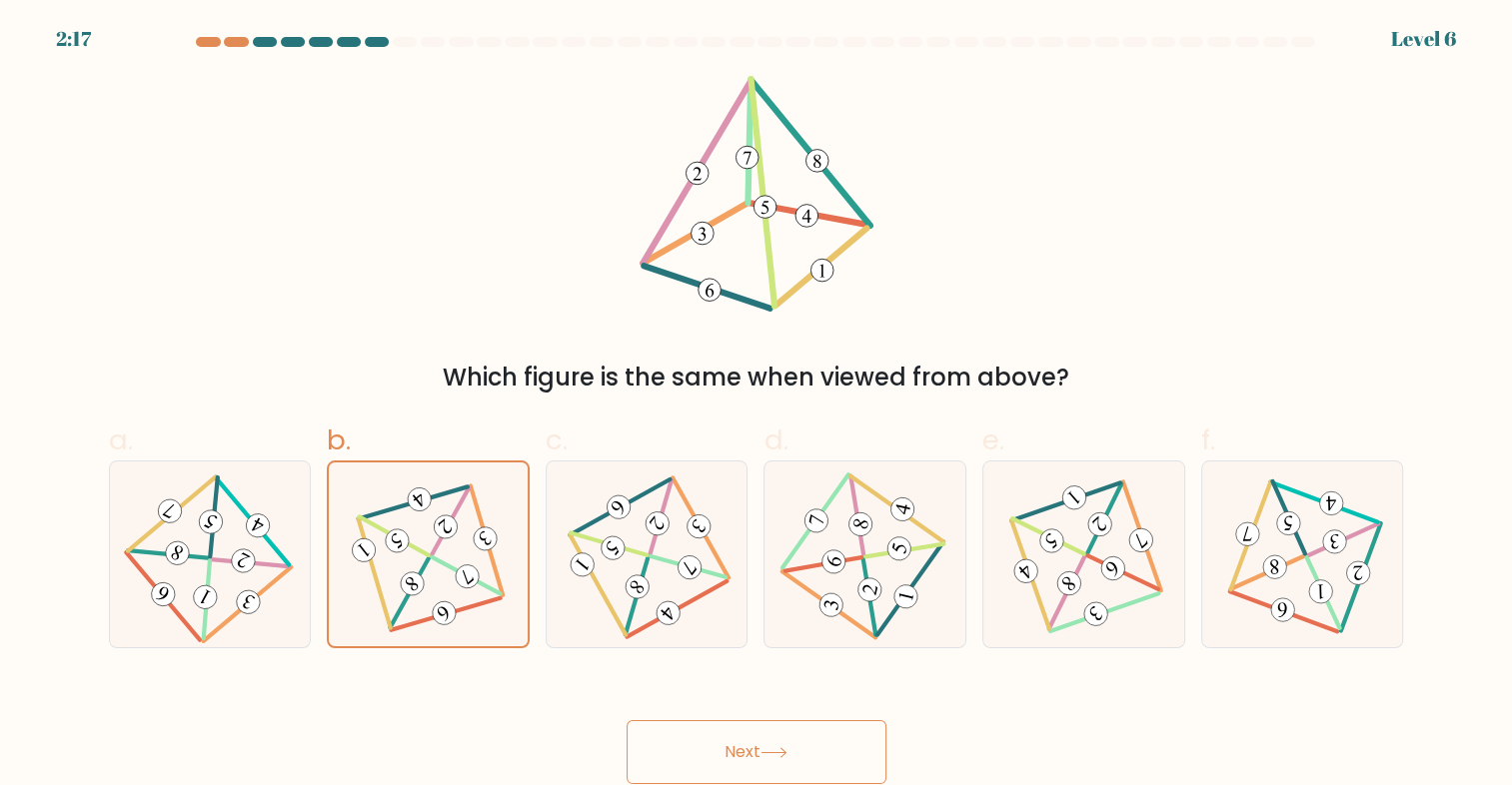click on "Next" at bounding box center [756, 752] 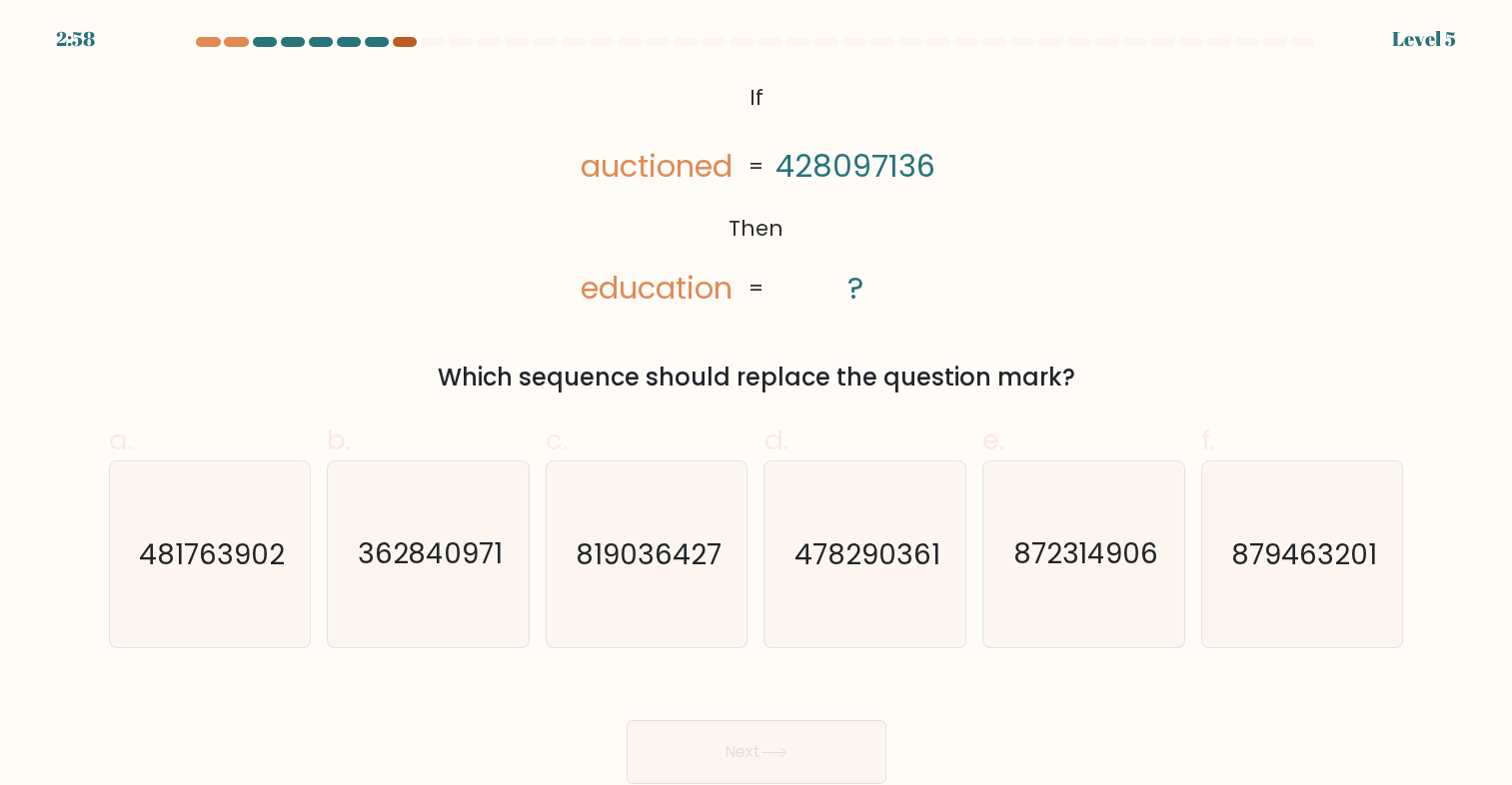 click at bounding box center [405, 42] 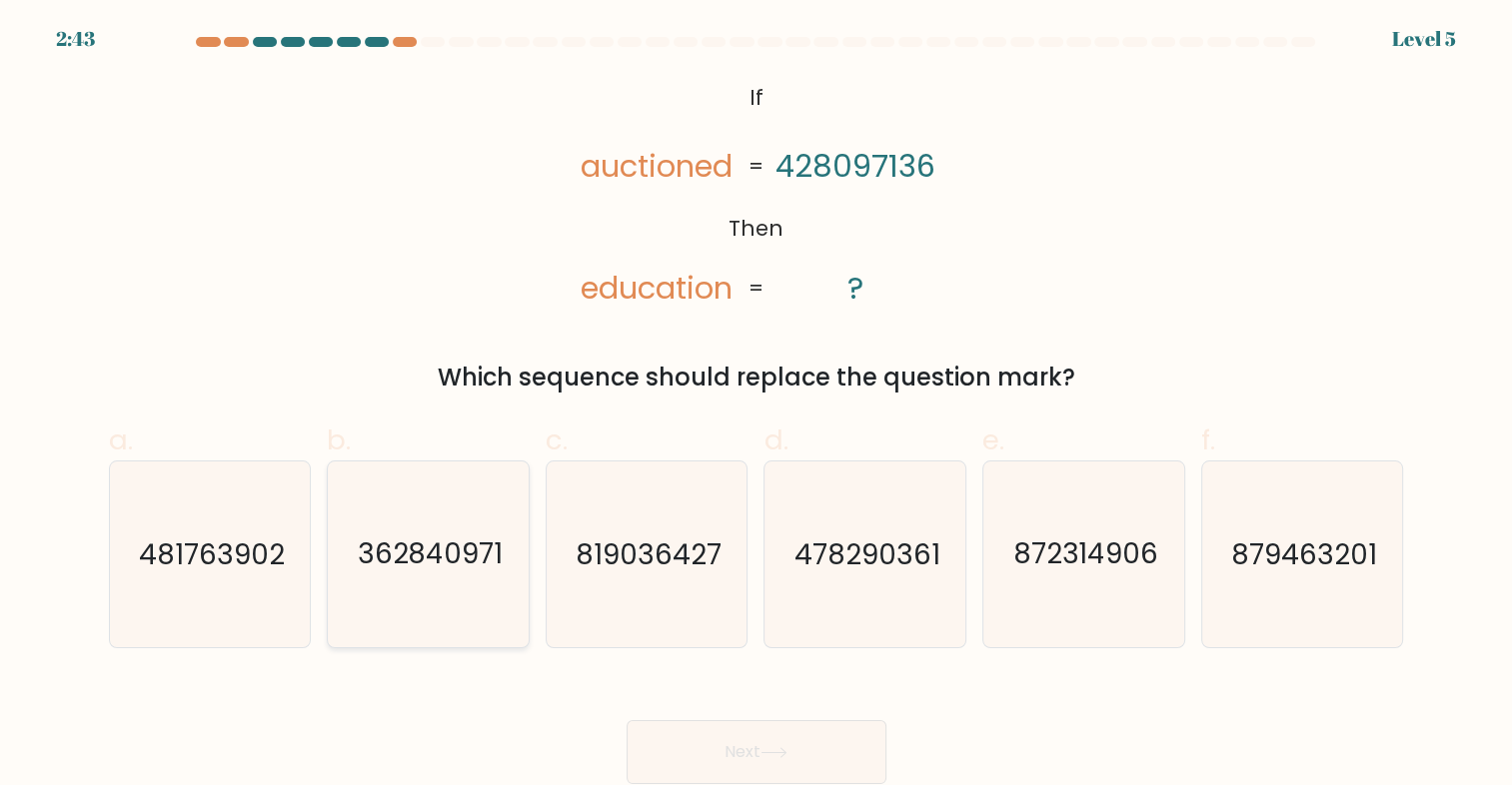 click on "362840971" 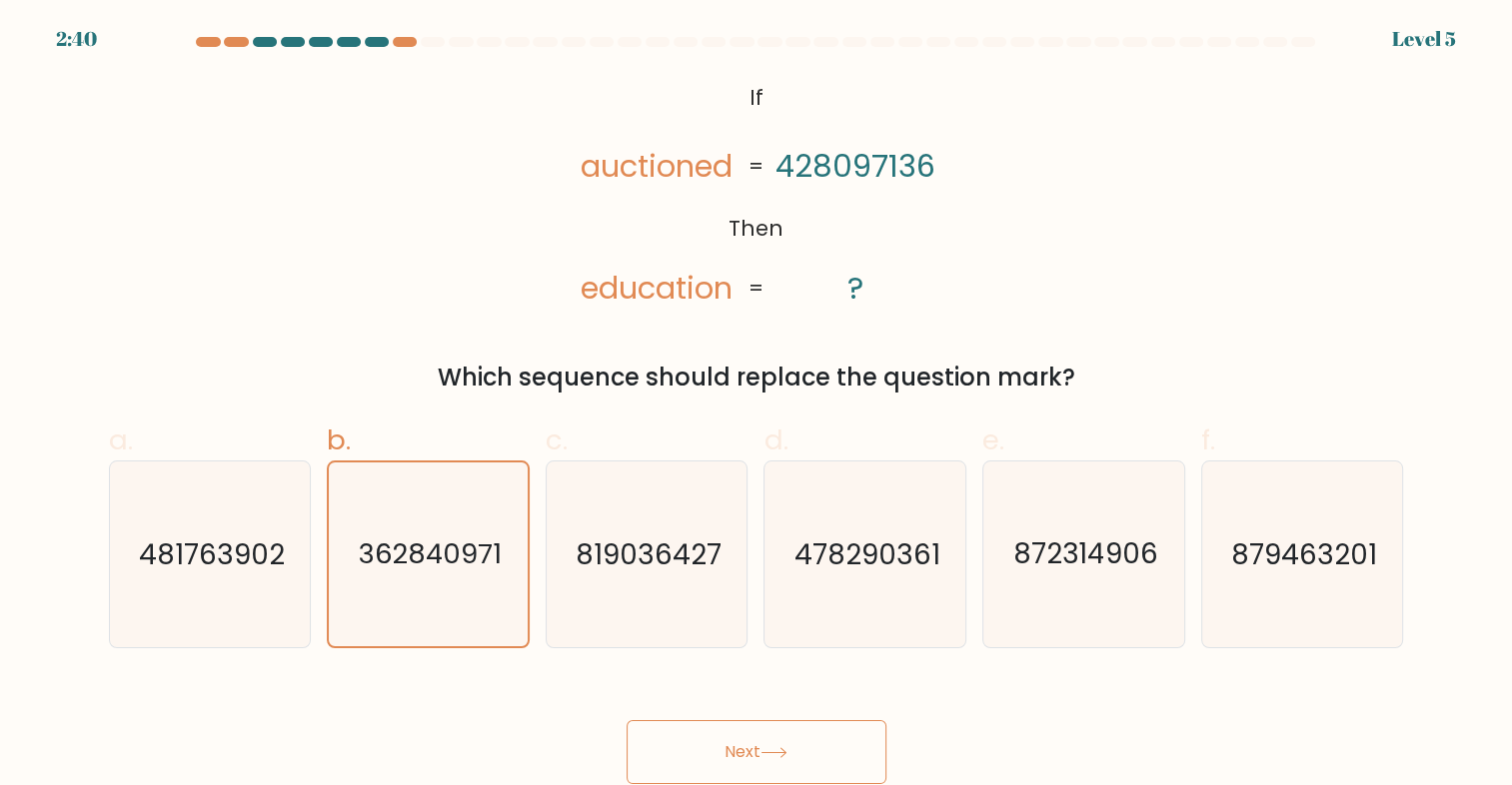 click on "Next" at bounding box center [756, 752] 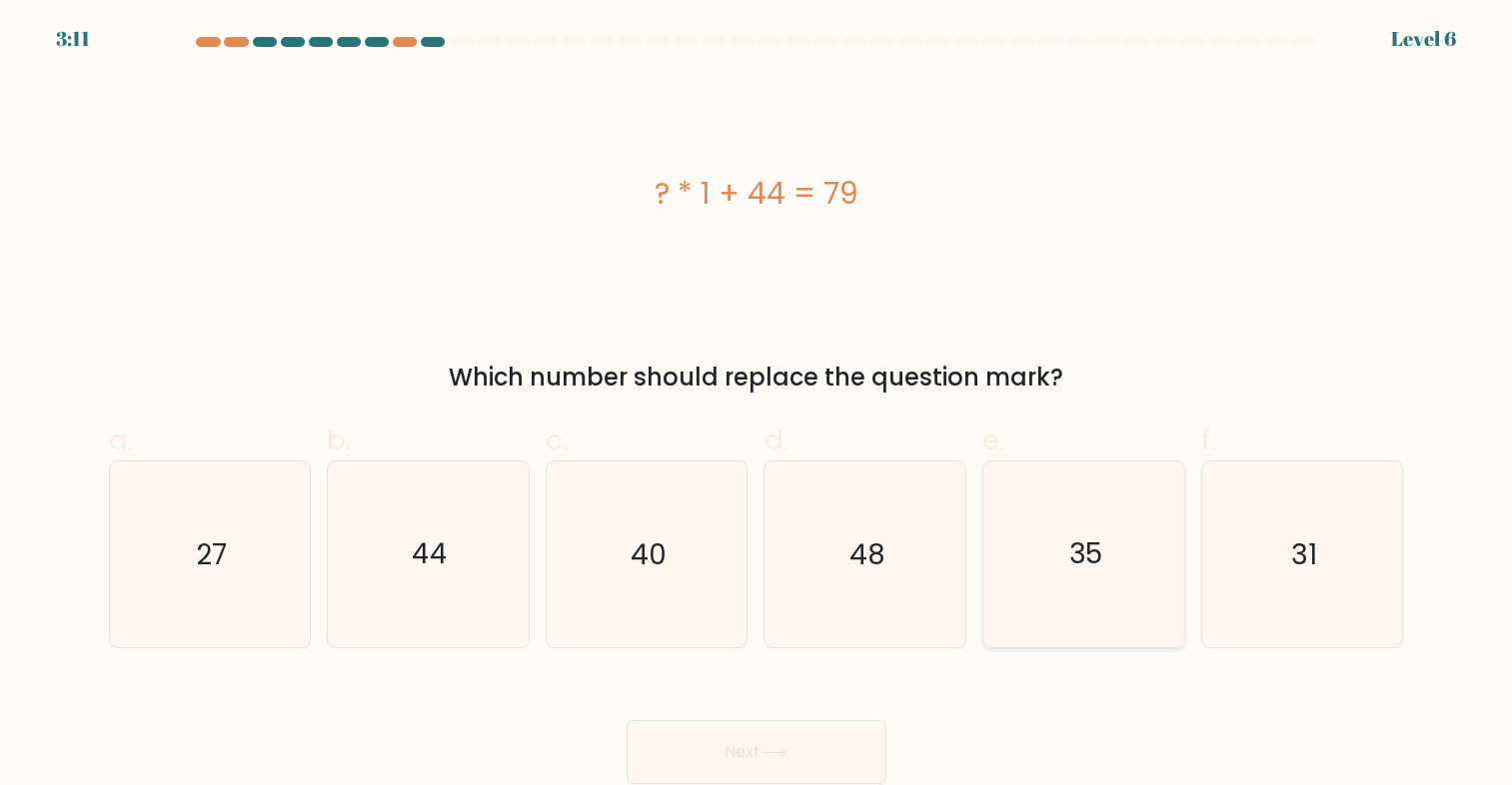 click on "35" 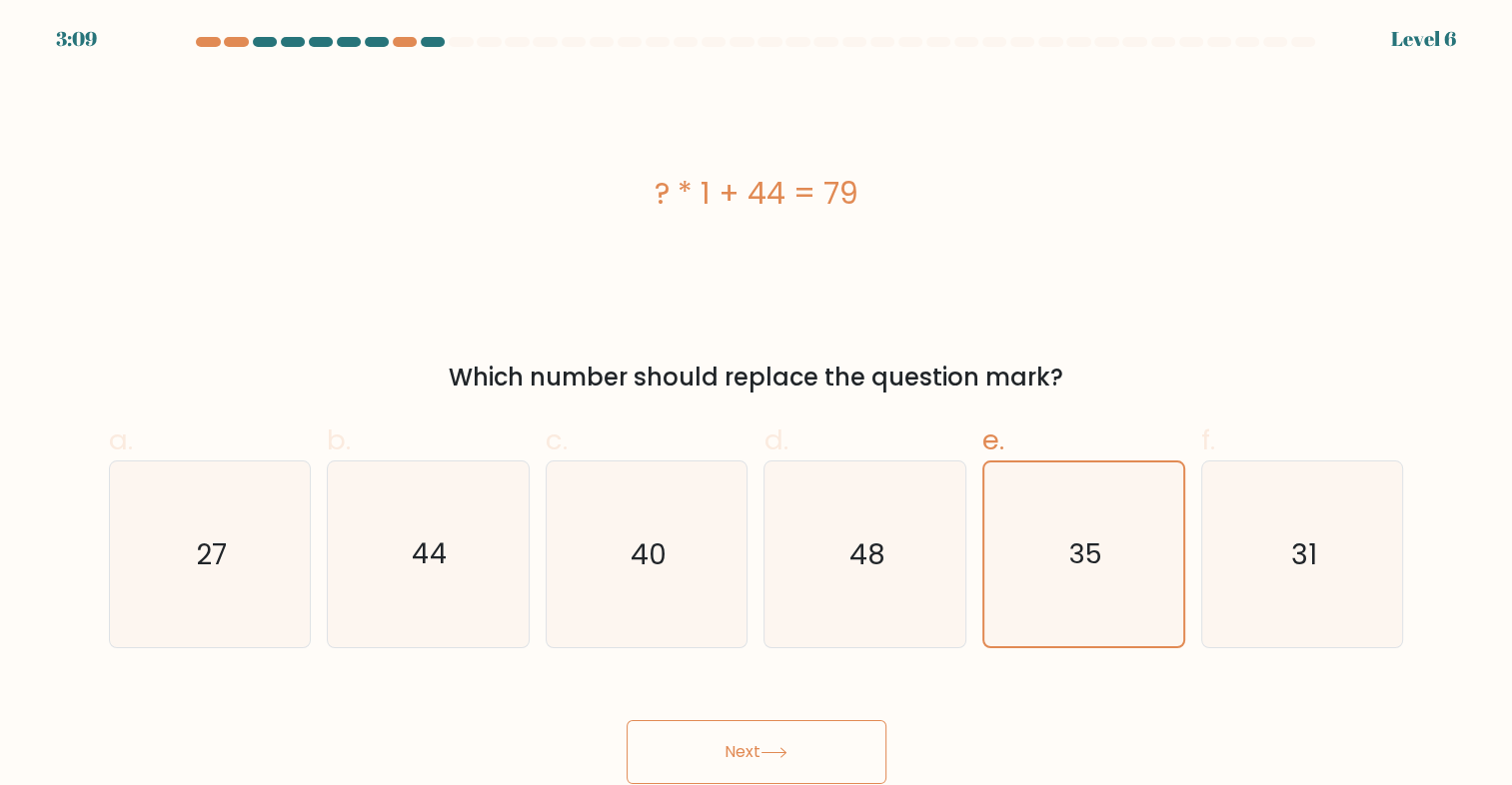 click on "Next" at bounding box center [756, 752] 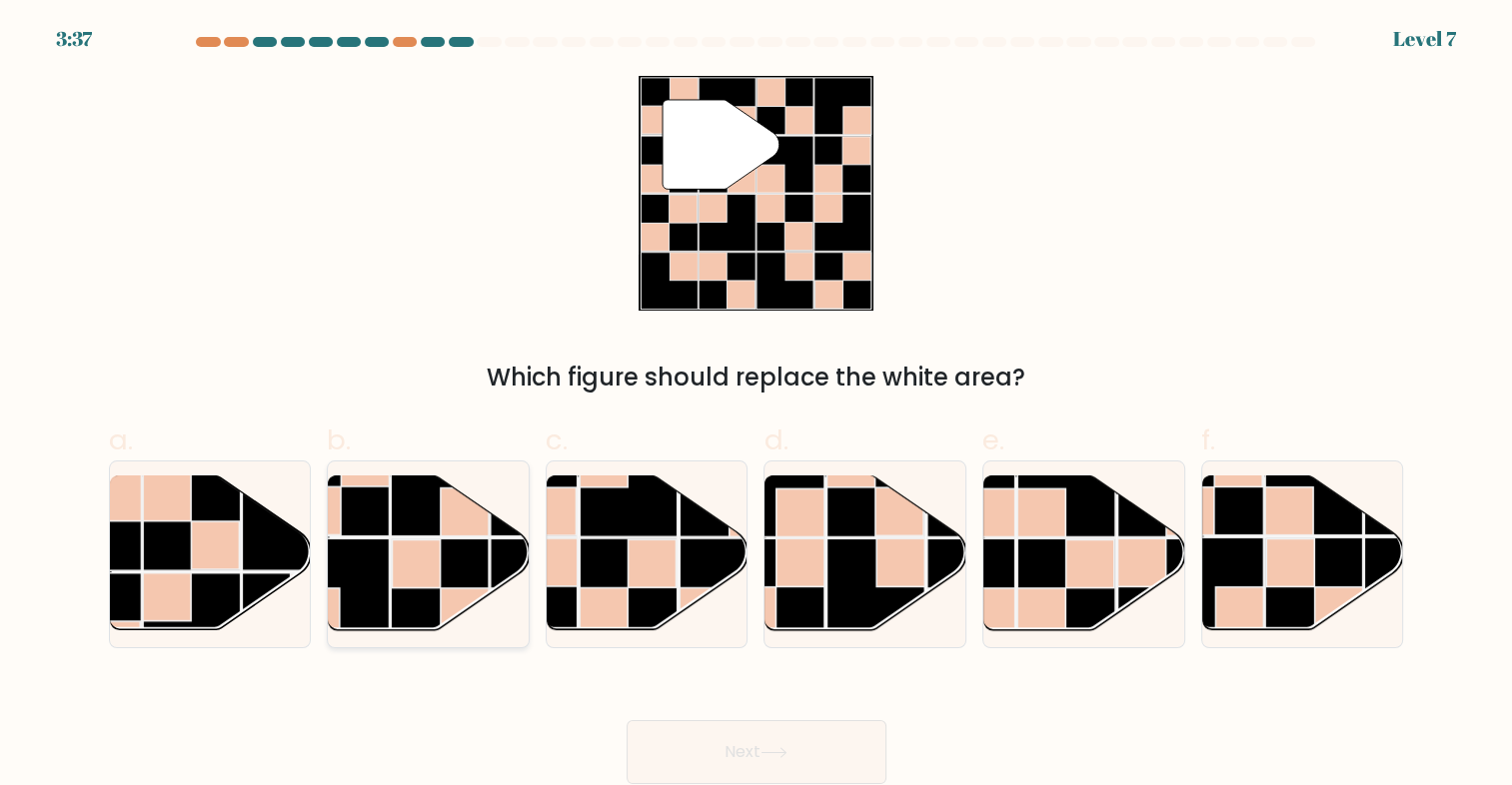 click 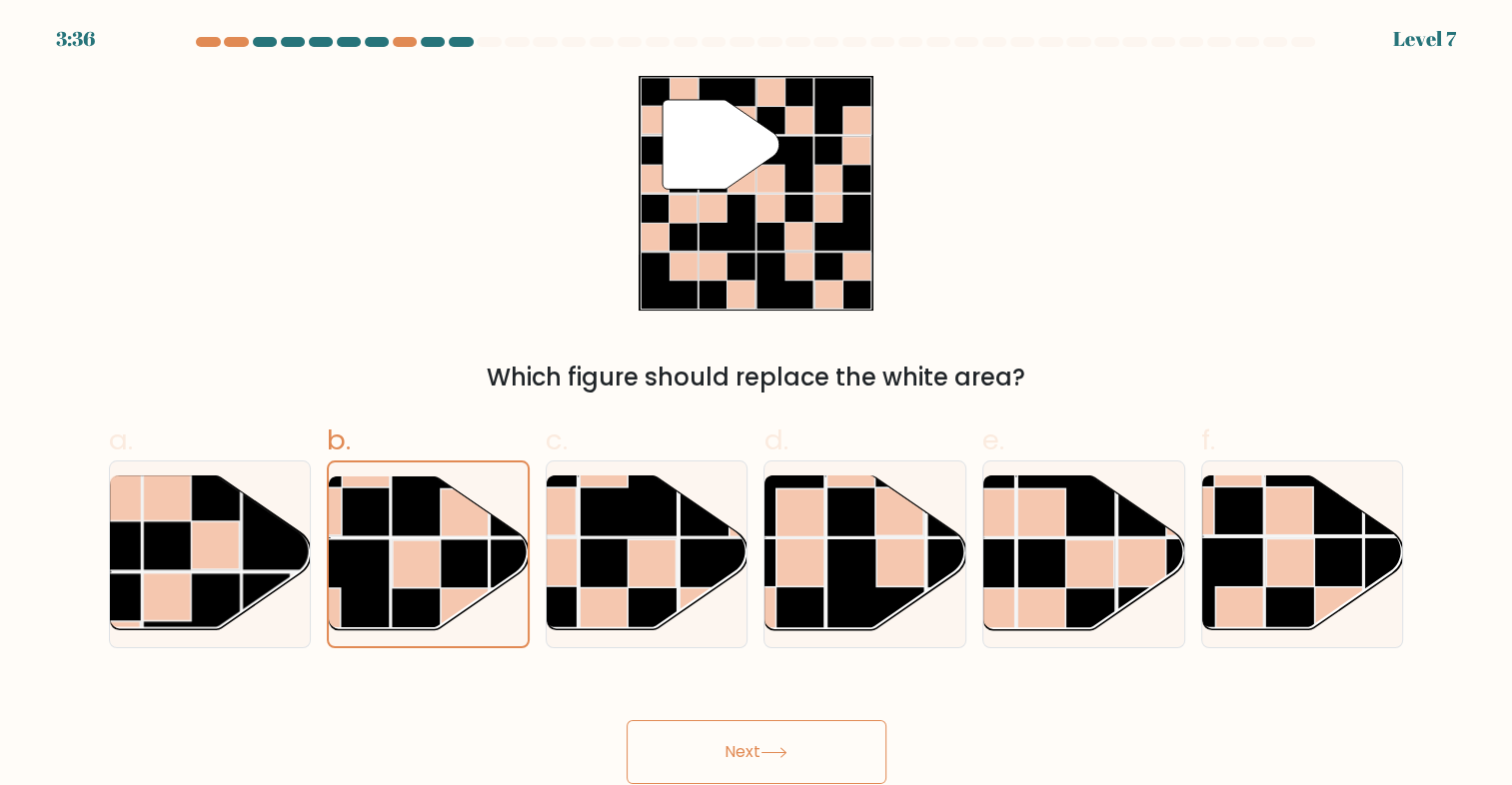 click on "Next" at bounding box center [756, 752] 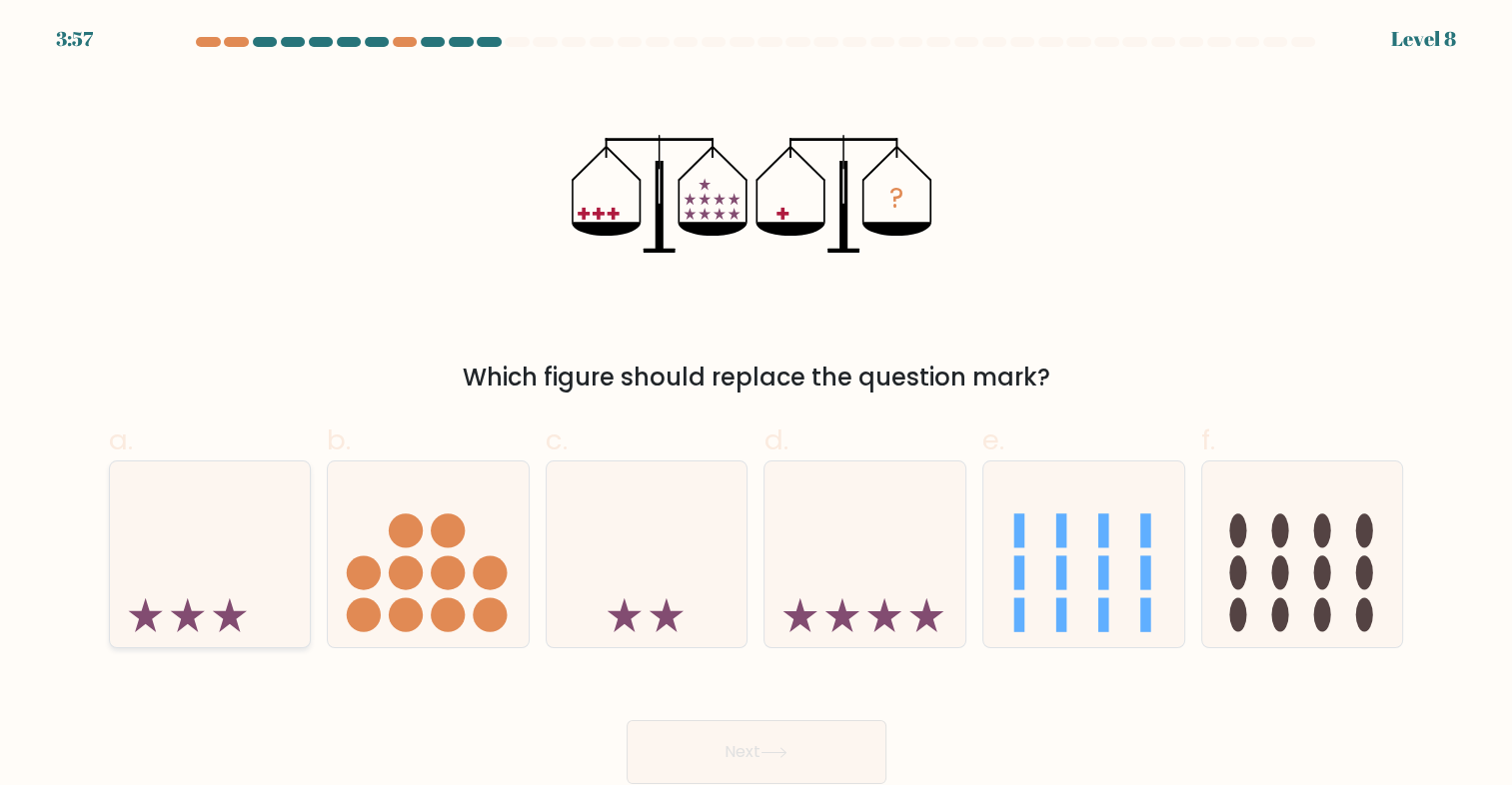 click 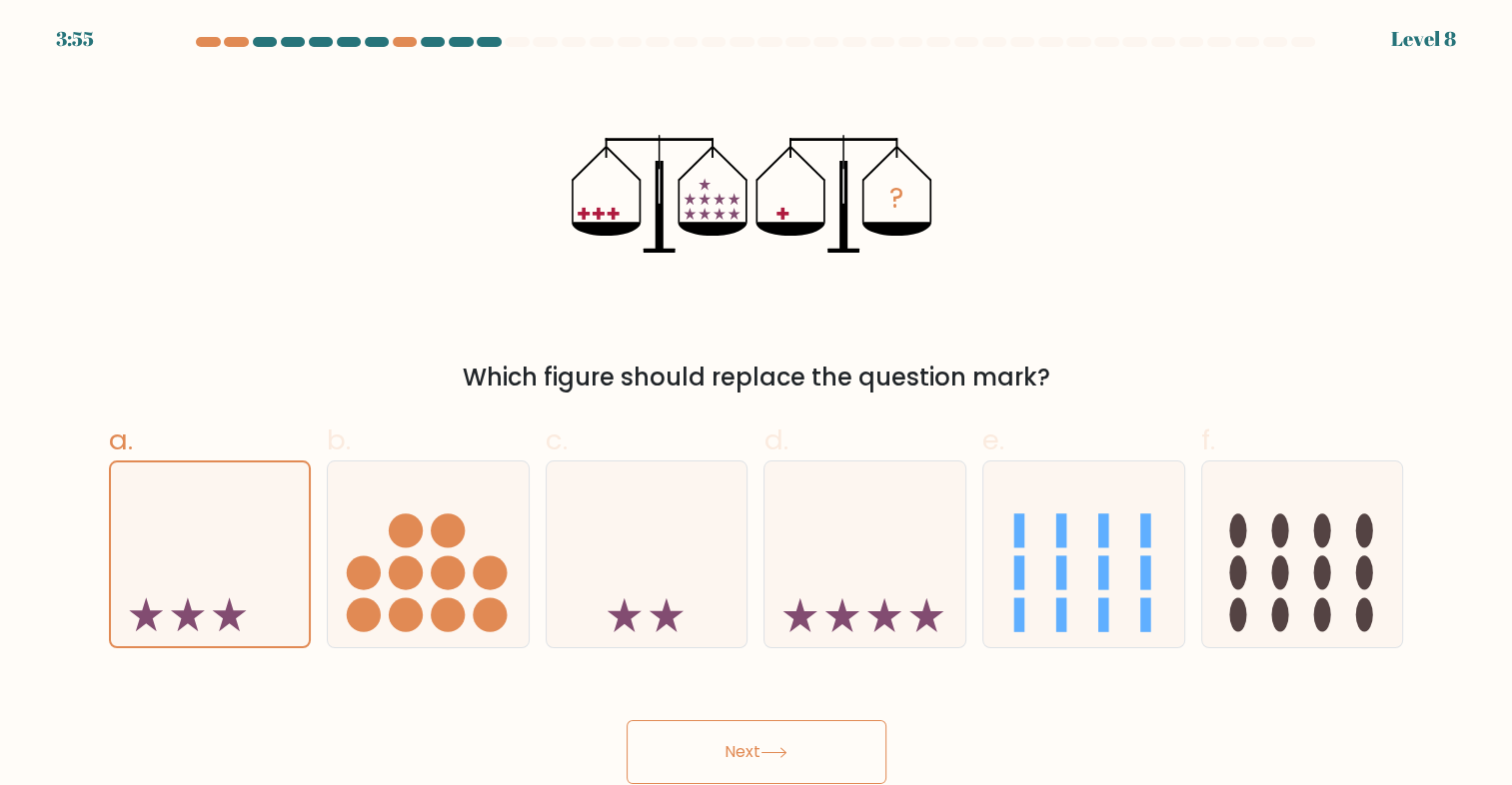 click on "Next" at bounding box center [756, 752] 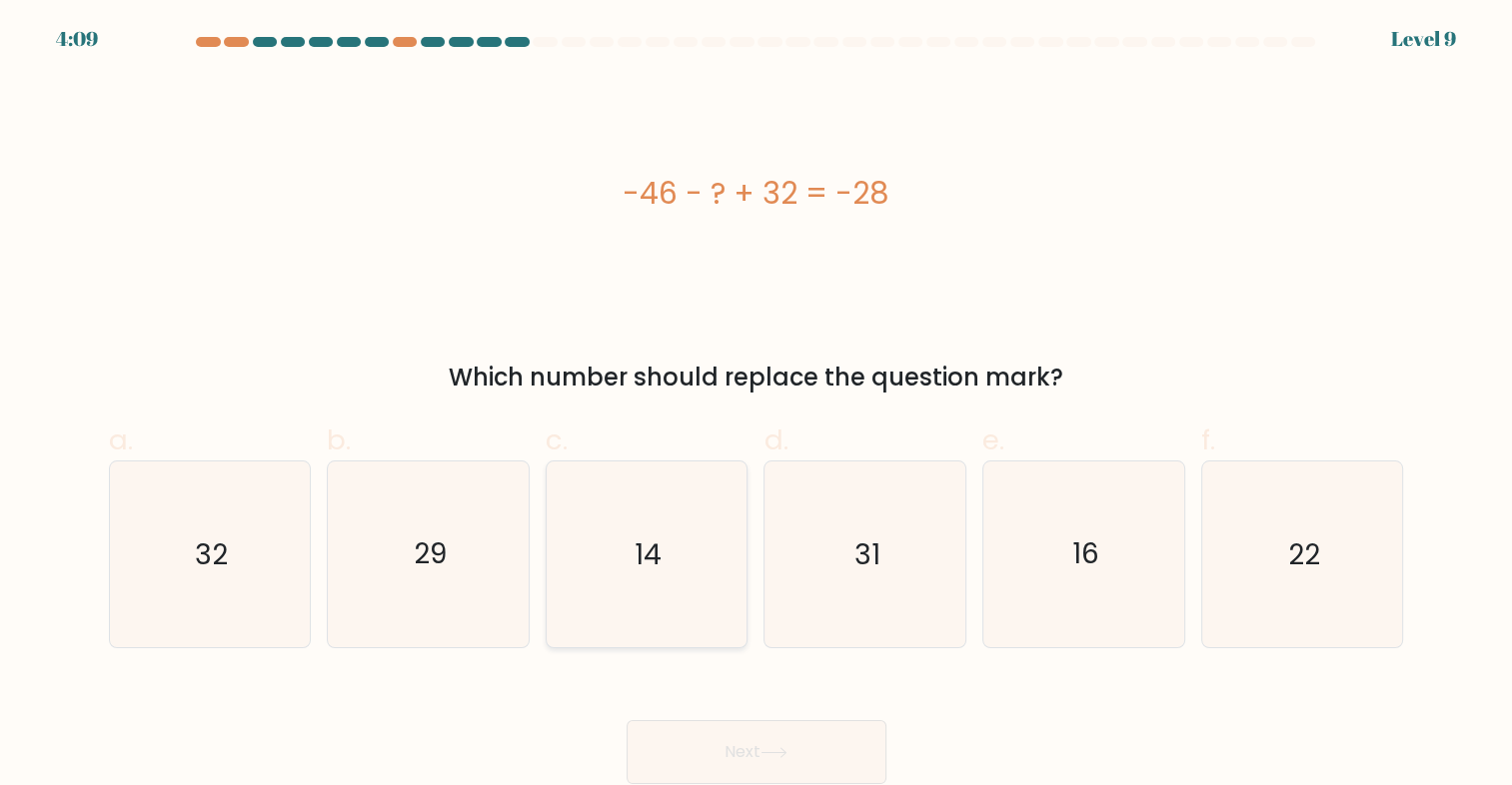 click on "14" 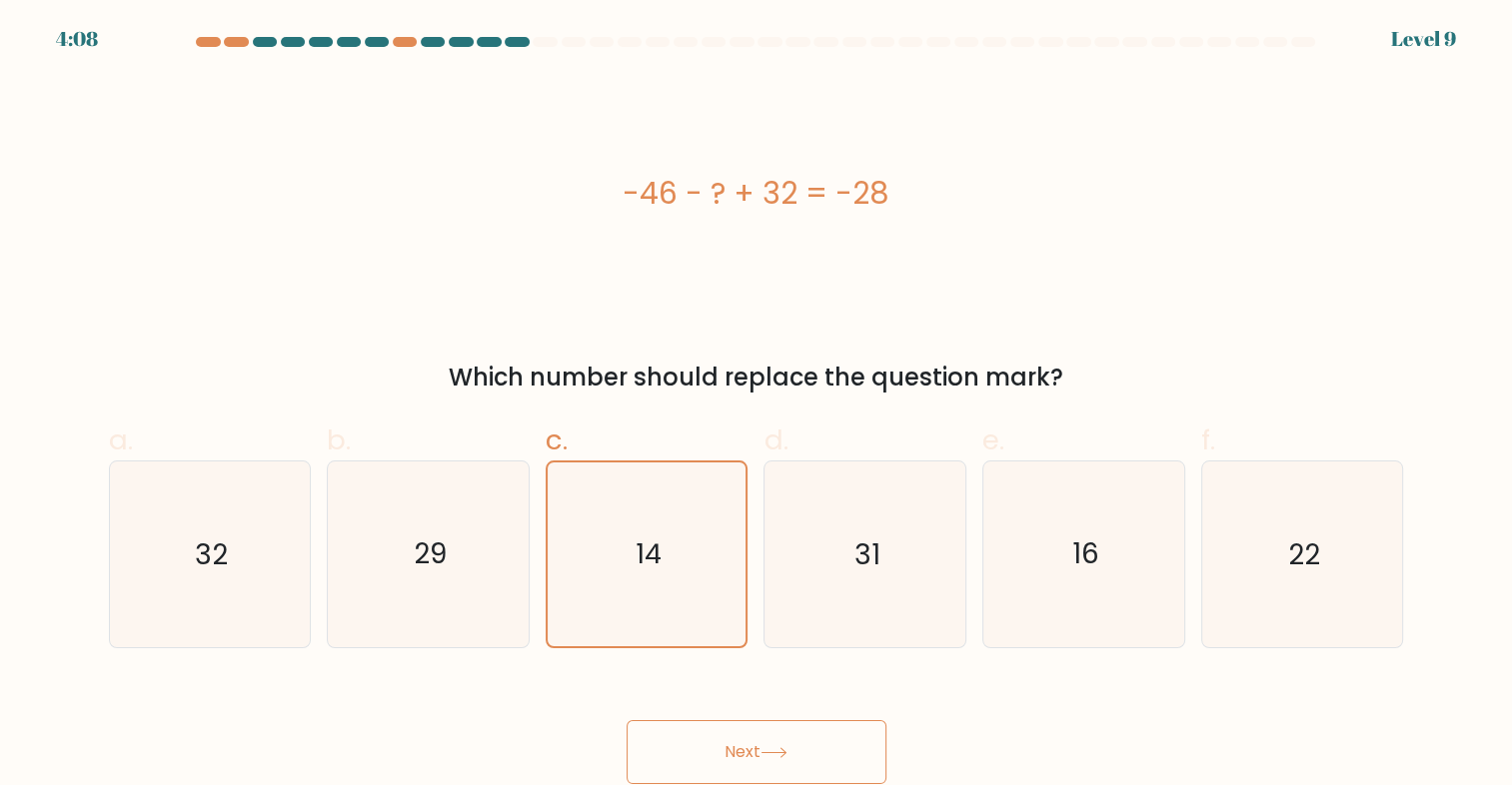 click on "Next" at bounding box center (756, 752) 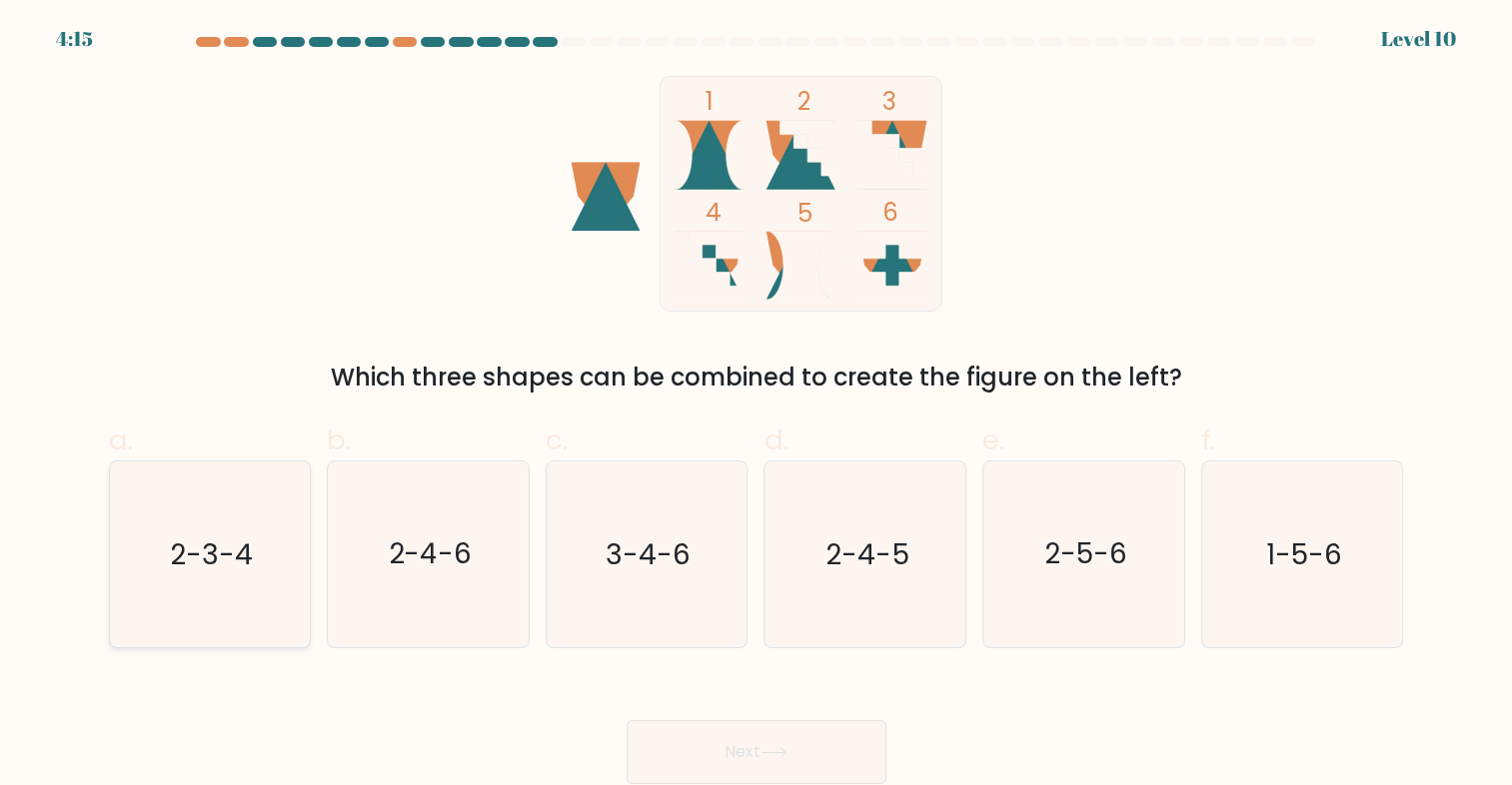 click on "2-3-4" 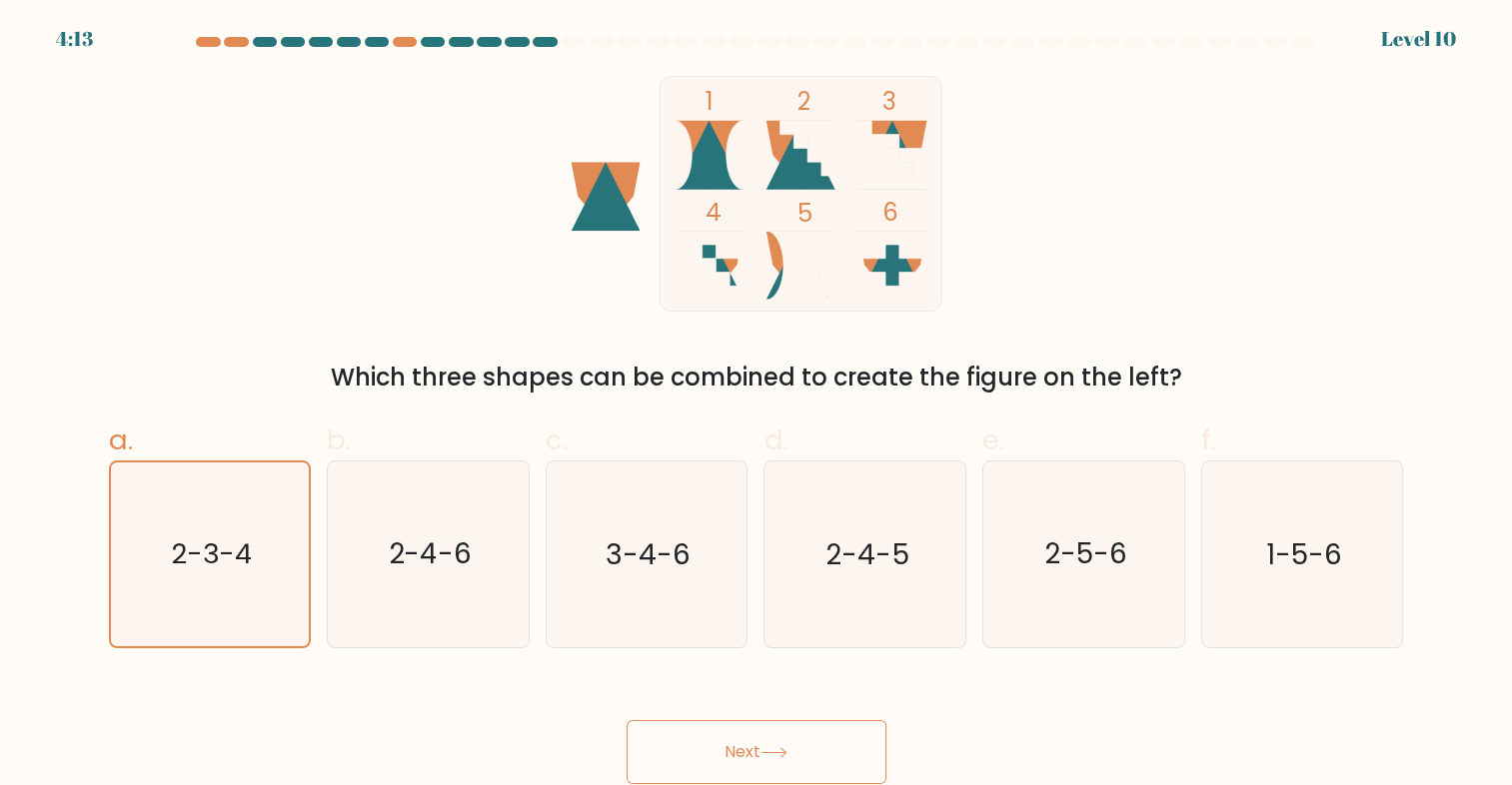 click on "Next" at bounding box center (756, 752) 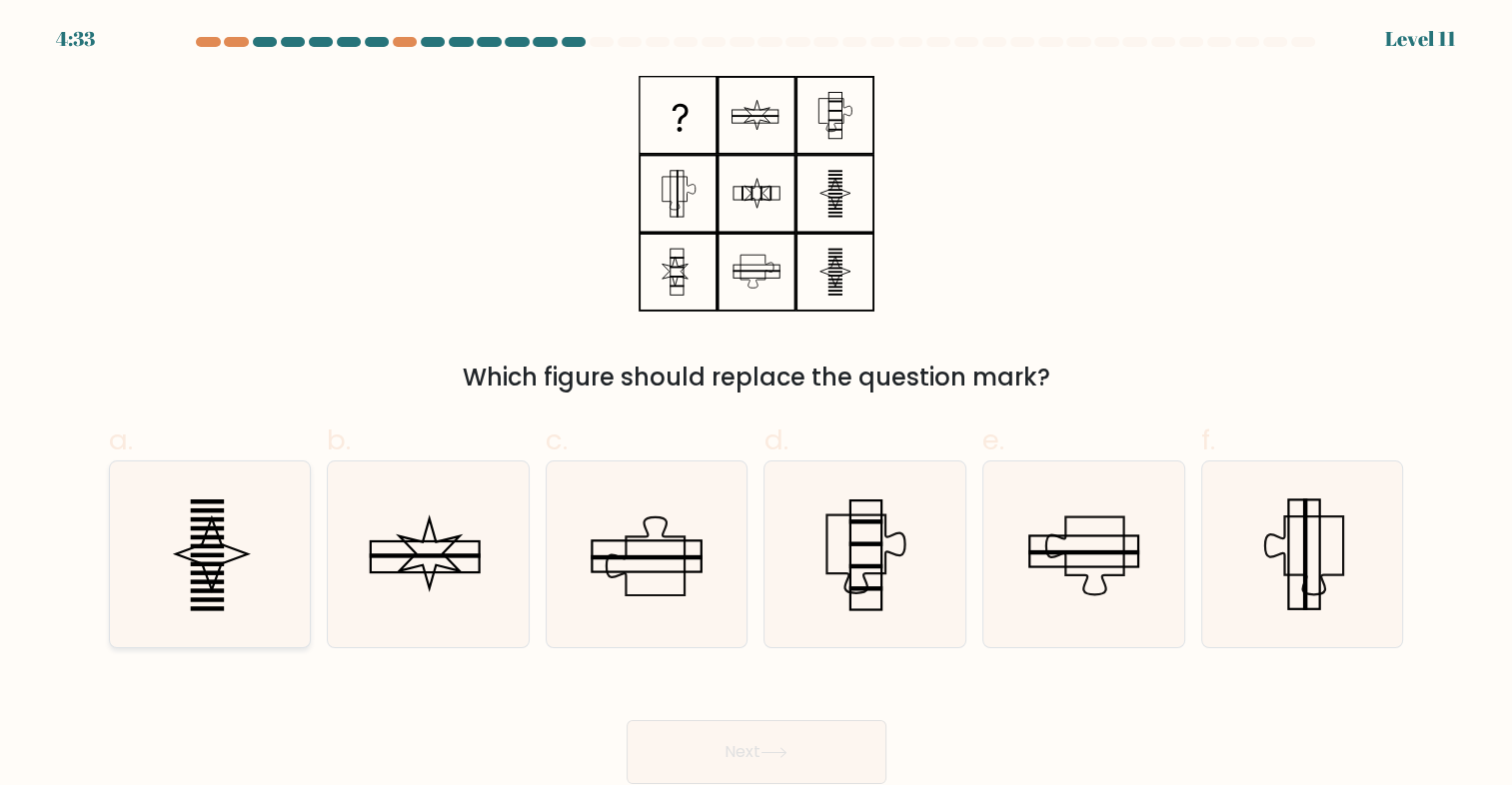 click 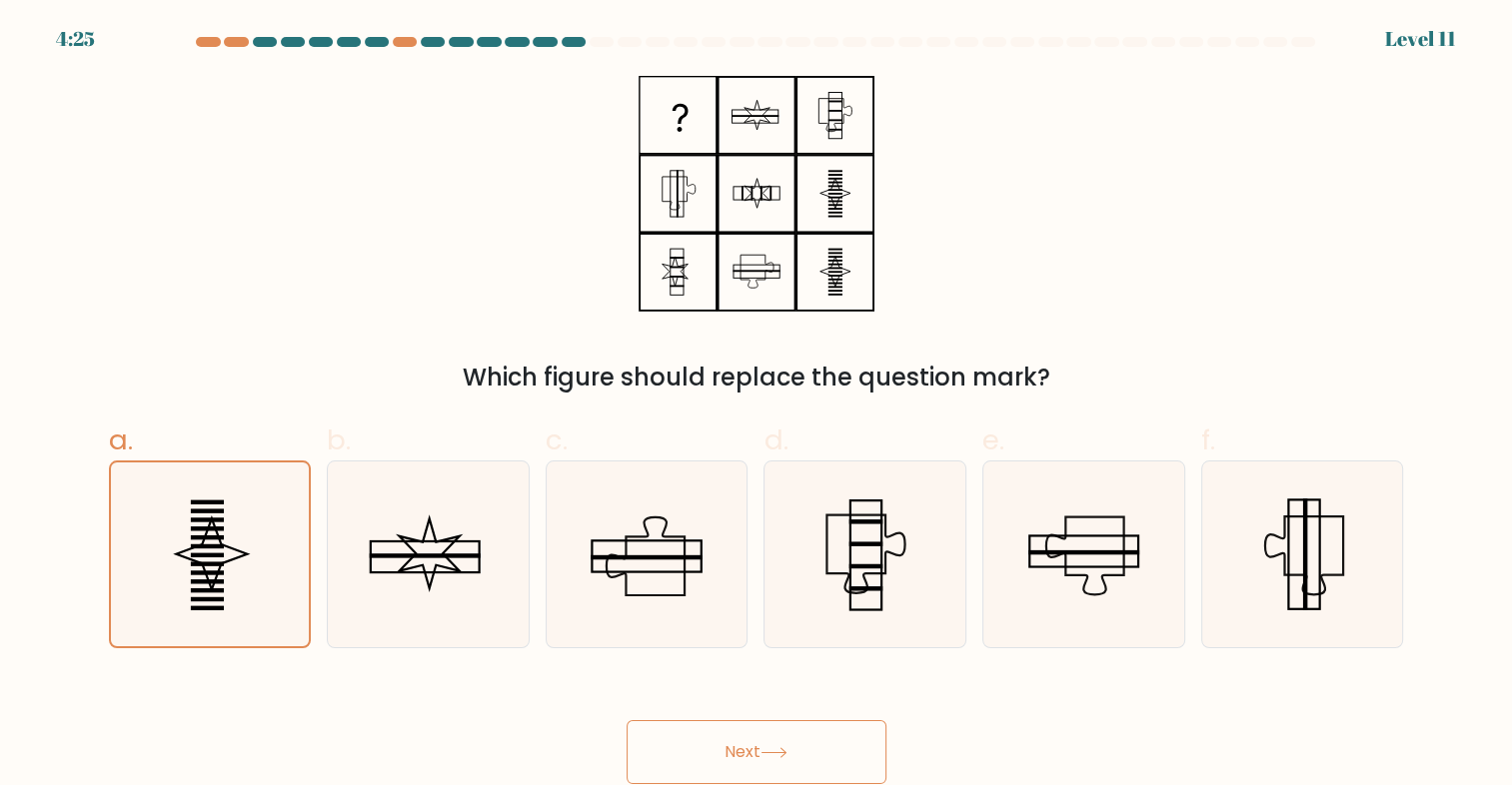 click on "Next" at bounding box center (756, 752) 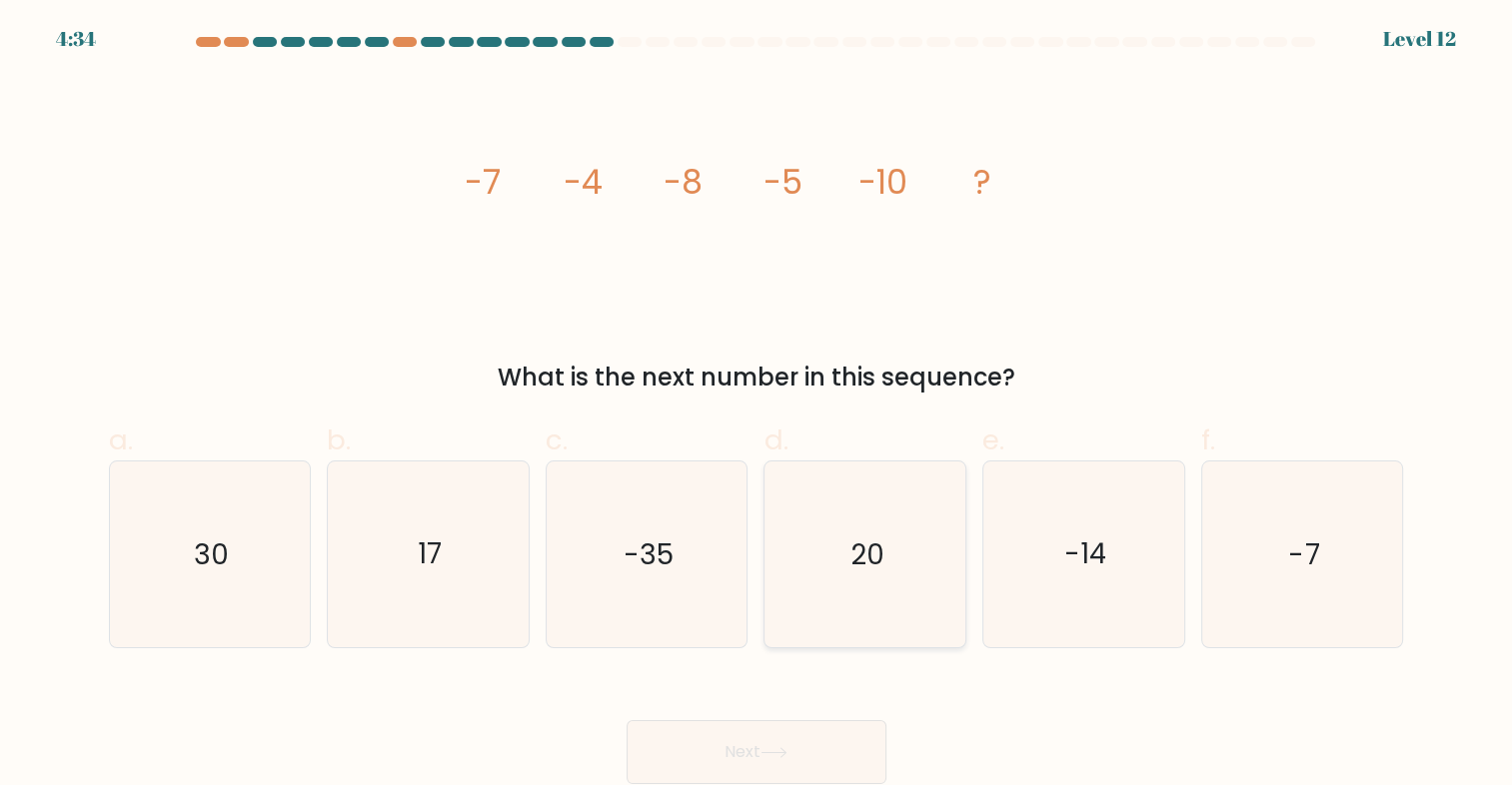click on "20" 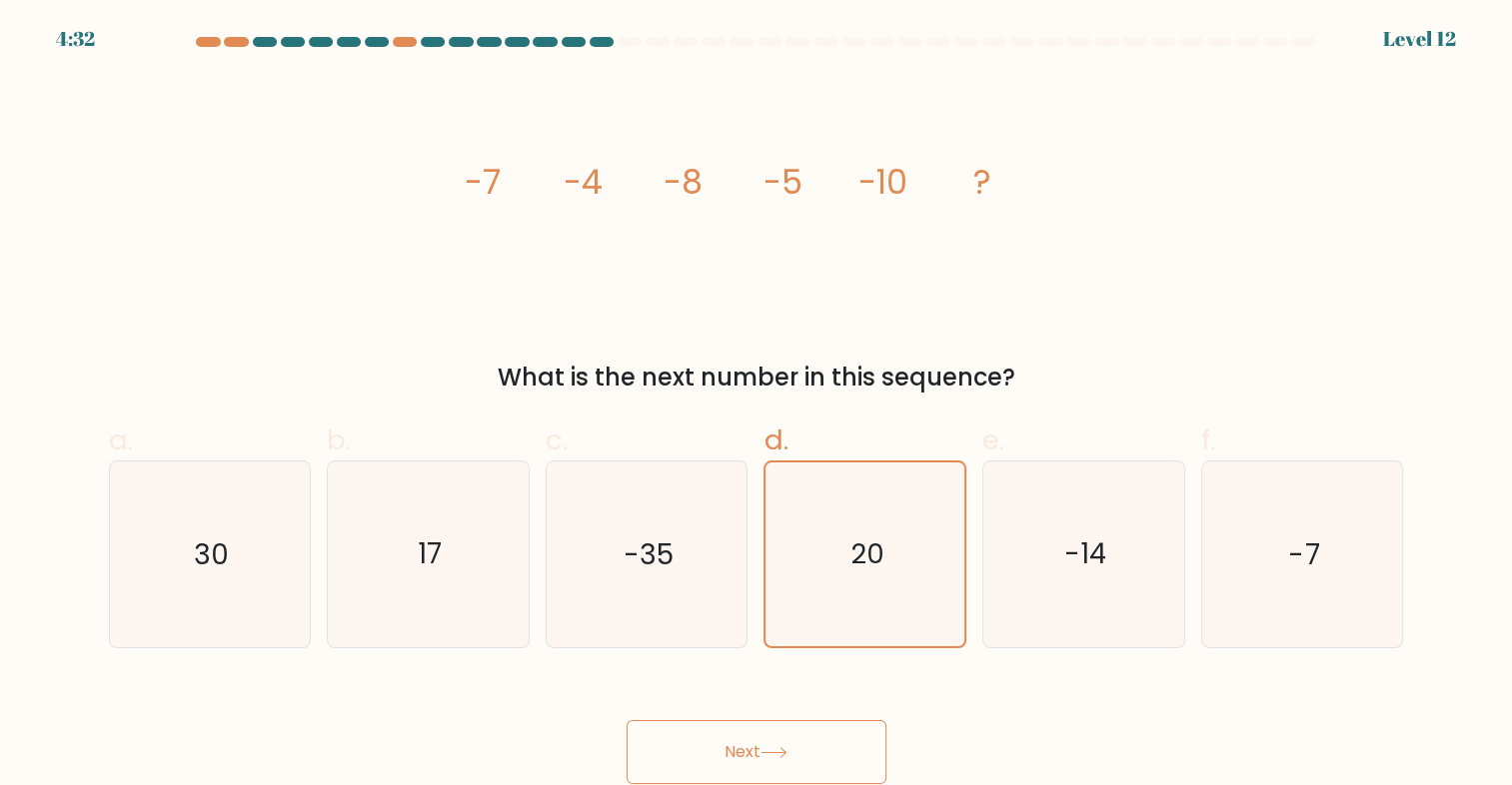 click on "Next" at bounding box center [756, 752] 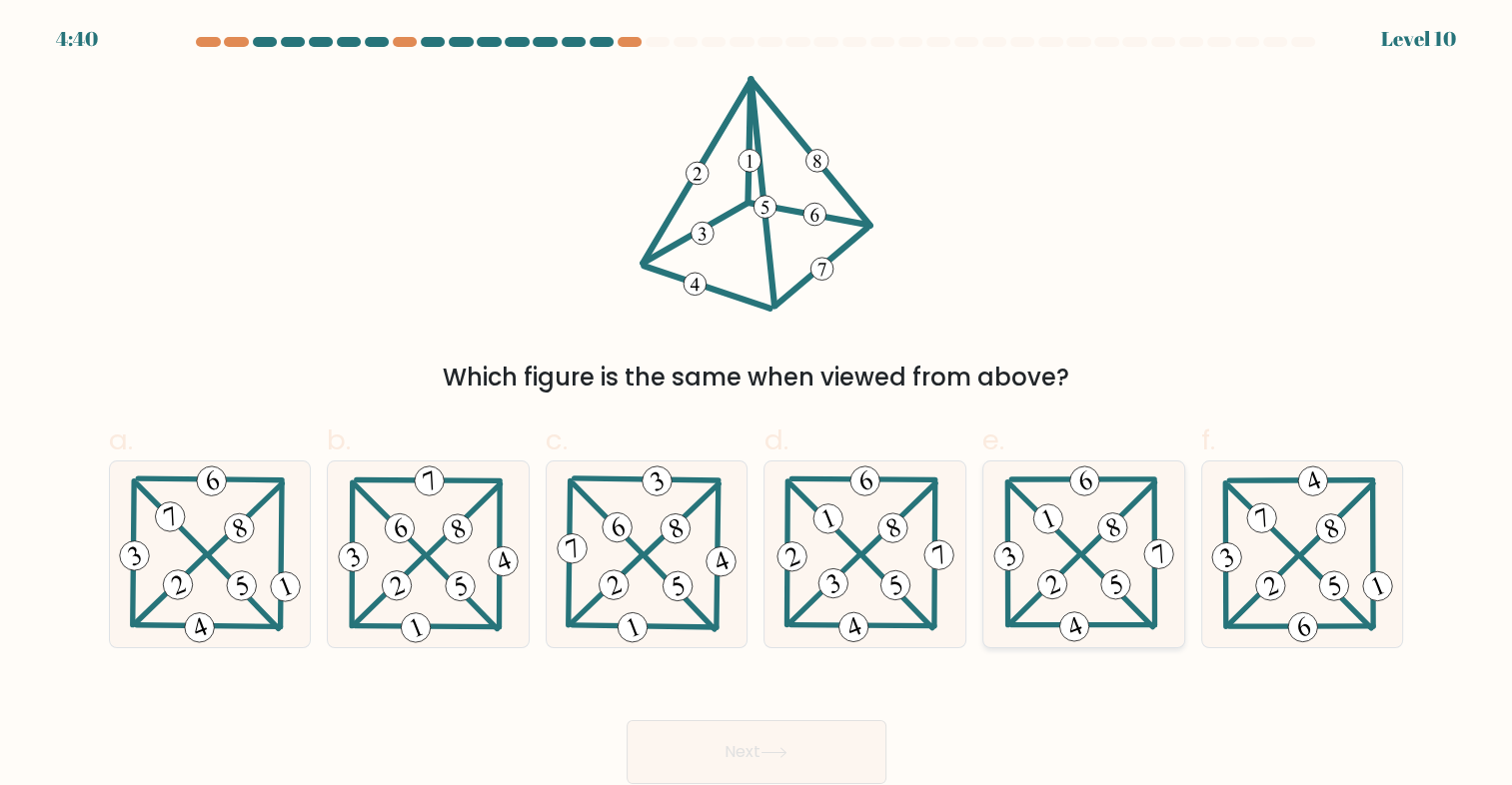 click 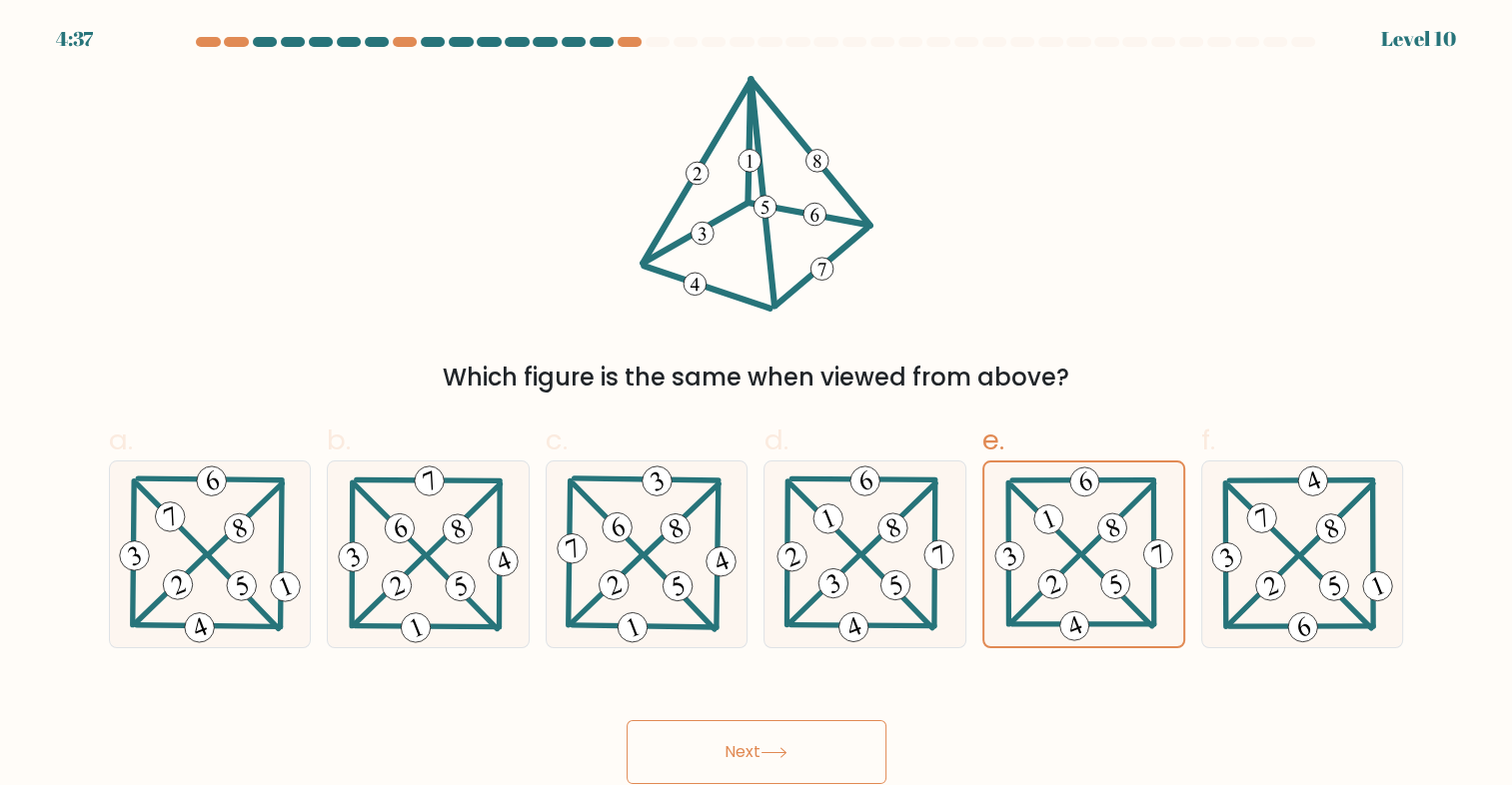 click 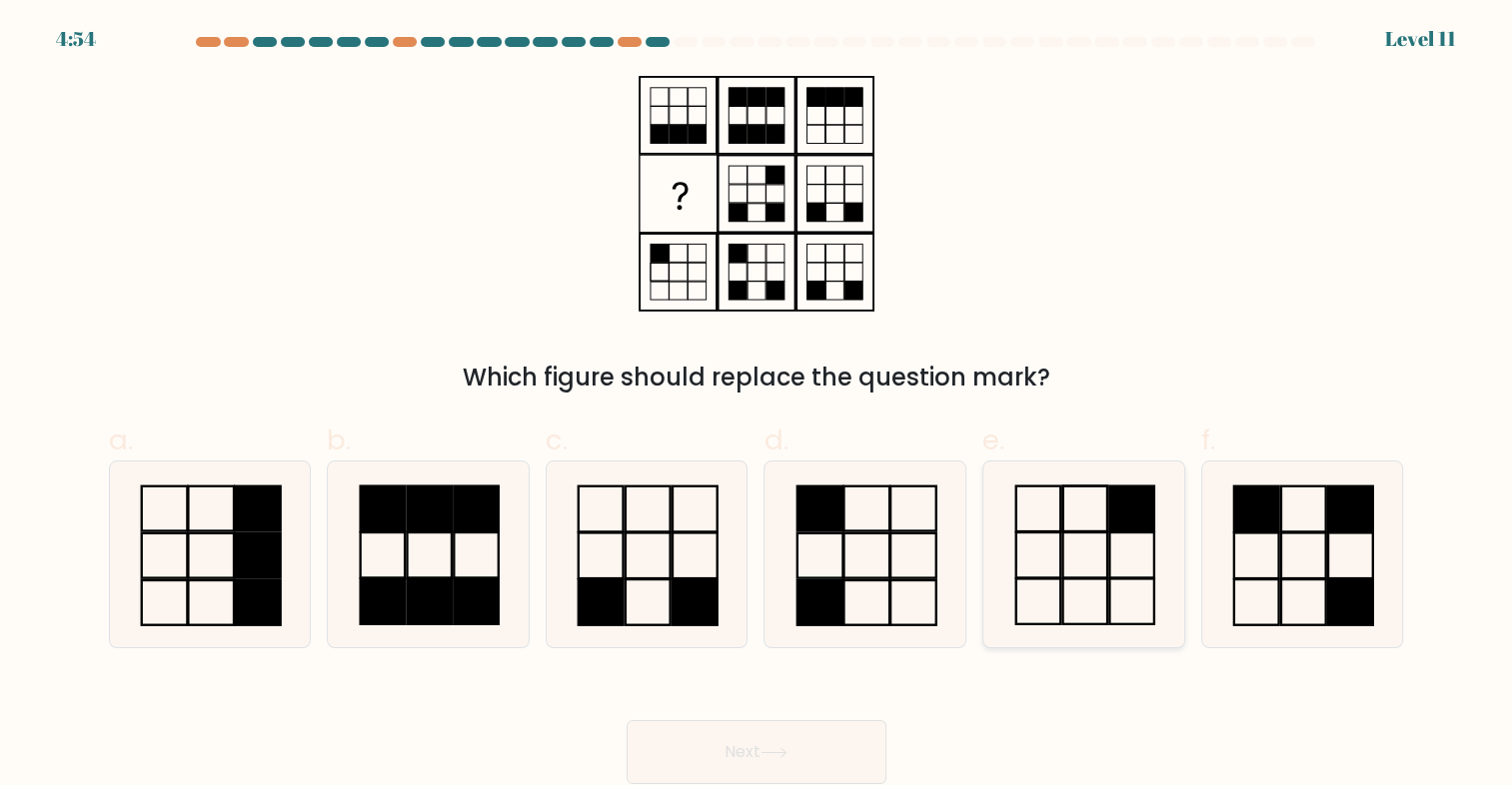click 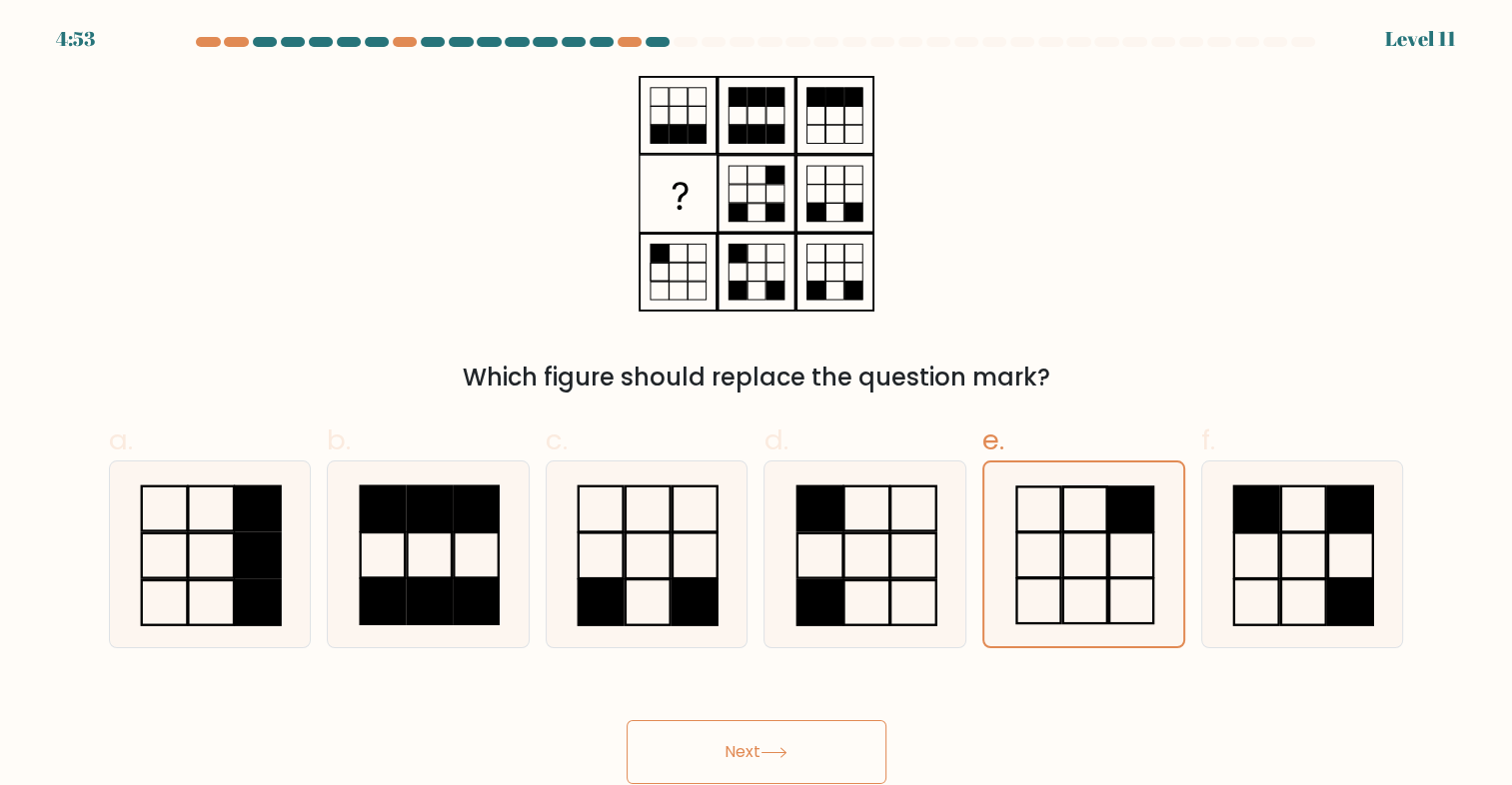 click on "Next" at bounding box center [756, 752] 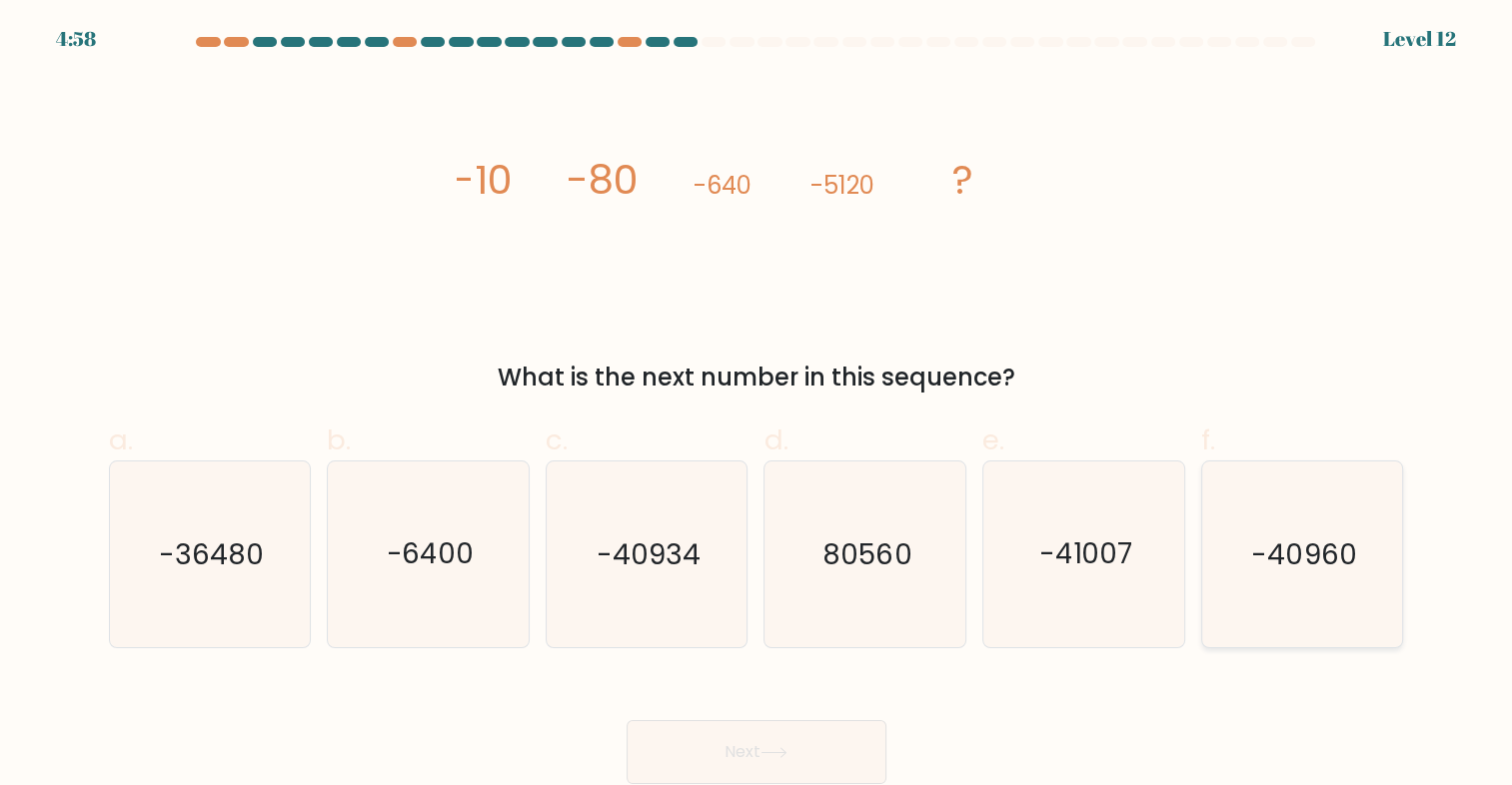 click on "-40960" 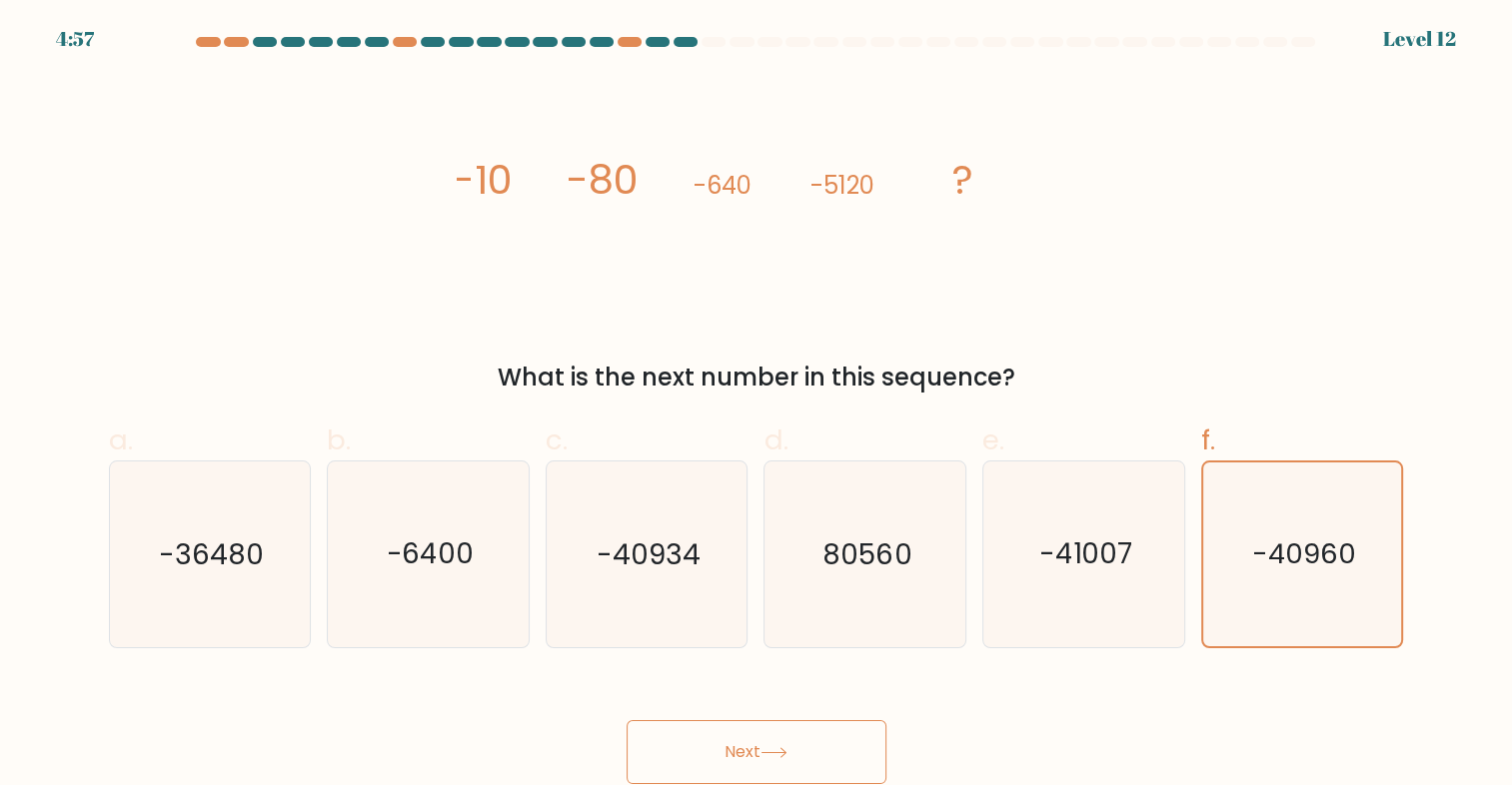 click on "Next" at bounding box center [756, 752] 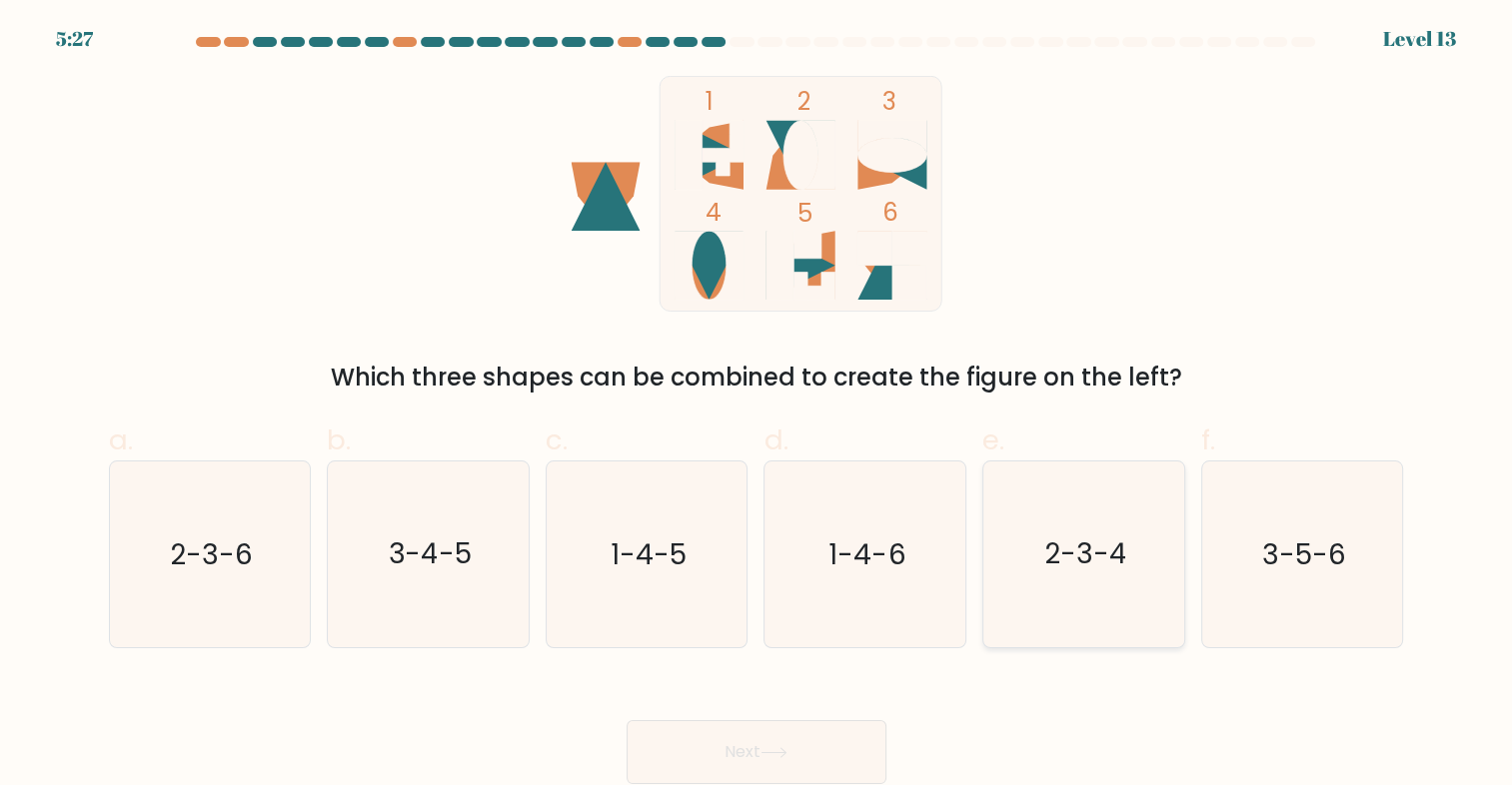 click on "2-3-4" 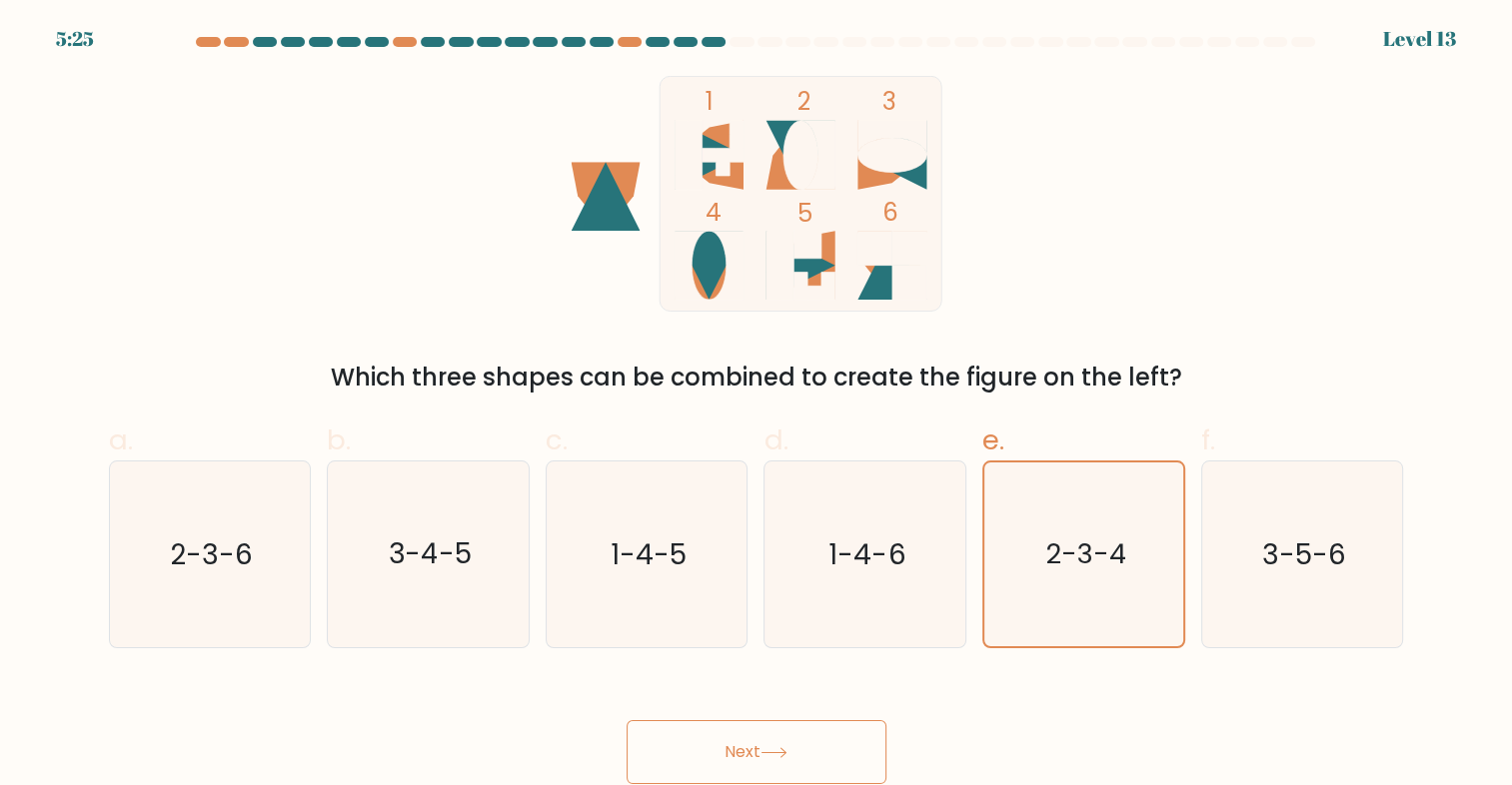 click on "Next" at bounding box center (756, 752) 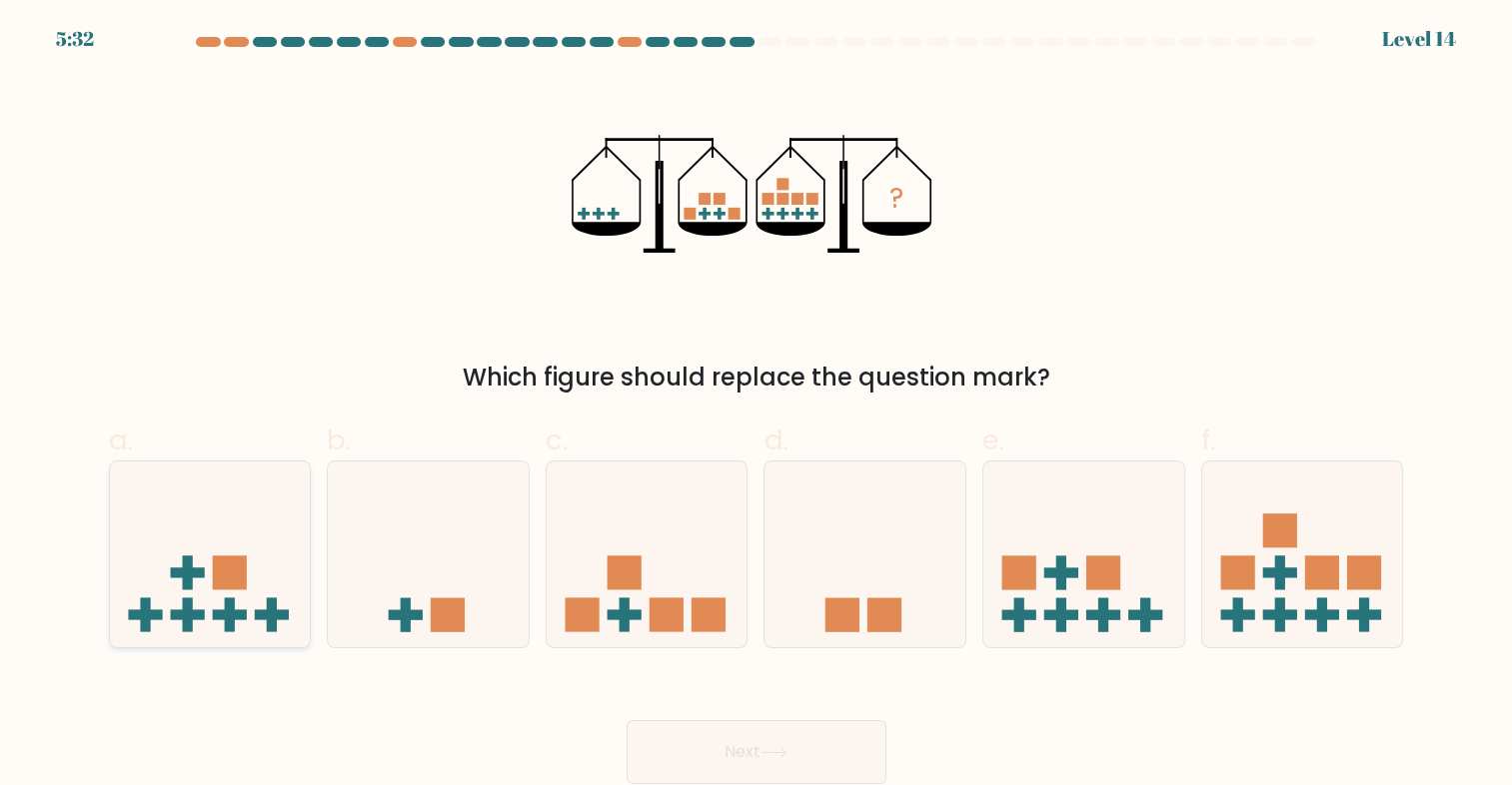 click 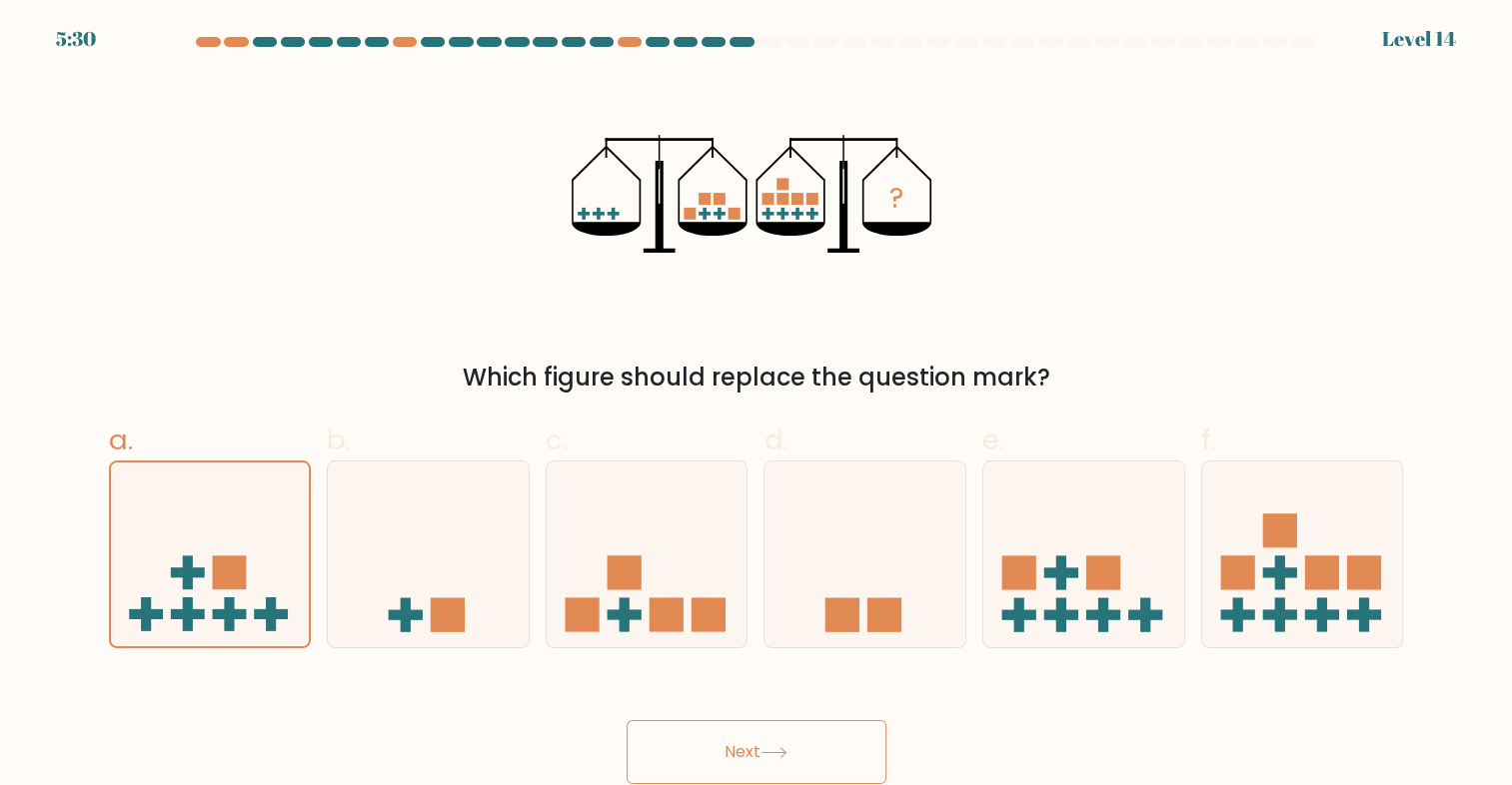 click on "Next" at bounding box center (756, 752) 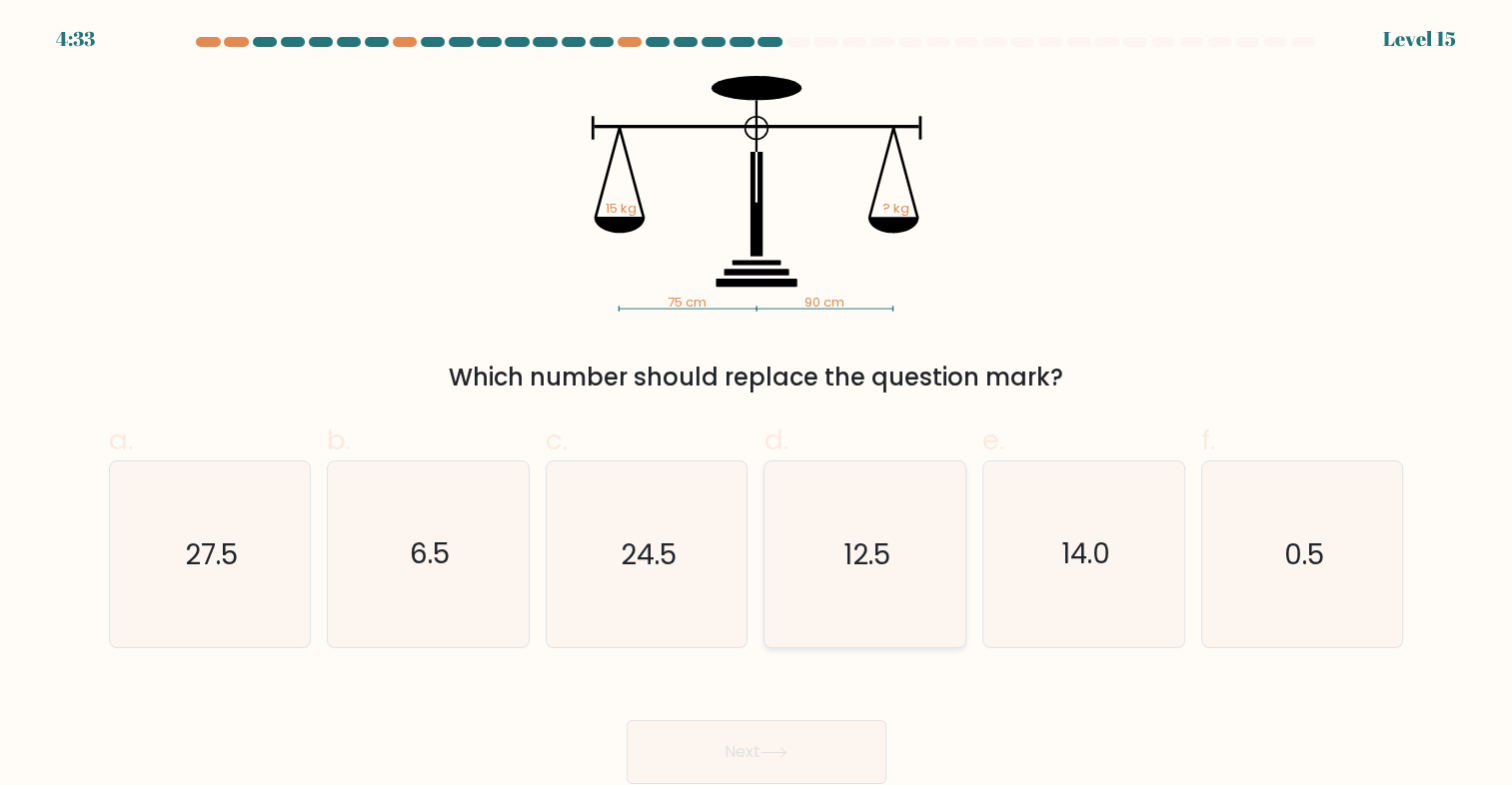 click on "12.5" 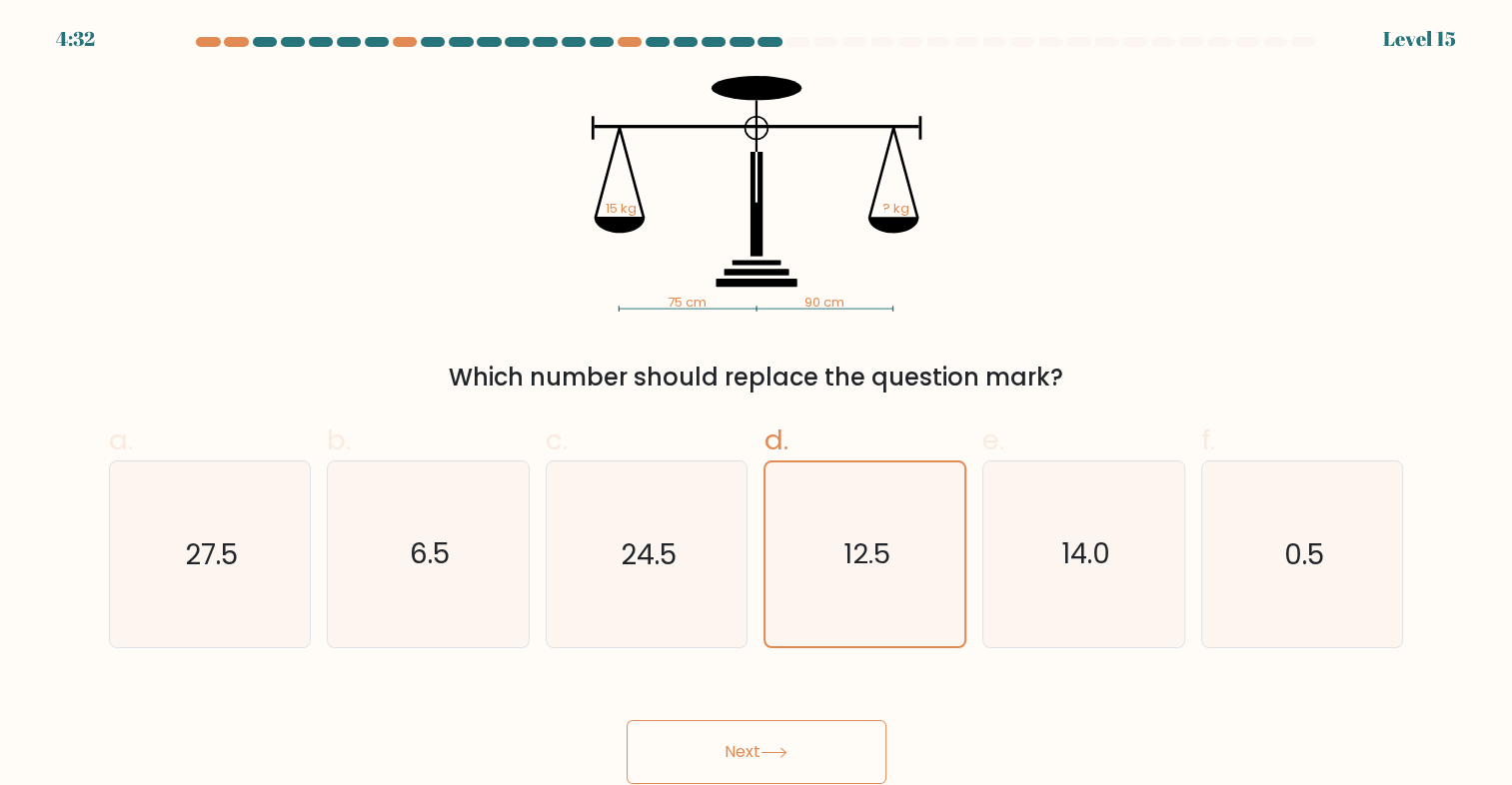 click on "Next" at bounding box center (756, 752) 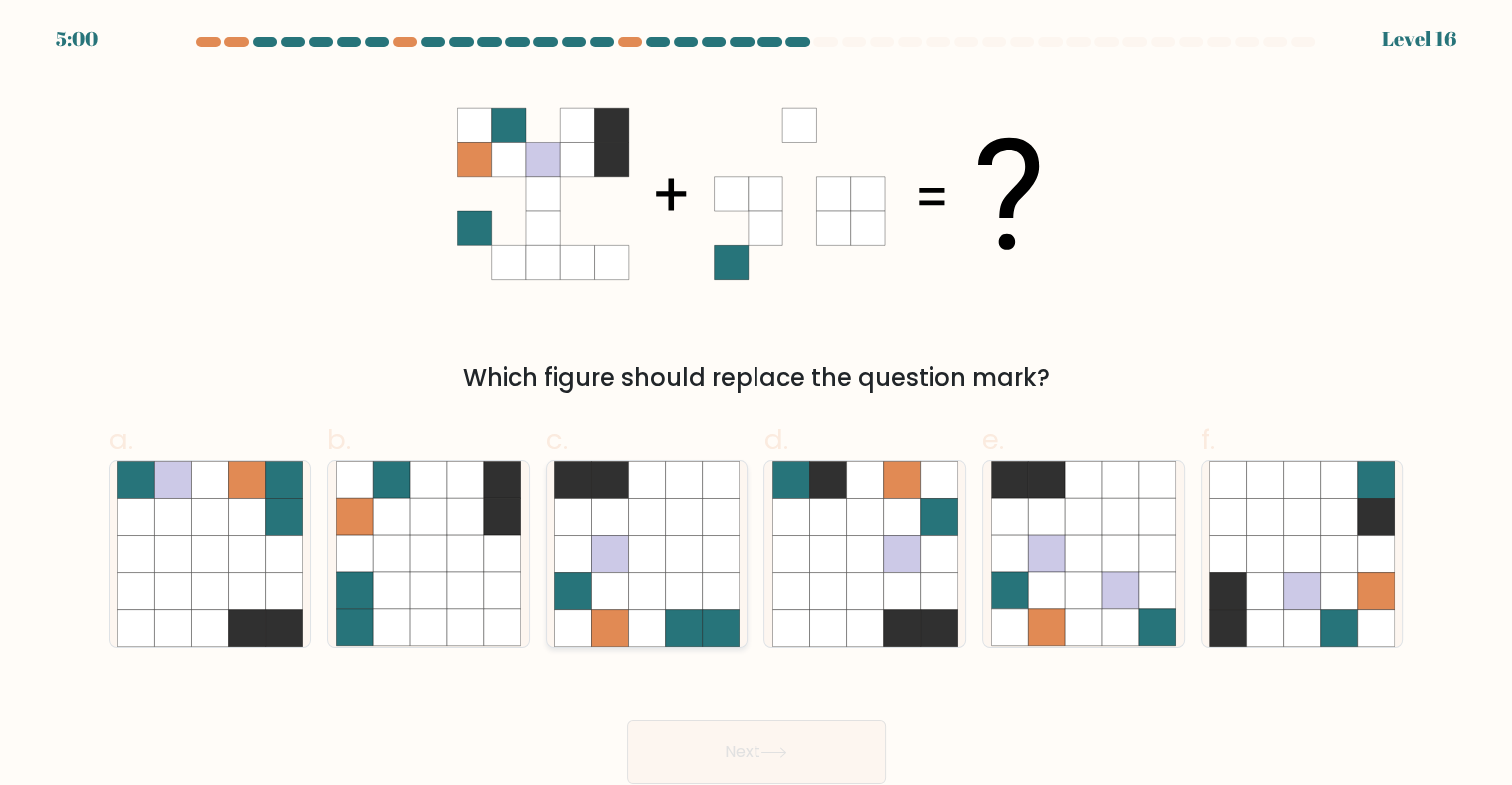 click 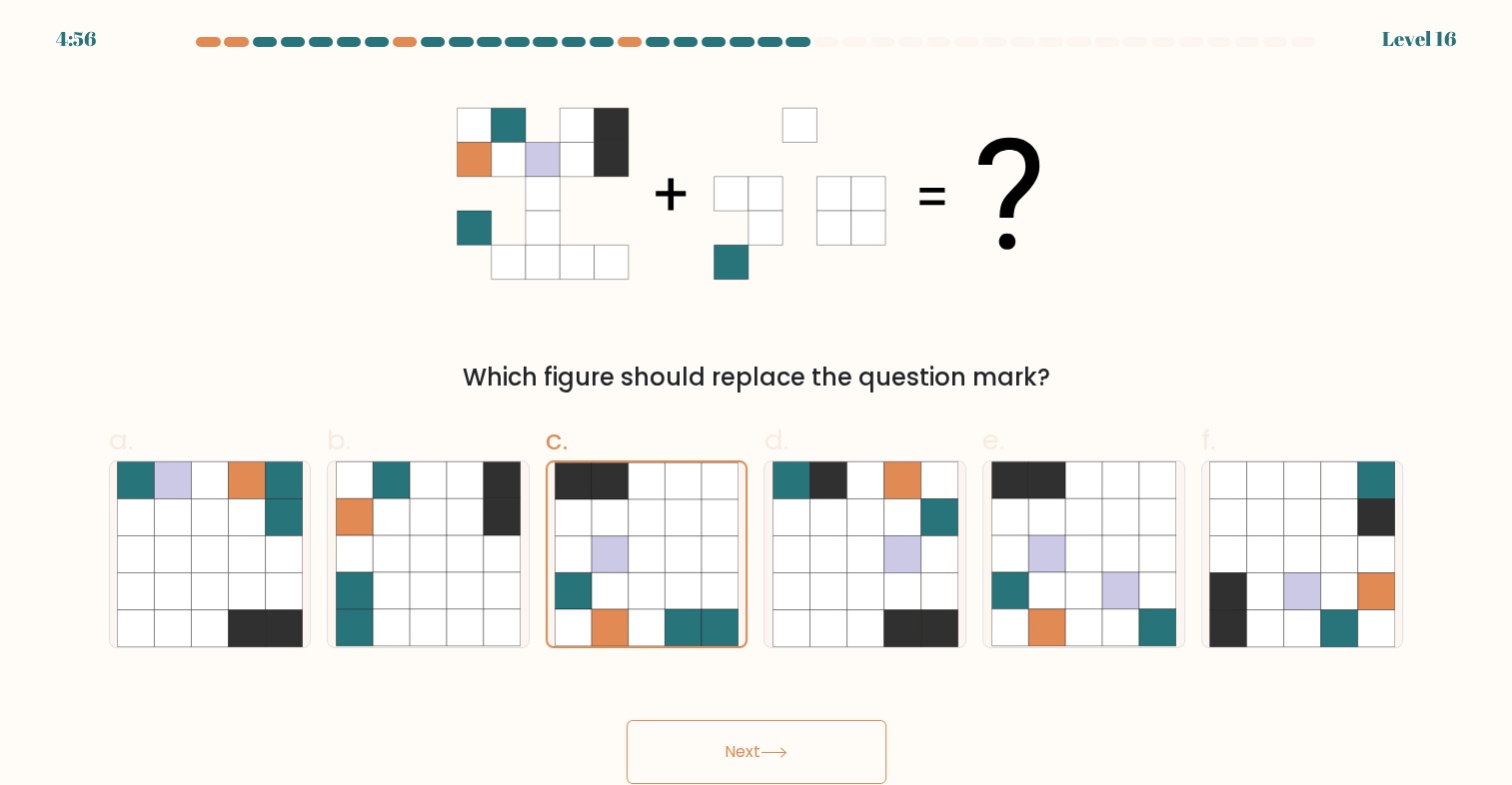 click on "Next" at bounding box center (756, 752) 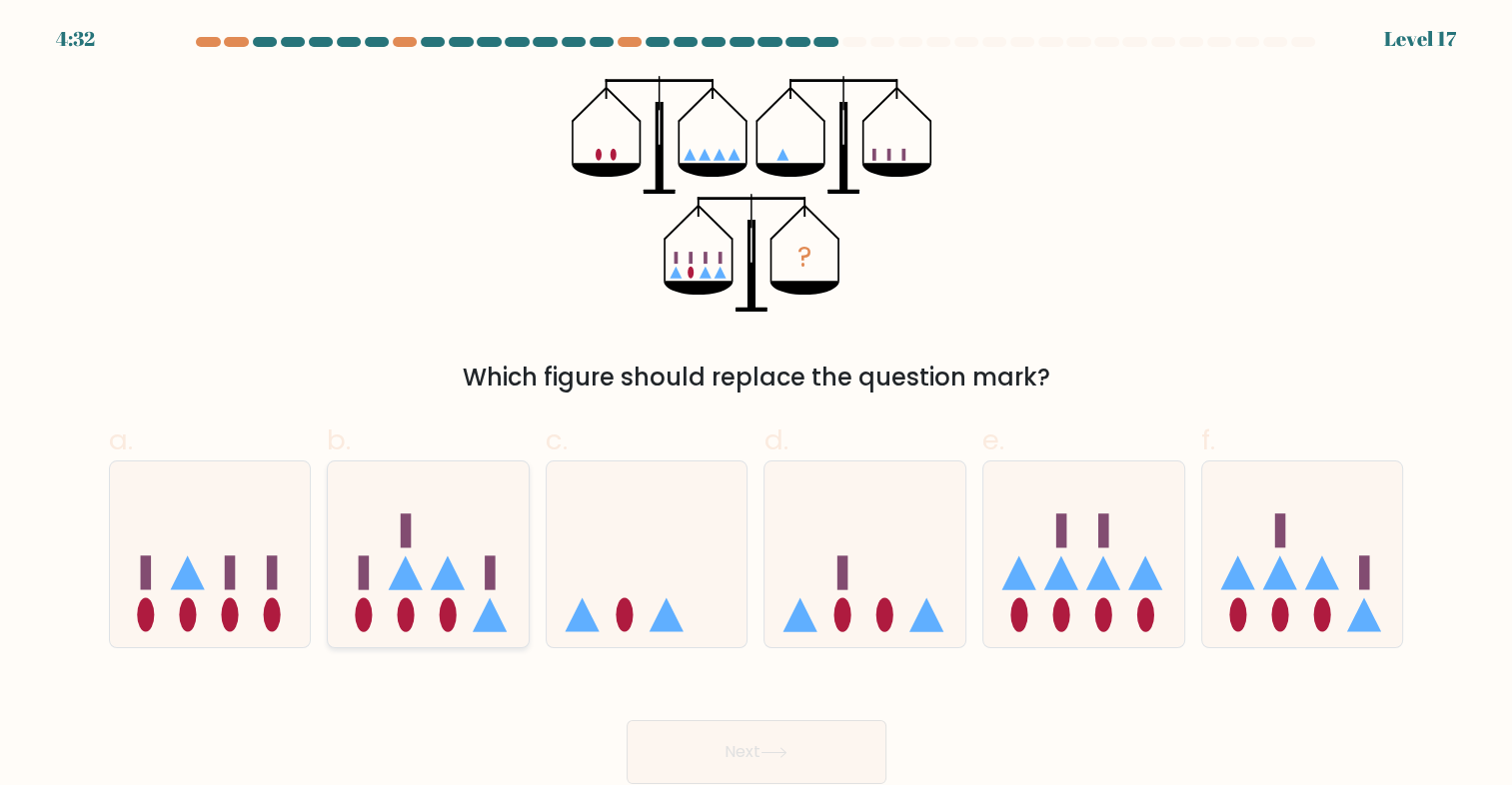 click 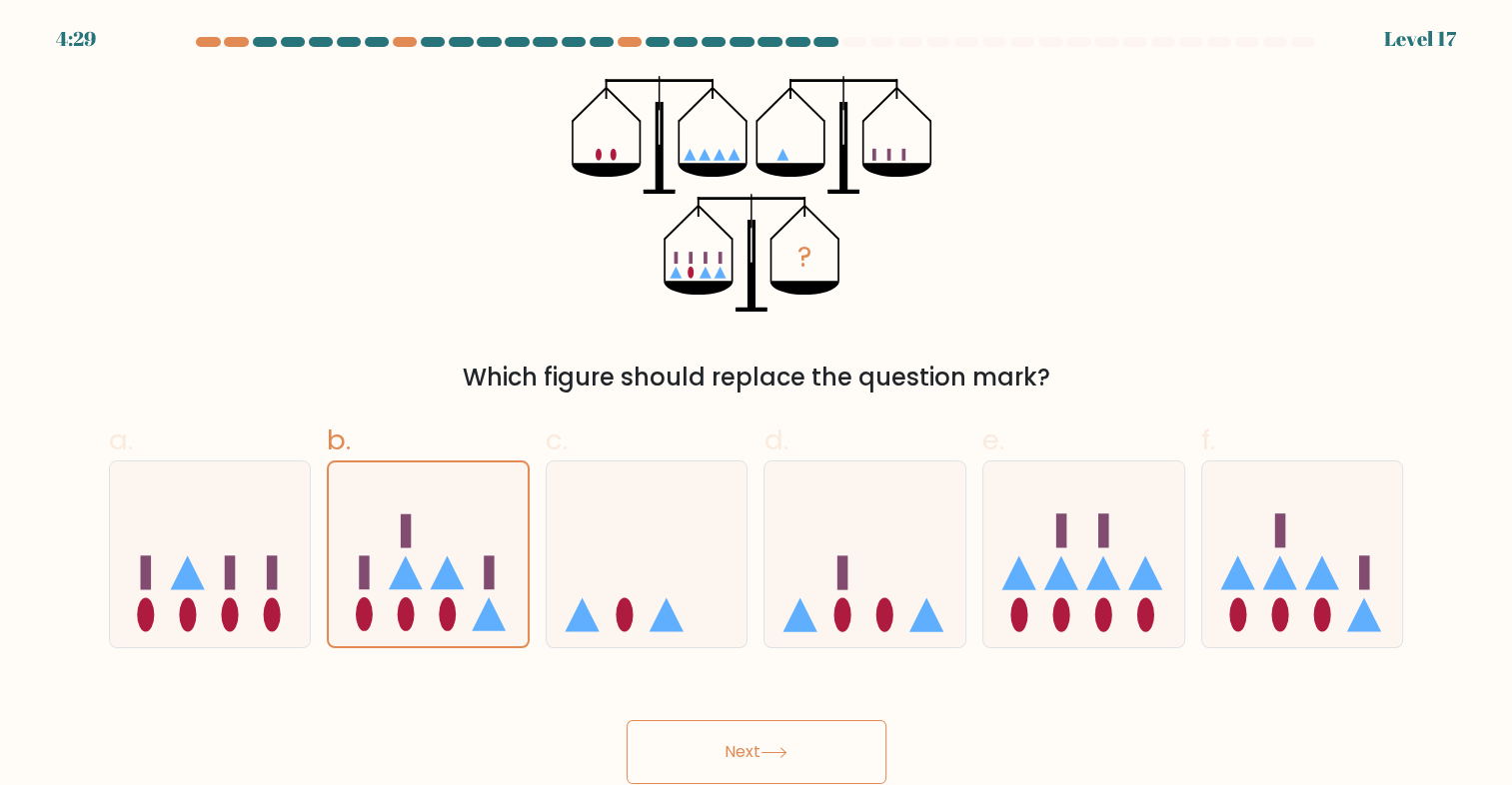 click on "Next" at bounding box center [756, 752] 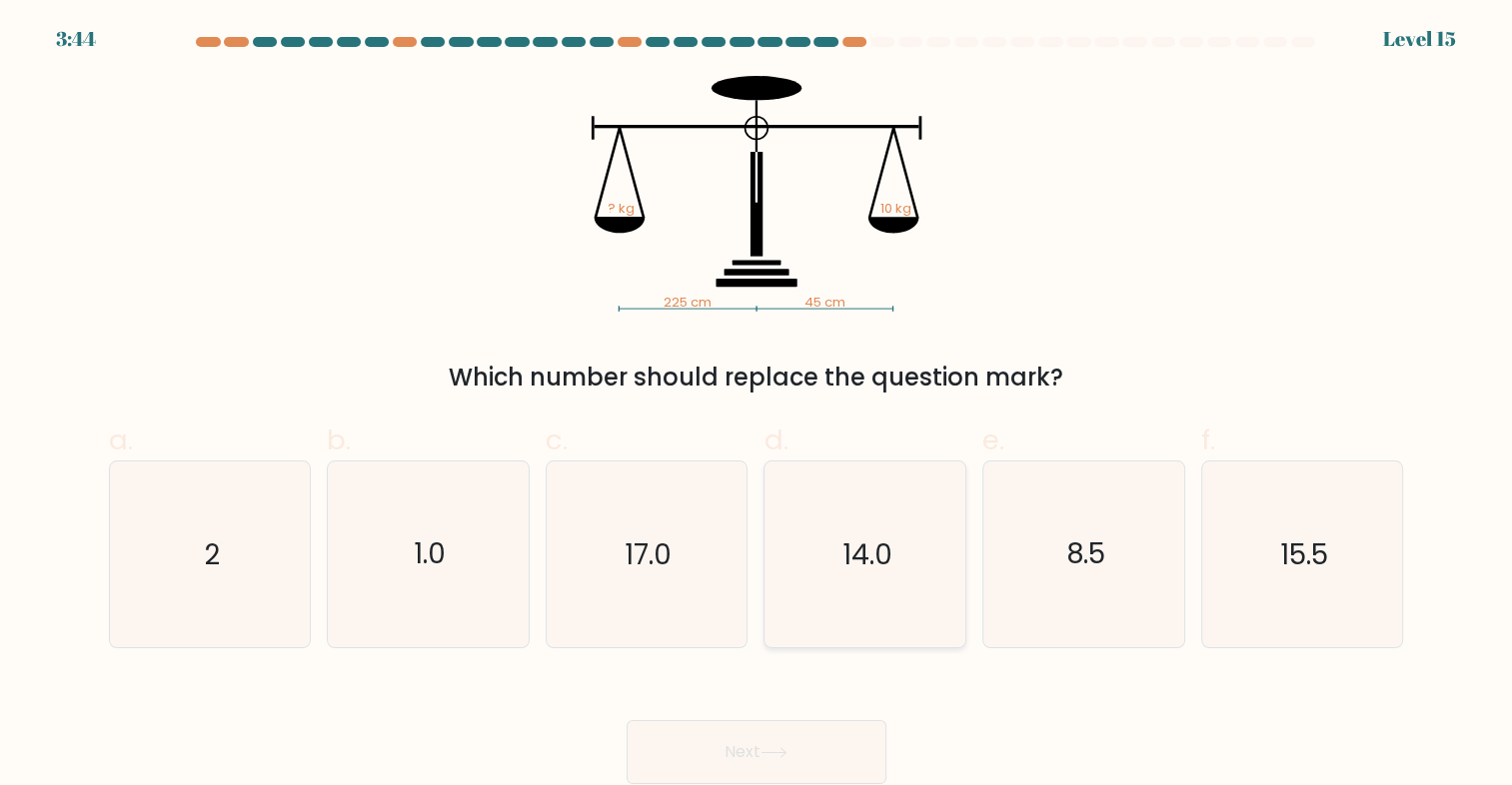 click on "14.0" 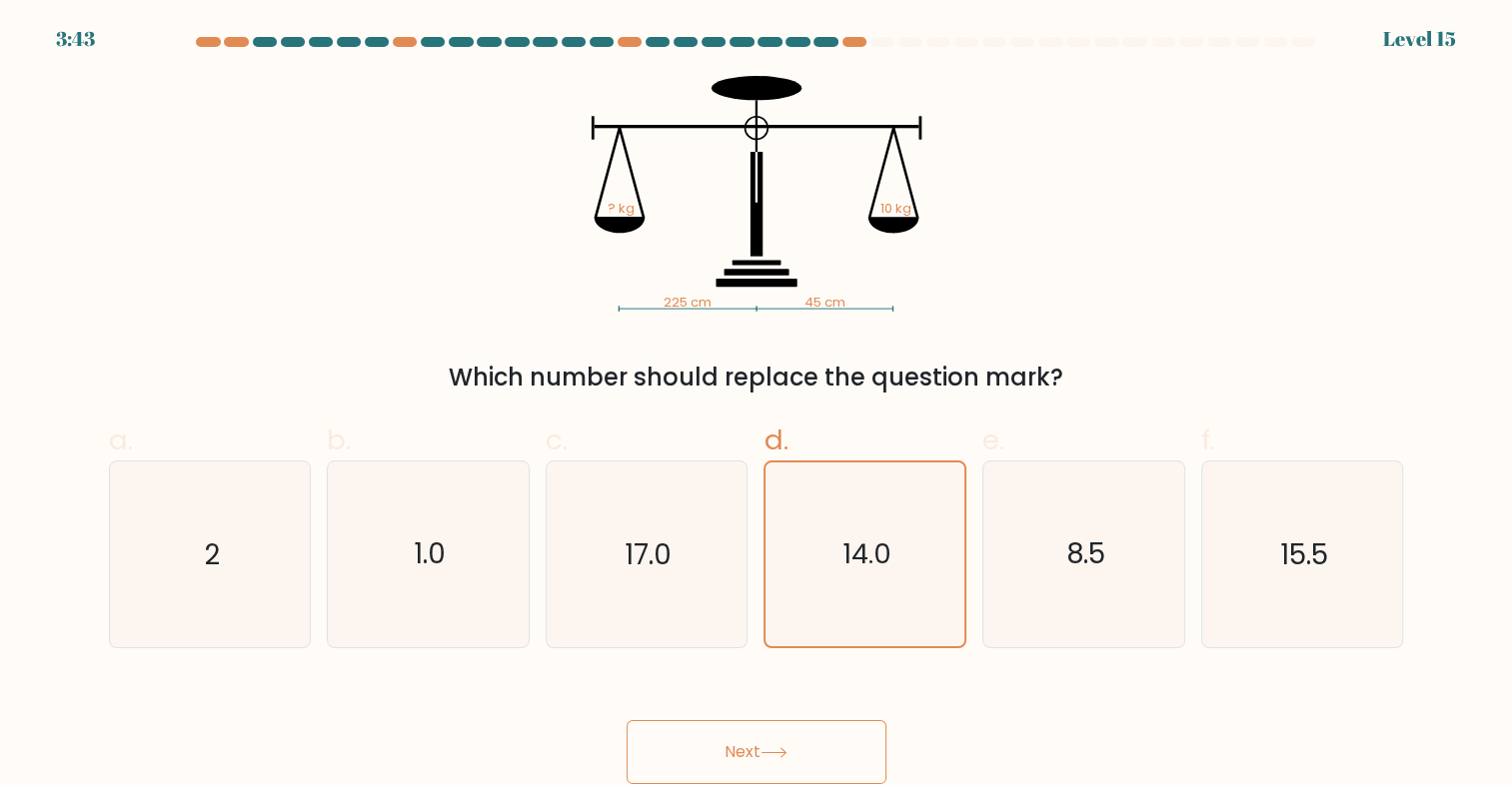 click on "Next" at bounding box center (756, 752) 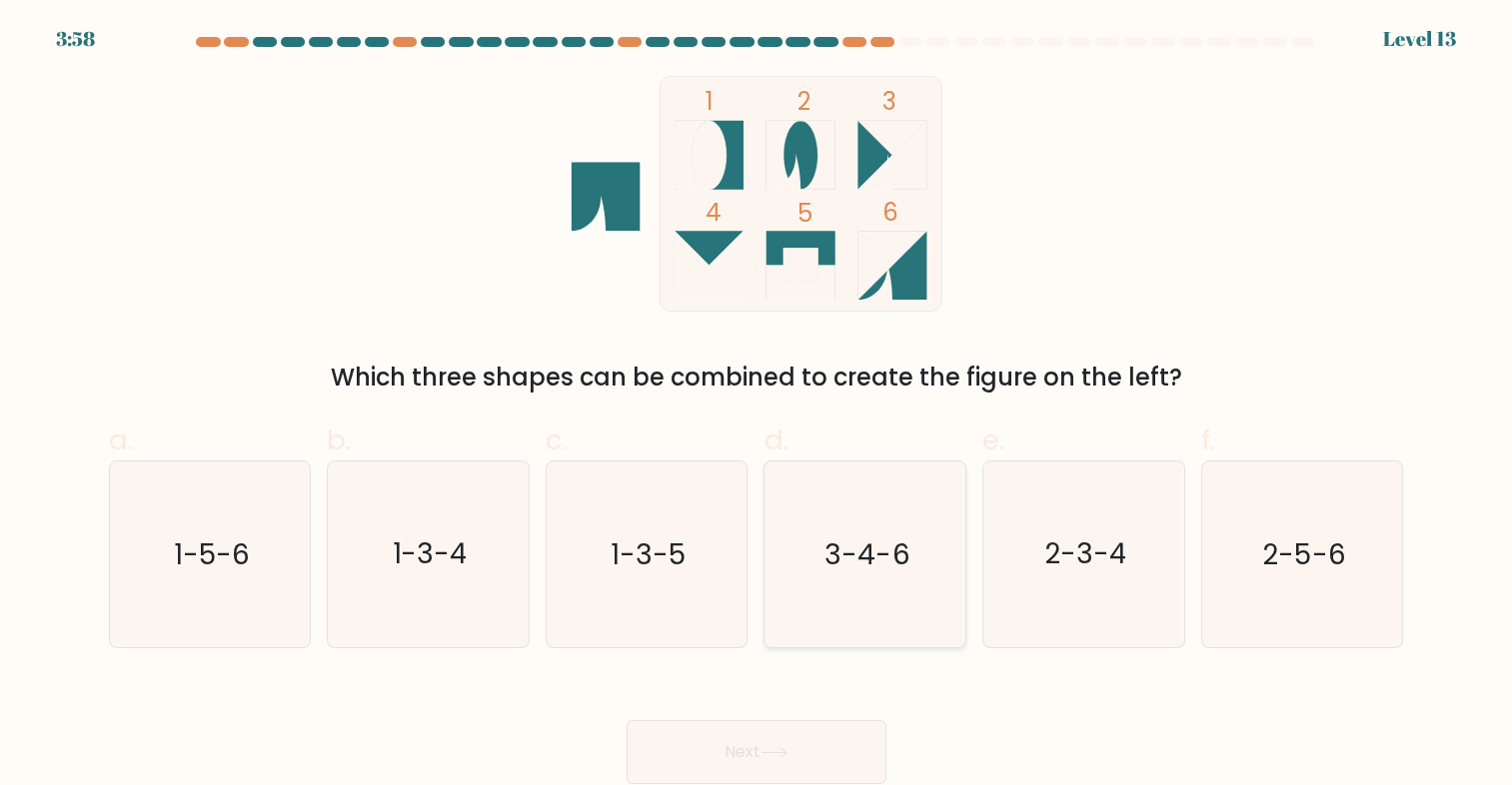 click on "3-4-6" 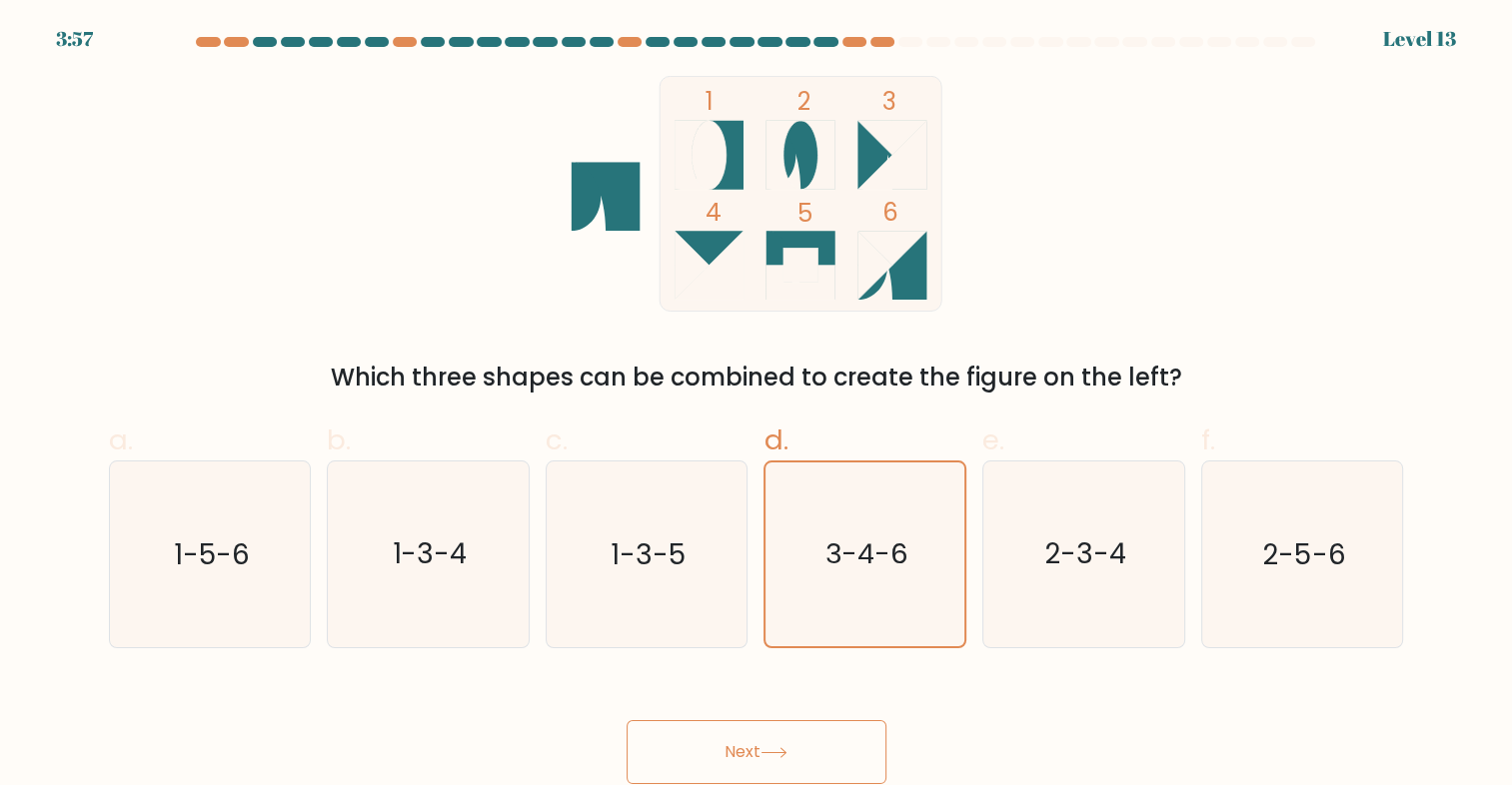 click on "Next" at bounding box center (756, 752) 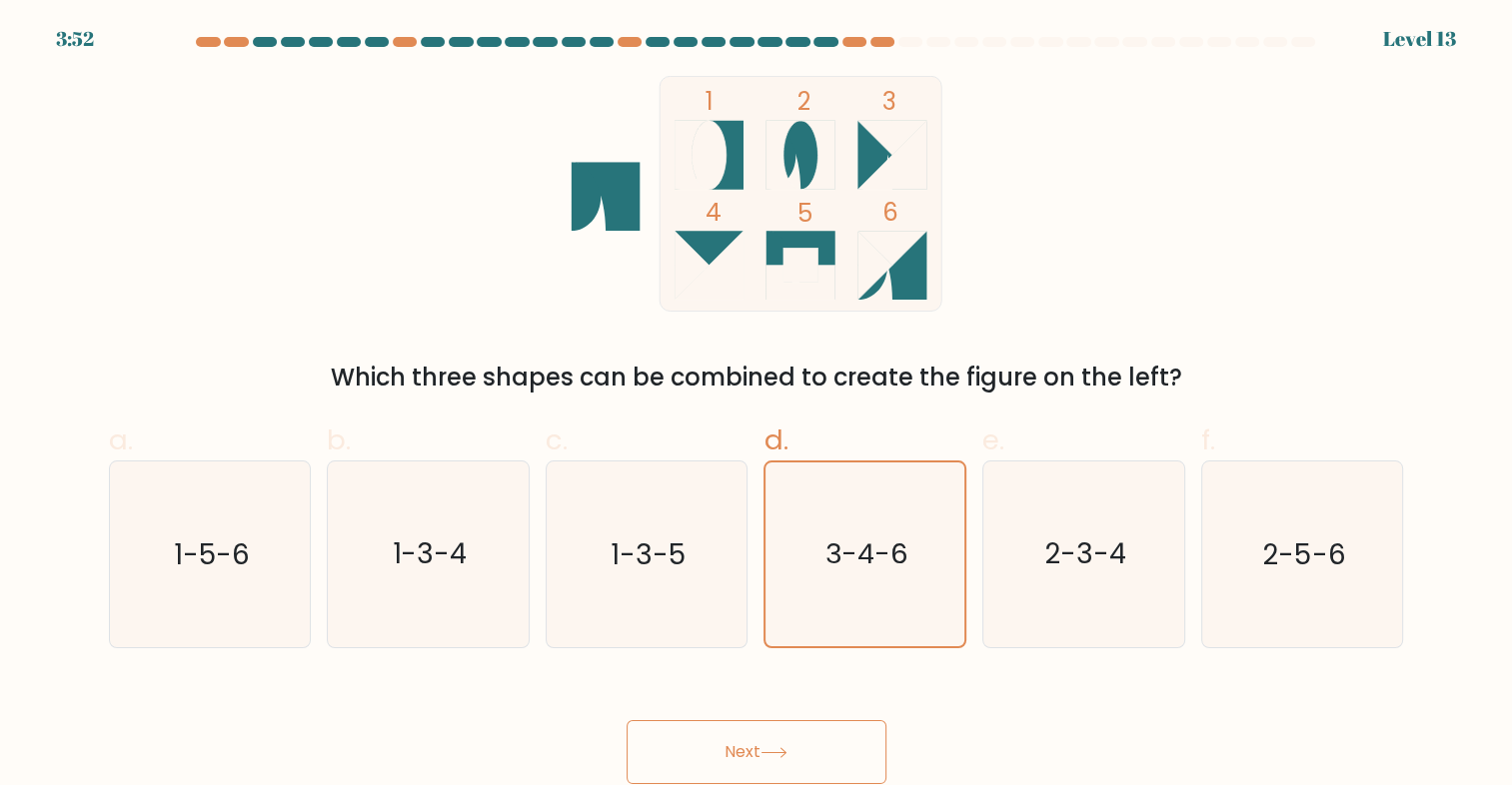 click on "Next" at bounding box center (756, 752) 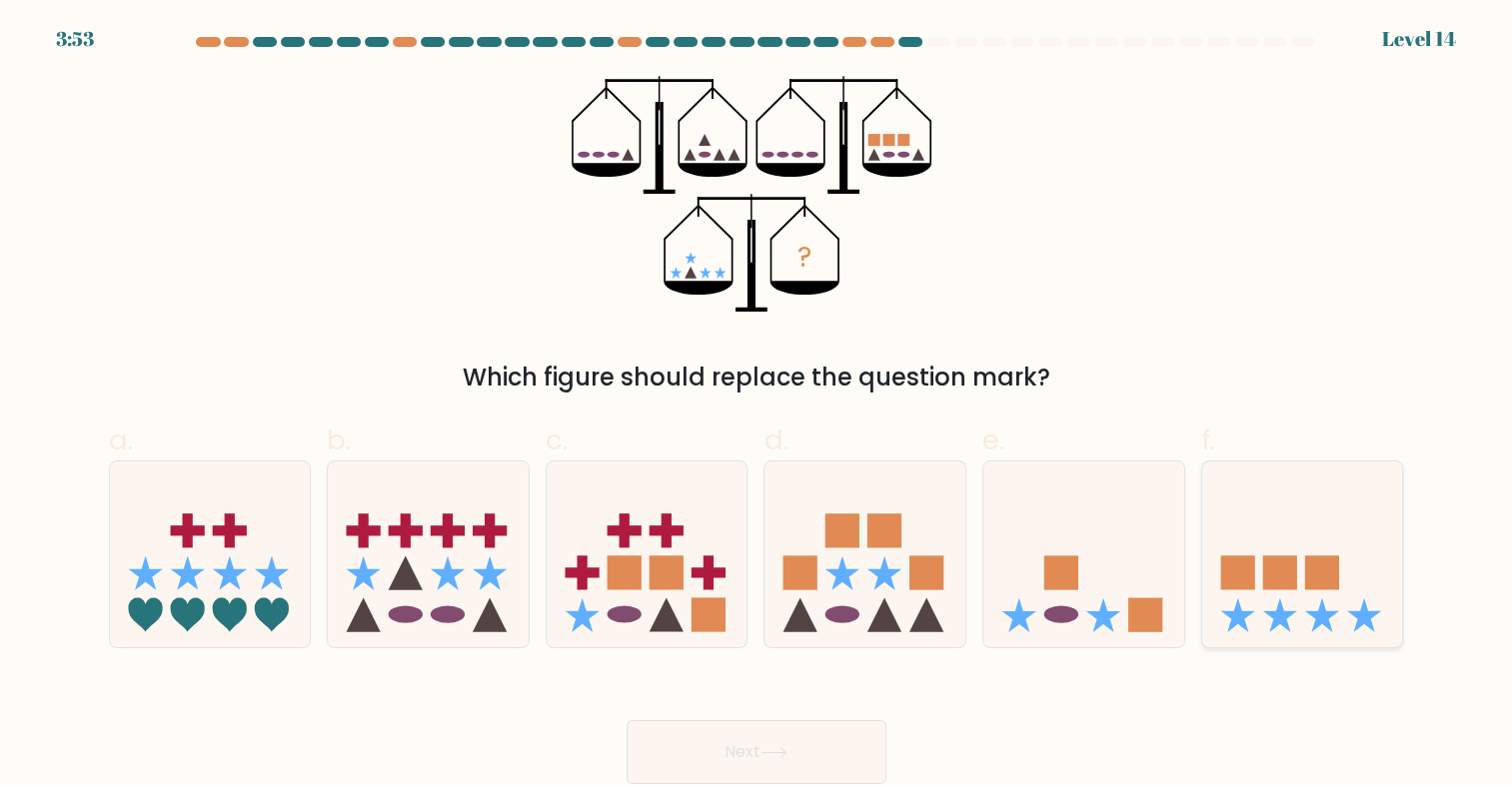 click 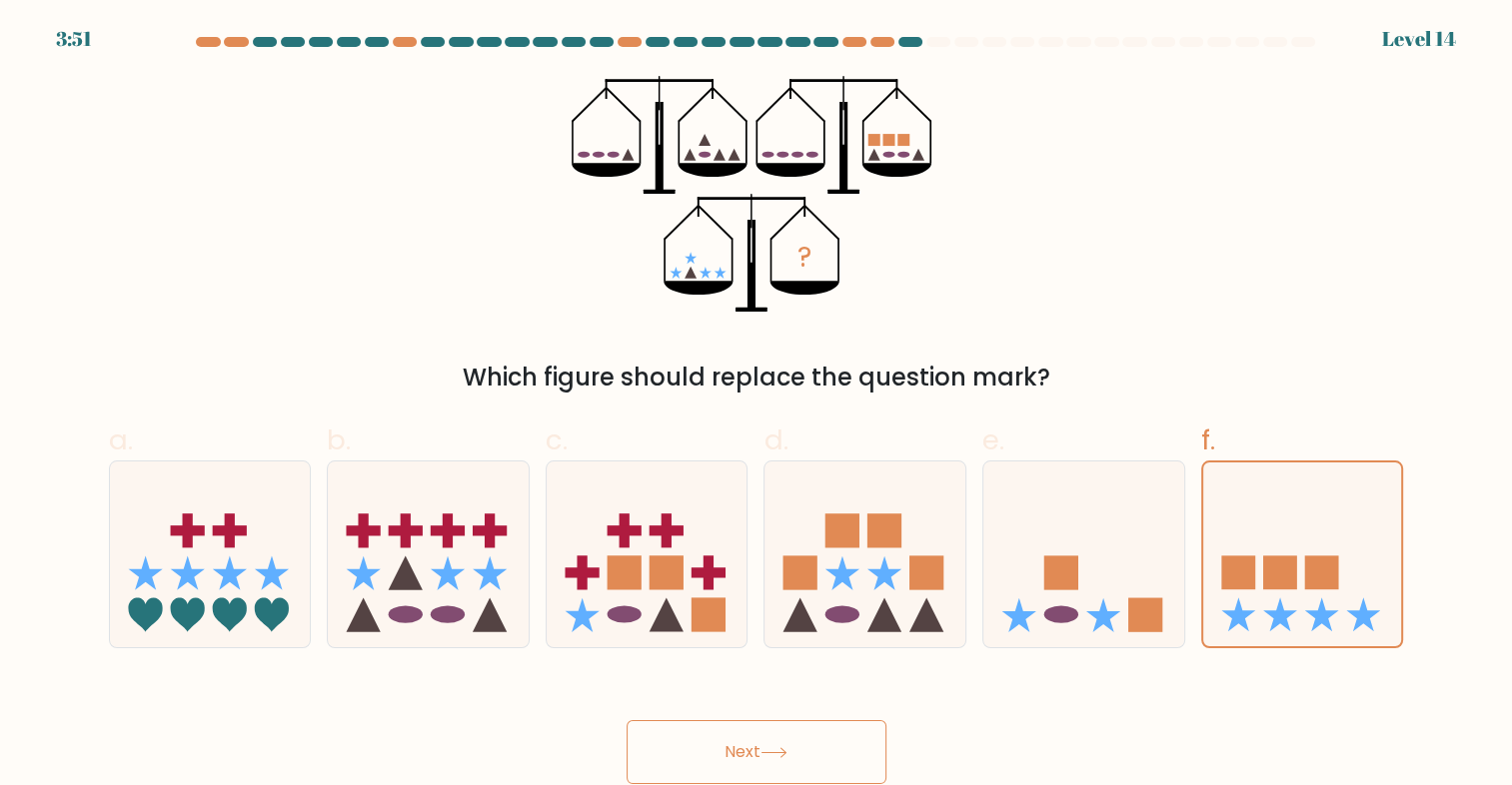 click on "Next" at bounding box center [756, 752] 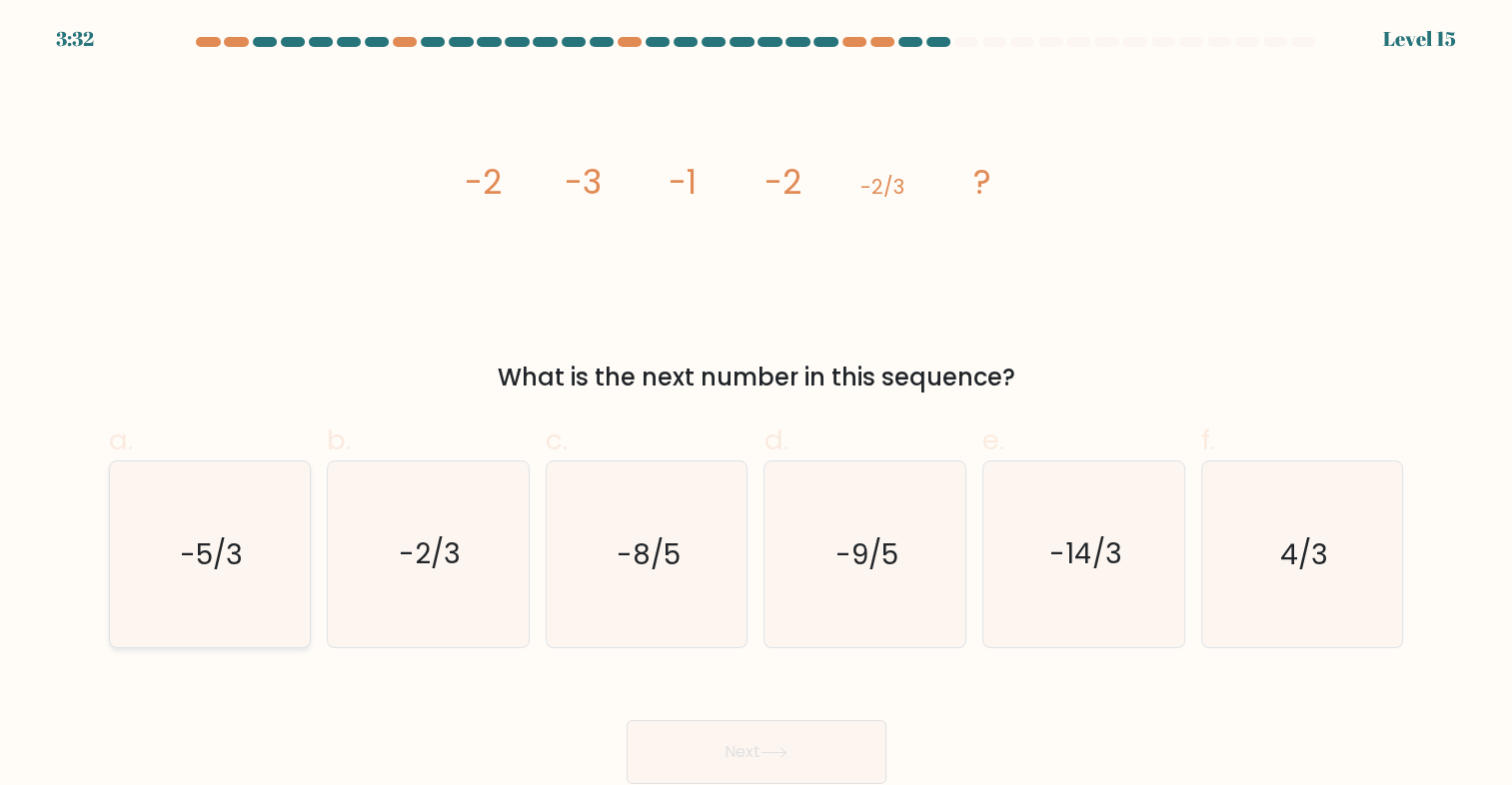 click on "-5/3" 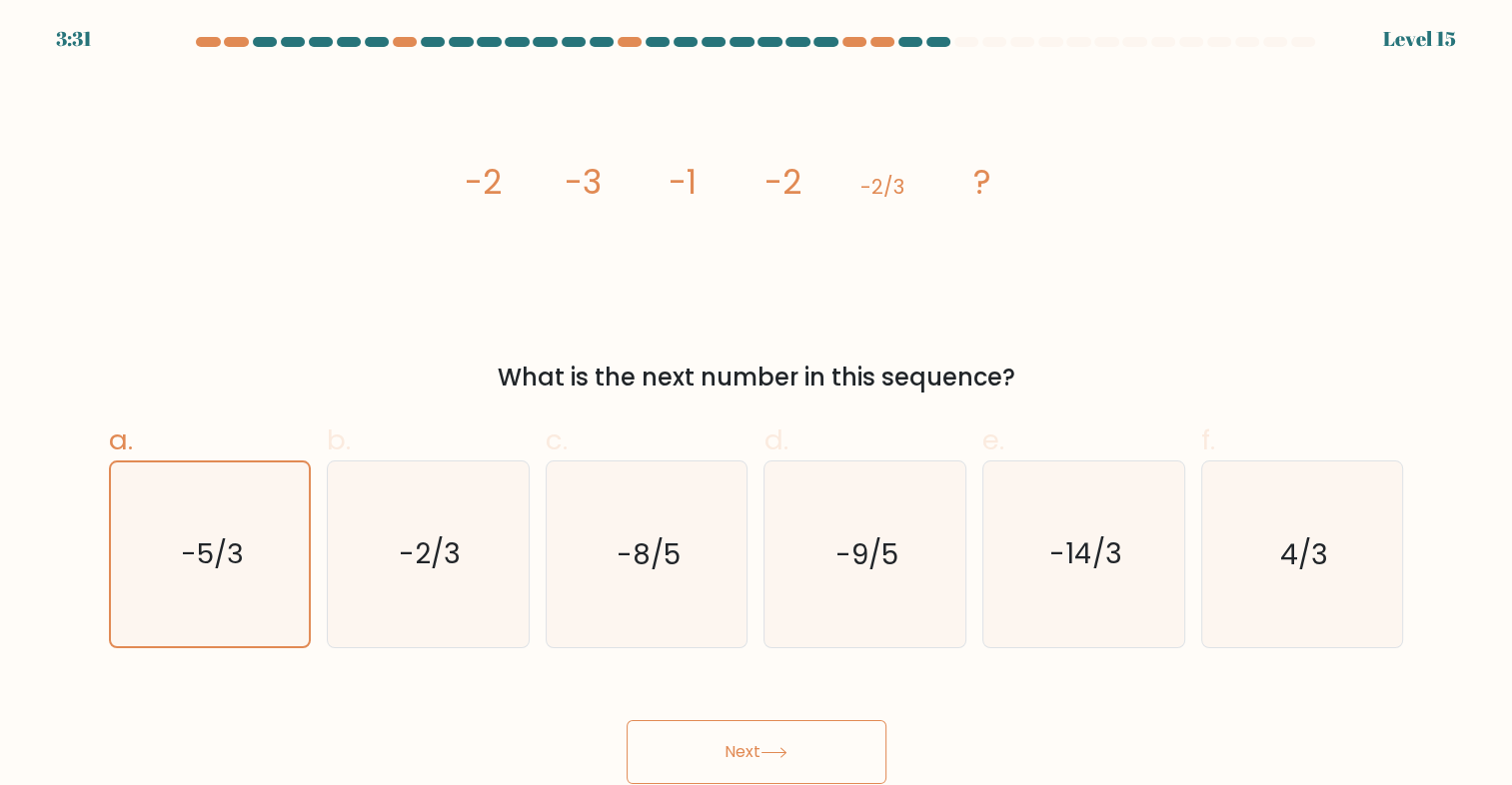 click on "Next" at bounding box center [756, 752] 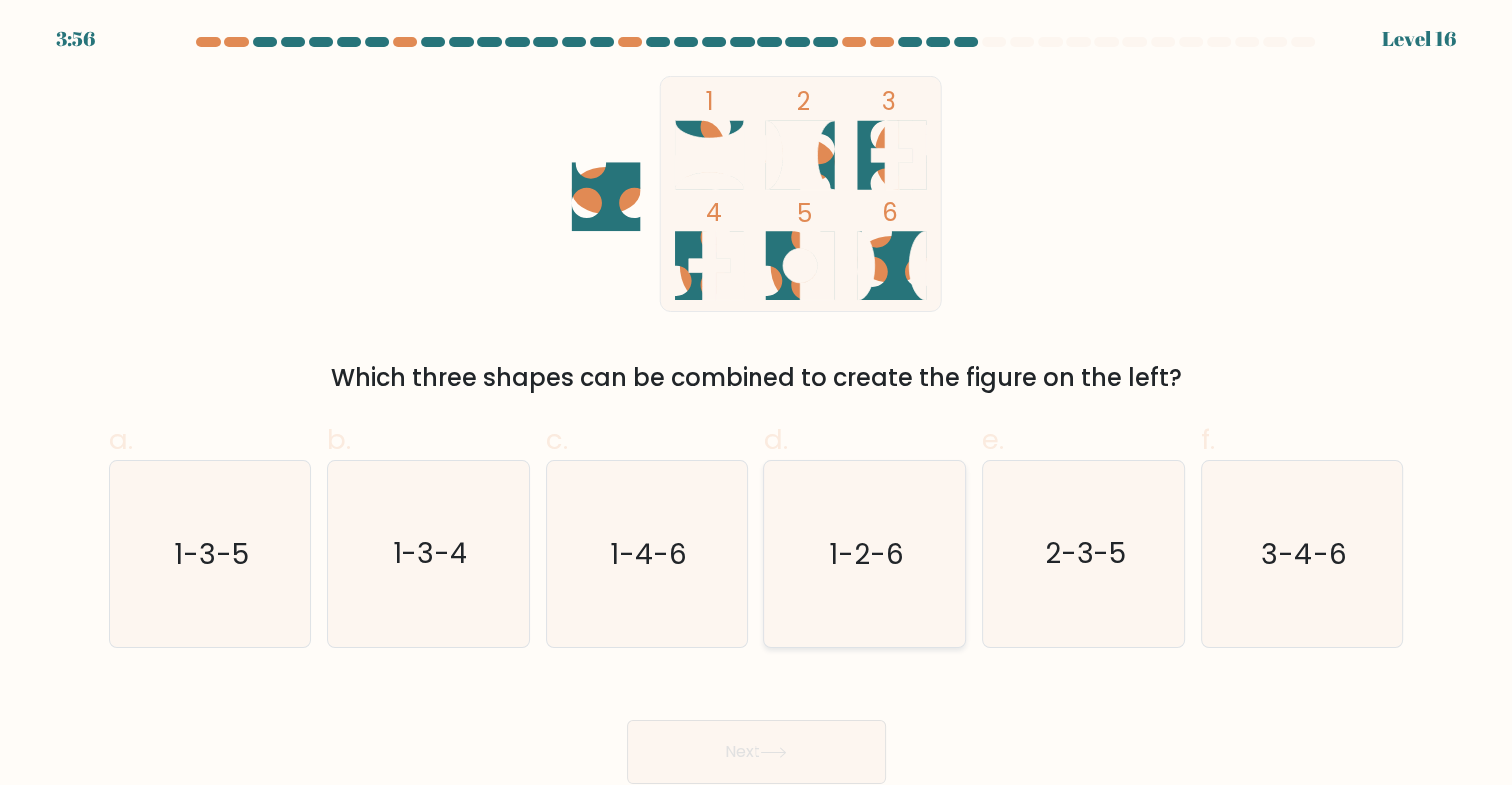 click on "1-2-6" 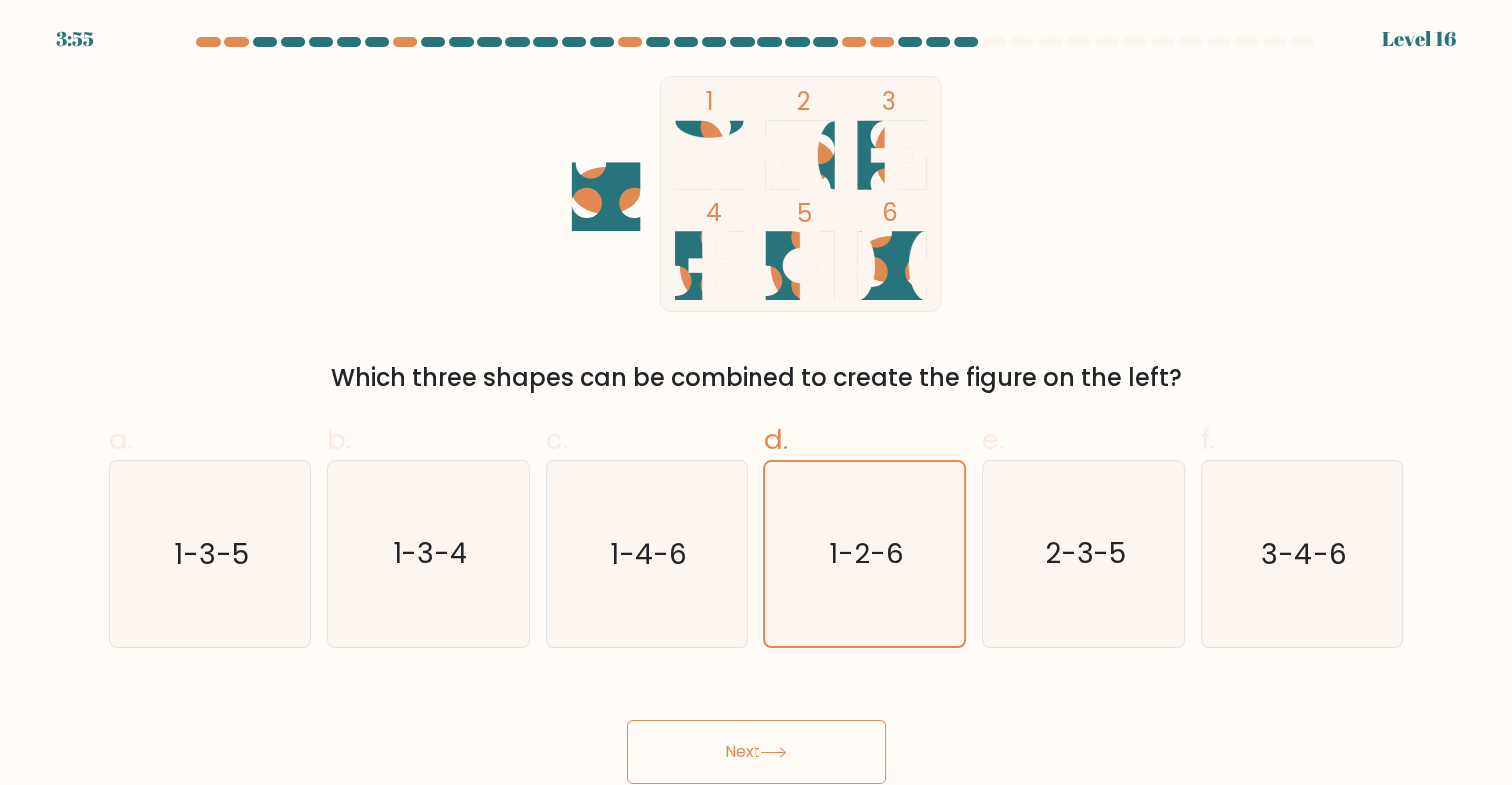 click on "Next" at bounding box center (756, 752) 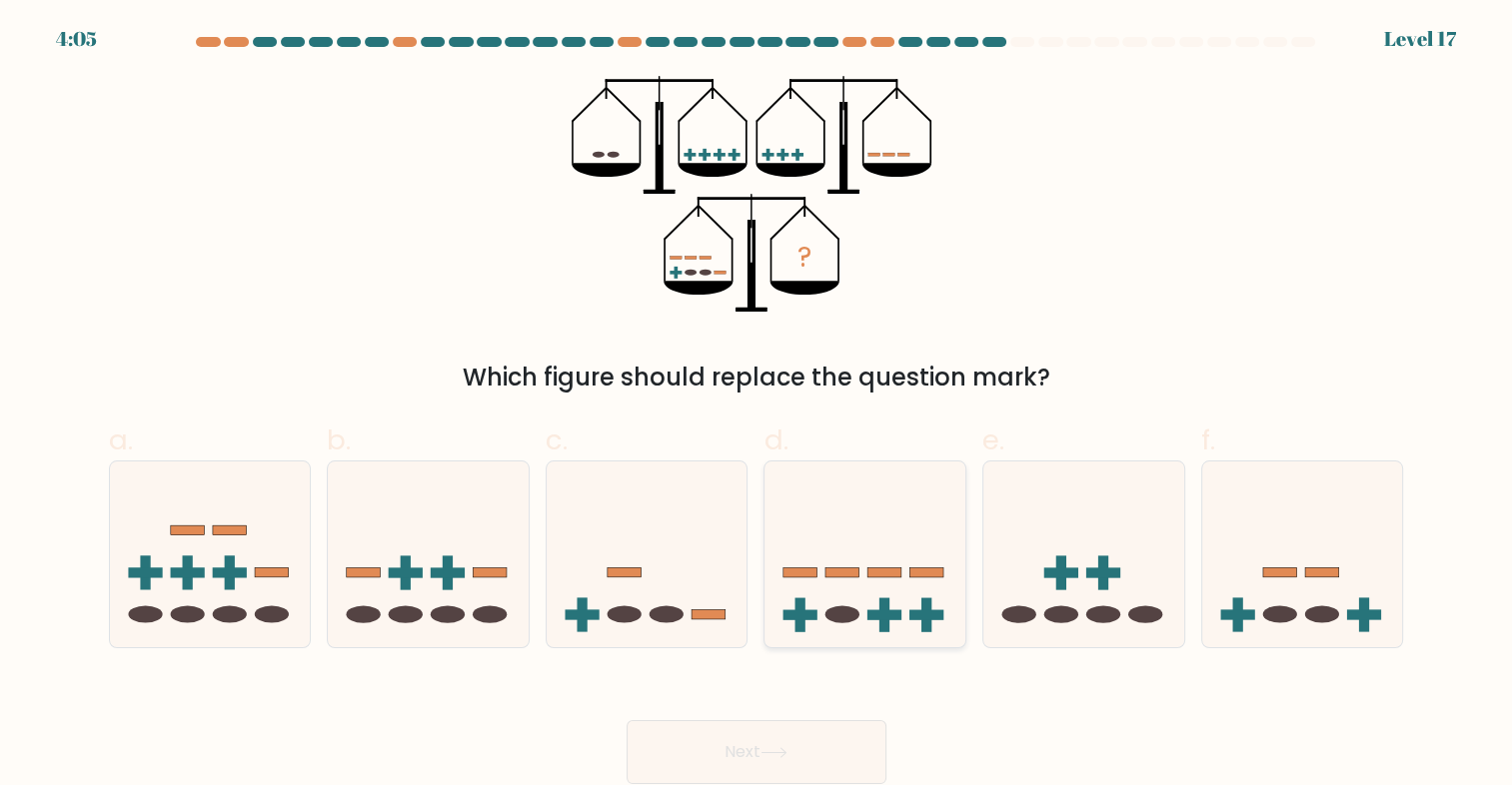 click 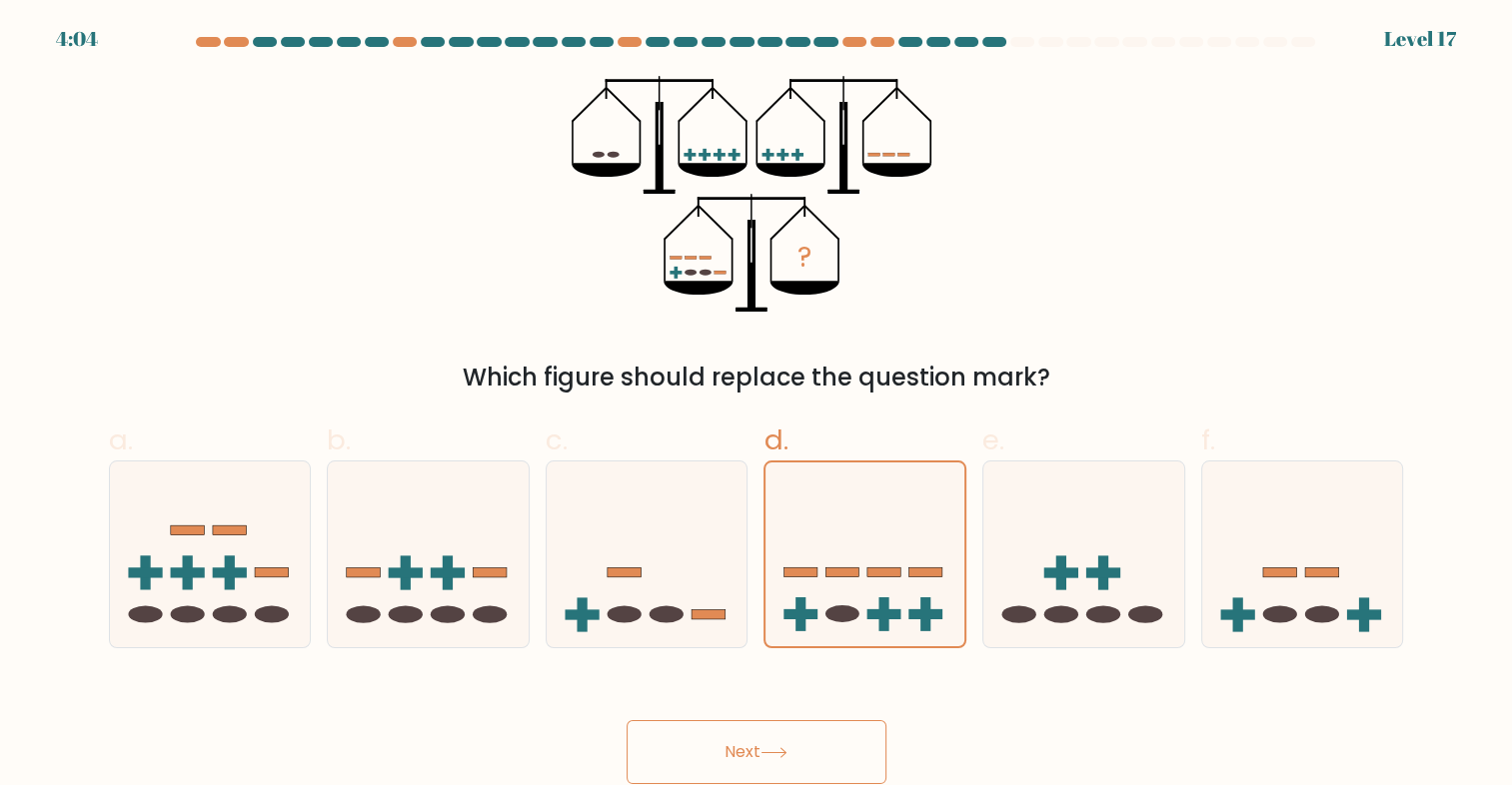 click on "Next" at bounding box center (756, 752) 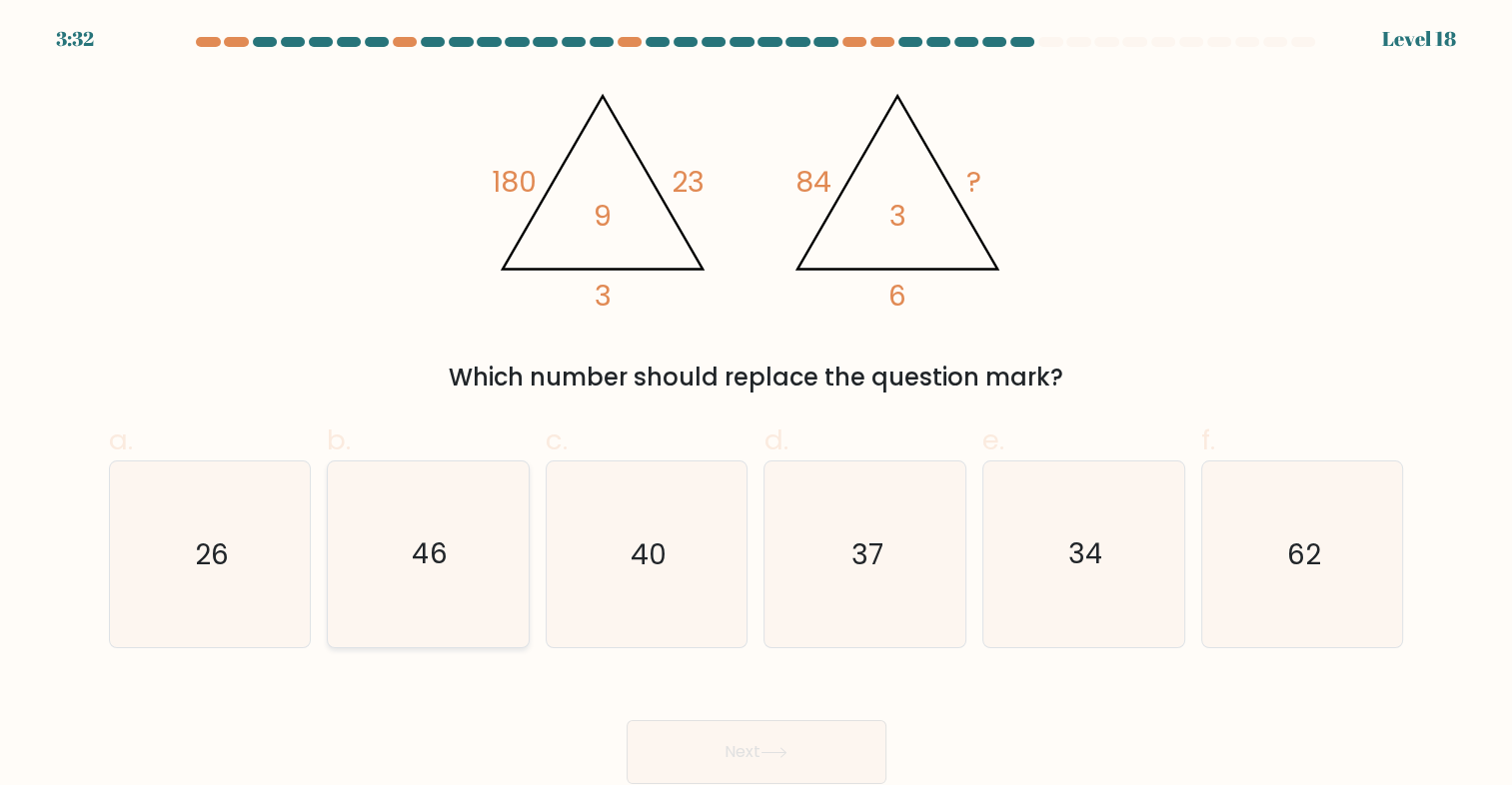 click on "46" 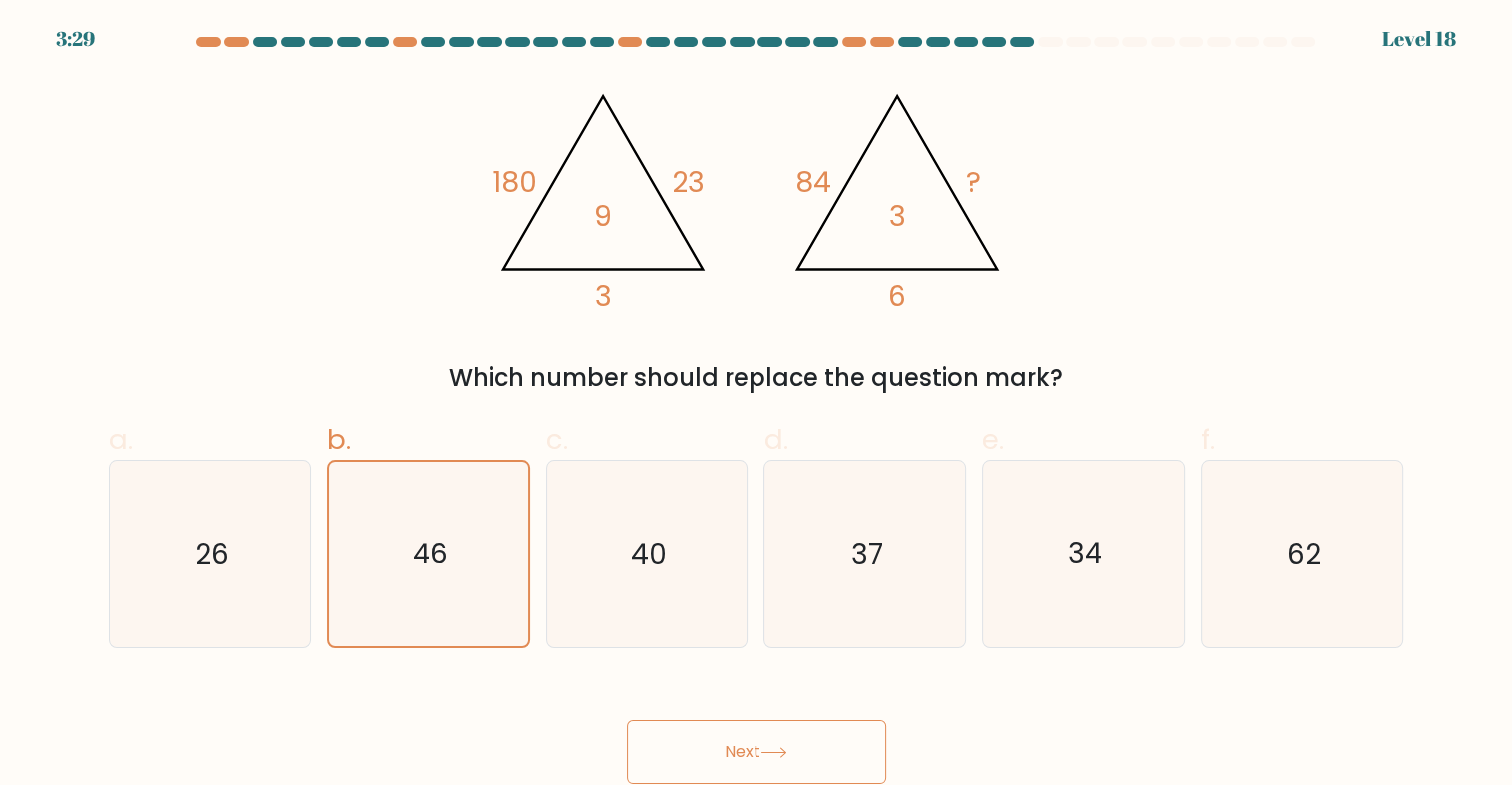 click on "Next" at bounding box center (756, 752) 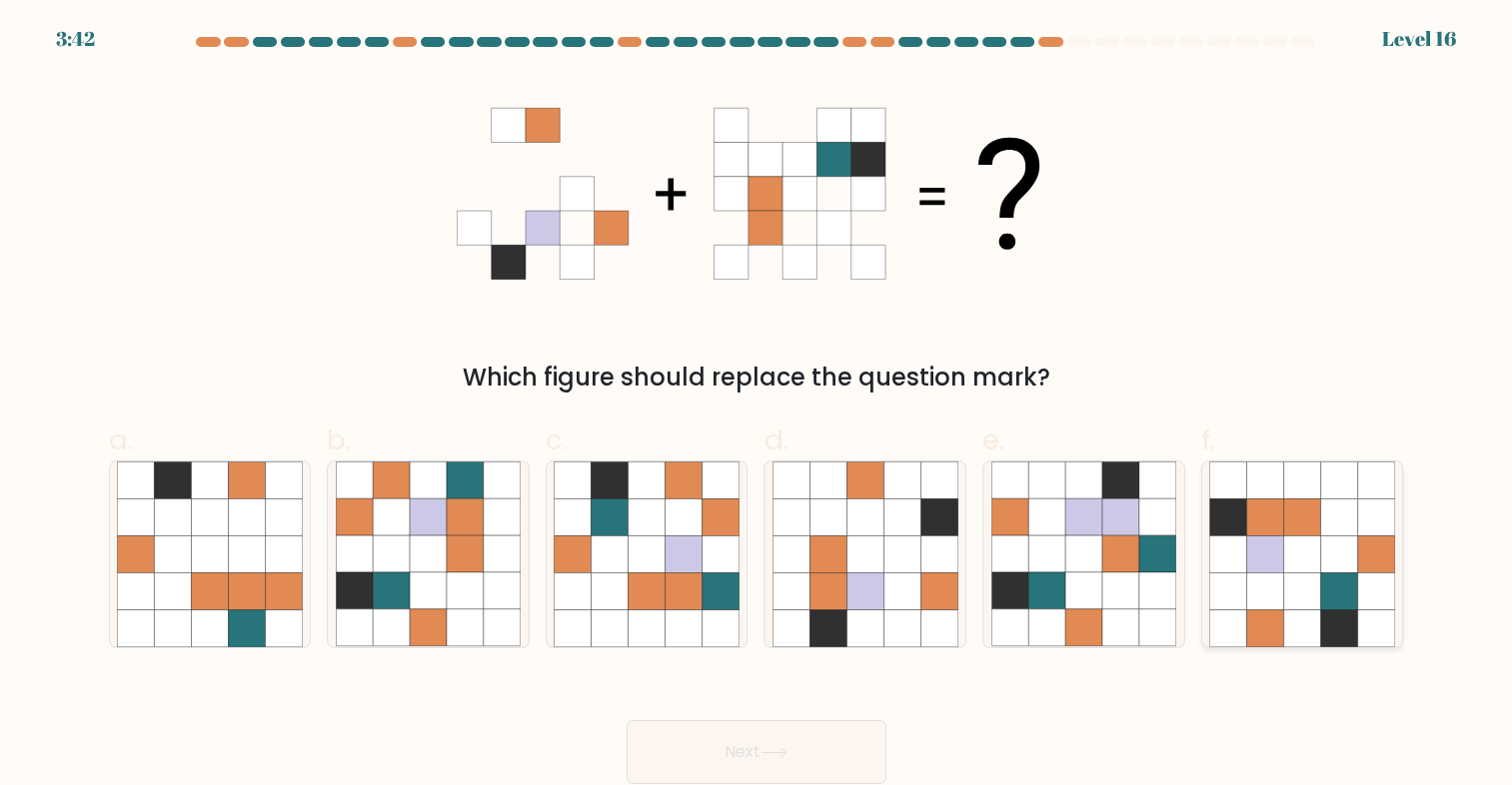click 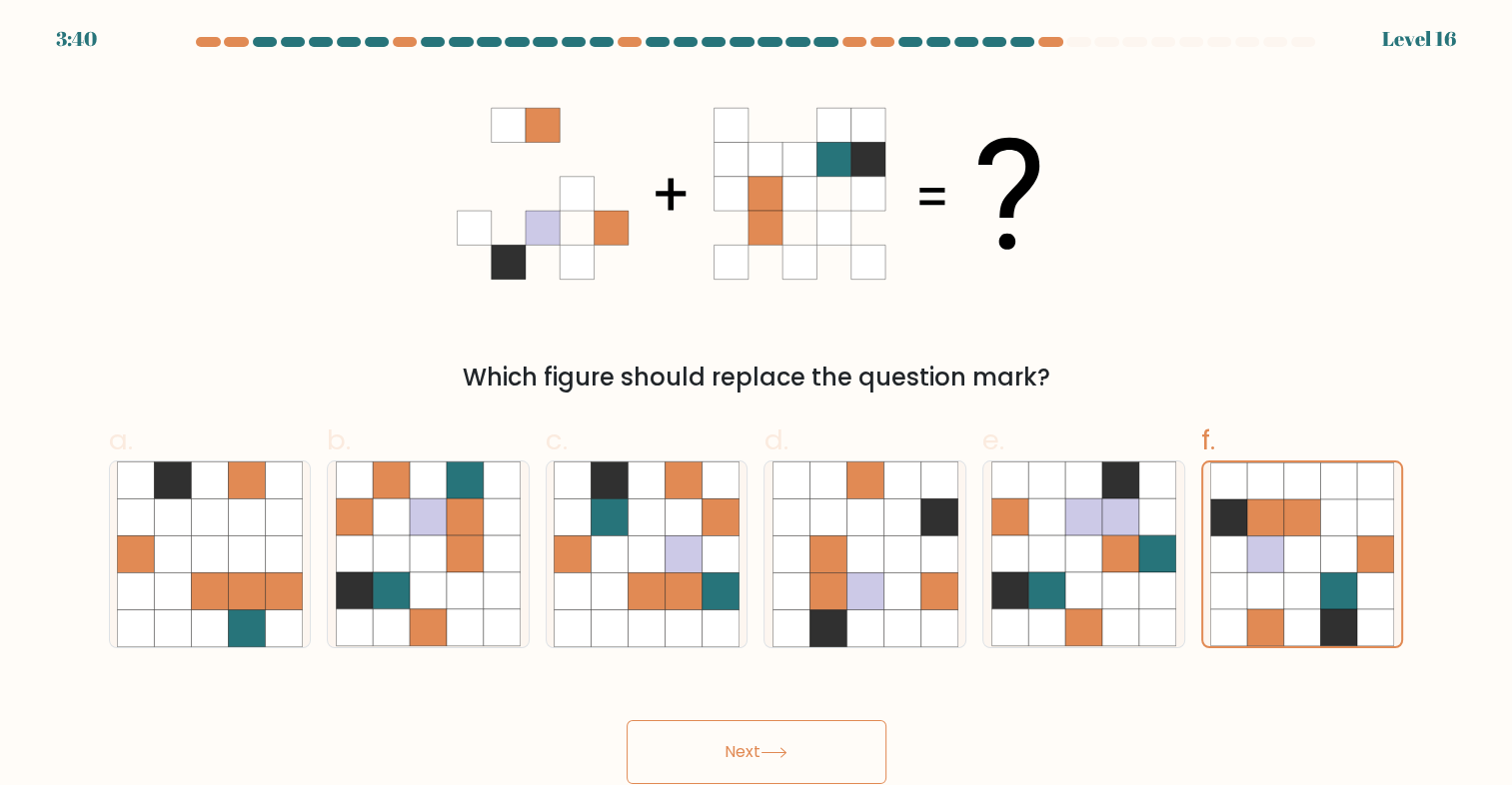 click 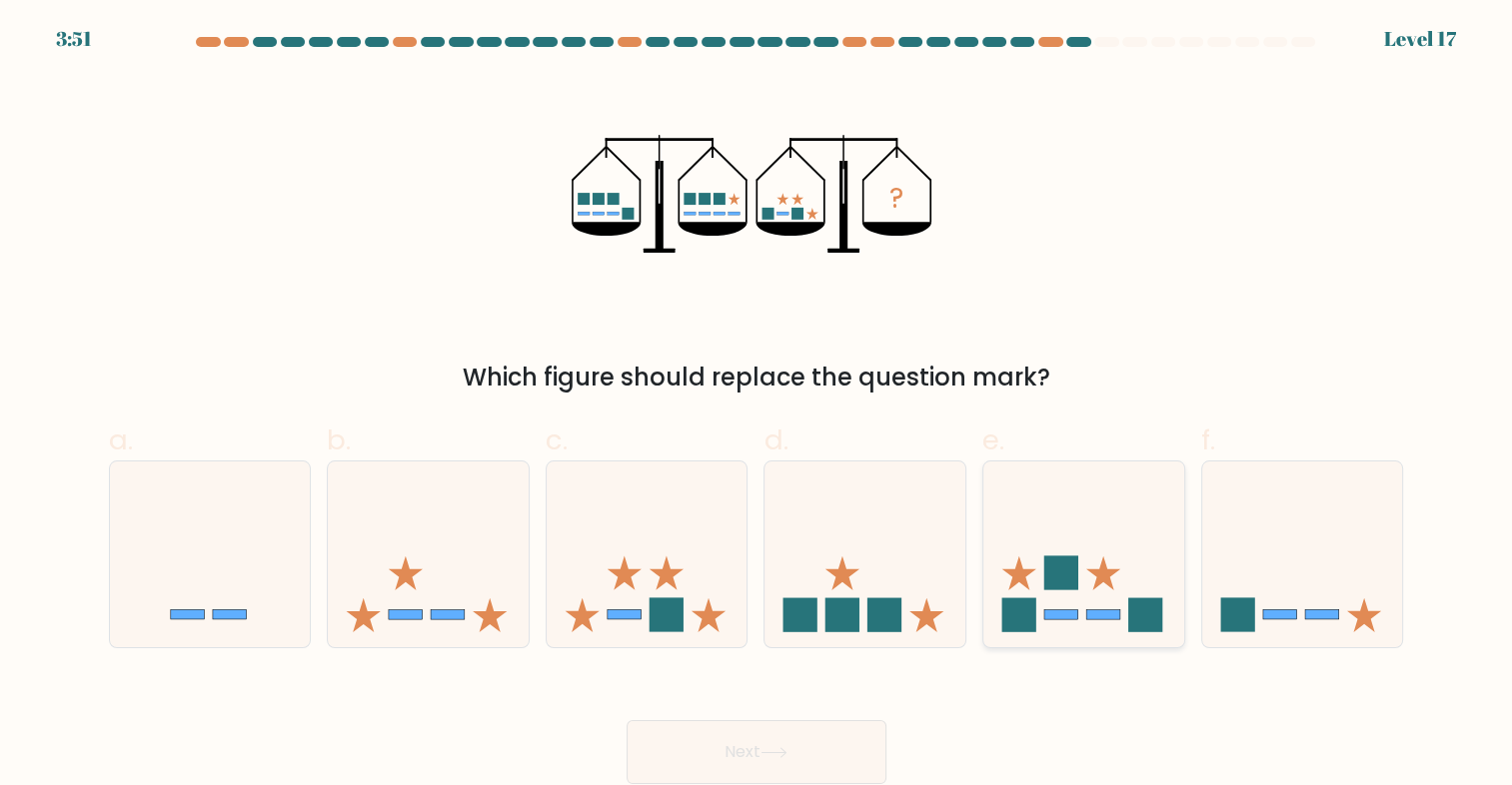 click 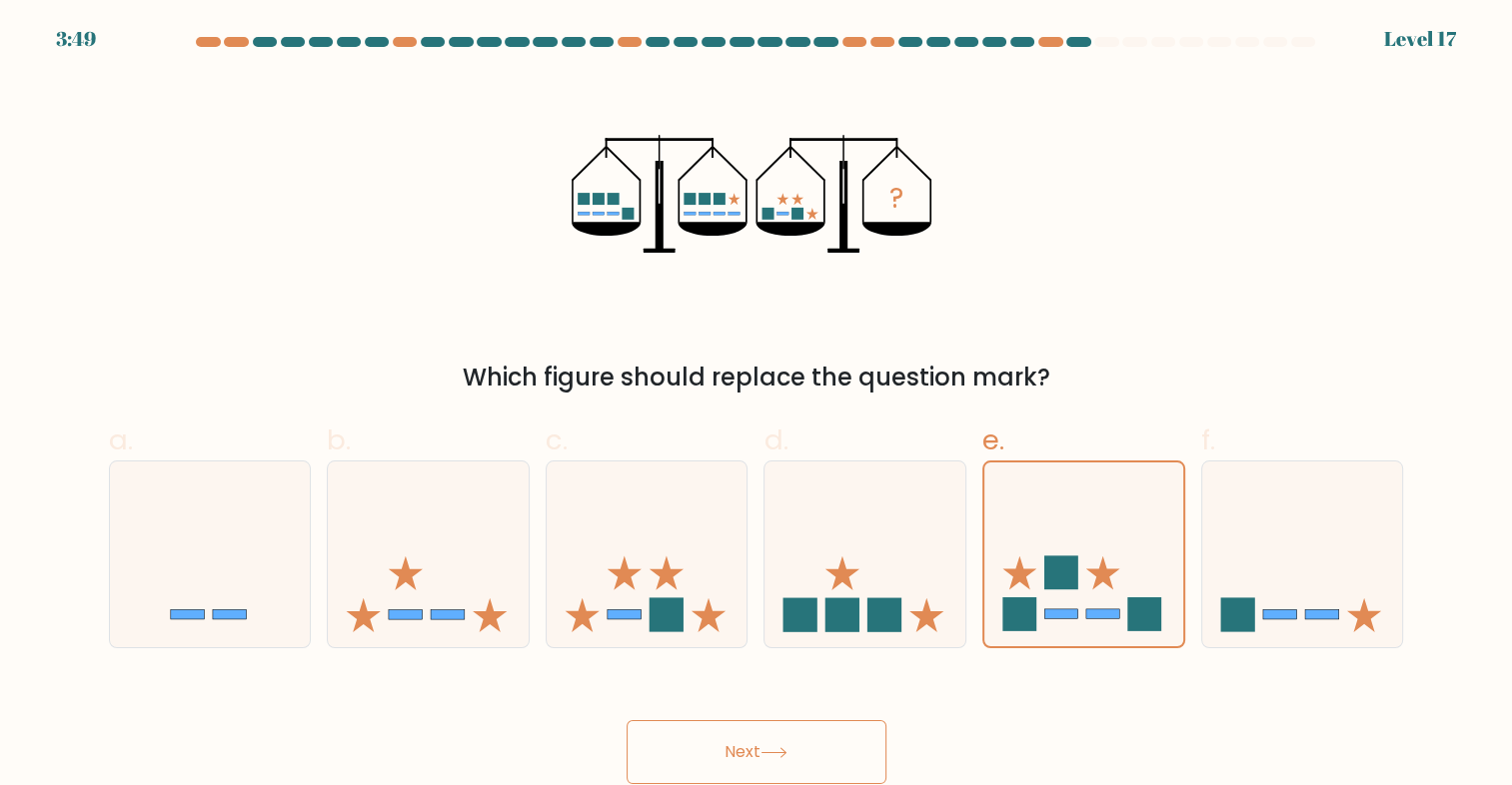 click on "Next" at bounding box center (756, 752) 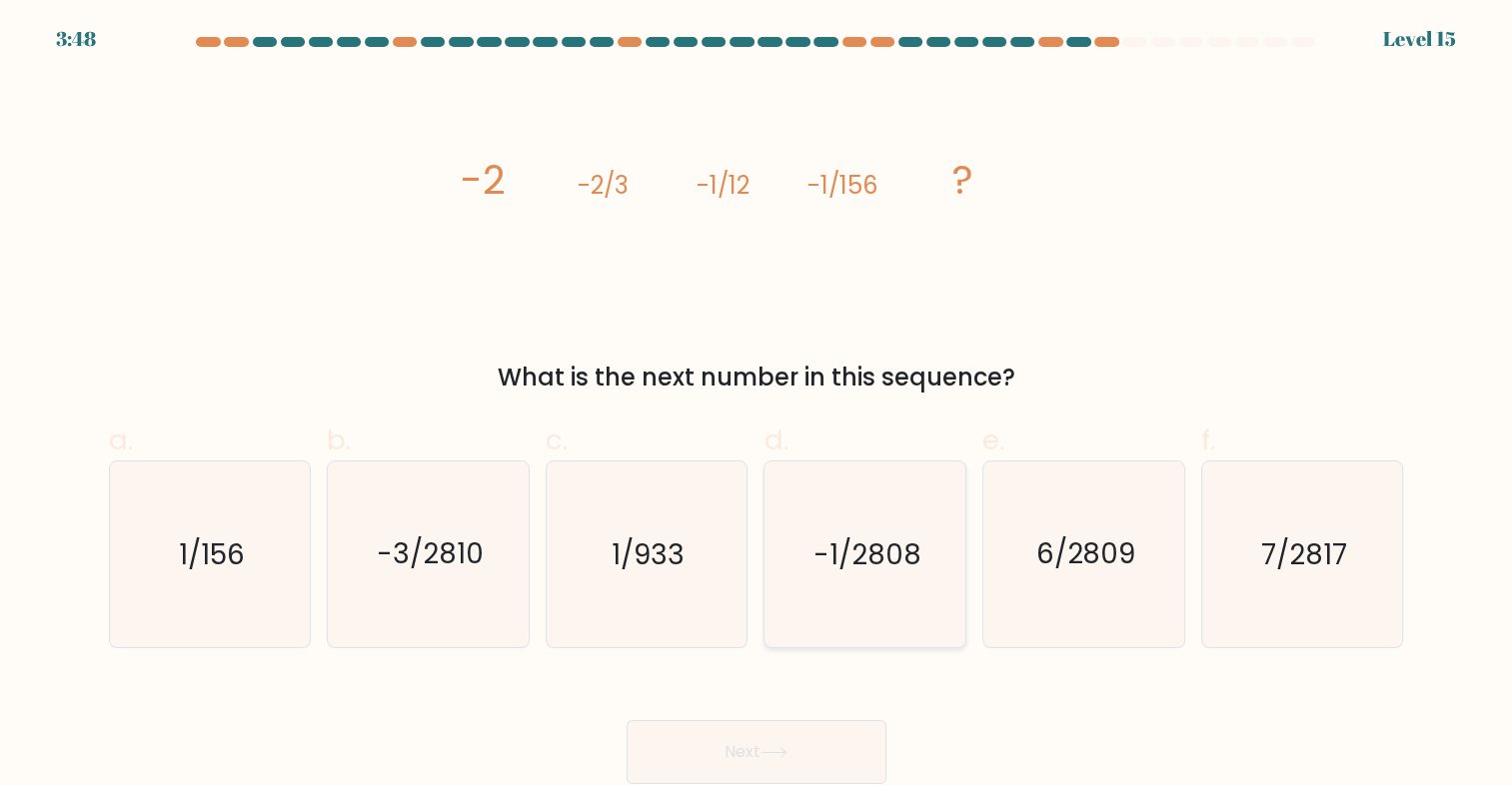 click on "-1/2808" 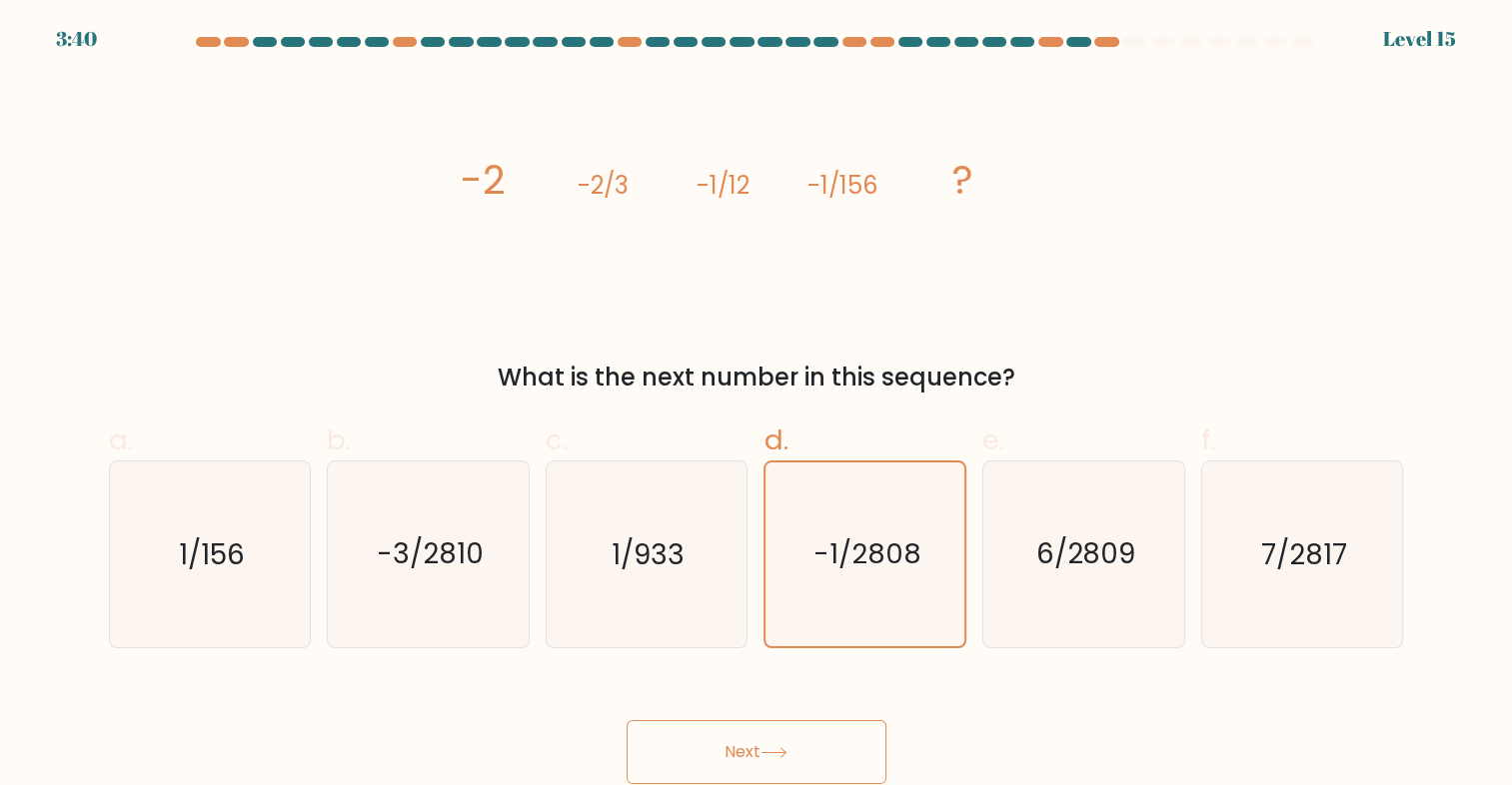 click on "Next" at bounding box center [756, 752] 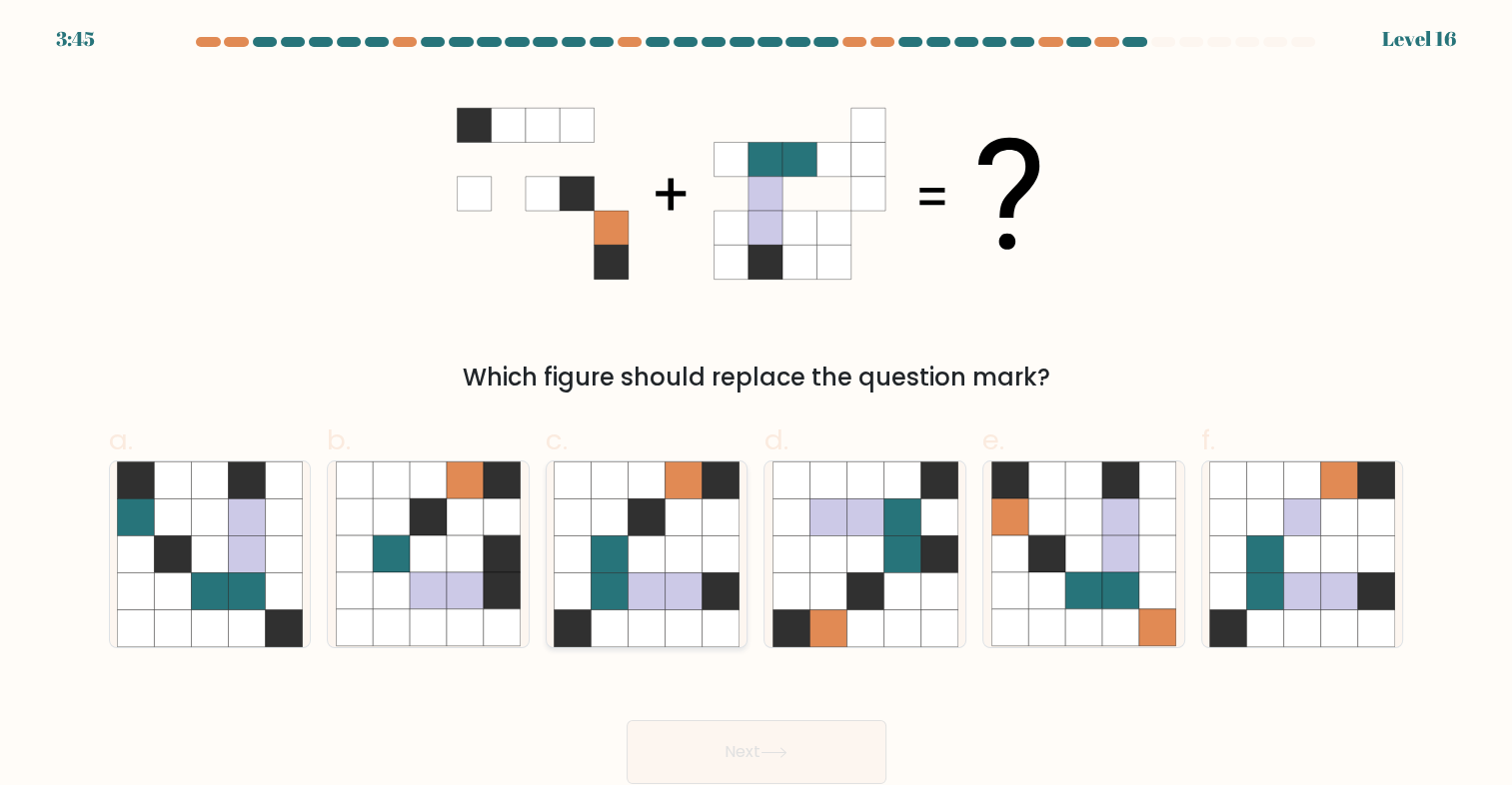 click 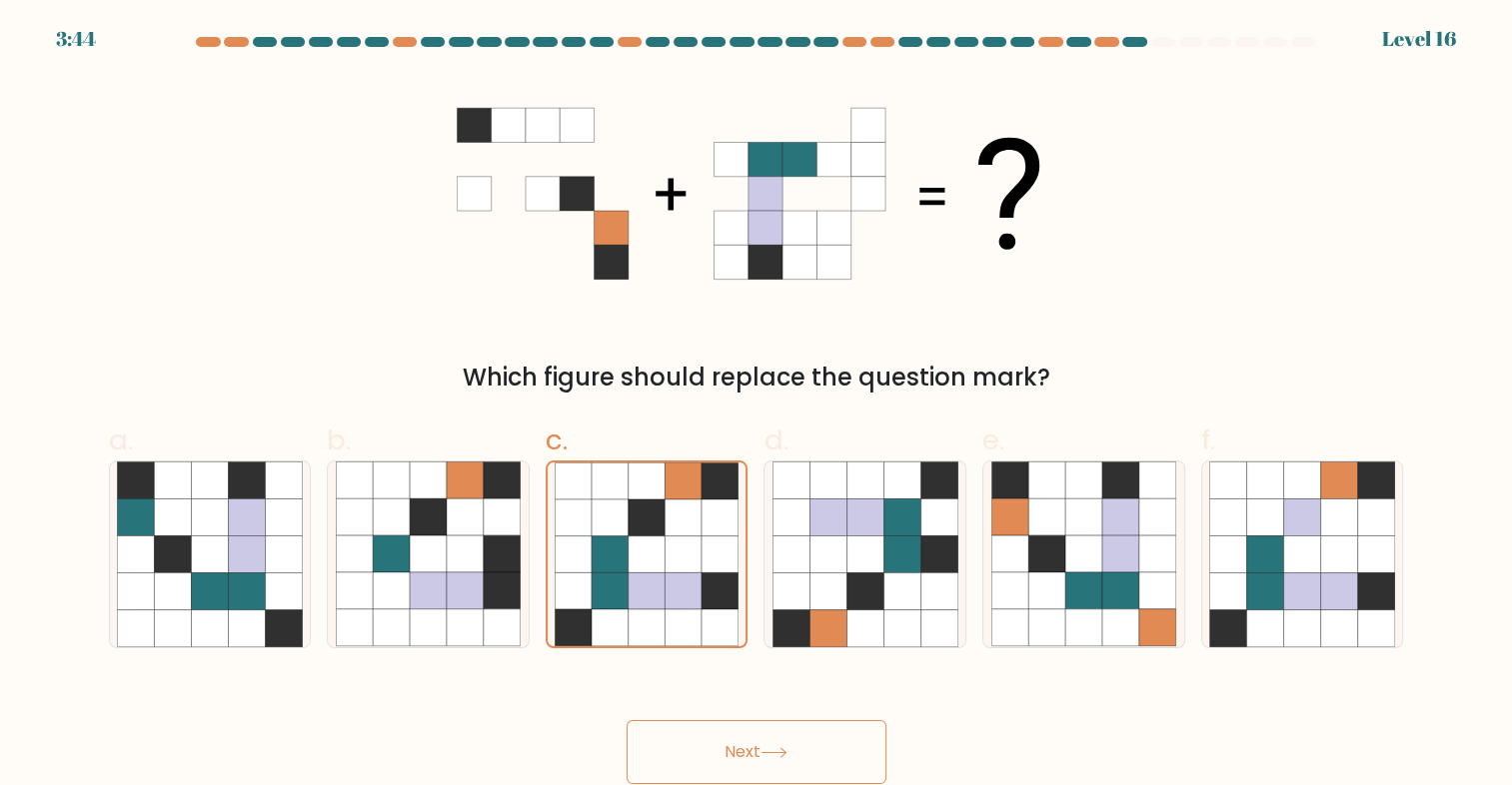 click on "Next" at bounding box center (756, 752) 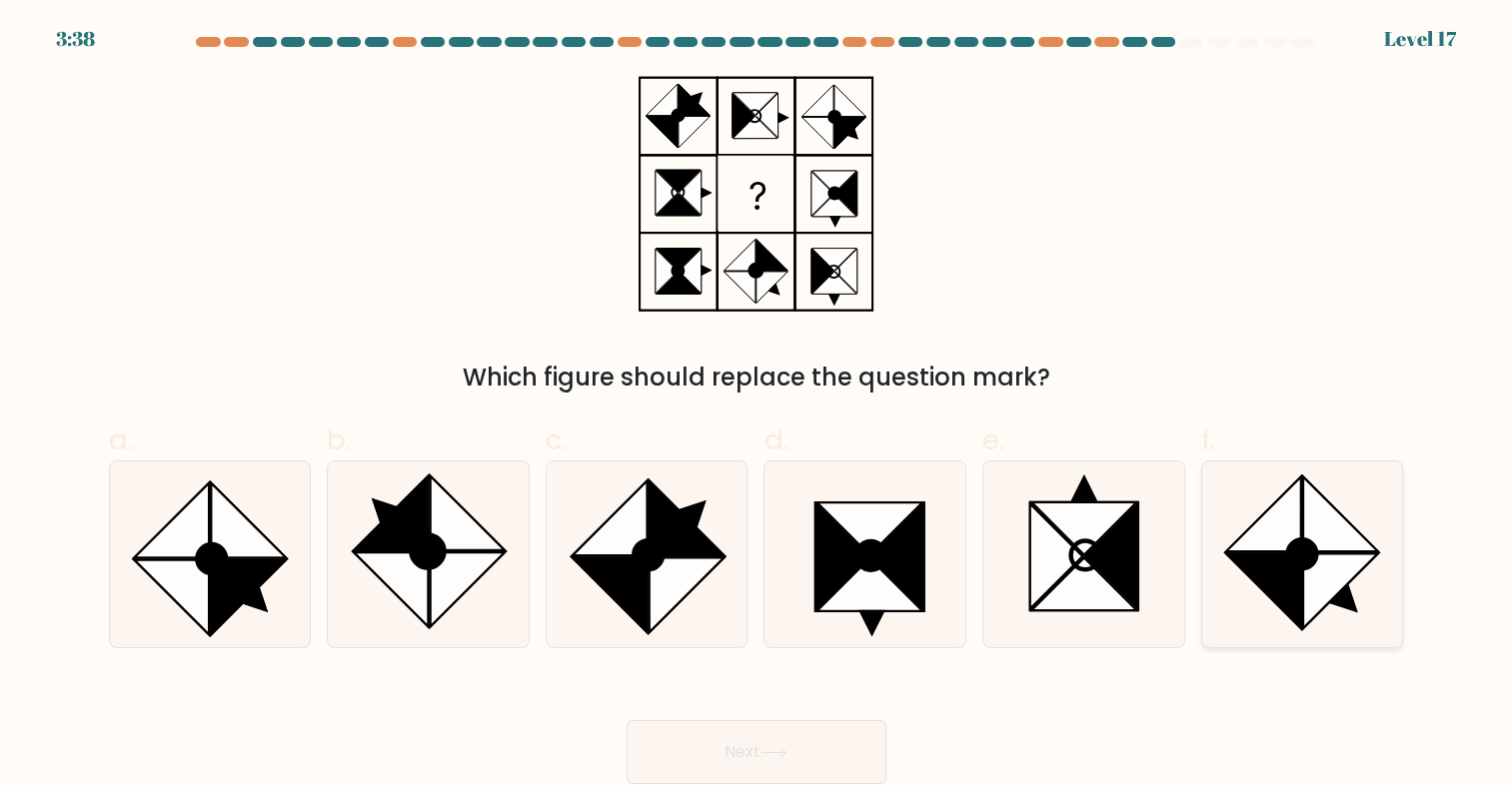 click 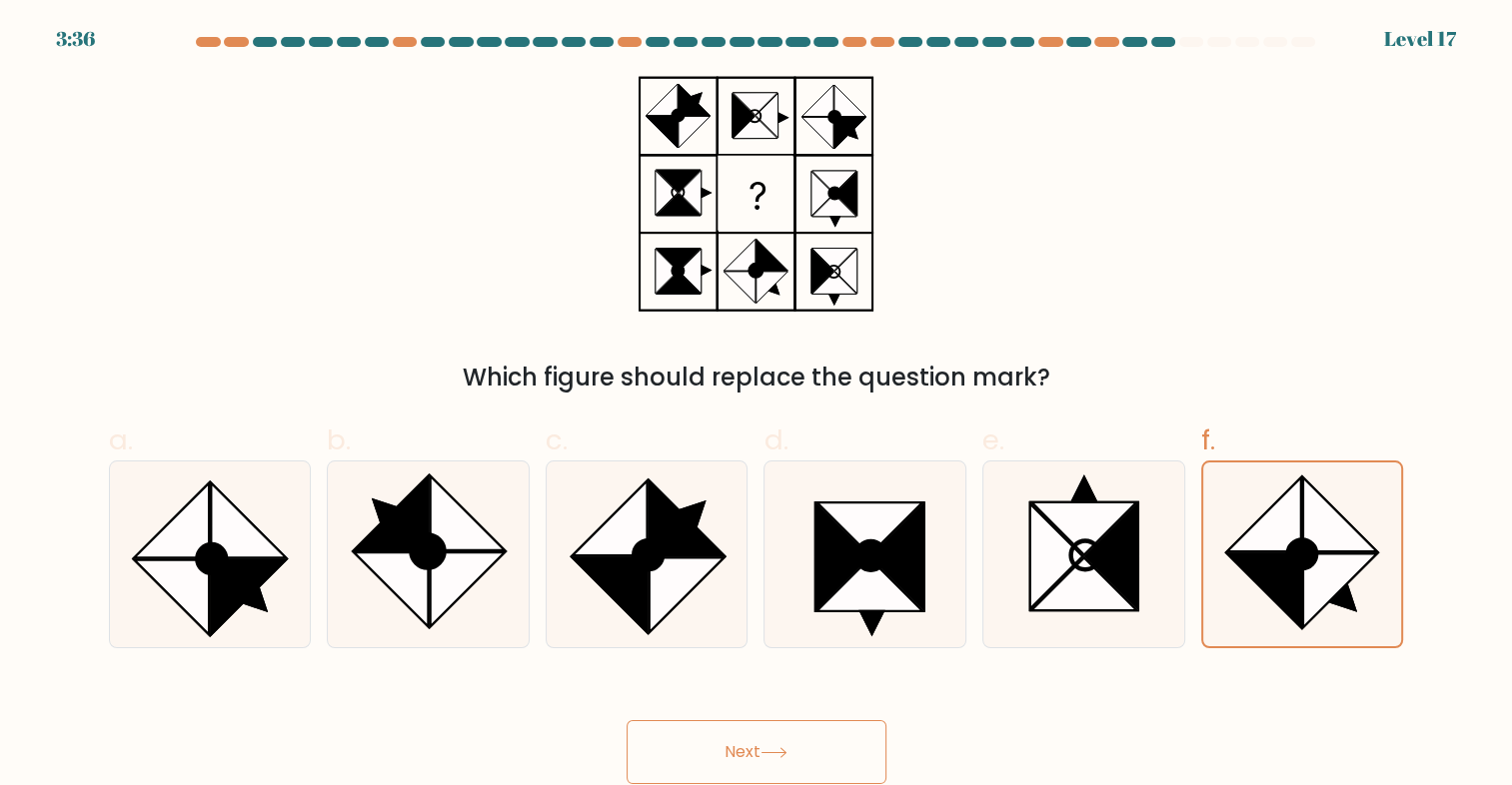 click on "Next" at bounding box center [756, 752] 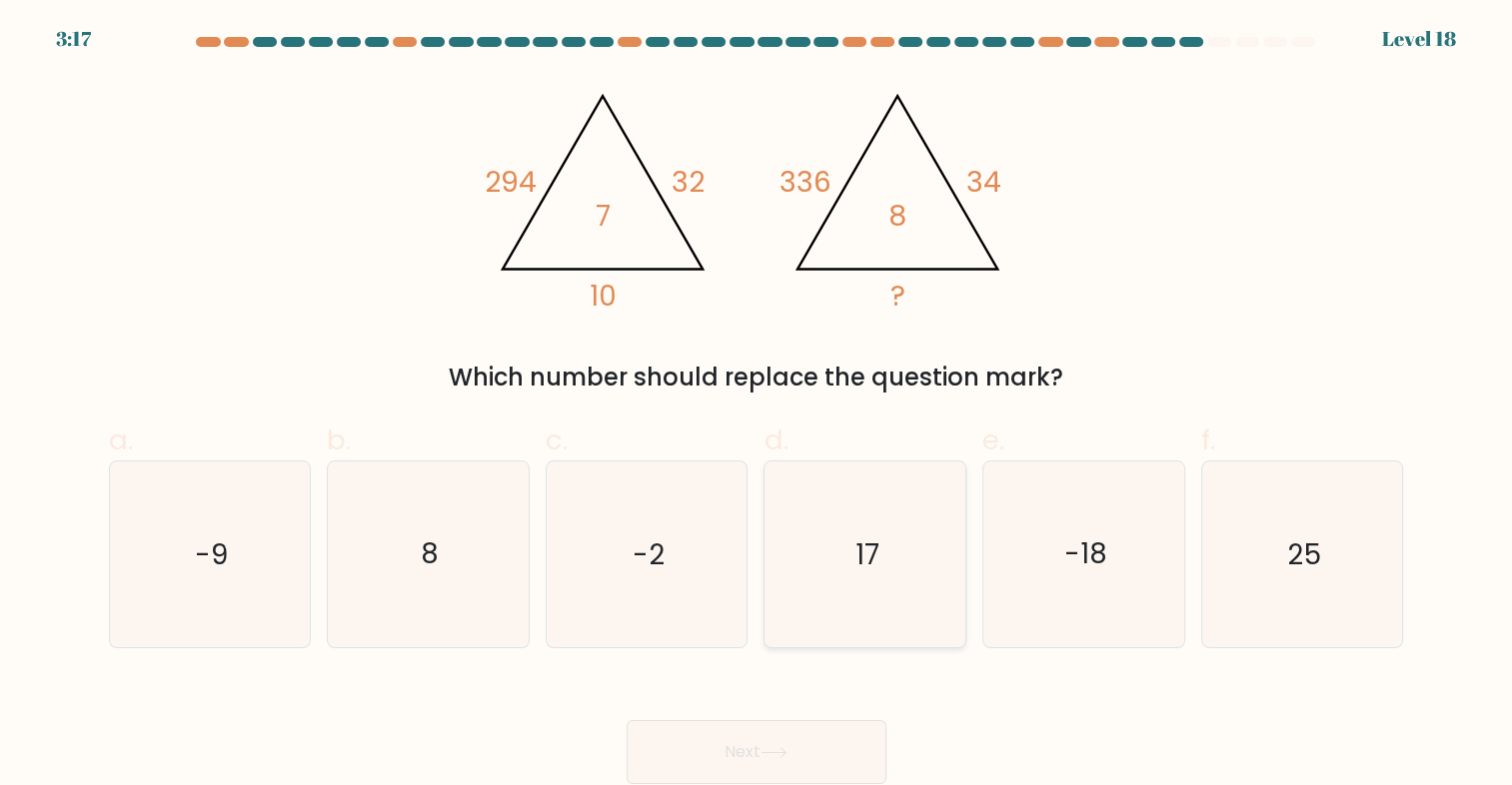 click on "17" 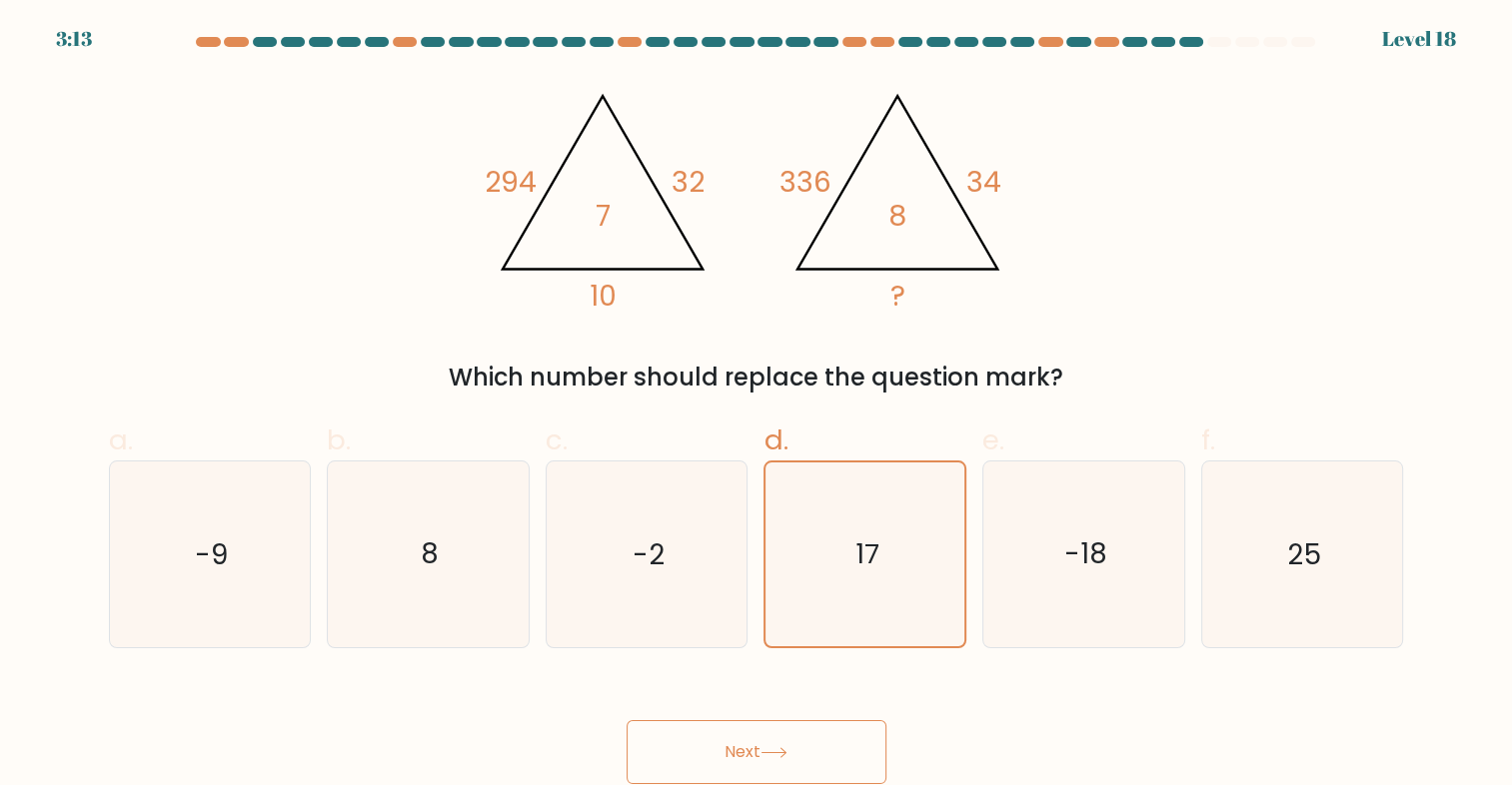click on "Next" at bounding box center (756, 752) 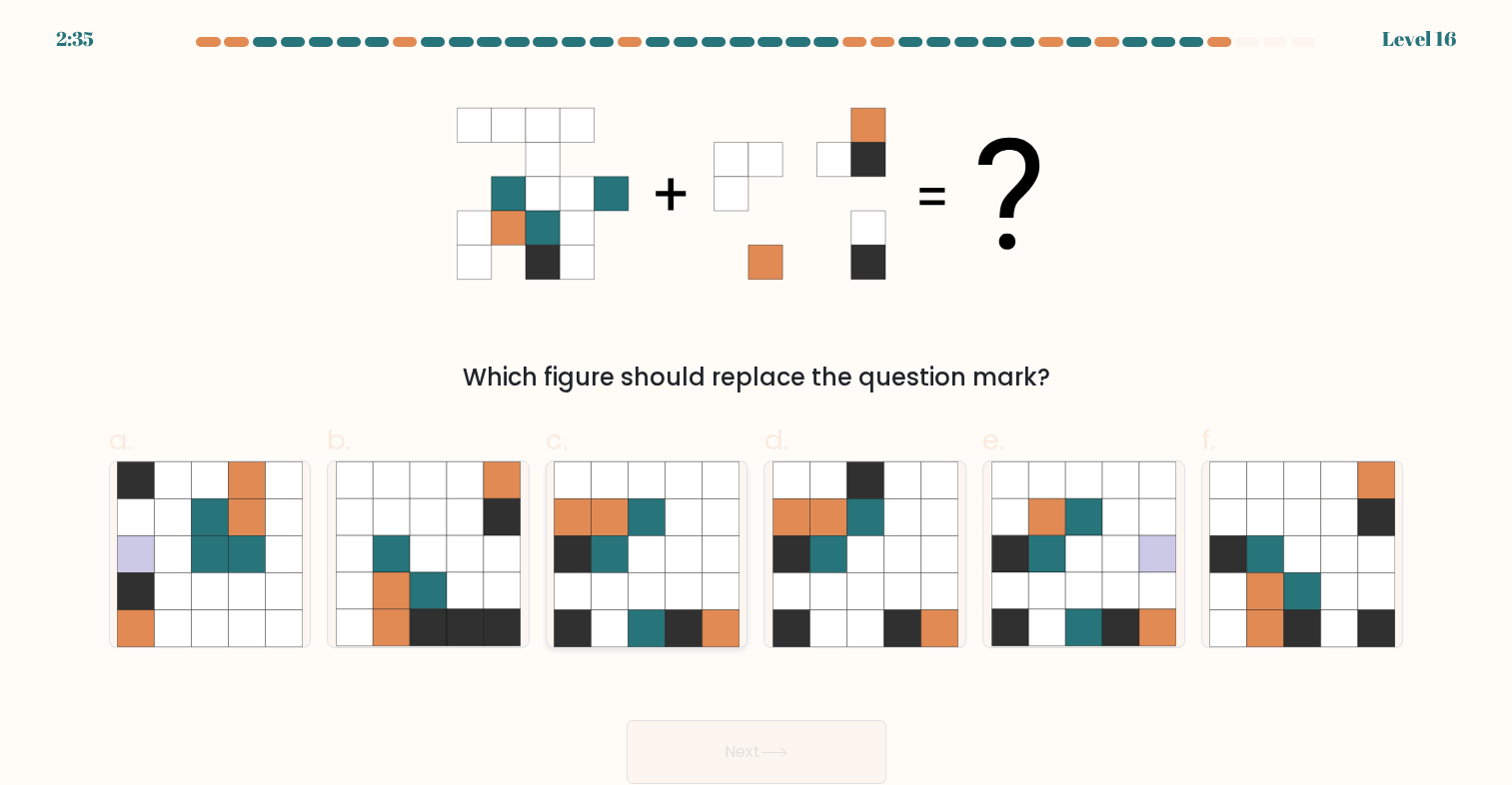 click 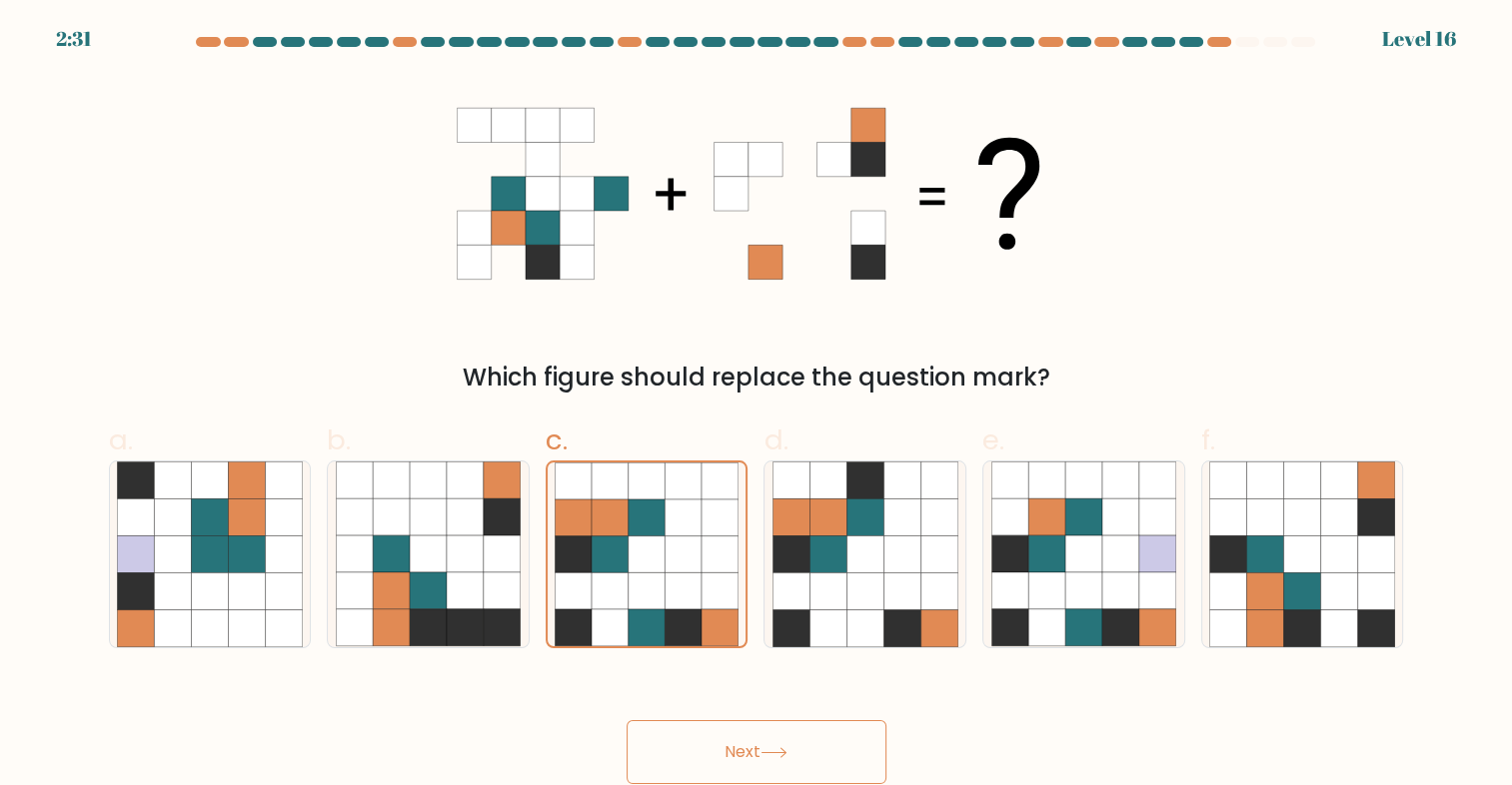 click on "Next" at bounding box center [756, 752] 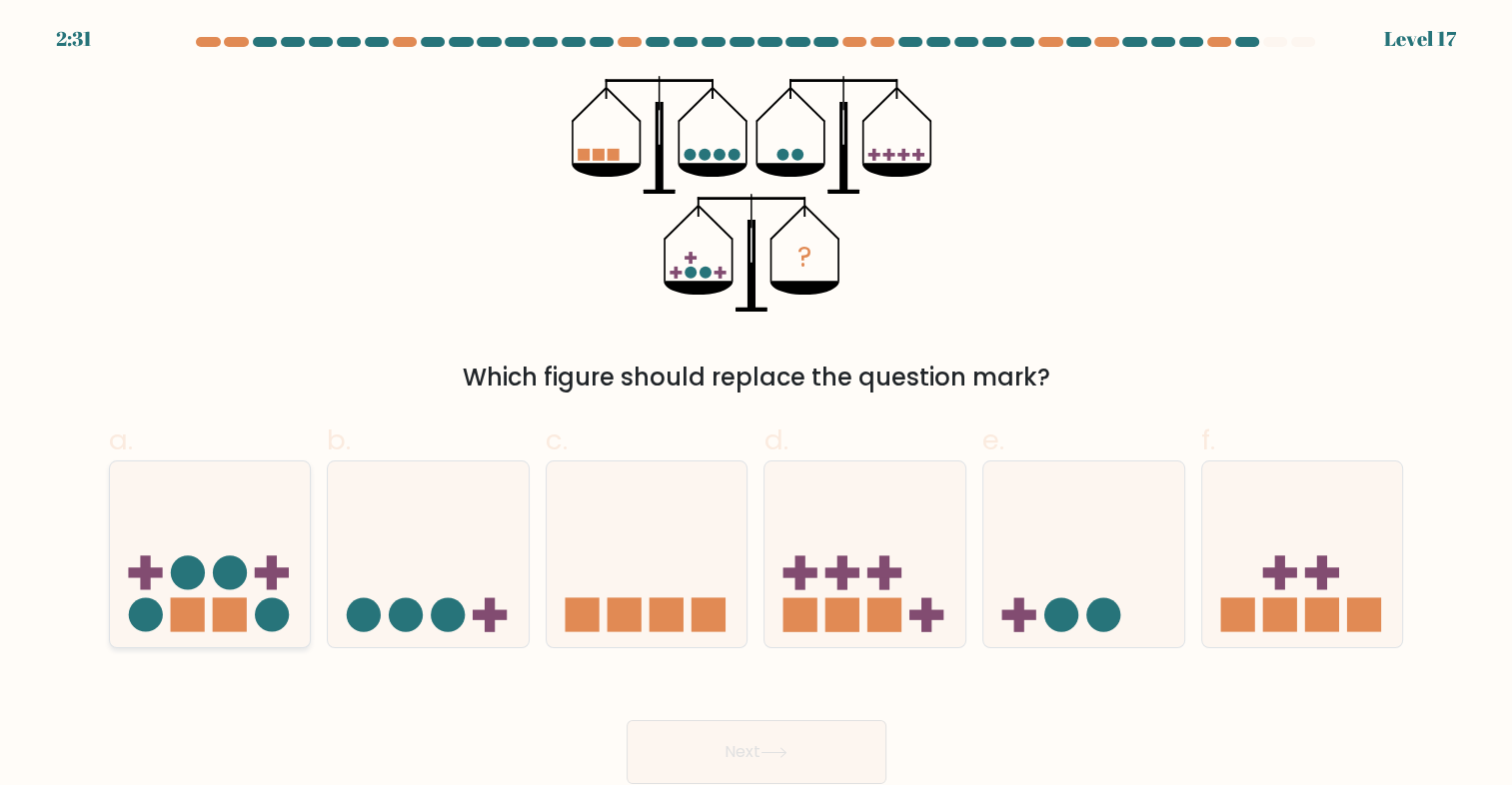 click 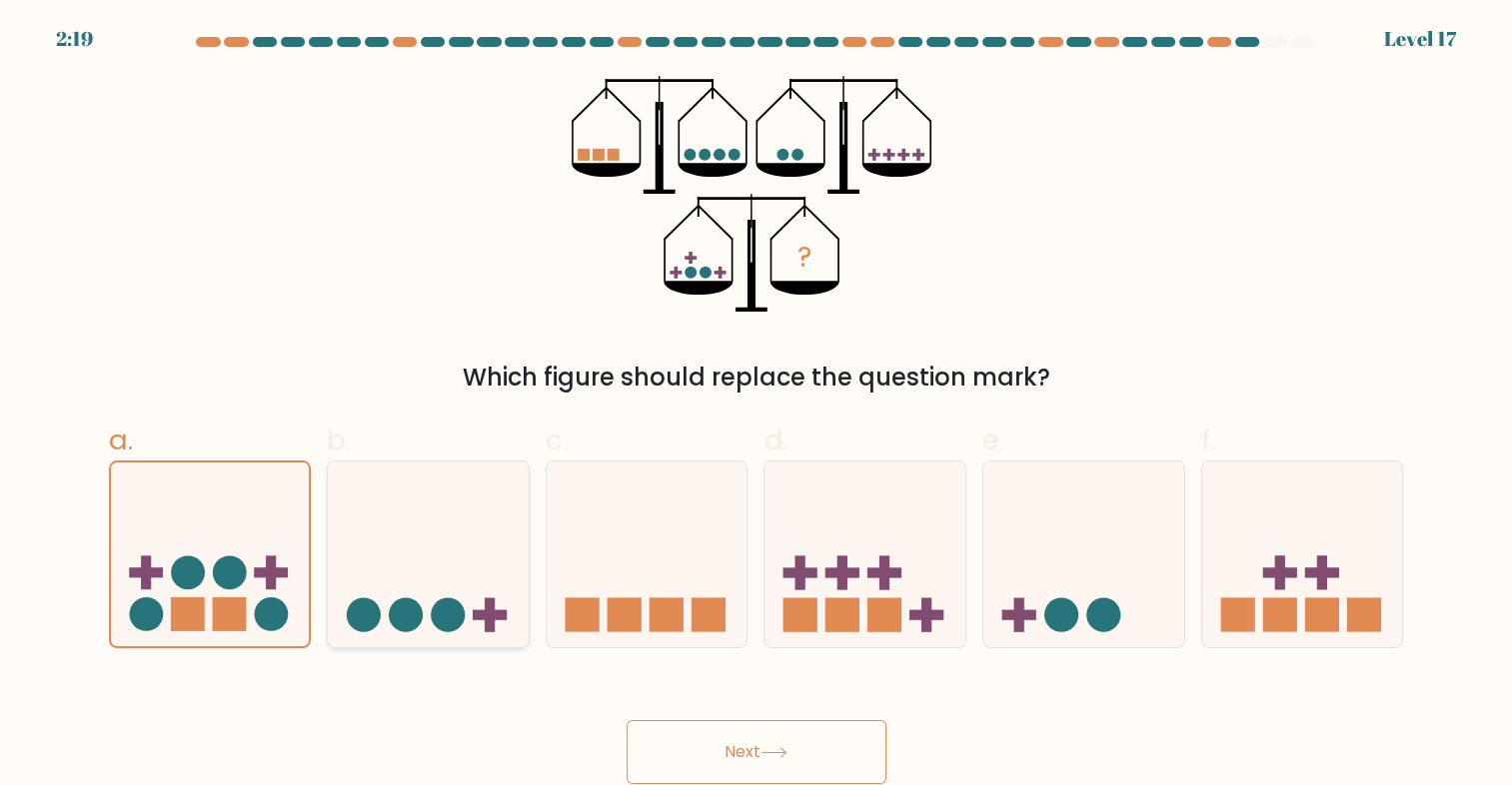 click 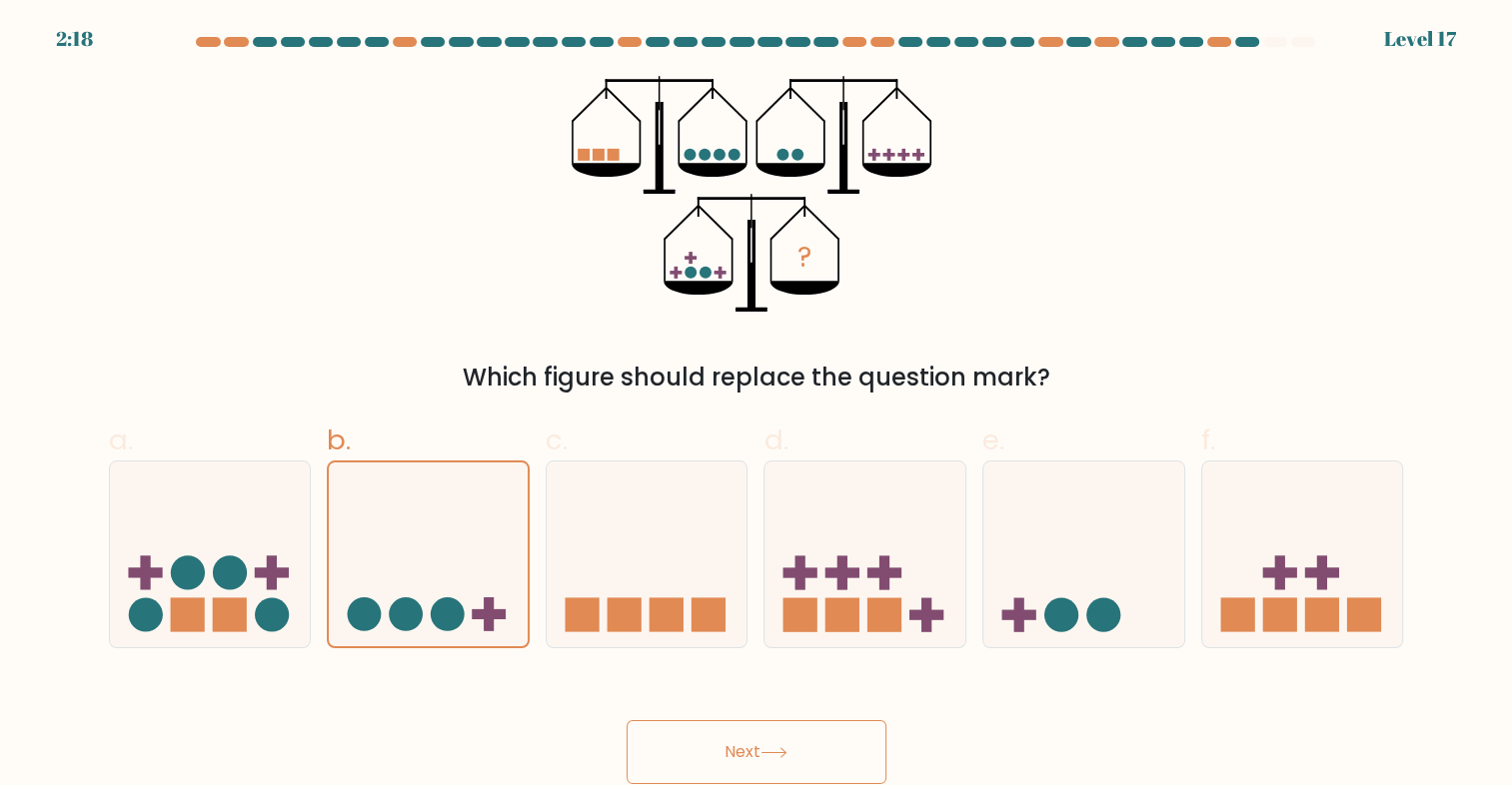 click on "Next" at bounding box center (756, 752) 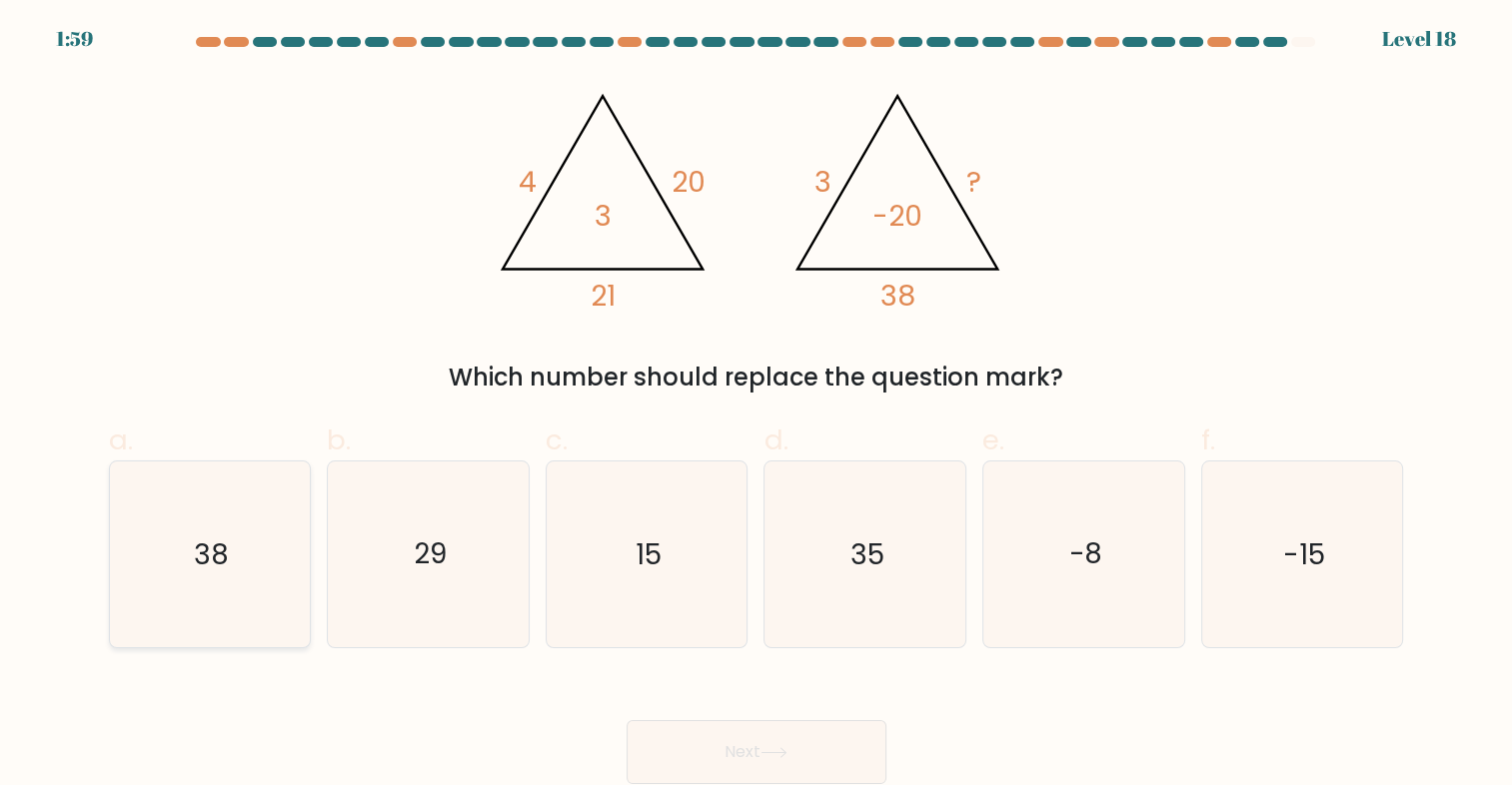 click on "38" 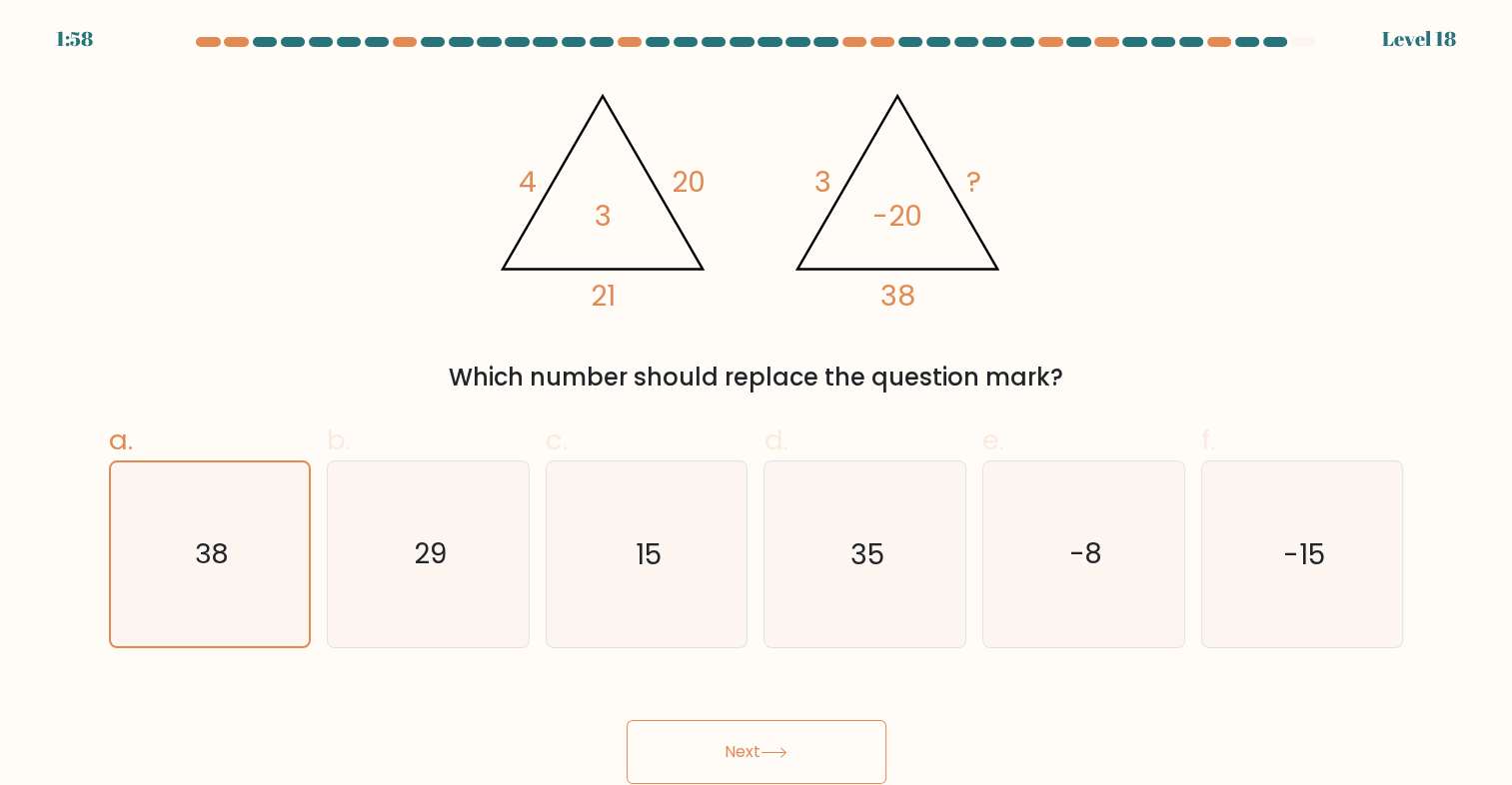 click on "Next" at bounding box center [756, 752] 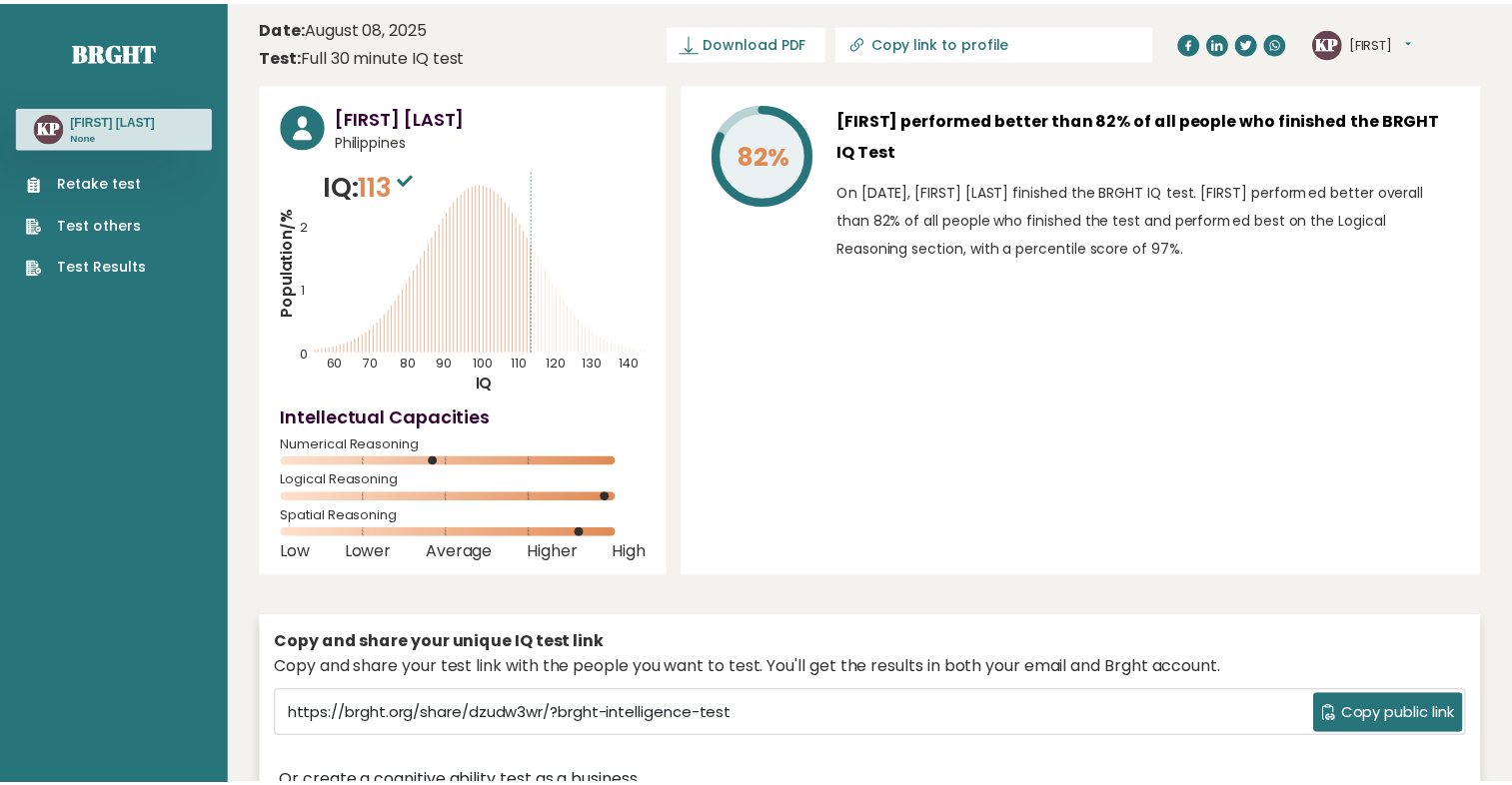 scroll, scrollTop: 0, scrollLeft: 0, axis: both 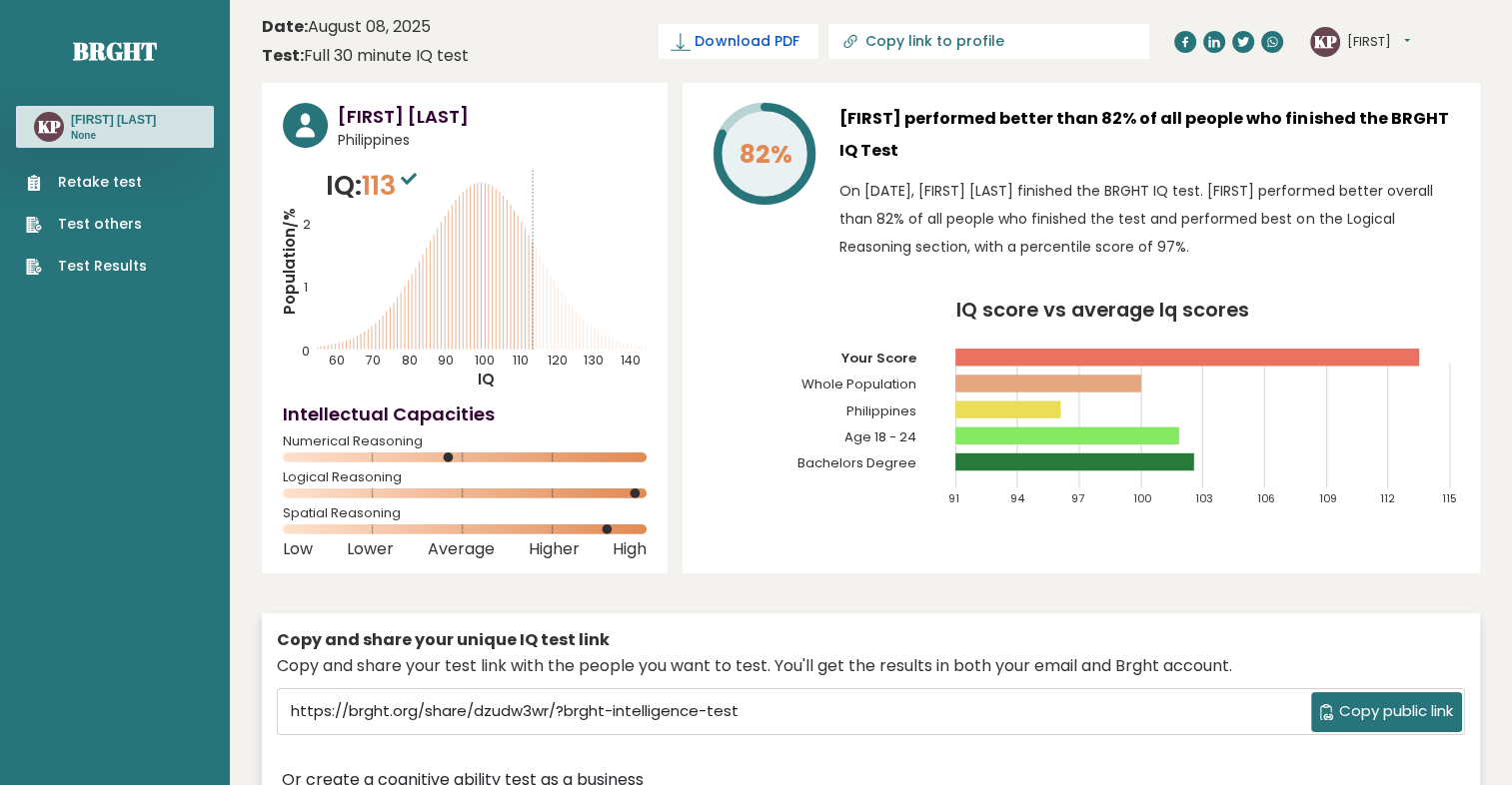 click on "Download PDF" at bounding box center [747, 41] 